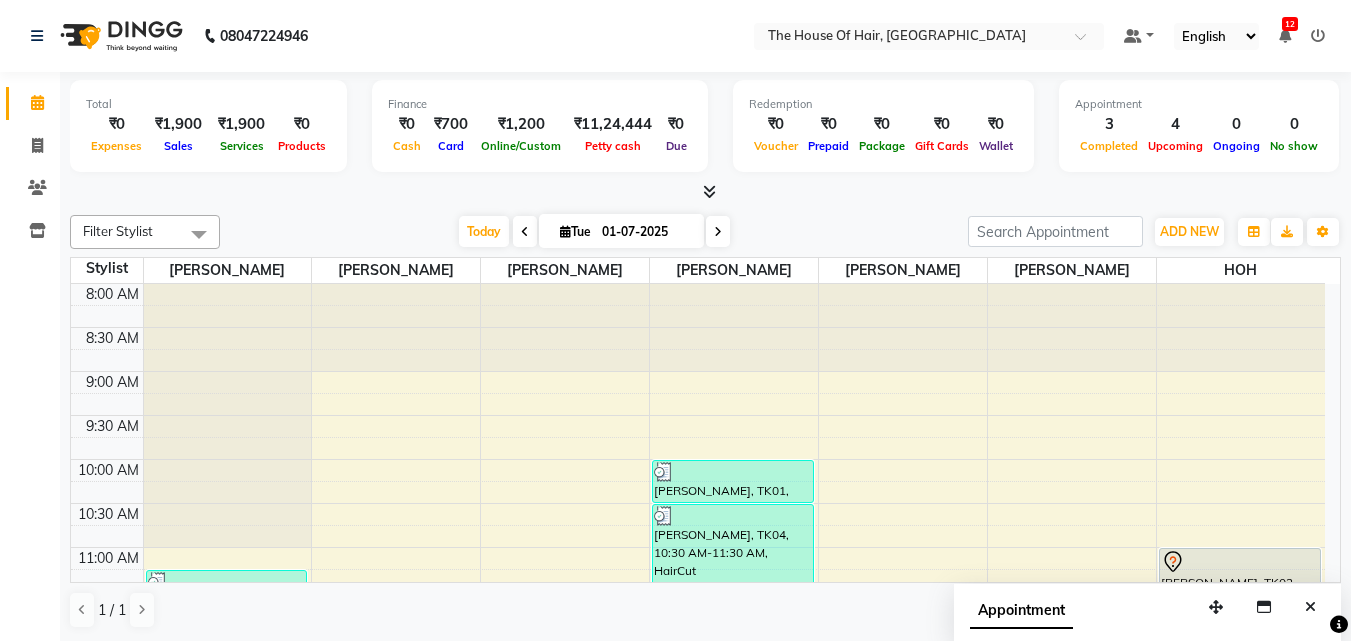 scroll, scrollTop: 1, scrollLeft: 0, axis: vertical 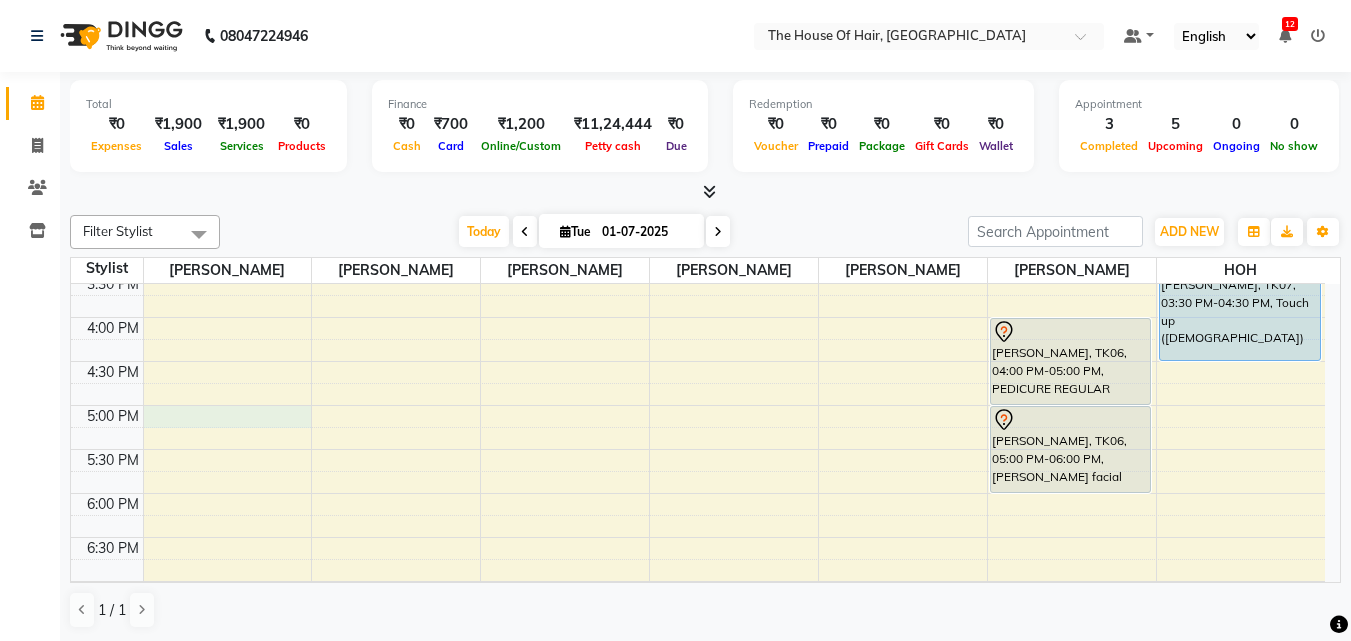 click on "8:00 AM 8:30 AM 9:00 AM 9:30 AM 10:00 AM 10:30 AM 11:00 AM 11:30 AM 12:00 PM 12:30 PM 1:00 PM 1:30 PM 2:00 PM 2:30 PM 3:00 PM 3:30 PM 4:00 PM 4:30 PM 5:00 PM 5:30 PM 6:00 PM 6:30 PM 7:00 PM 7:30 PM 8:00 PM 8:30 PM 9:00 PM 9:30 PM     PRANIT SHILIMKAR, TK03, 11:15 AM-12:15 PM, HairCut  [Male],Beard Triming Crafting(Male)     Amit Bhide, TK01, 10:00 AM-10:30 AM, HairCut  [Male]     nitant, TK04, 10:30 AM-11:30 AM, HairCut  [Male],Beard Triming Crafting(Male)             Chandraashekhar Paranjpe, TK06, 04:00 PM-05:00 PM, PEDICURE  REGULAR             Chandraashekhar Paranjpe, TK06, 05:00 PM-06:00 PM, Jansen facial             PRANIT SHILIMKAR, TK02, 11:00 AM-11:30 AM, Beard Triming Crafting(Male)             Utakrsha Joshi, TK05, 12:00 PM-01:00 PM, Global Colour (female)    Sunita Bhalwankar, TK07, 03:30 PM-04:30 PM, Touch up (Female)" at bounding box center (698, 229) 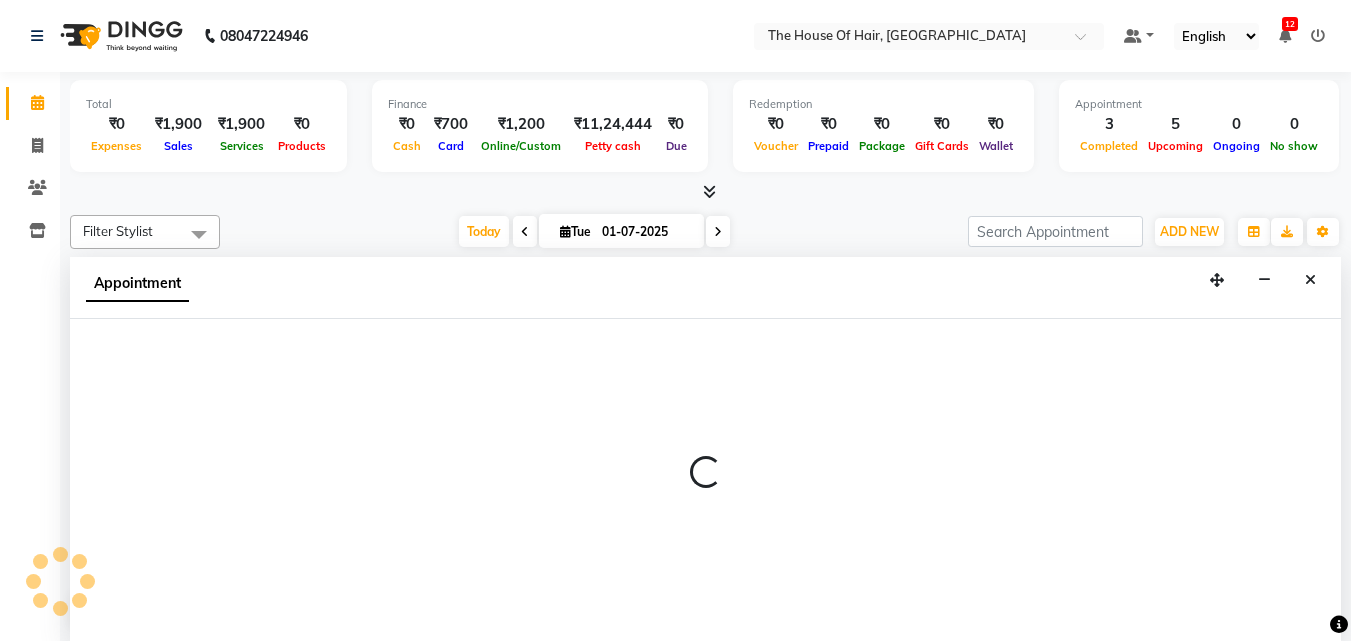 scroll, scrollTop: 1, scrollLeft: 0, axis: vertical 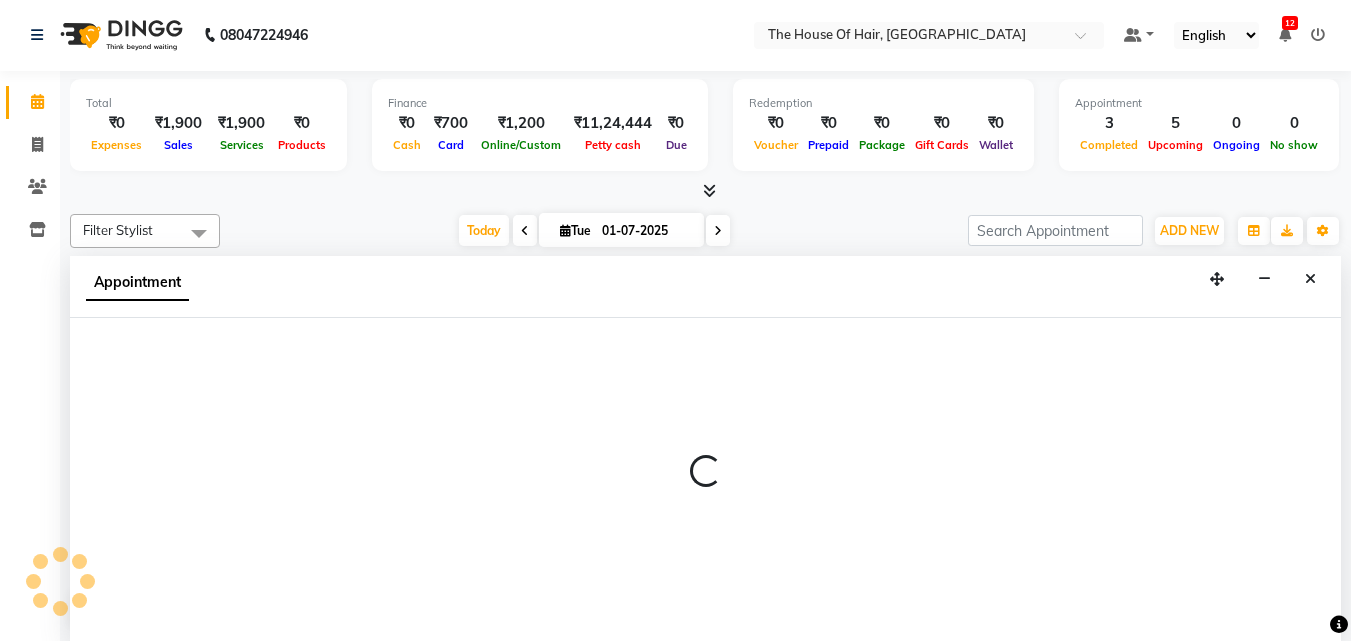 select on "42812" 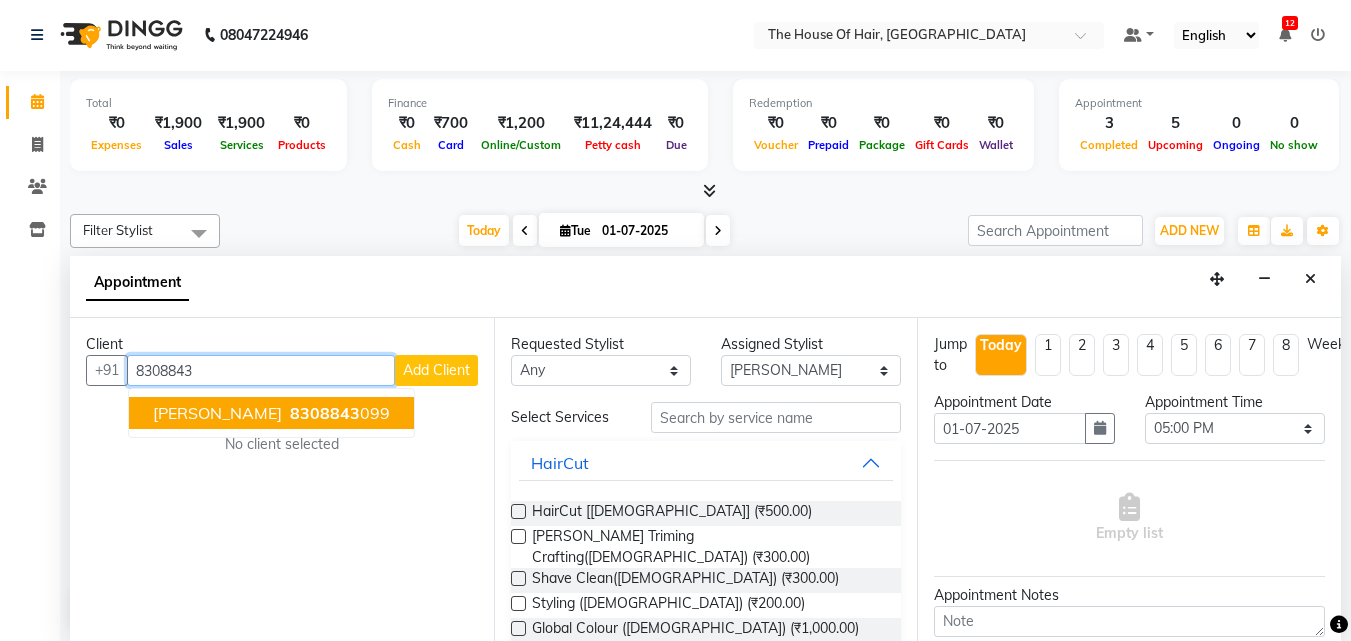 click on "8308843" at bounding box center [325, 413] 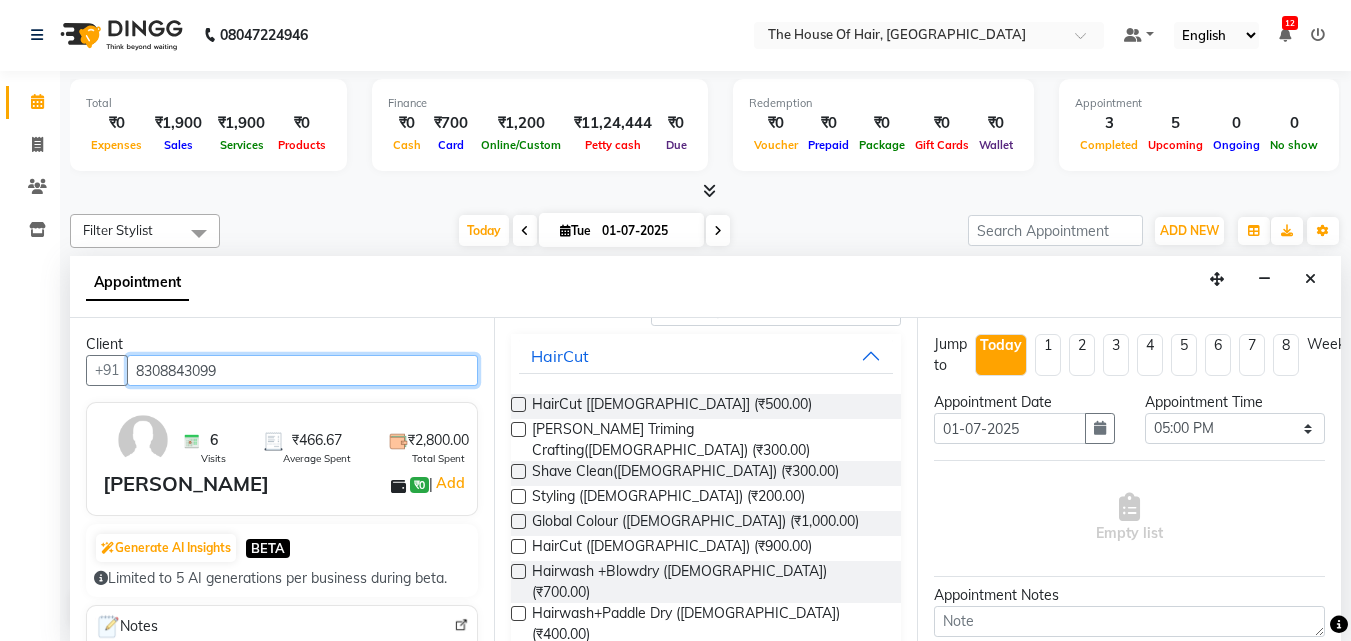 scroll, scrollTop: 100, scrollLeft: 0, axis: vertical 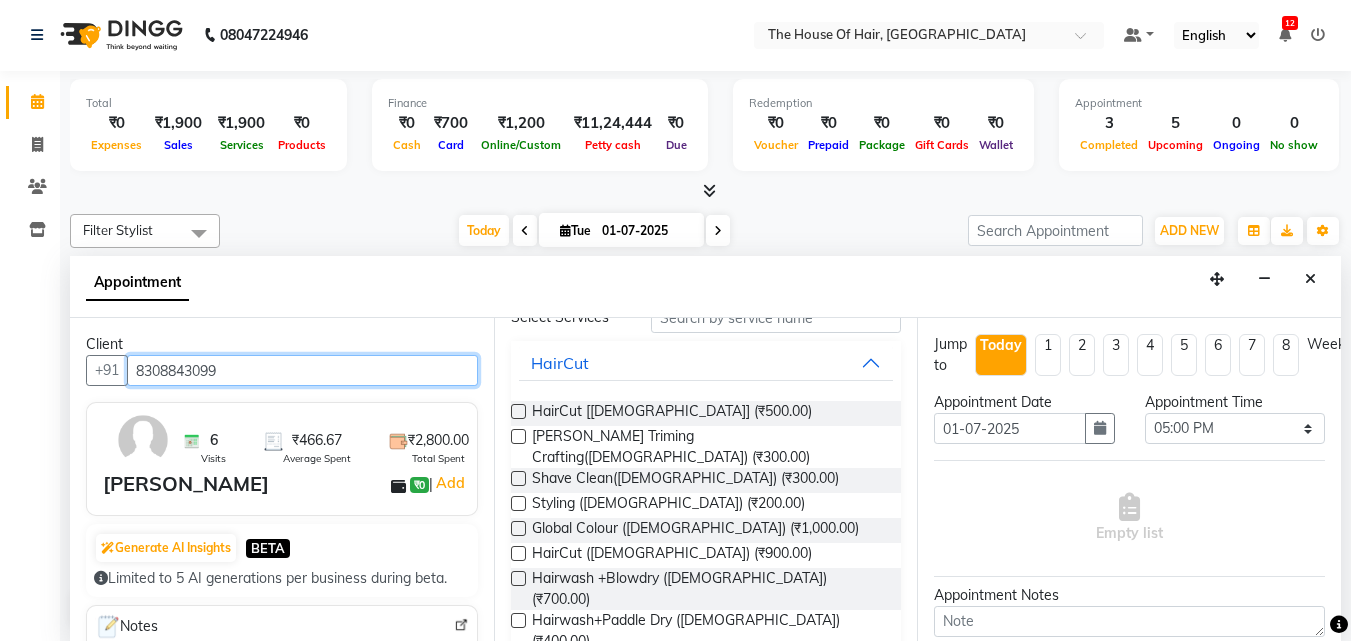 type on "8308843099" 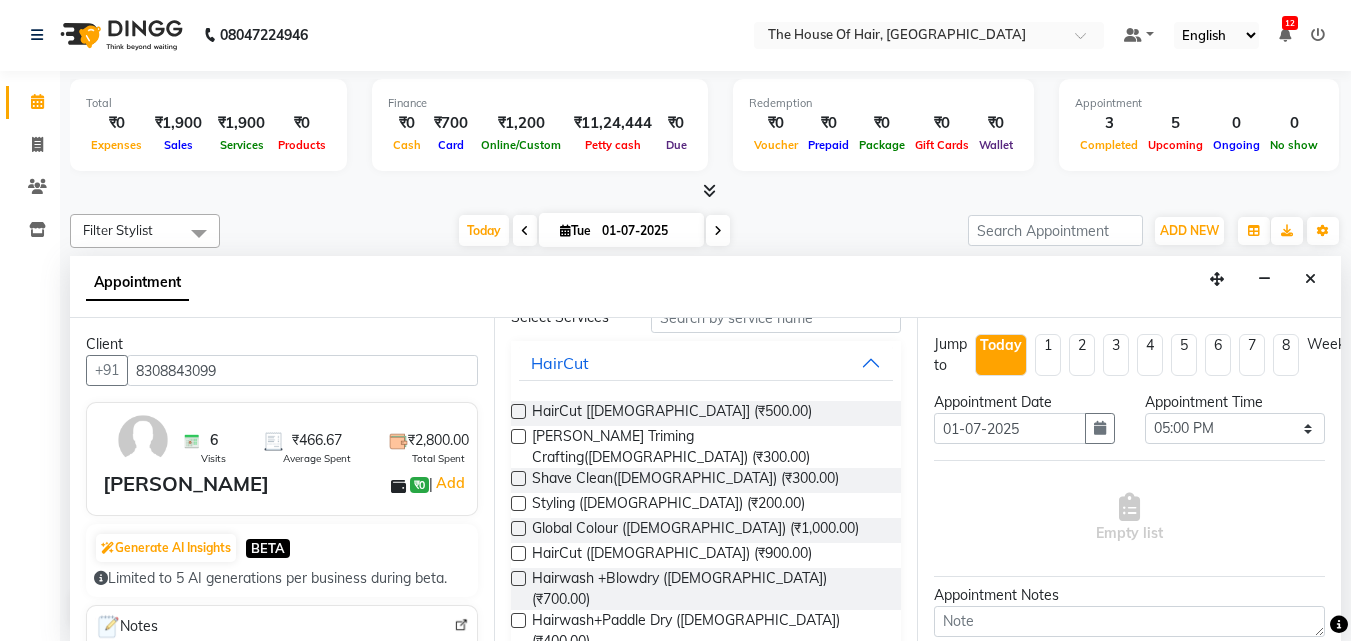 click at bounding box center [518, 436] 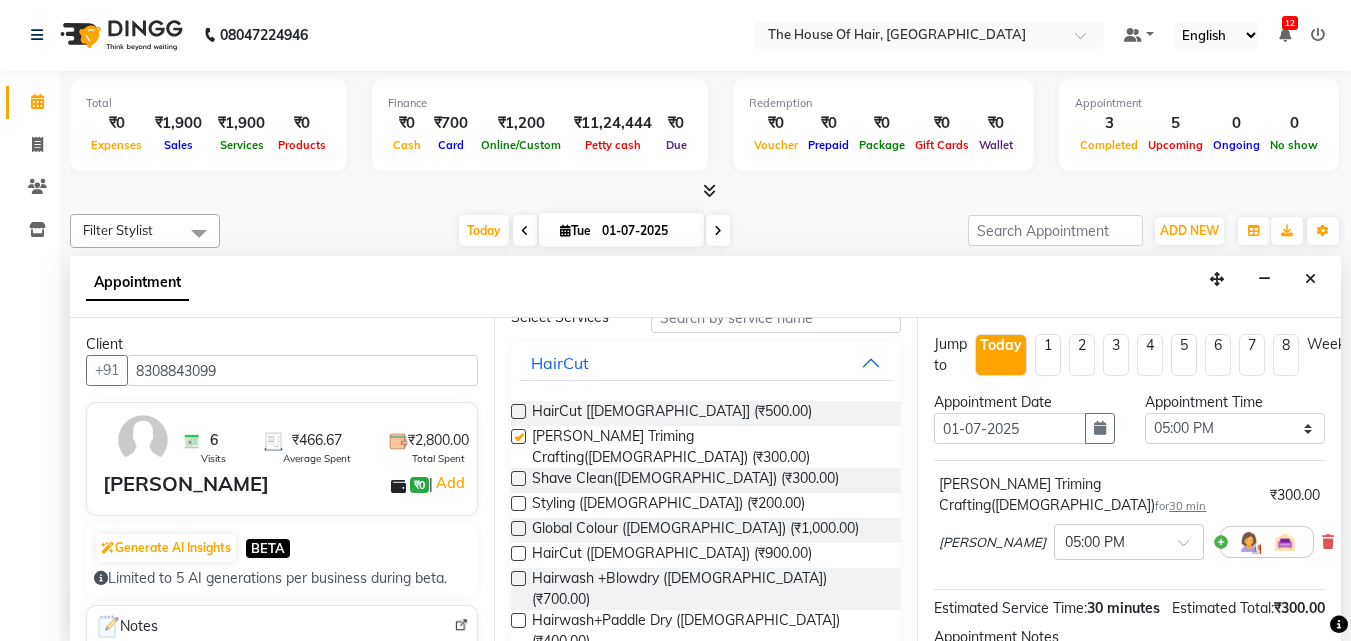 checkbox on "false" 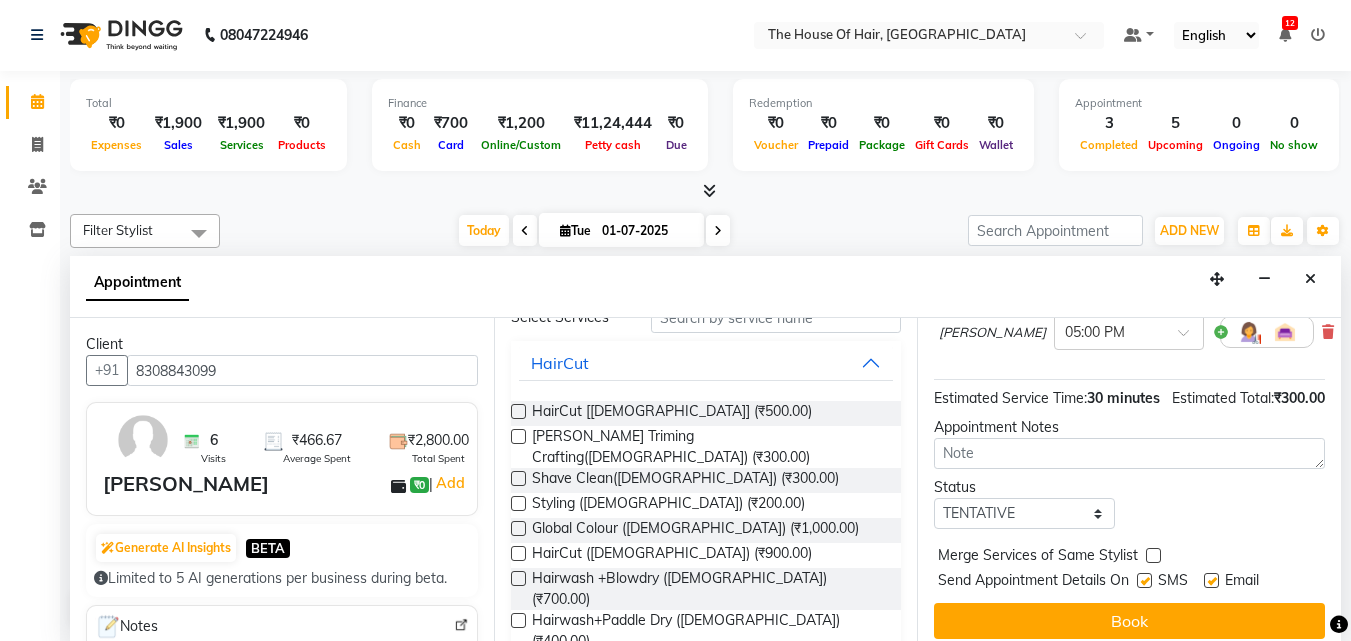 scroll, scrollTop: 239, scrollLeft: 0, axis: vertical 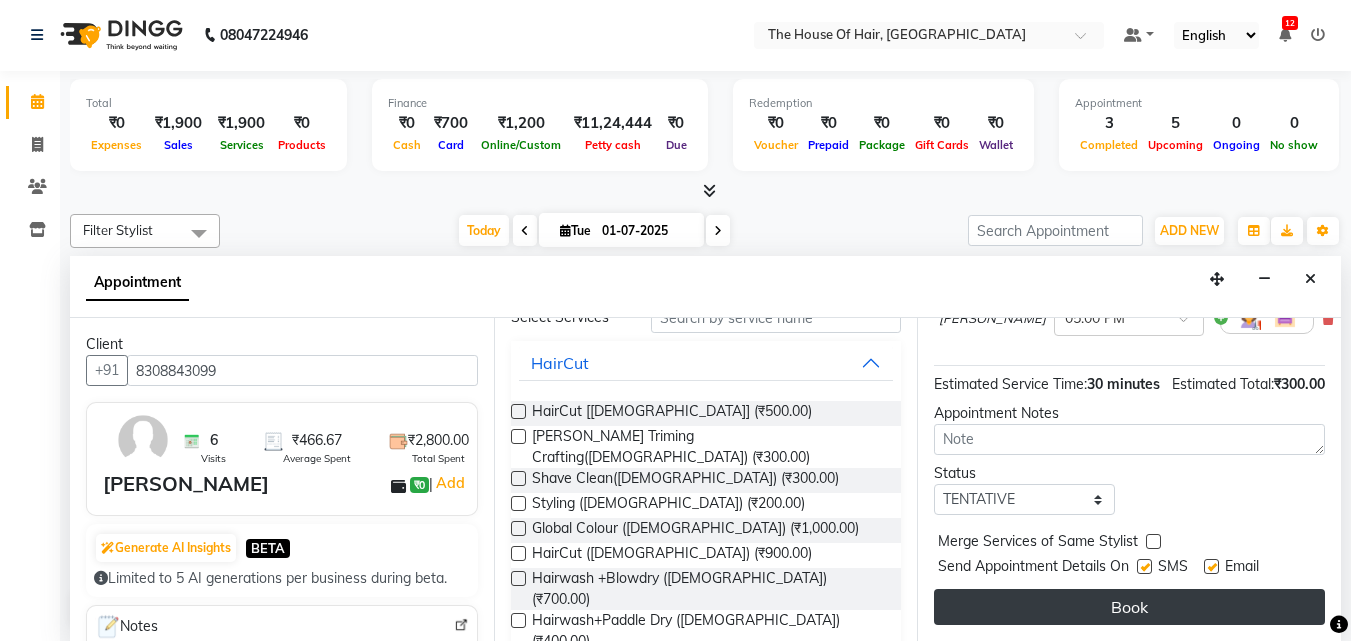 click on "Book" at bounding box center [1129, 607] 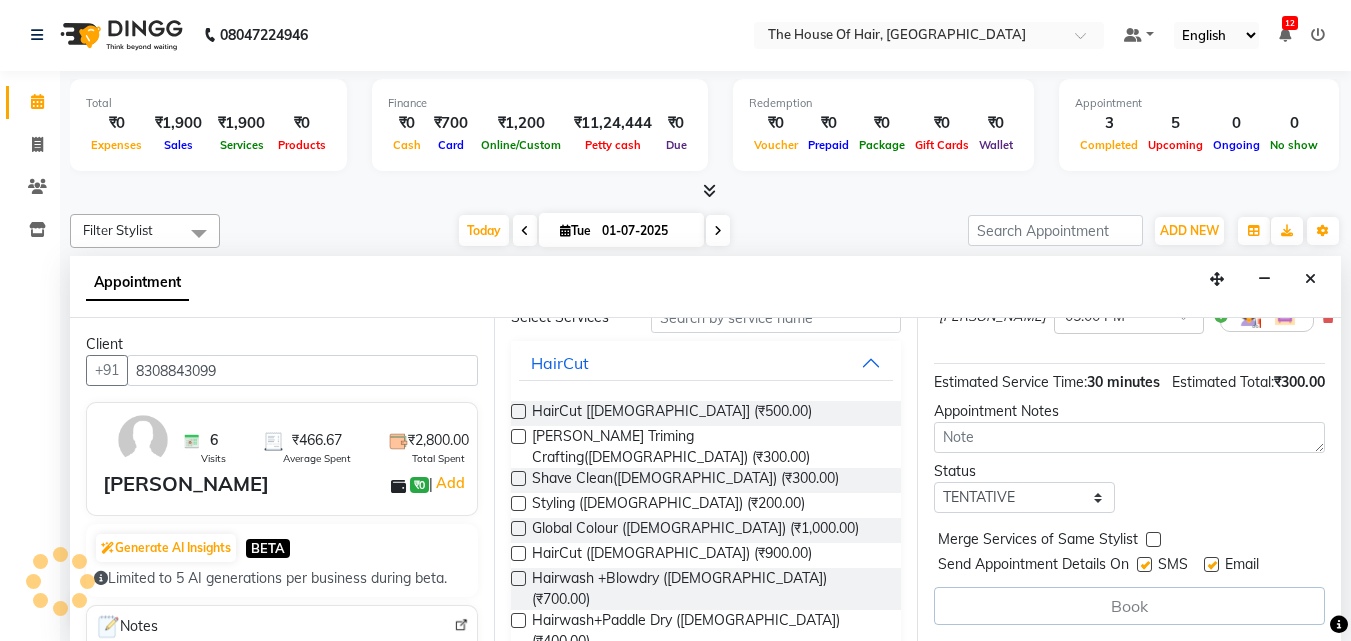 scroll, scrollTop: 241, scrollLeft: 0, axis: vertical 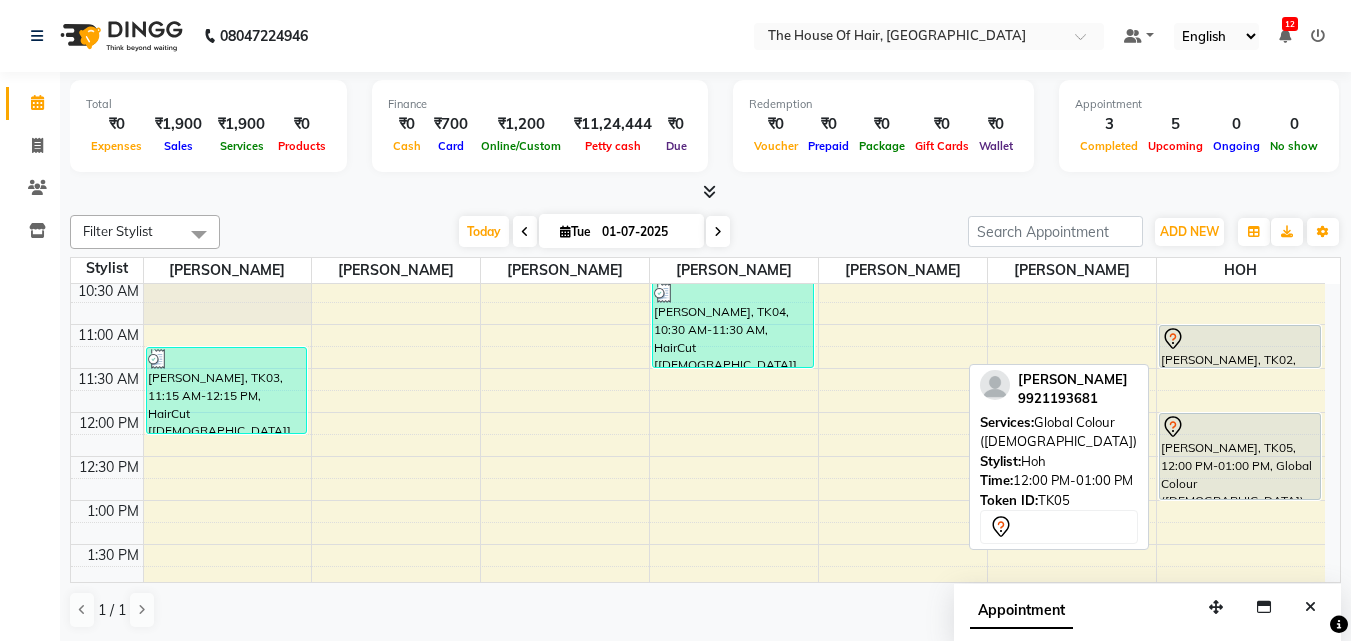 click on "[PERSON_NAME], TK05, 12:00 PM-01:00 PM, Global Colour ([DEMOGRAPHIC_DATA])" at bounding box center (1240, 456) 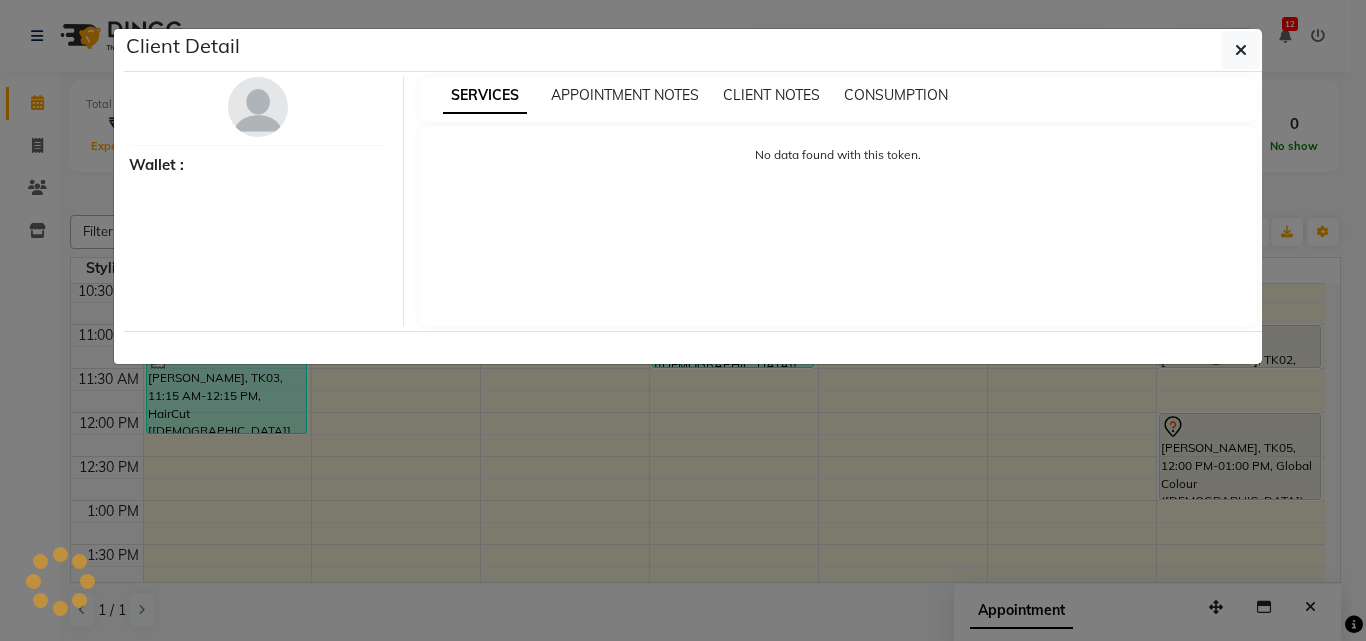 select on "7" 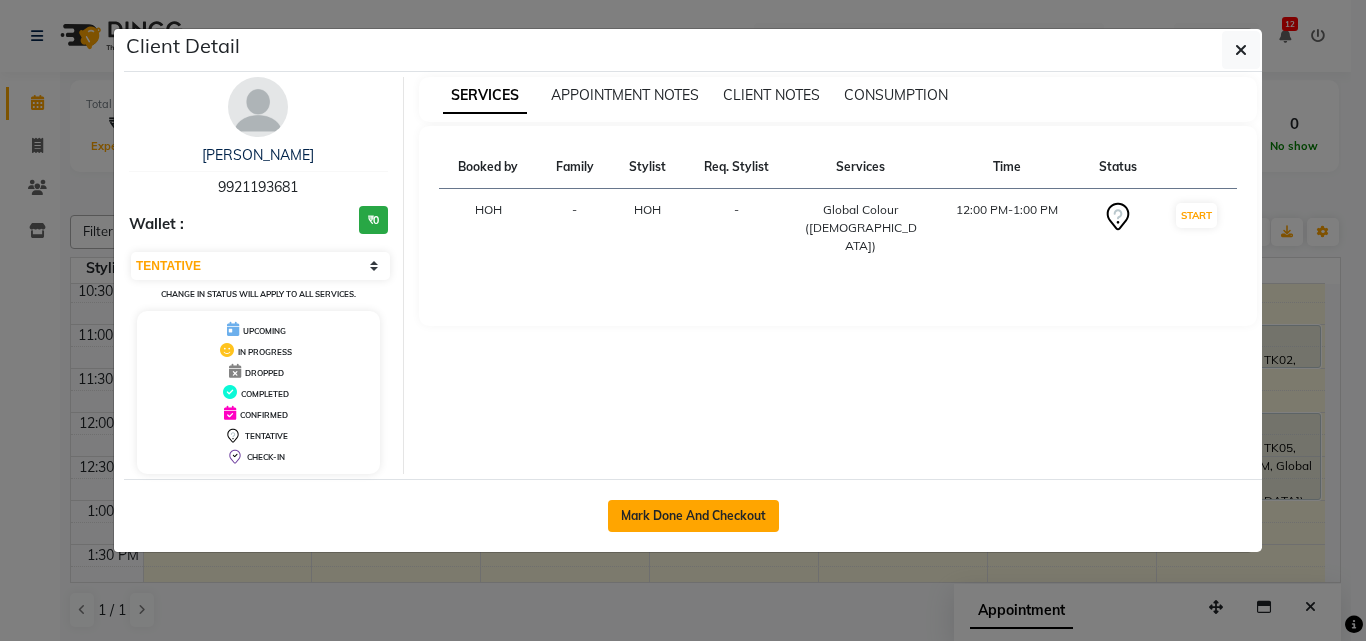 click on "Mark Done And Checkout" 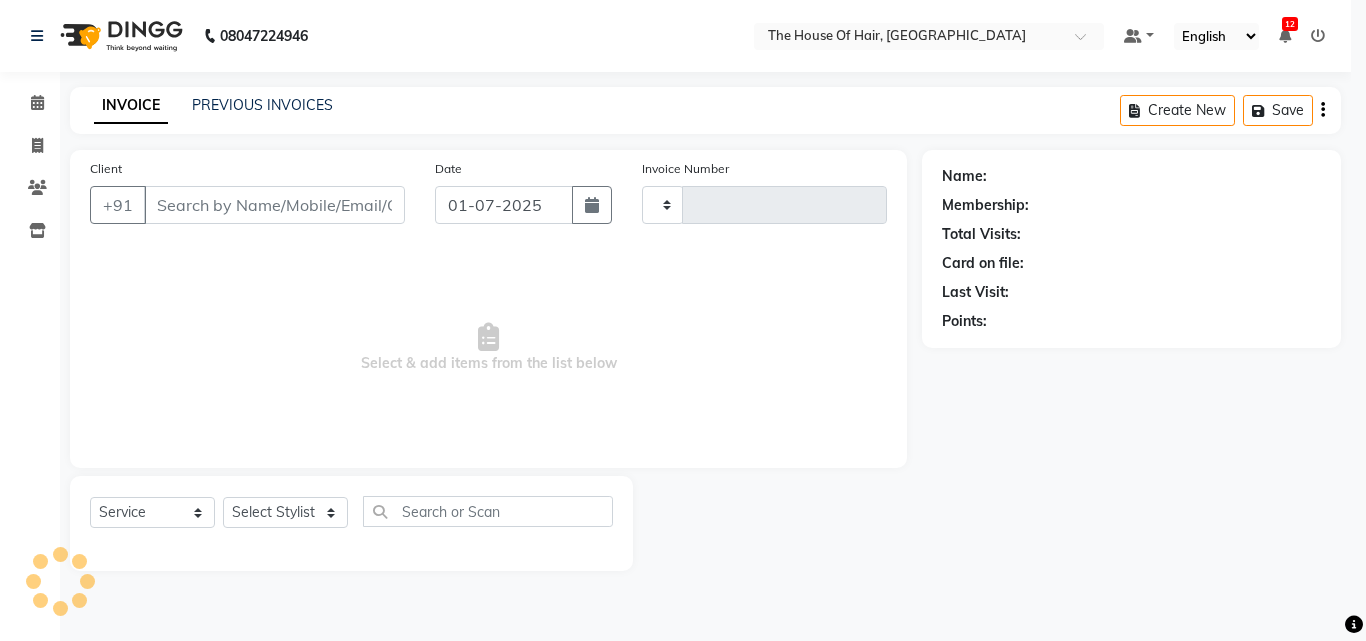type on "1090" 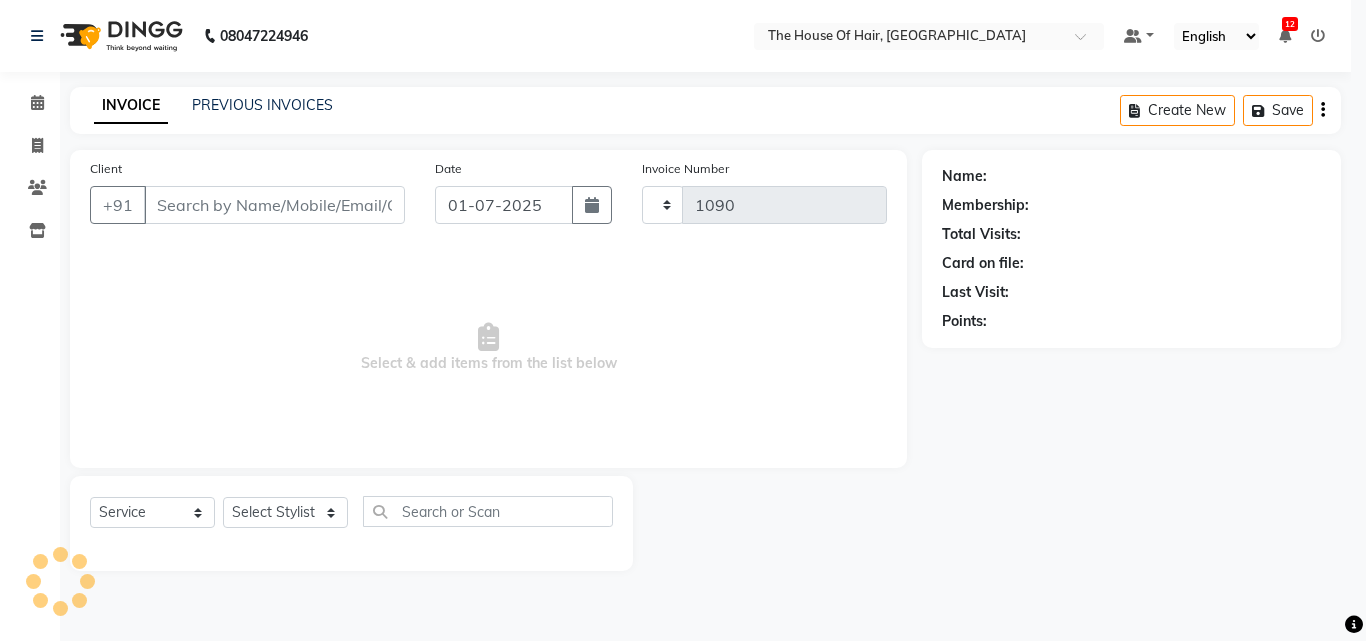 select on "5992" 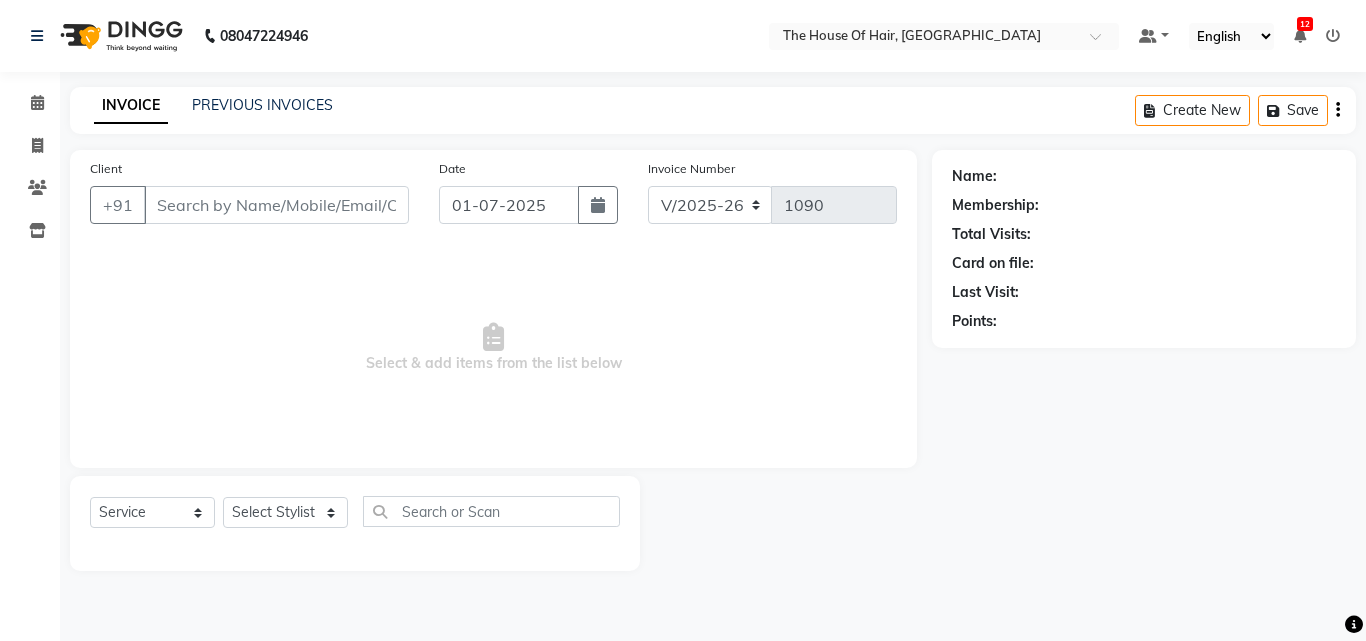 type on "9921193681" 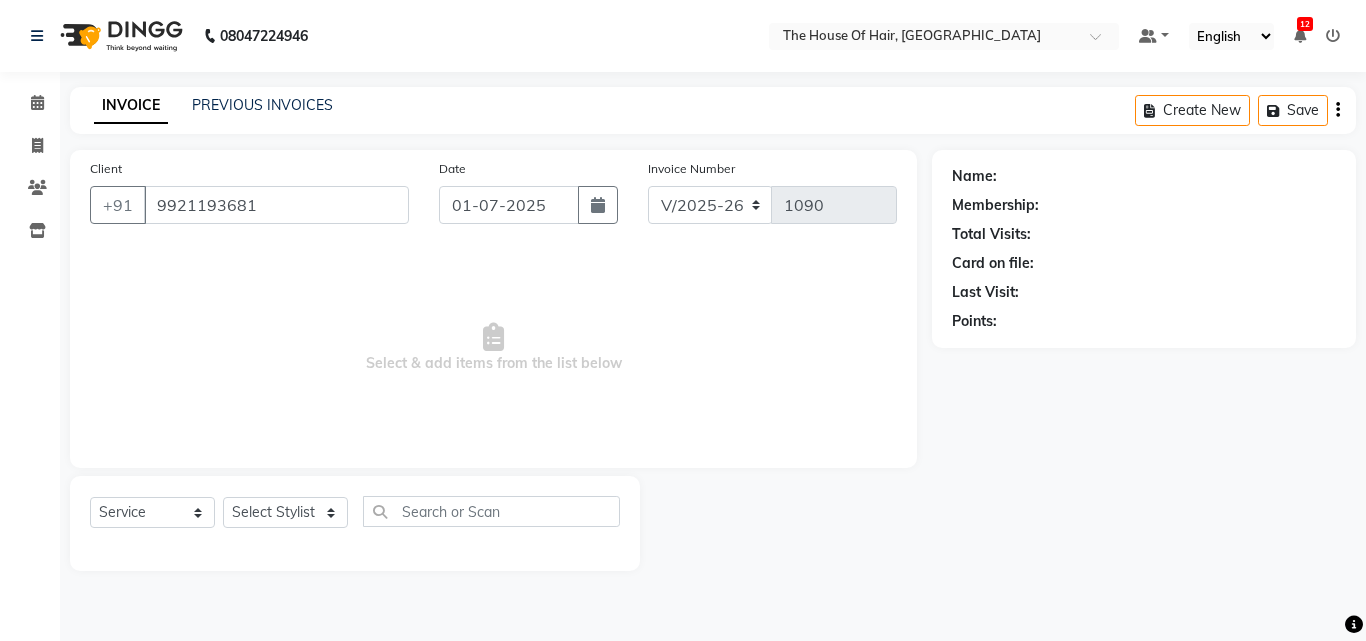 select on "80392" 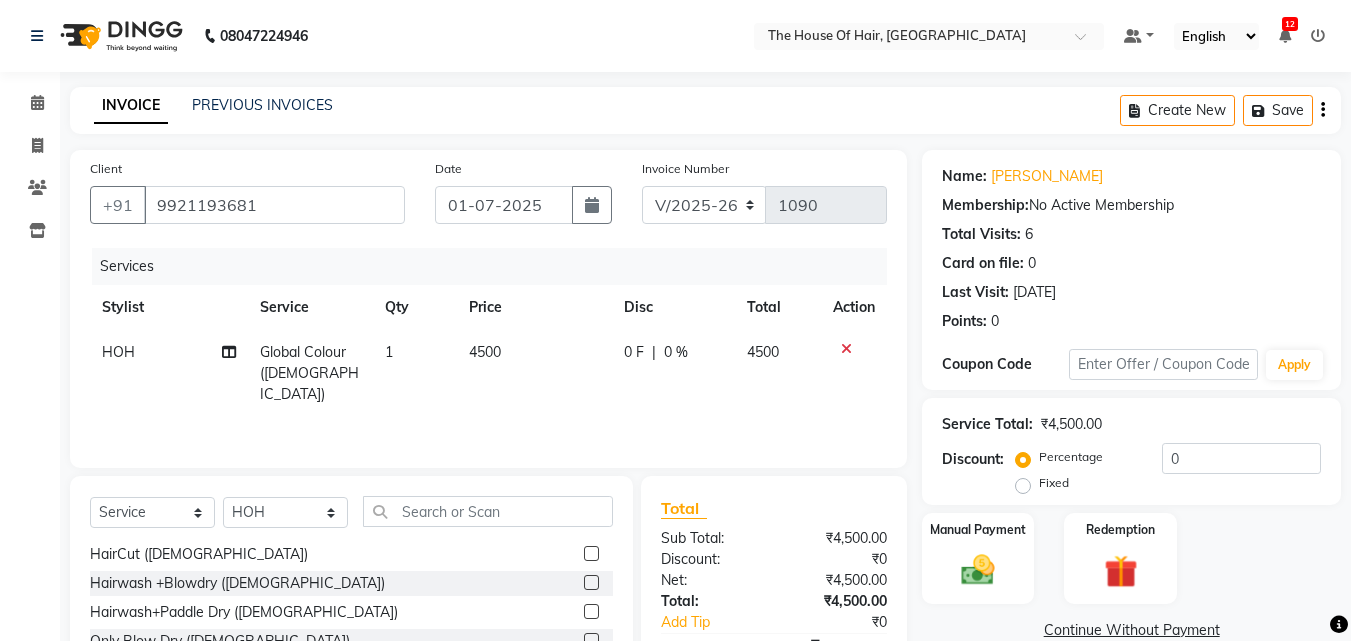 scroll, scrollTop: 147, scrollLeft: 0, axis: vertical 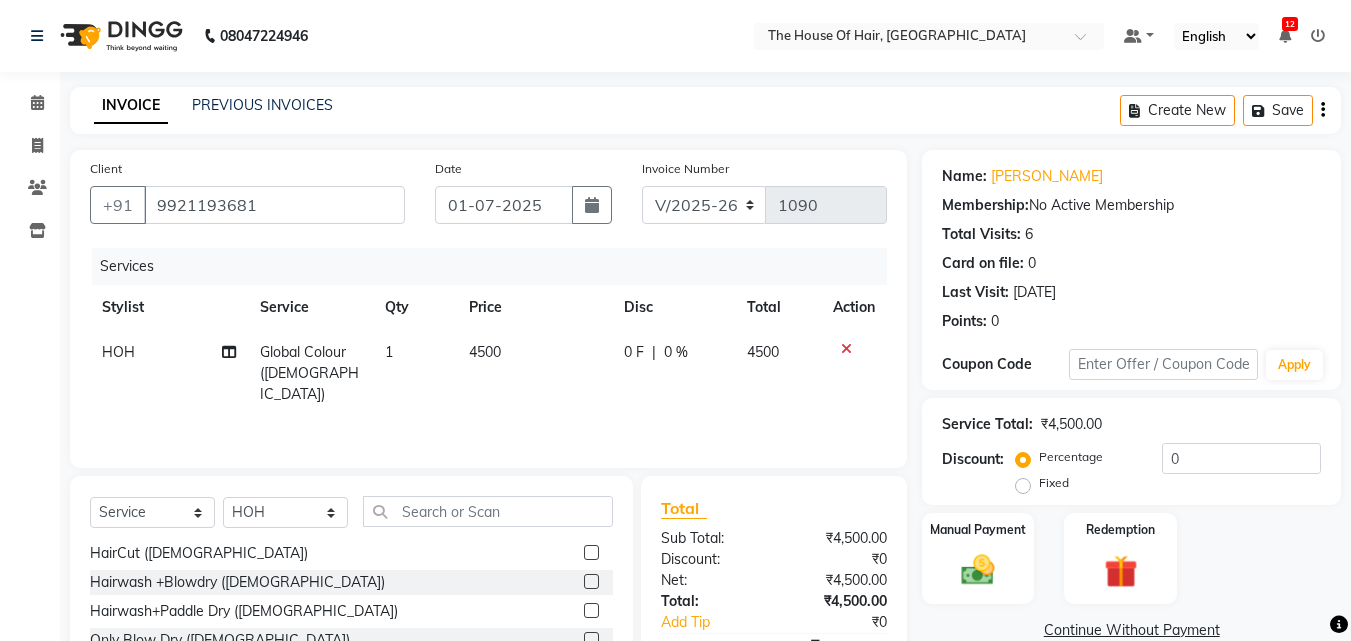 click on "4500" 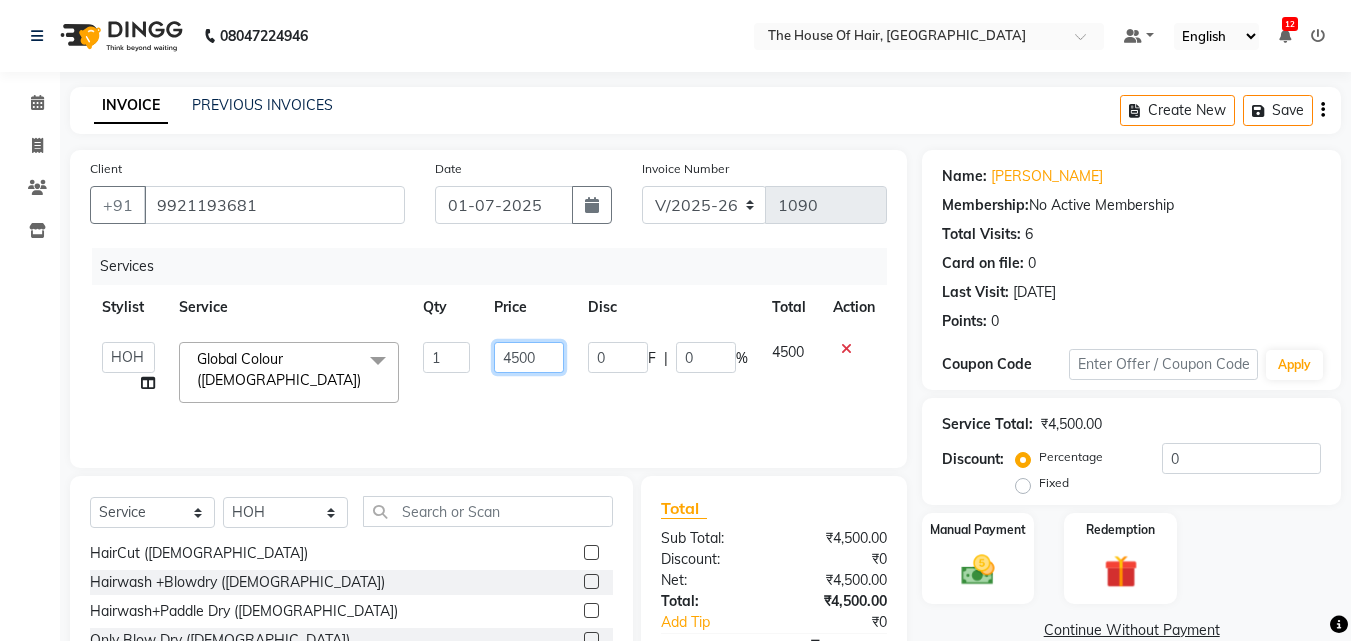 click on "4500" 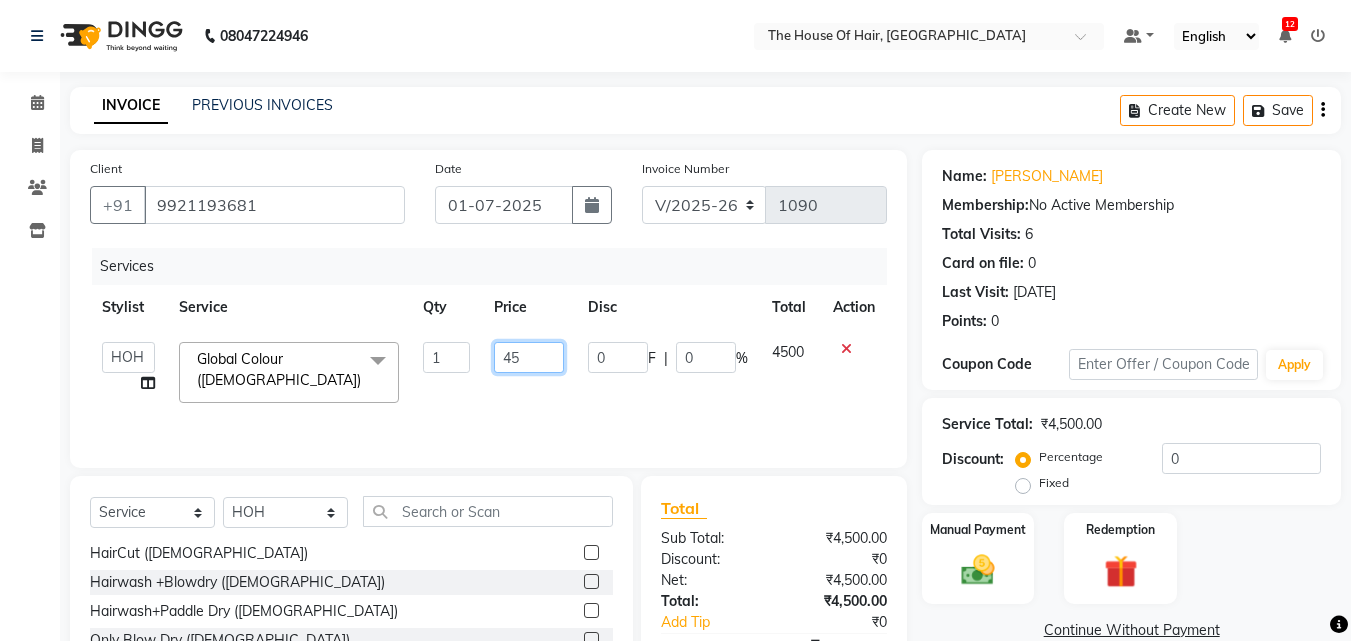 type on "4" 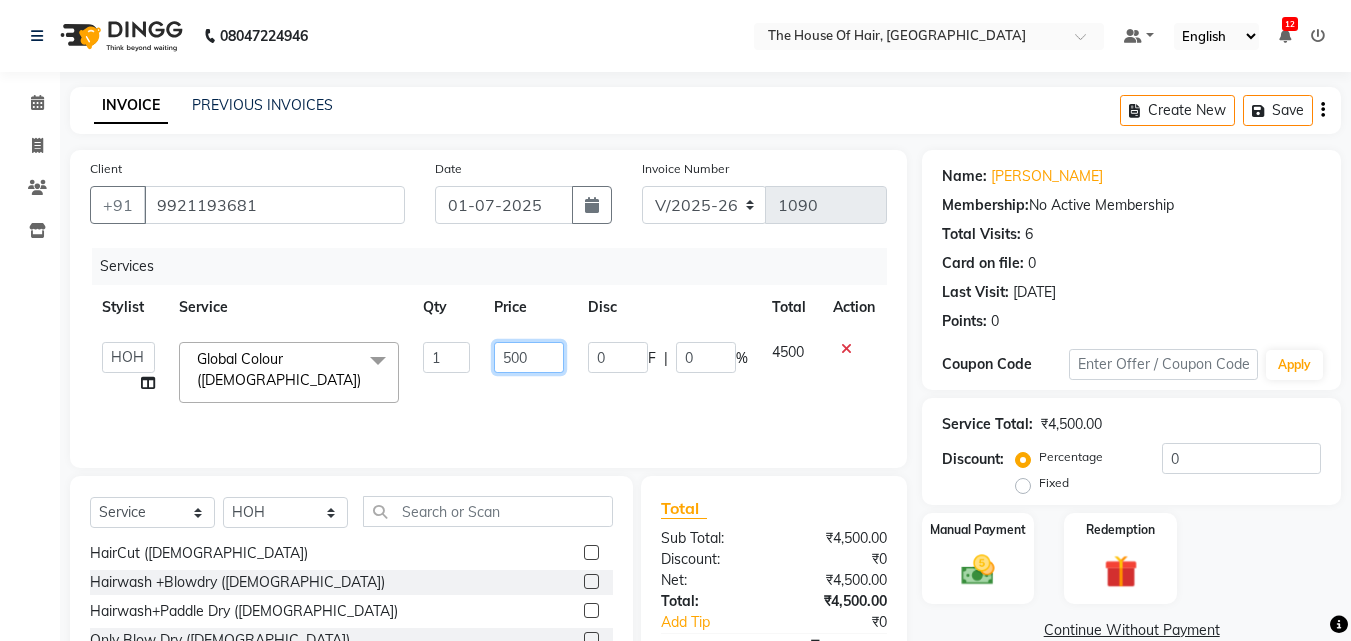 type on "5000" 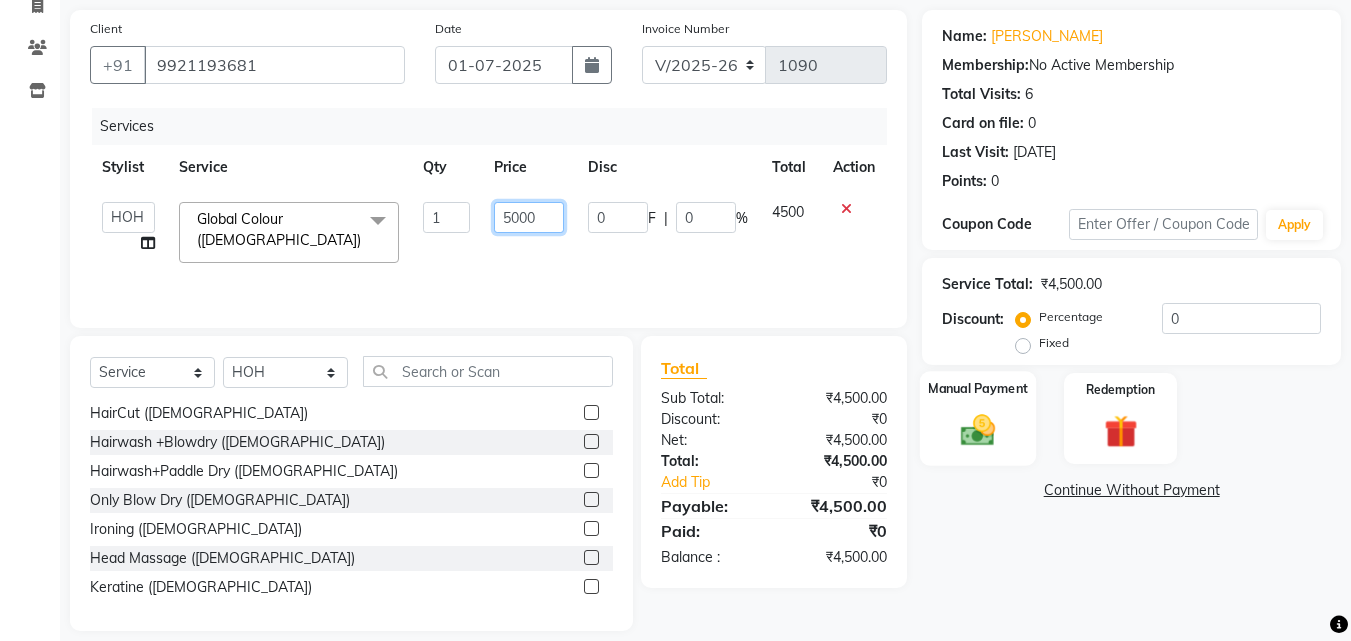 scroll, scrollTop: 157, scrollLeft: 0, axis: vertical 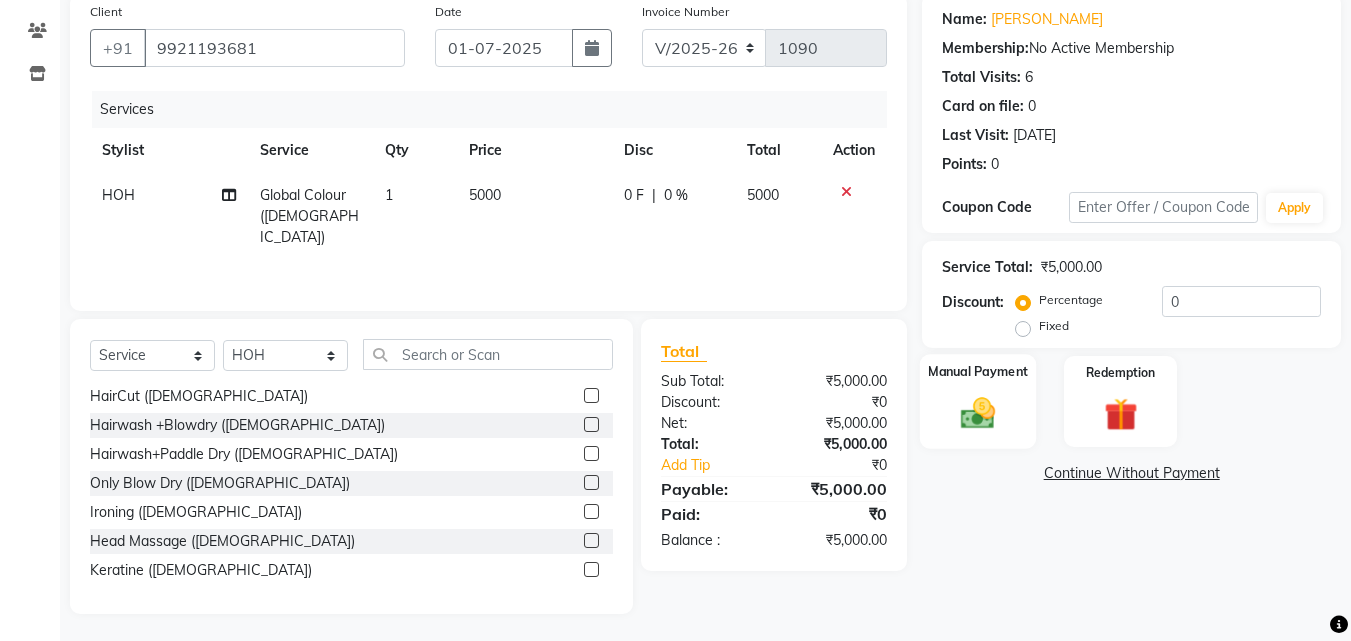 click 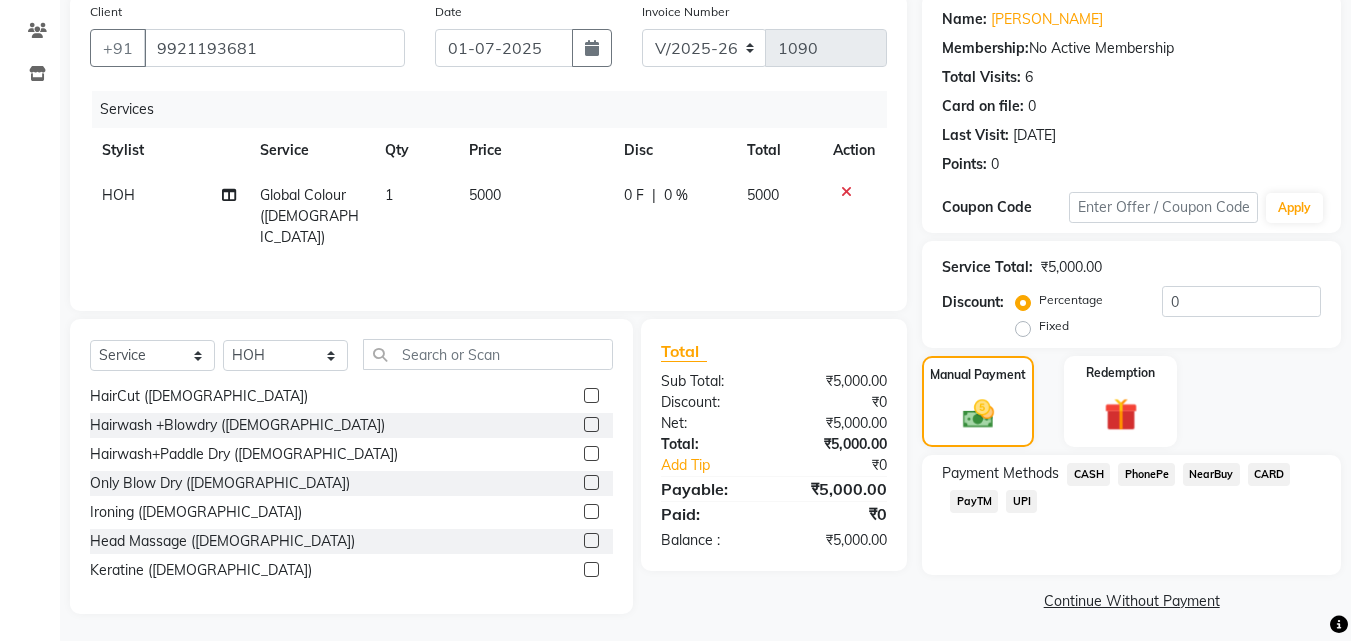 click on "5000" 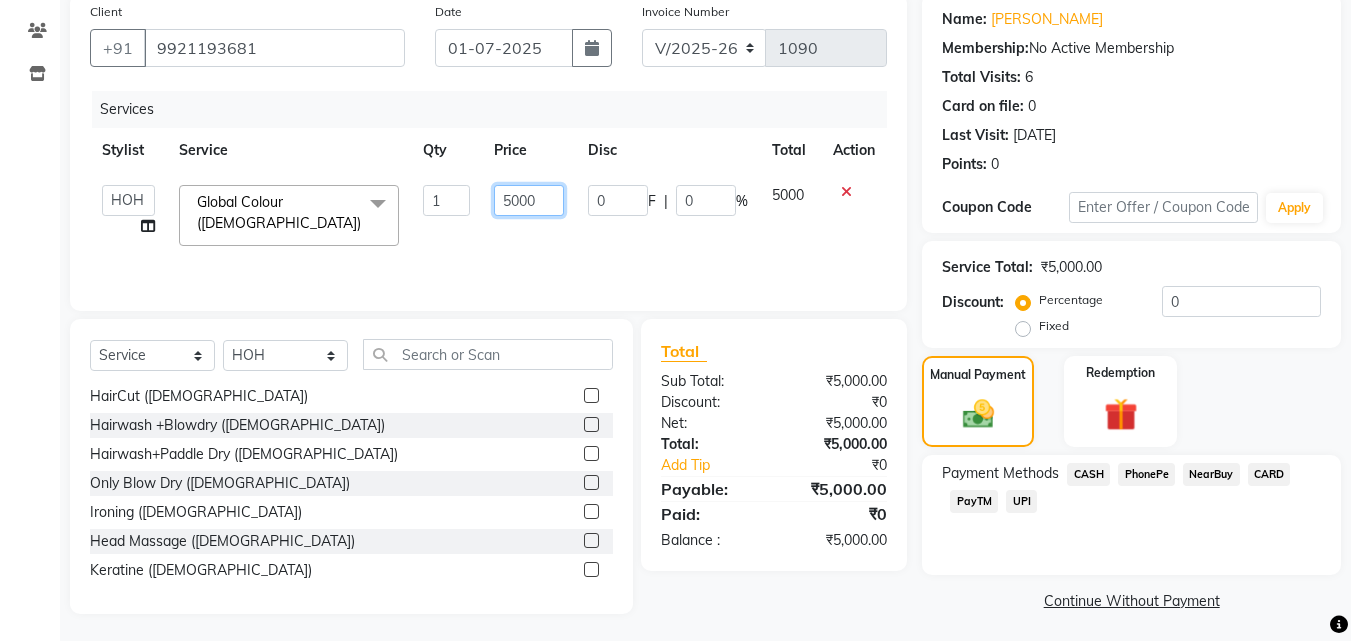 click on "5000" 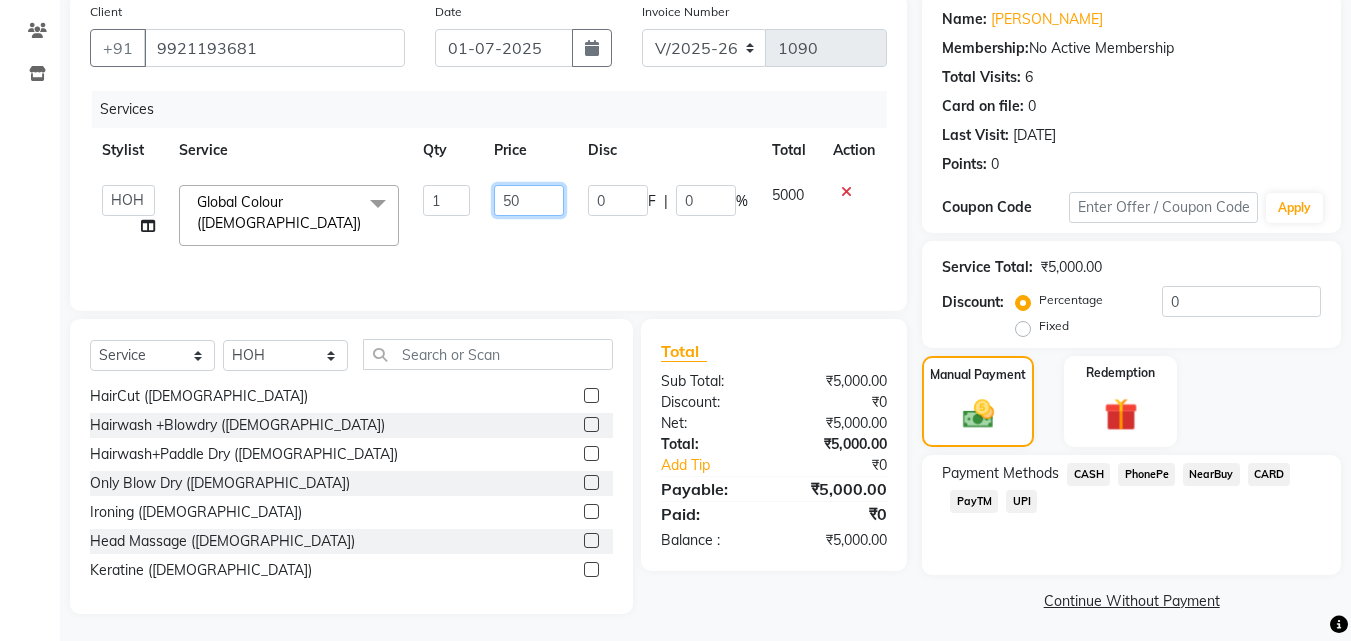 type on "5" 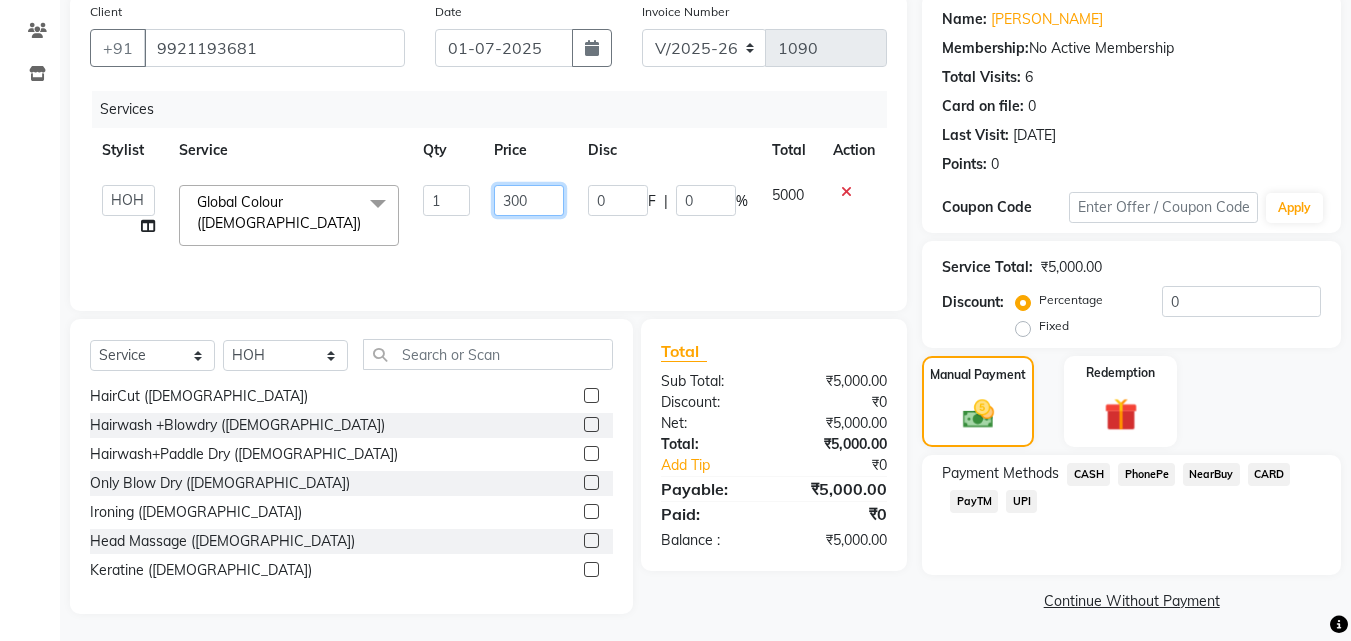 type on "3000" 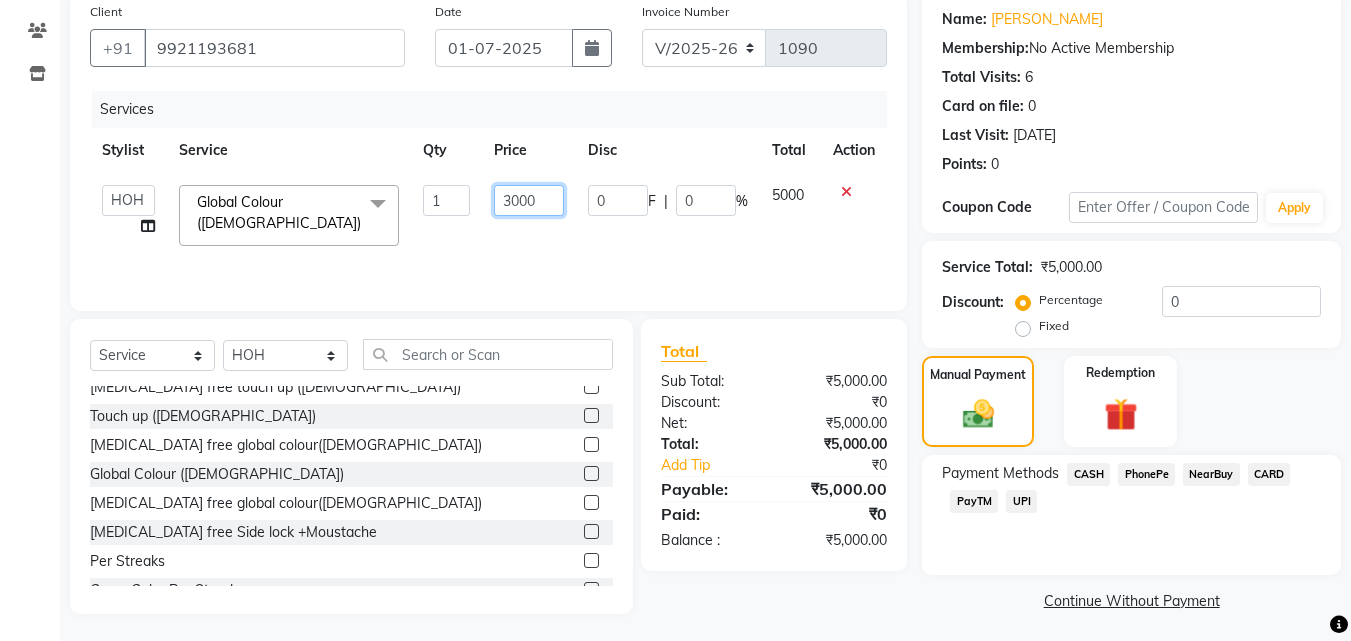 scroll, scrollTop: 1143, scrollLeft: 0, axis: vertical 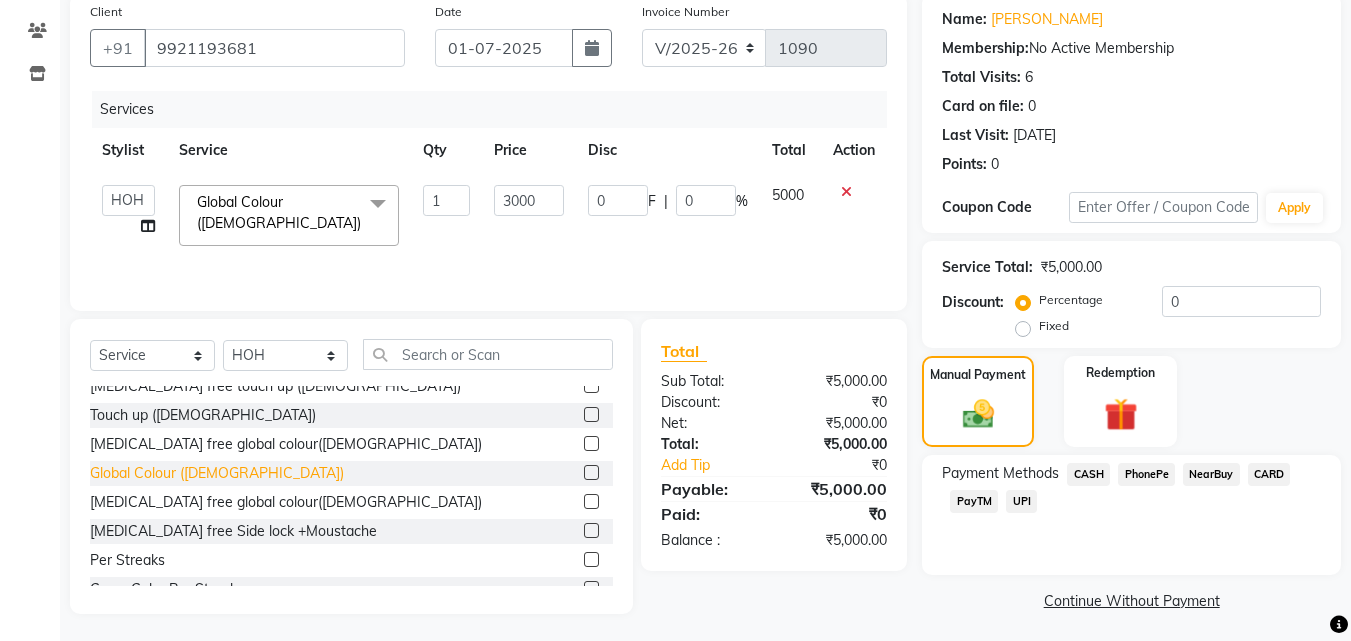 click on "Global Colour (female)" 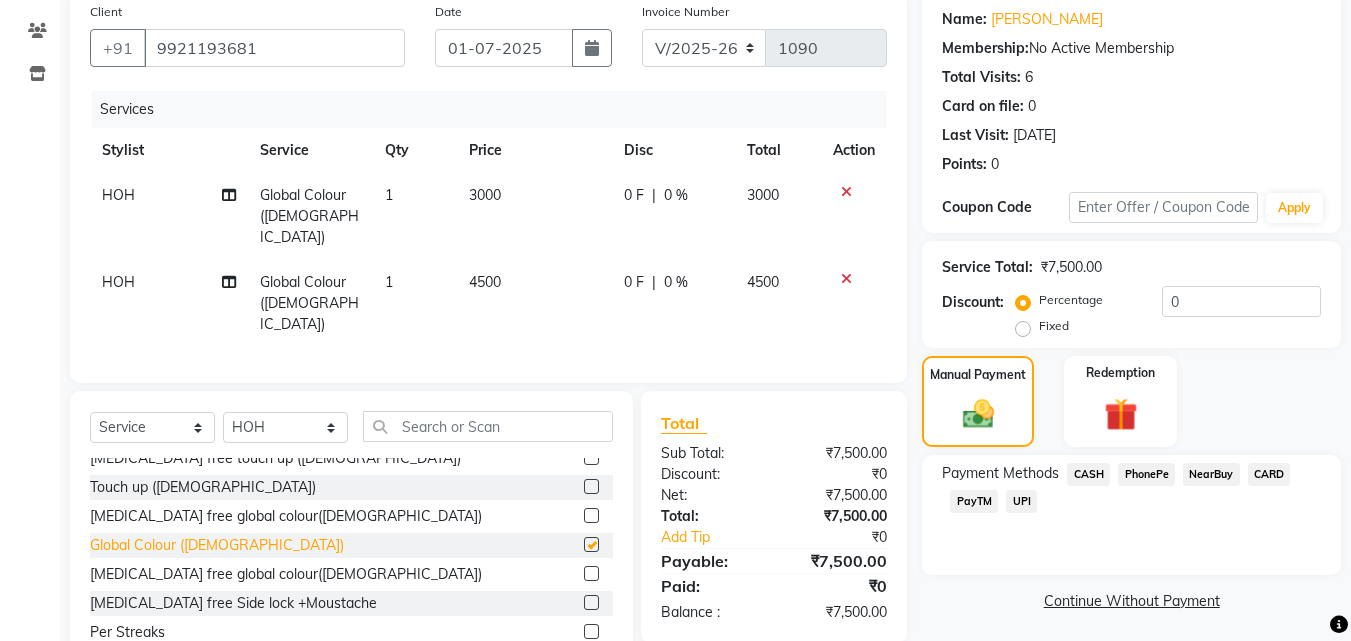 checkbox on "false" 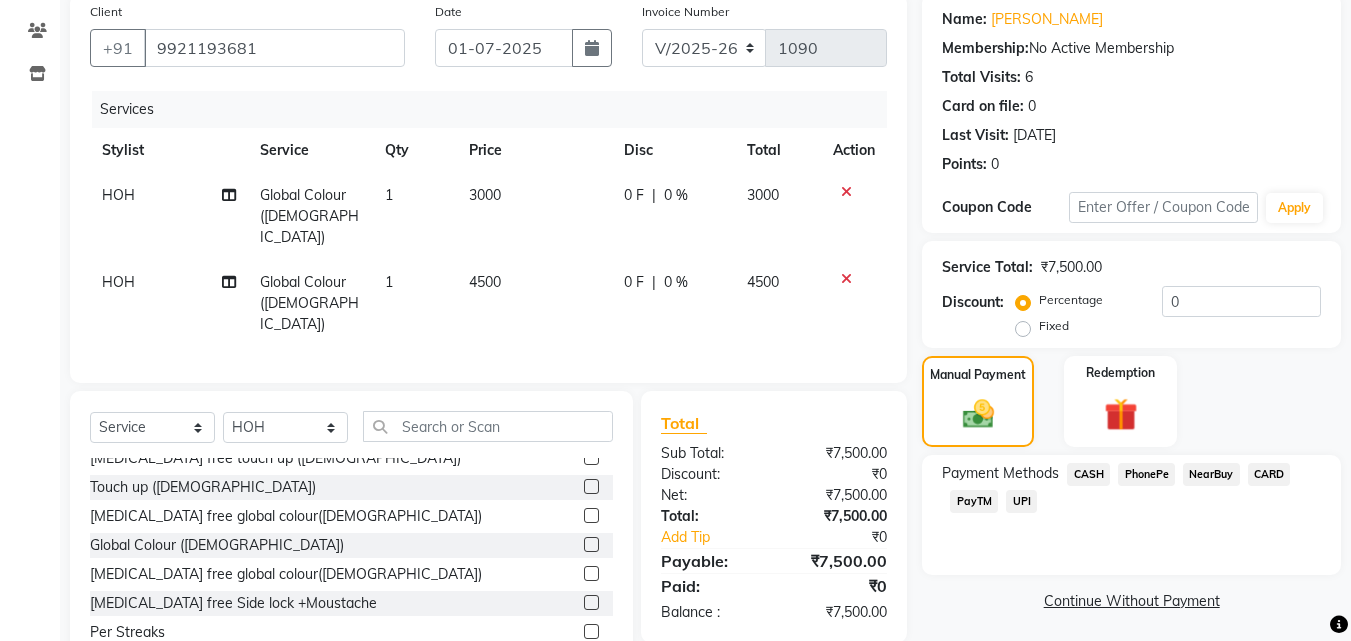 click on "4500" 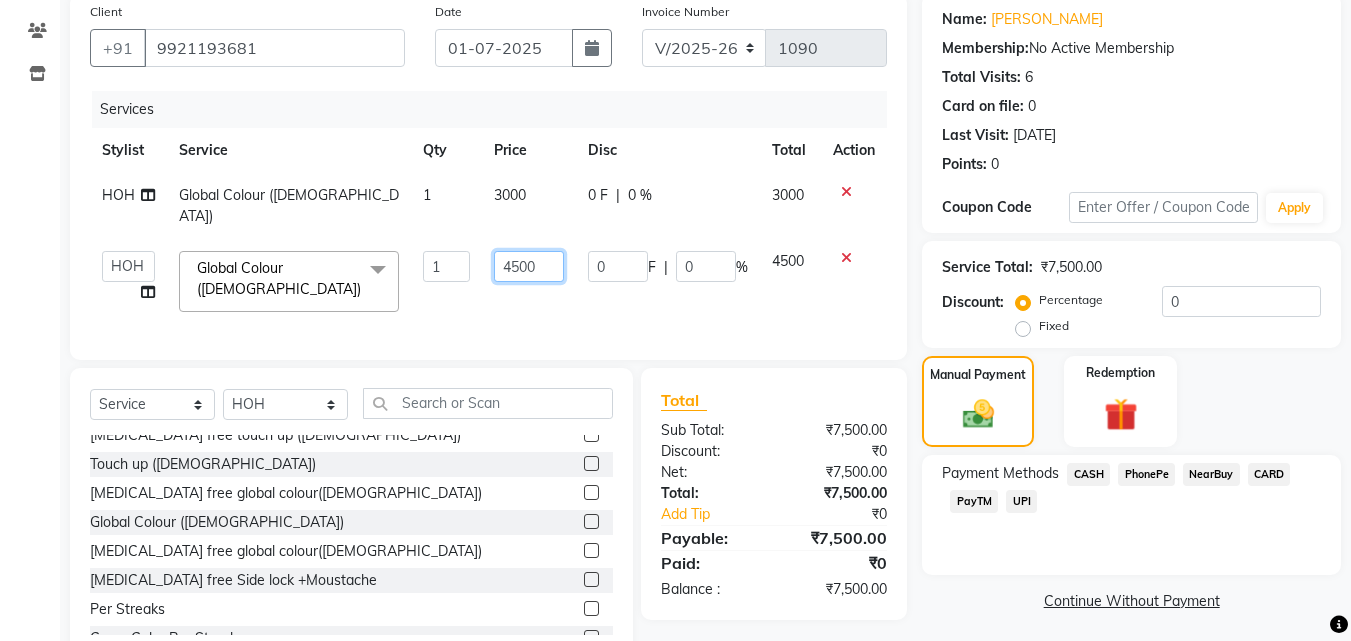 click on "4500" 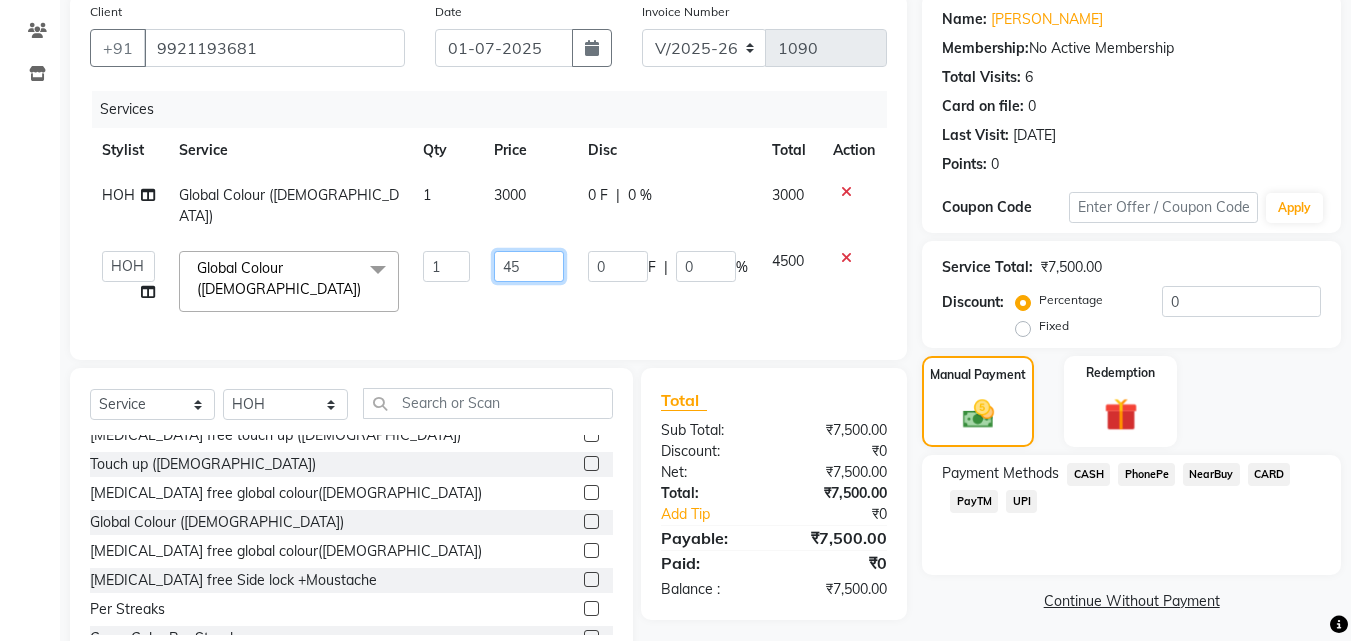 type on "4" 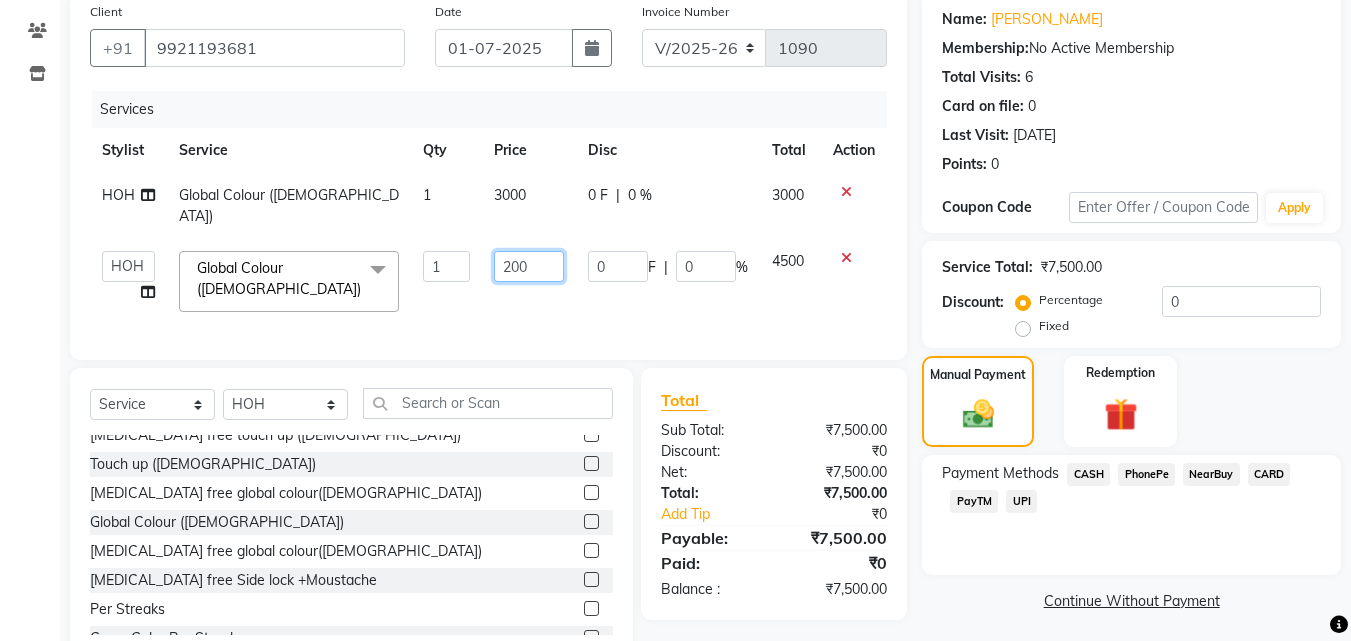 type on "2000" 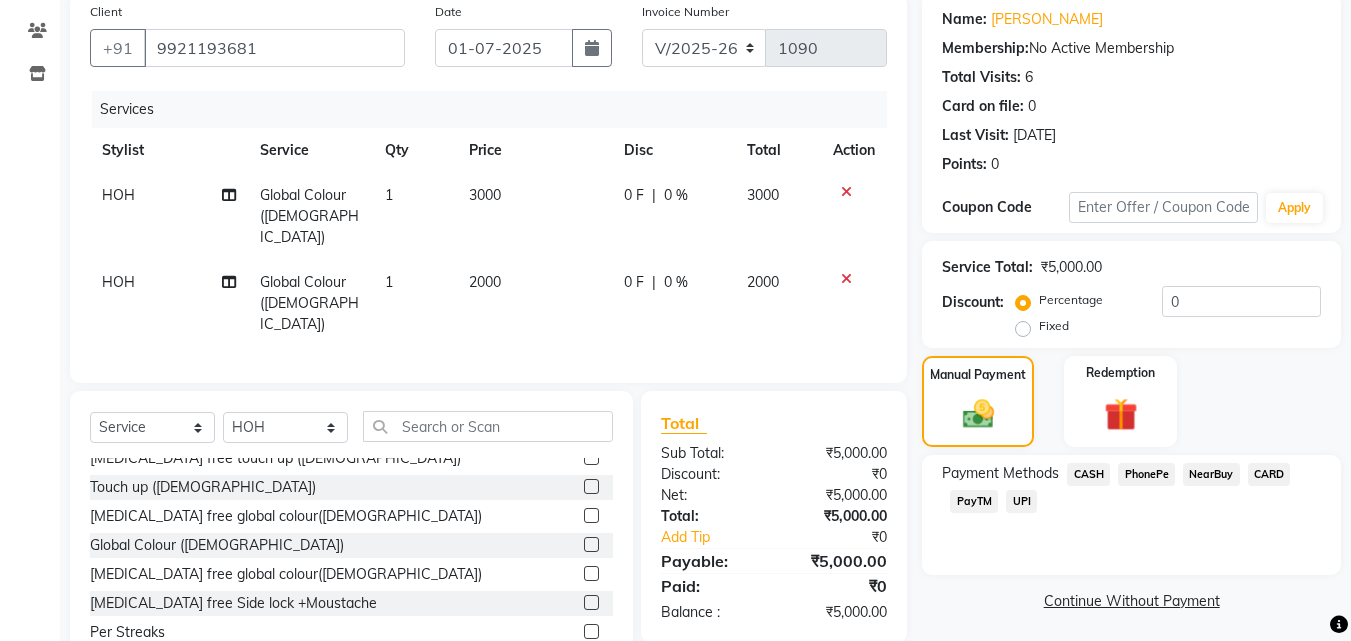 click on "HOH Split Commission" 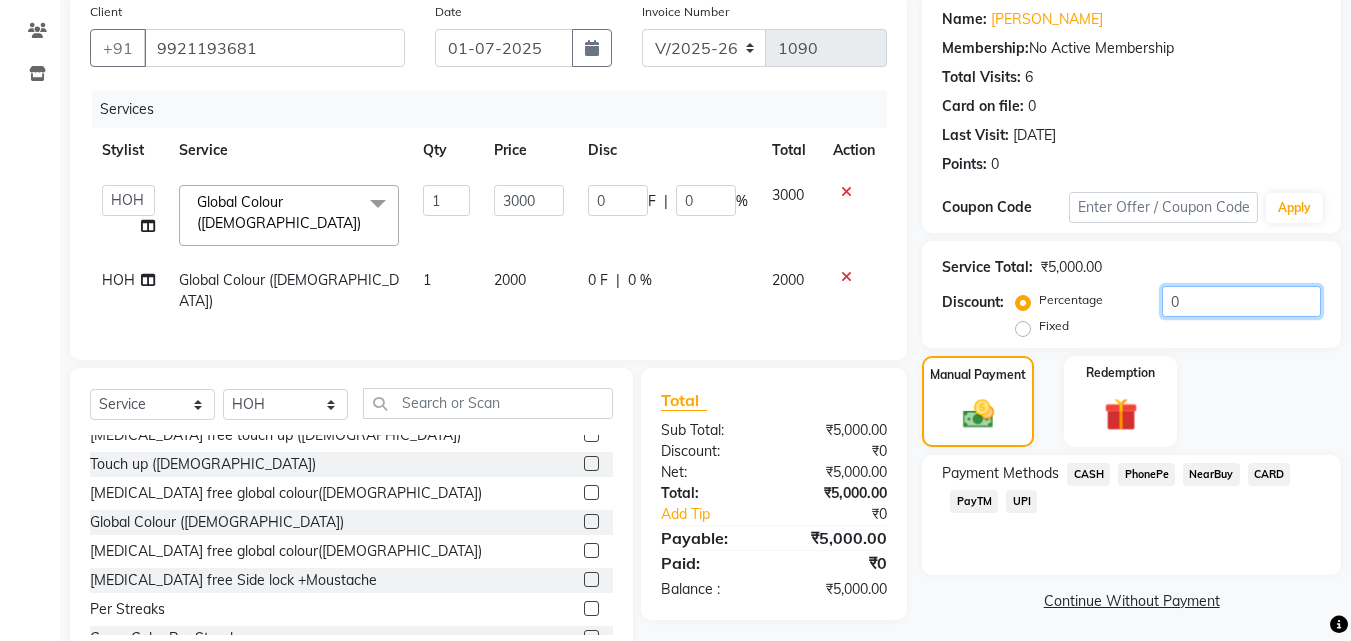 click on "0" 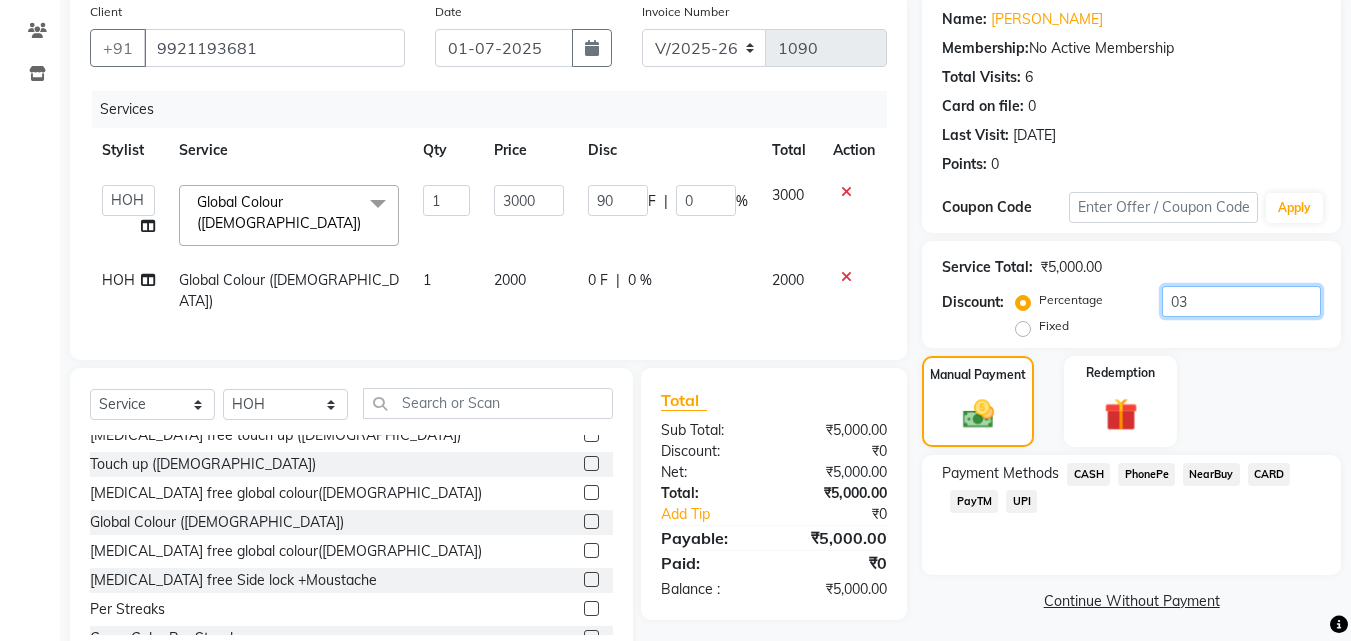 type on "3" 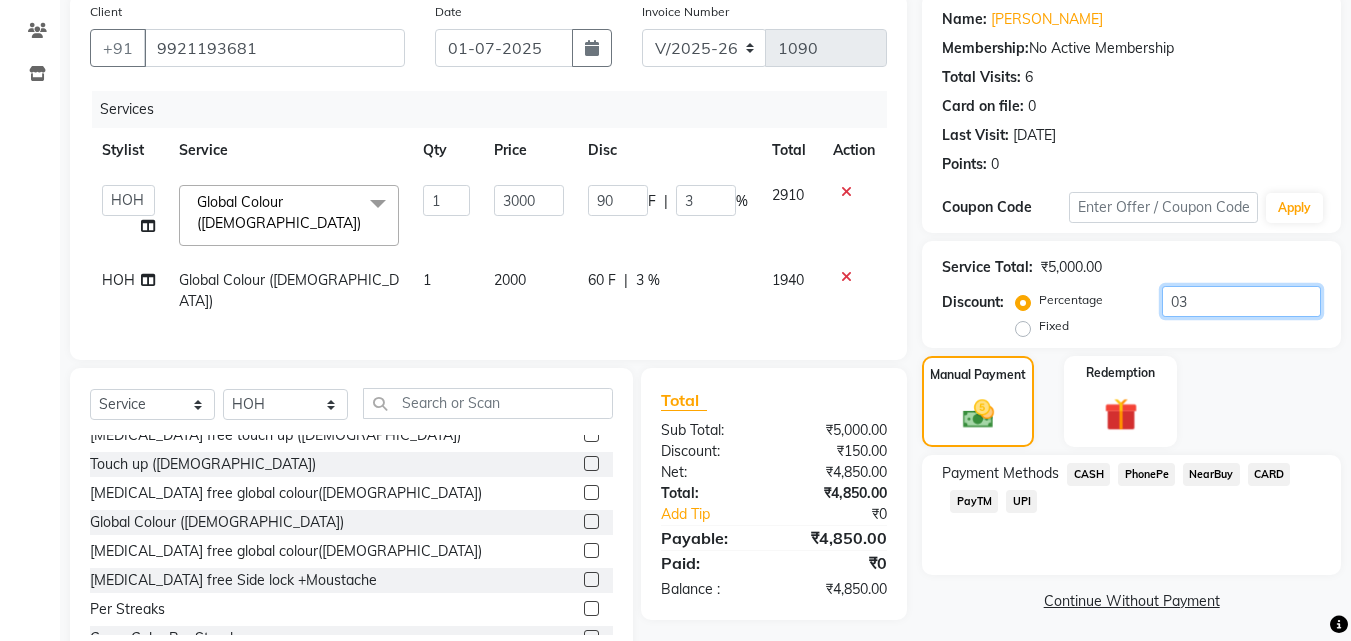 type on "030" 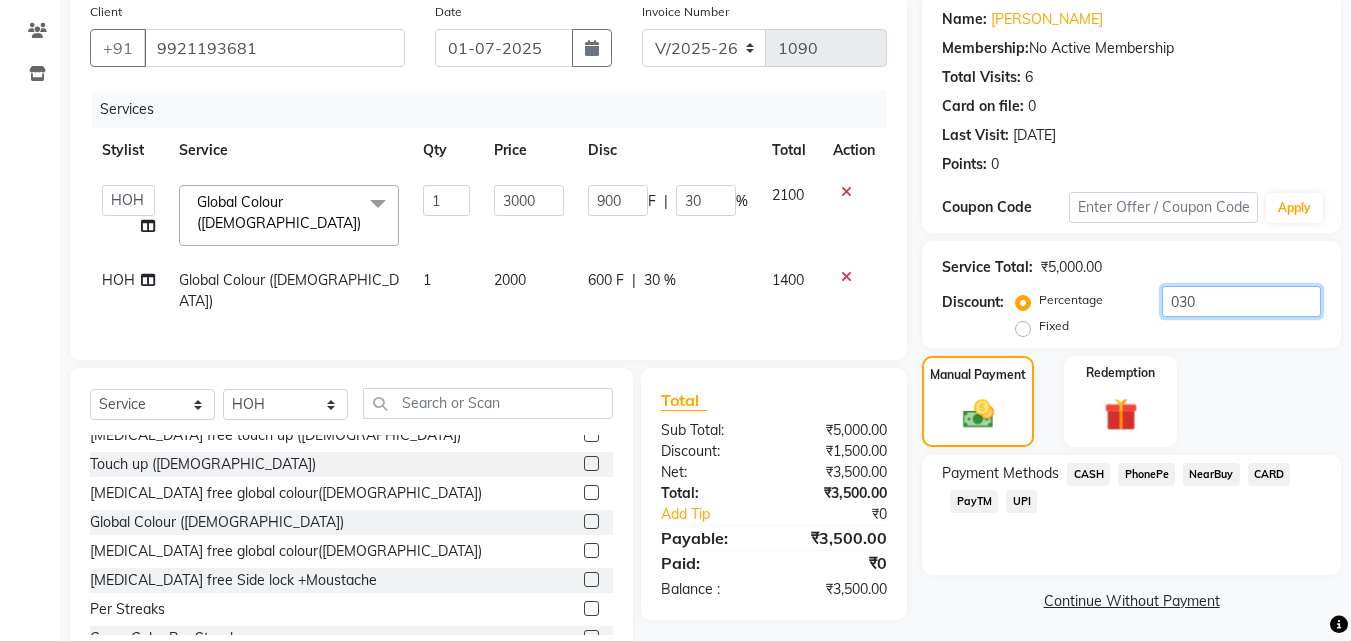 type on "100" 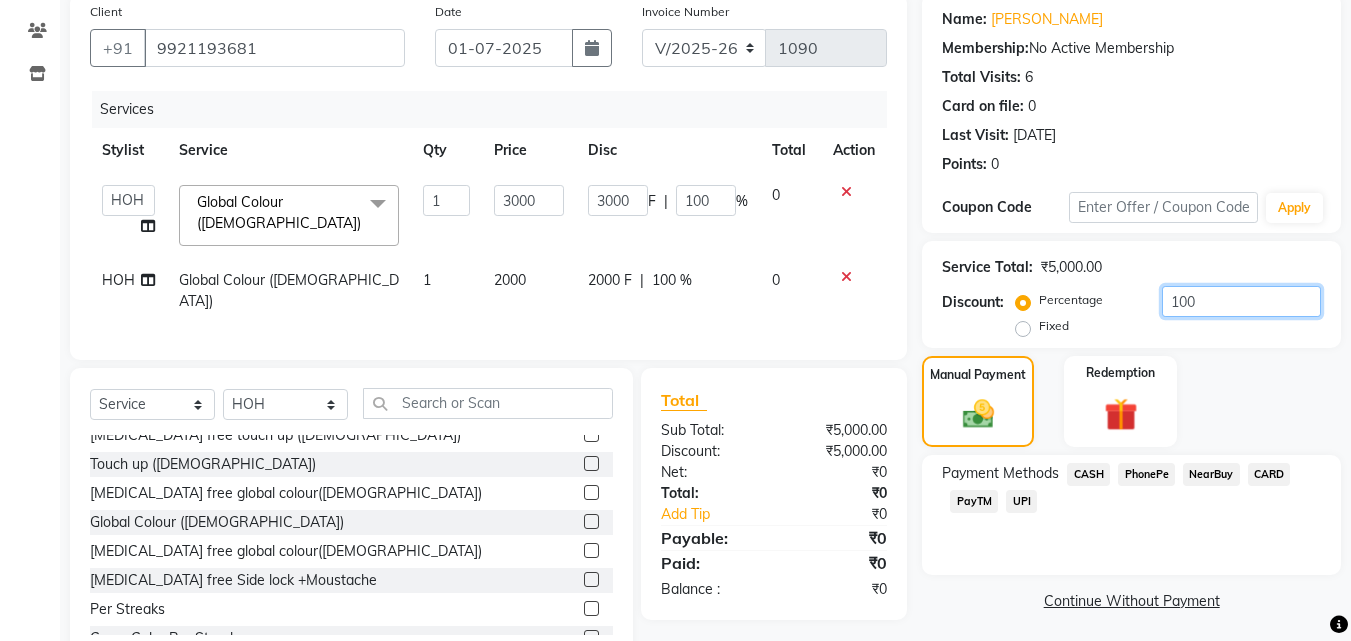 type on "10" 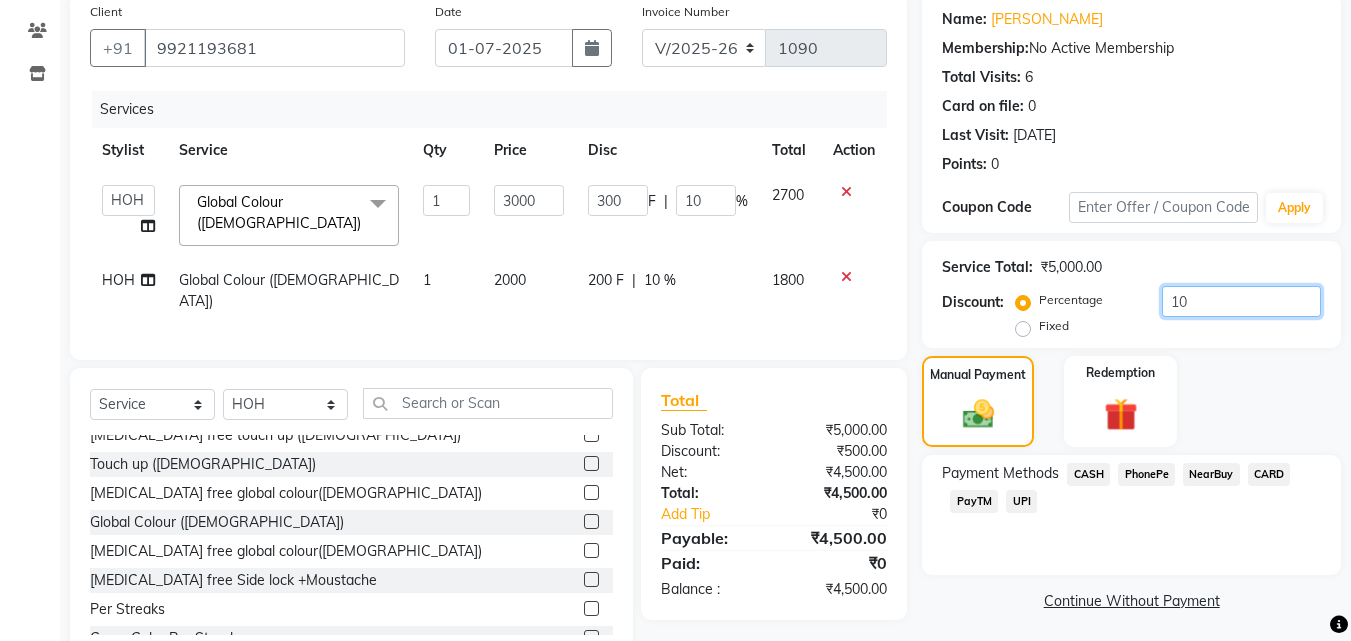 type on "1" 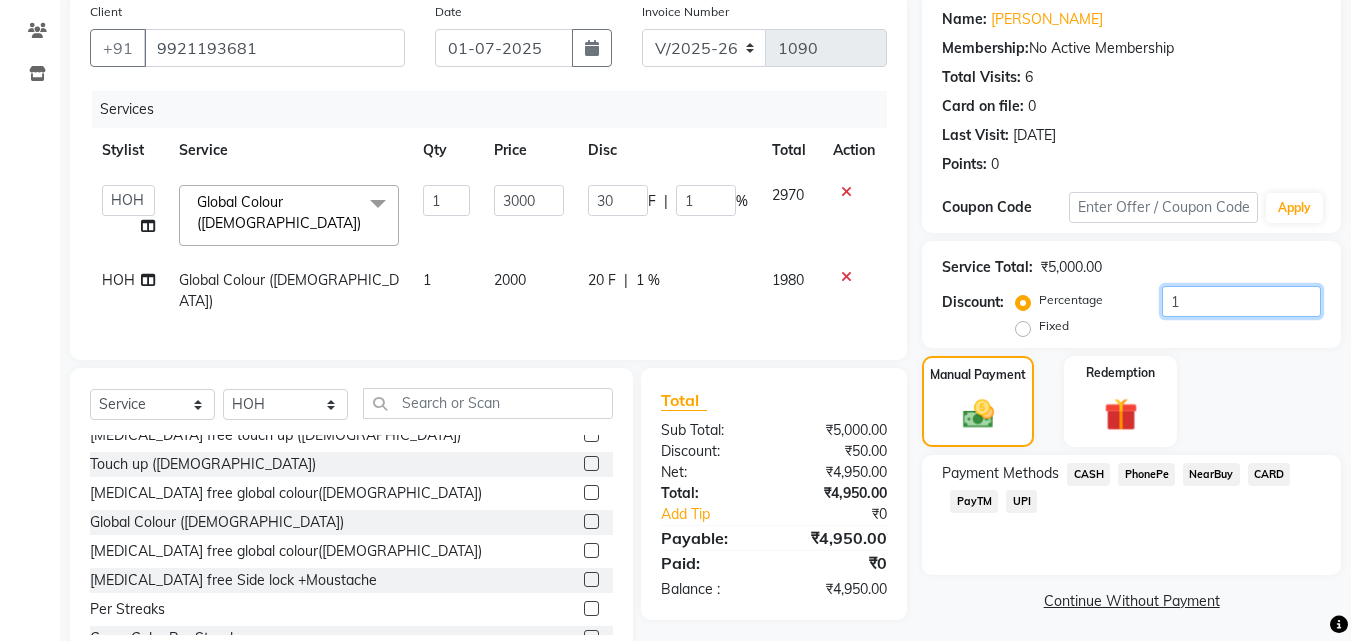 type 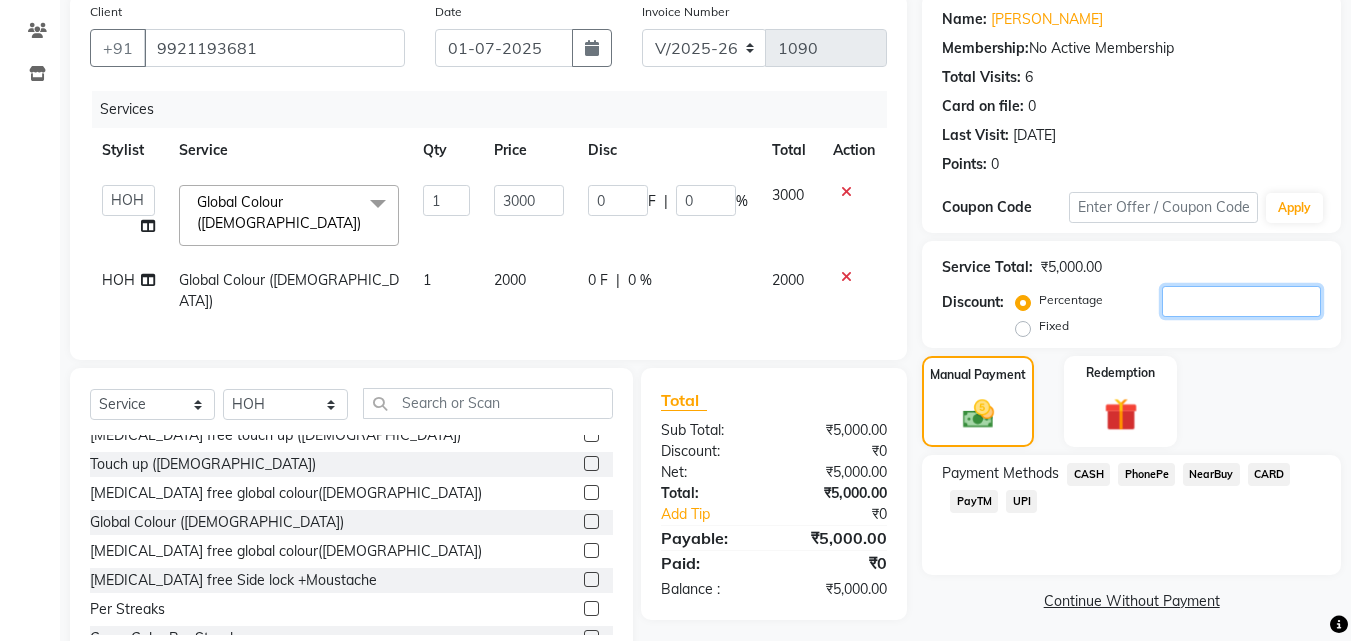 type on "3" 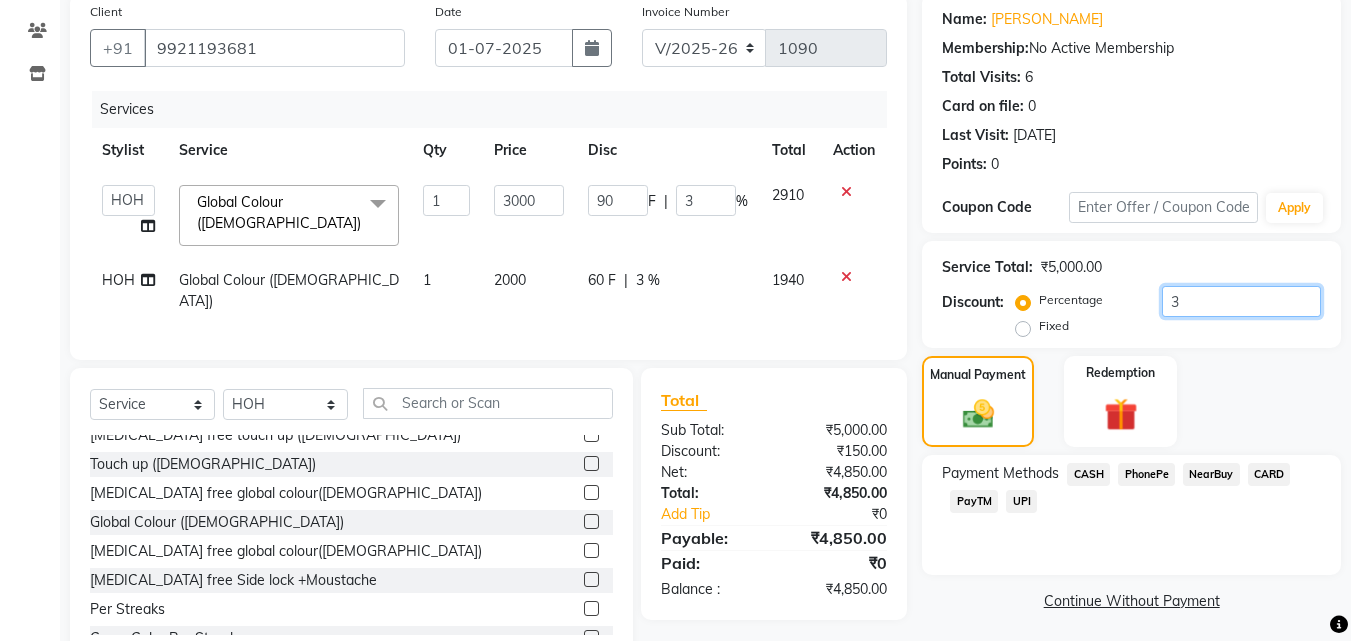 type on "30" 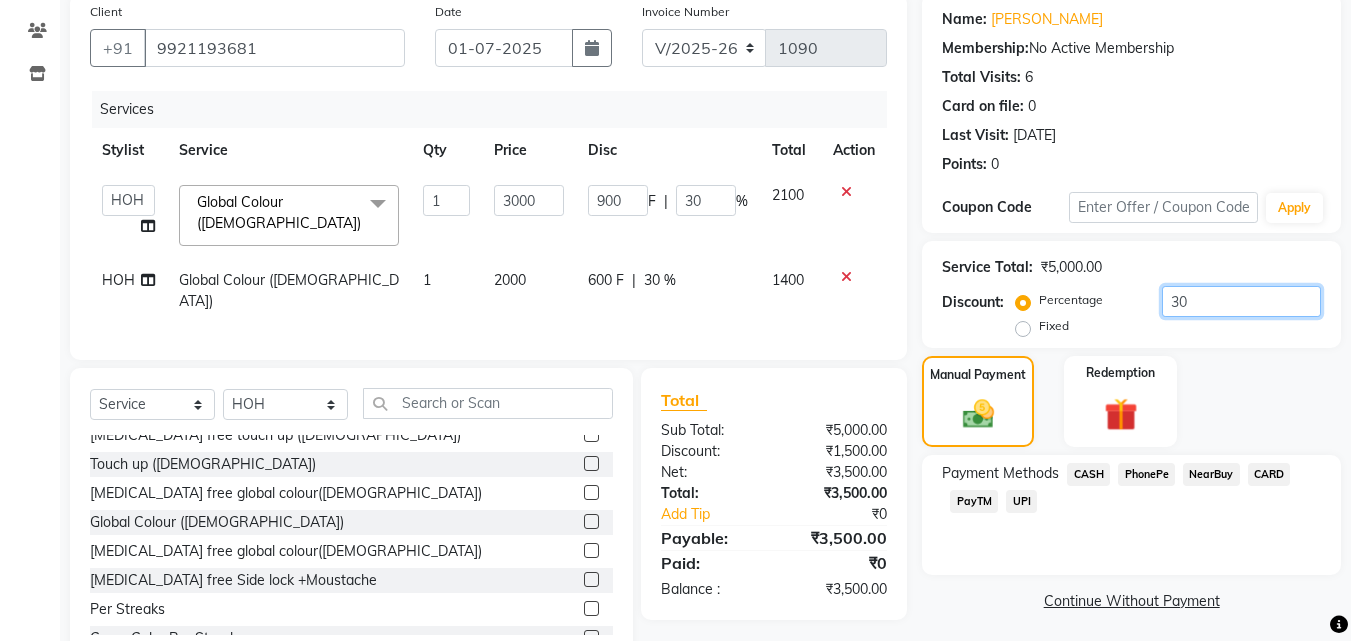 type on "100" 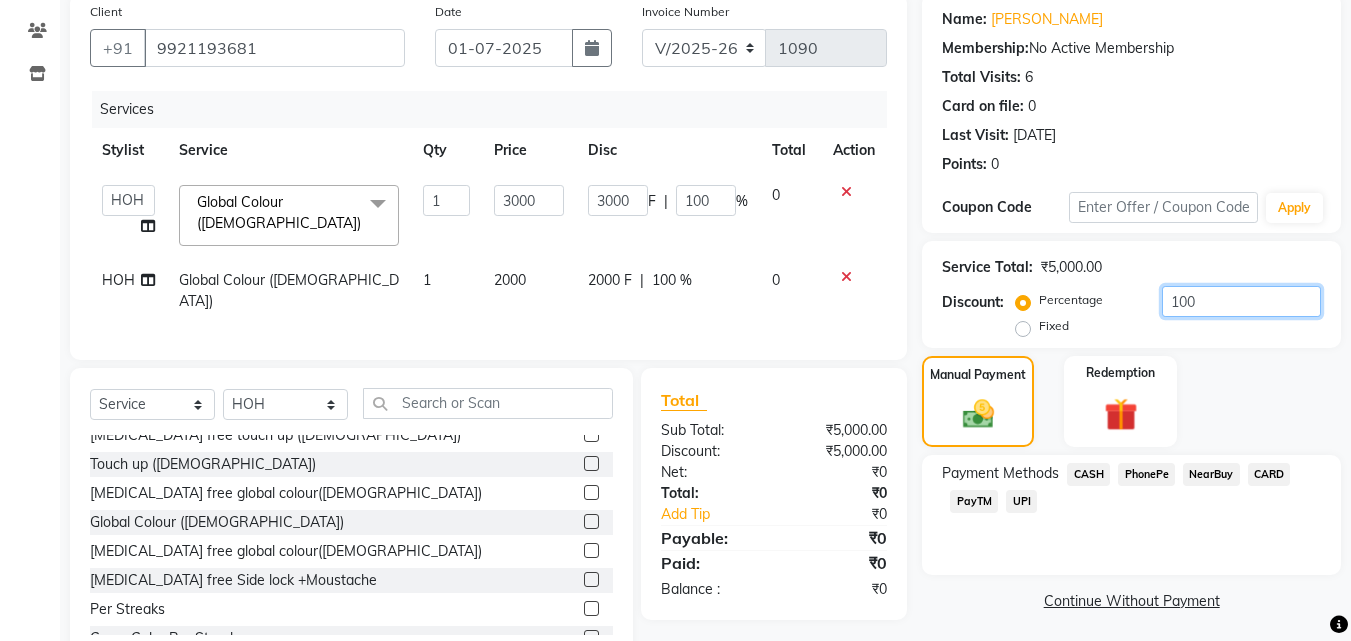 type on "10" 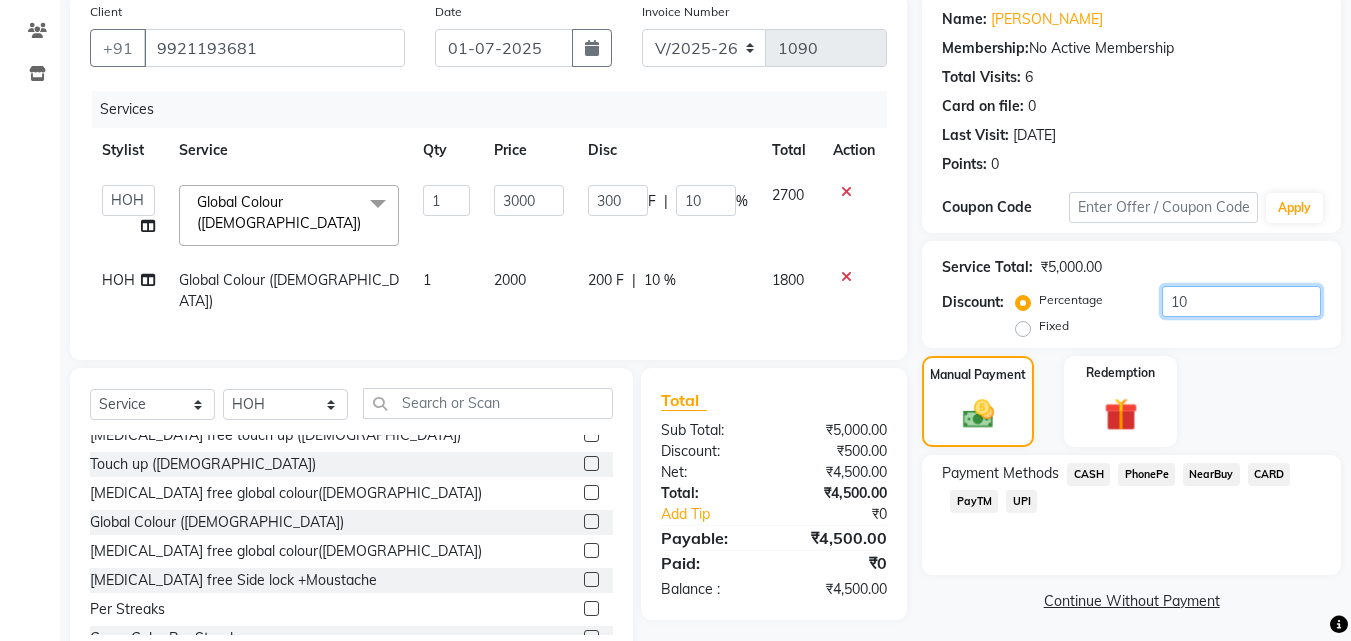 type on "1" 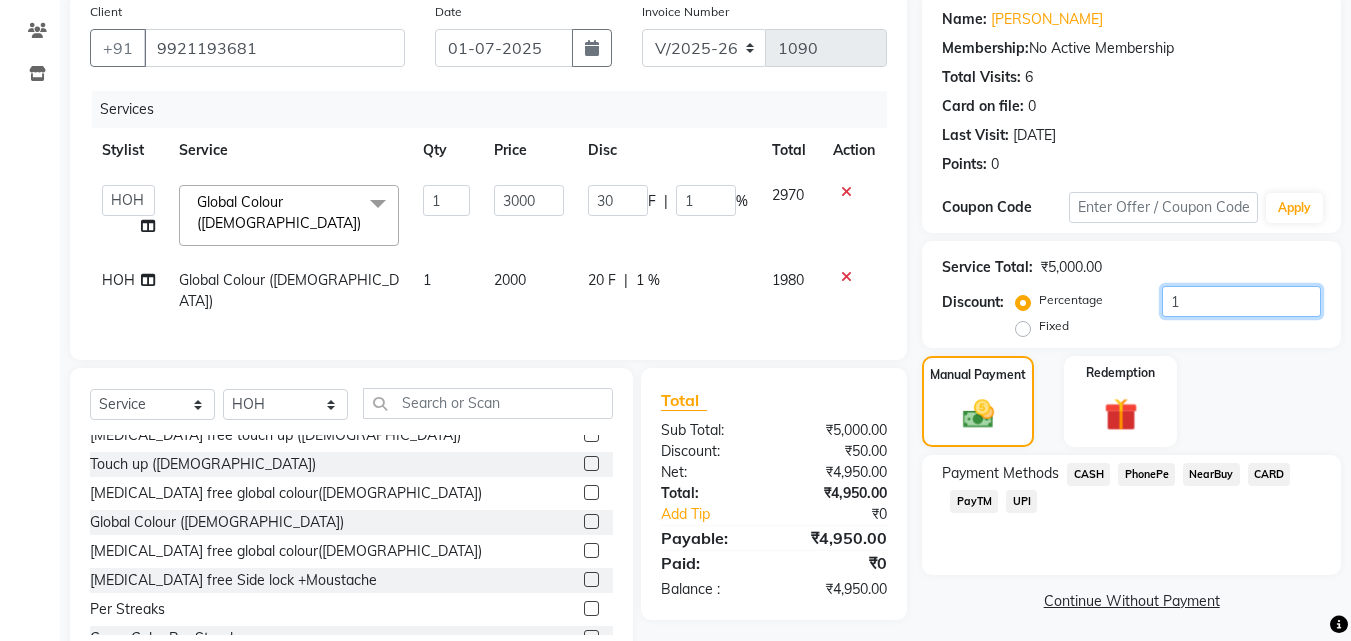 type 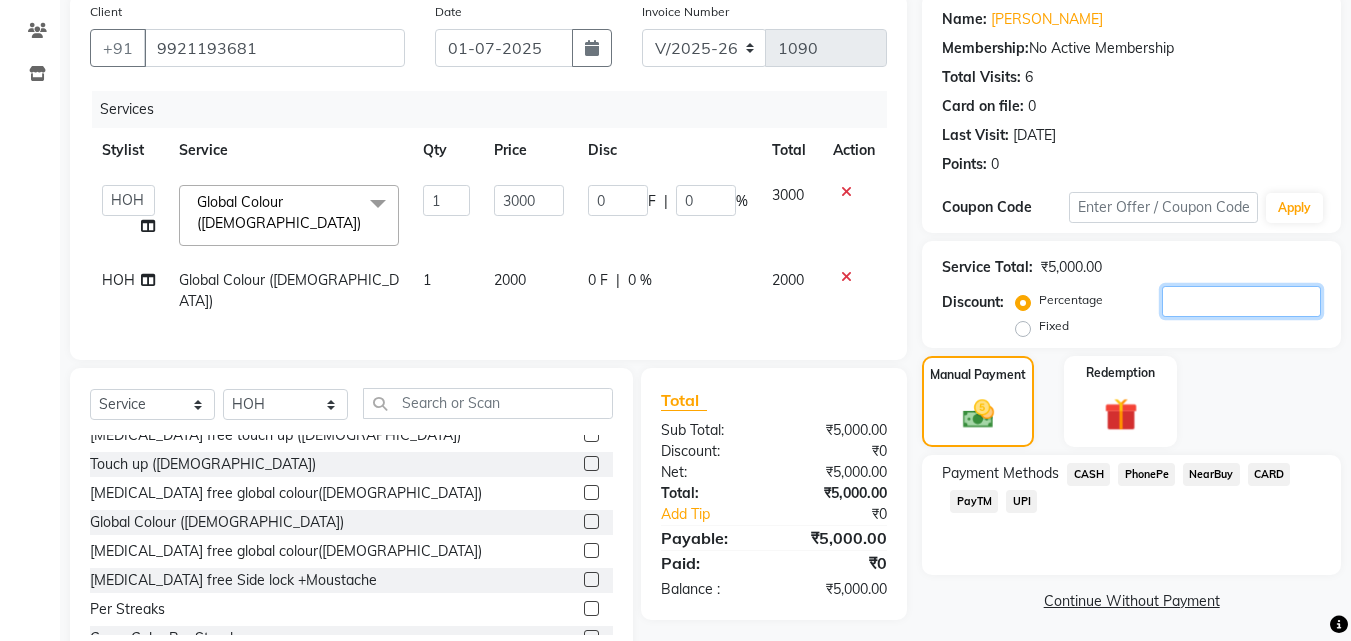 type 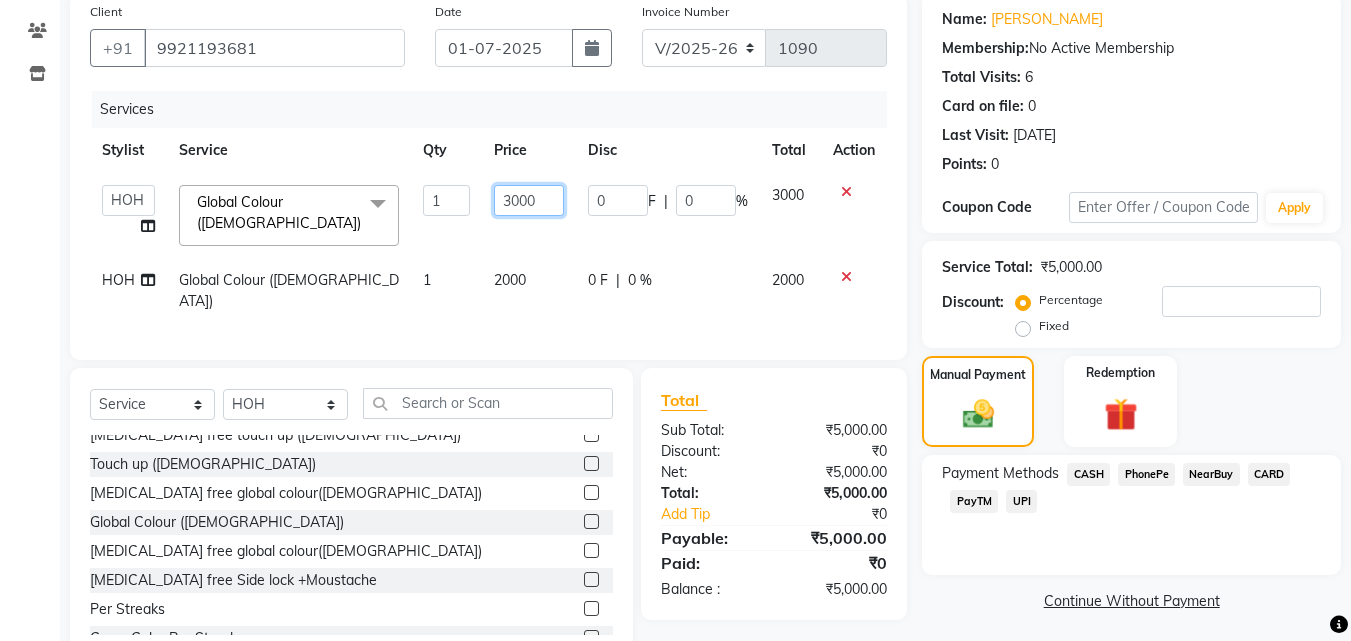 click on "3000" 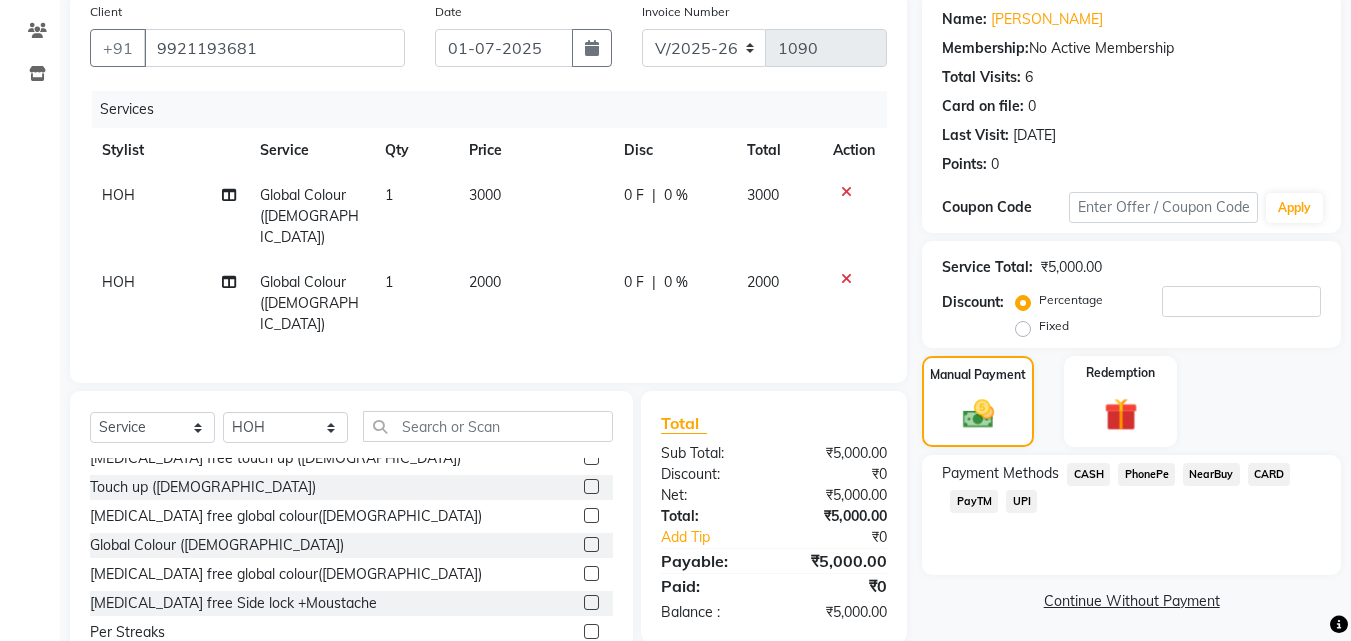 click on "CASH" 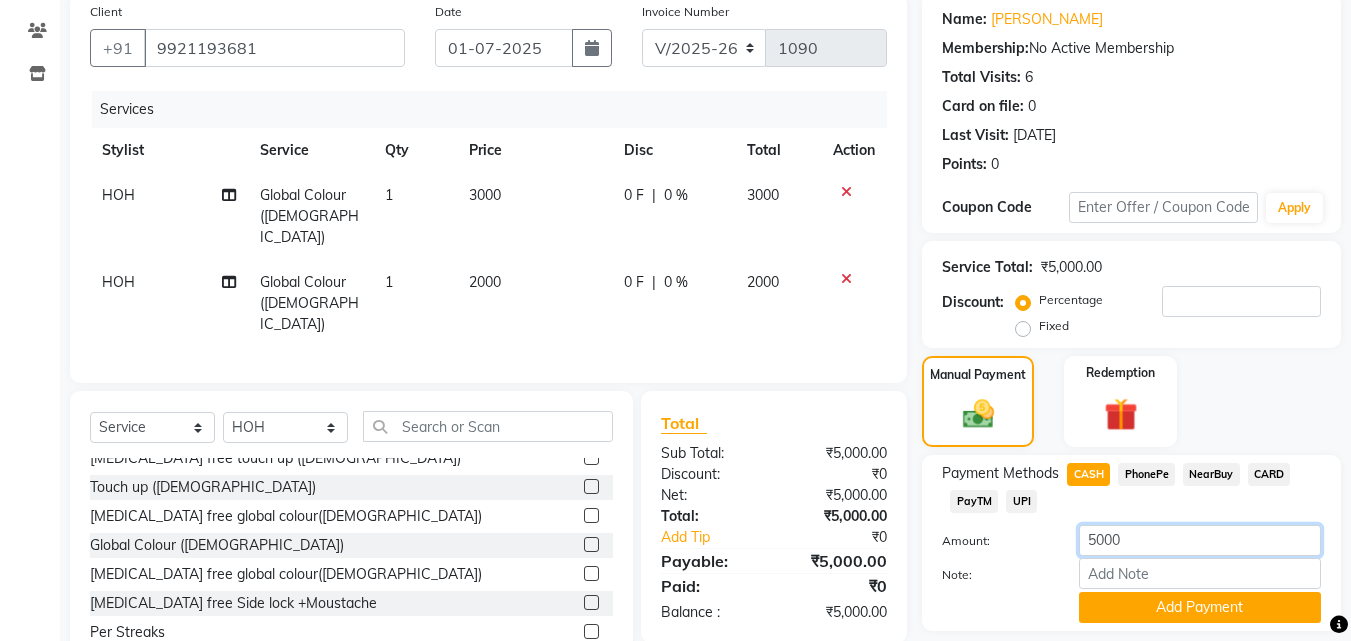click on "5000" 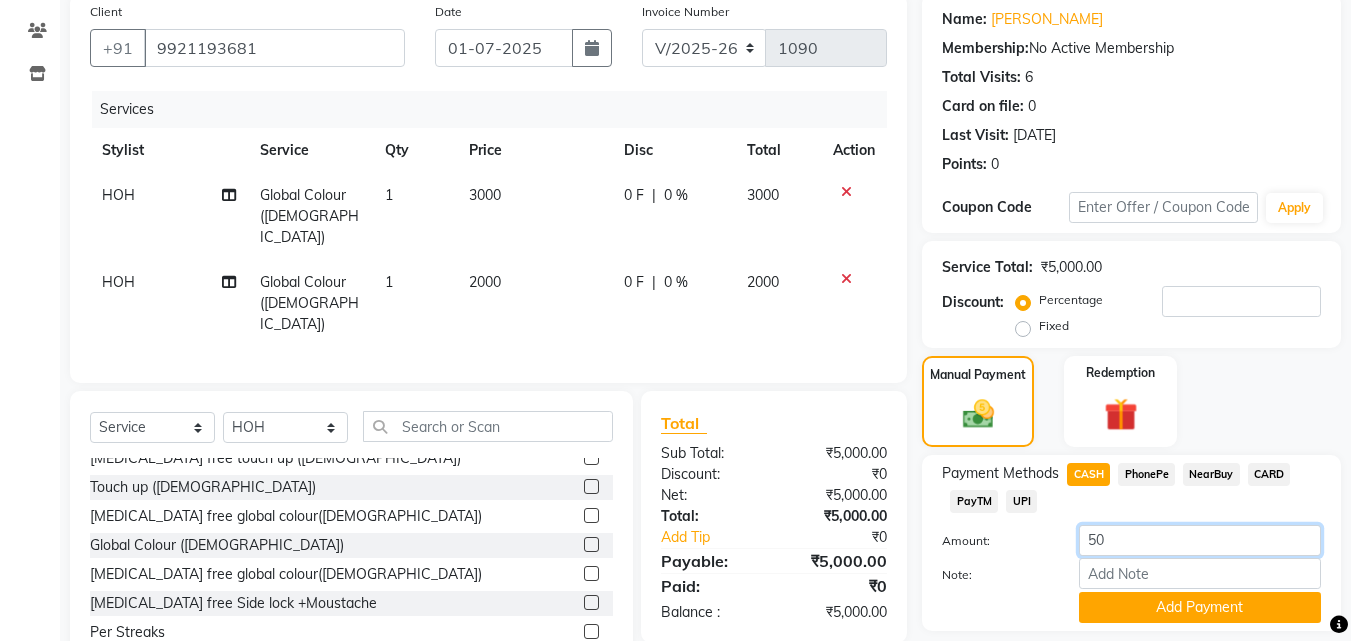 type on "5" 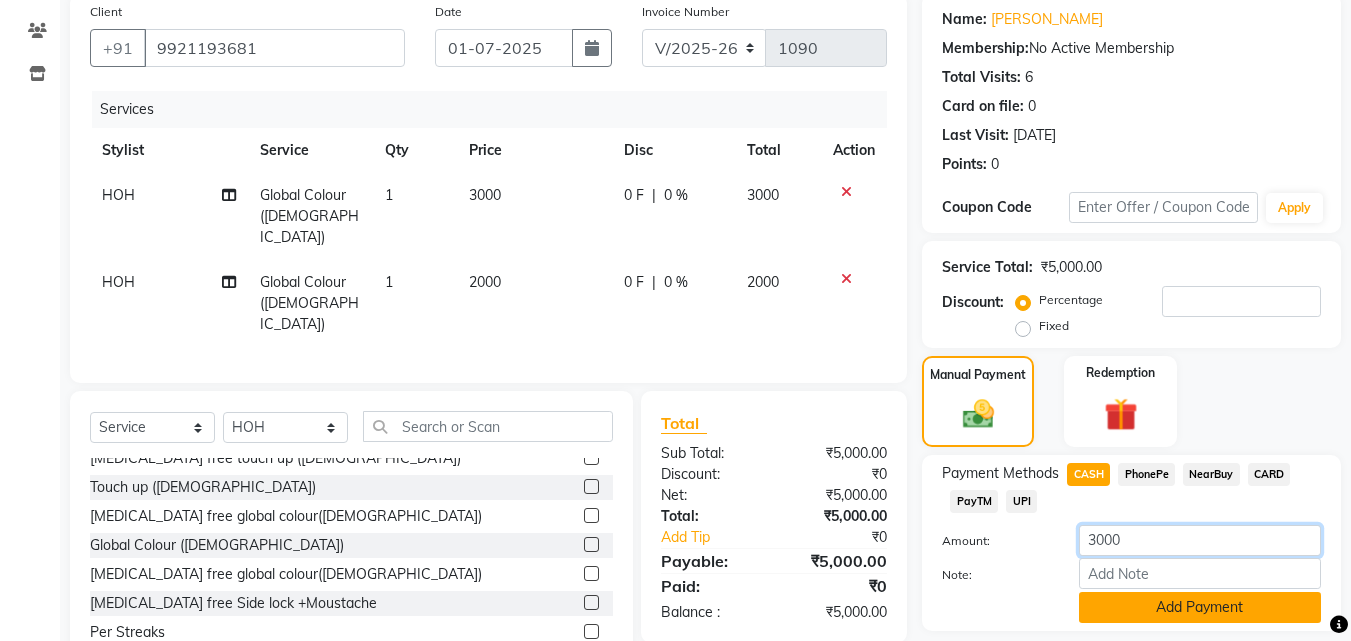 type on "3000" 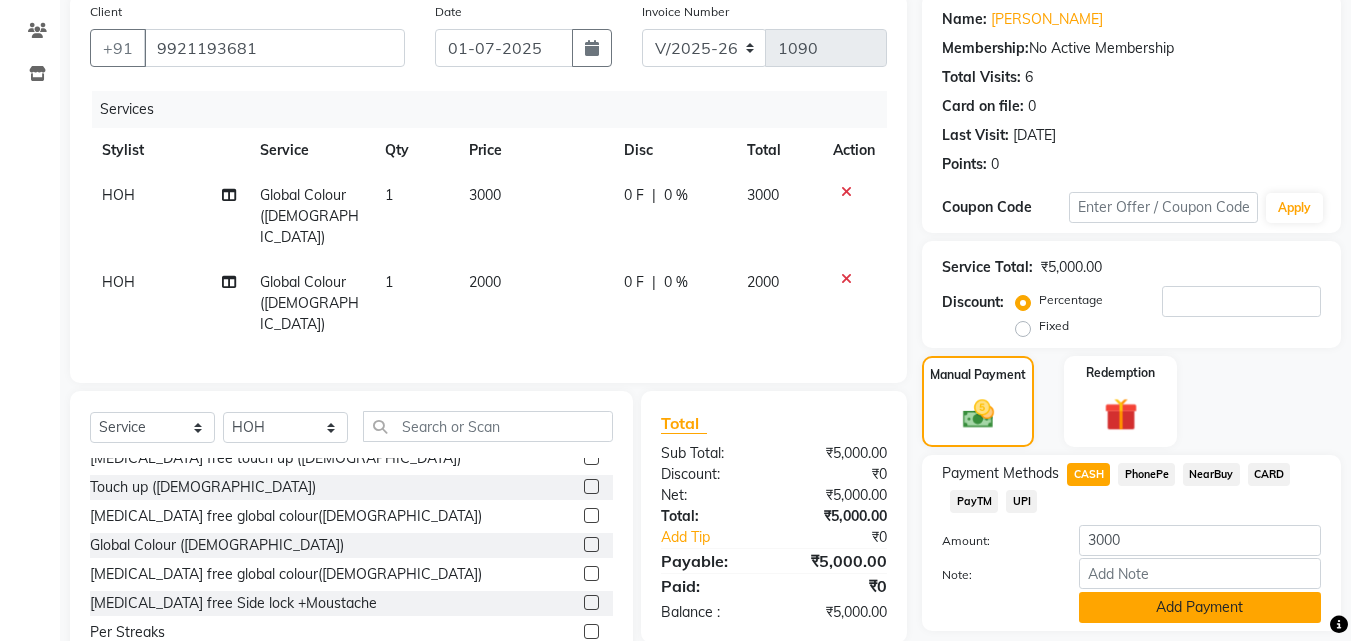 click on "Add Payment" 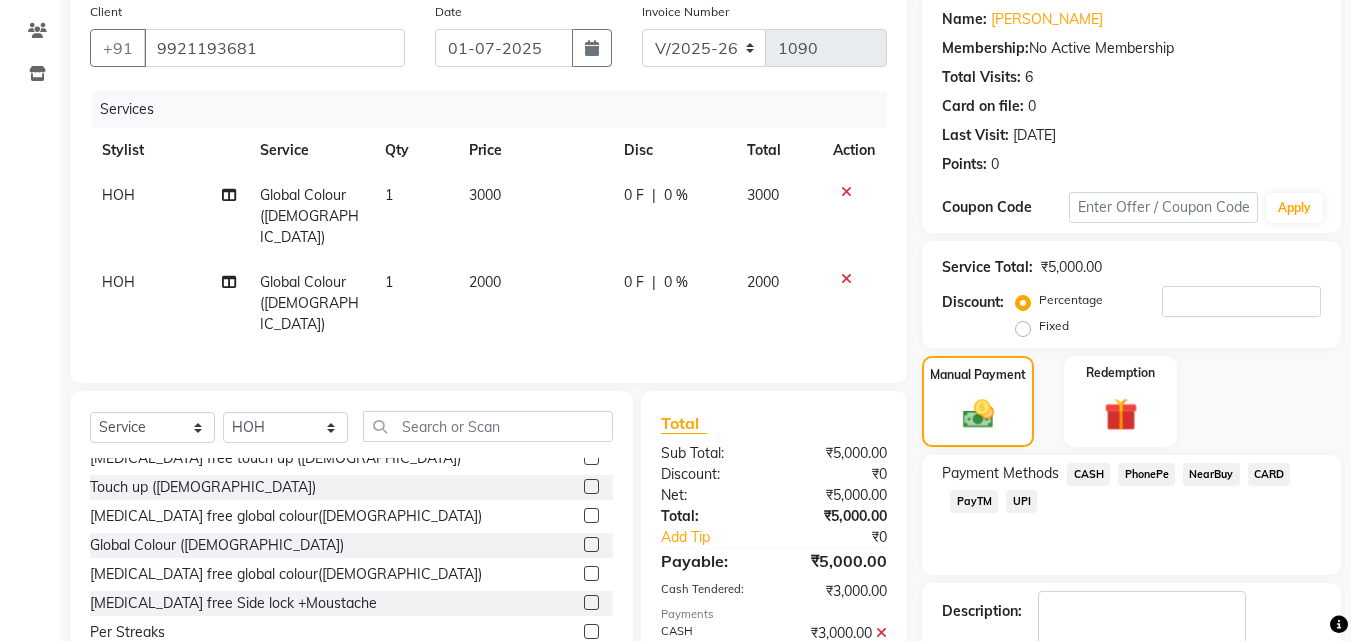 click on "2000" 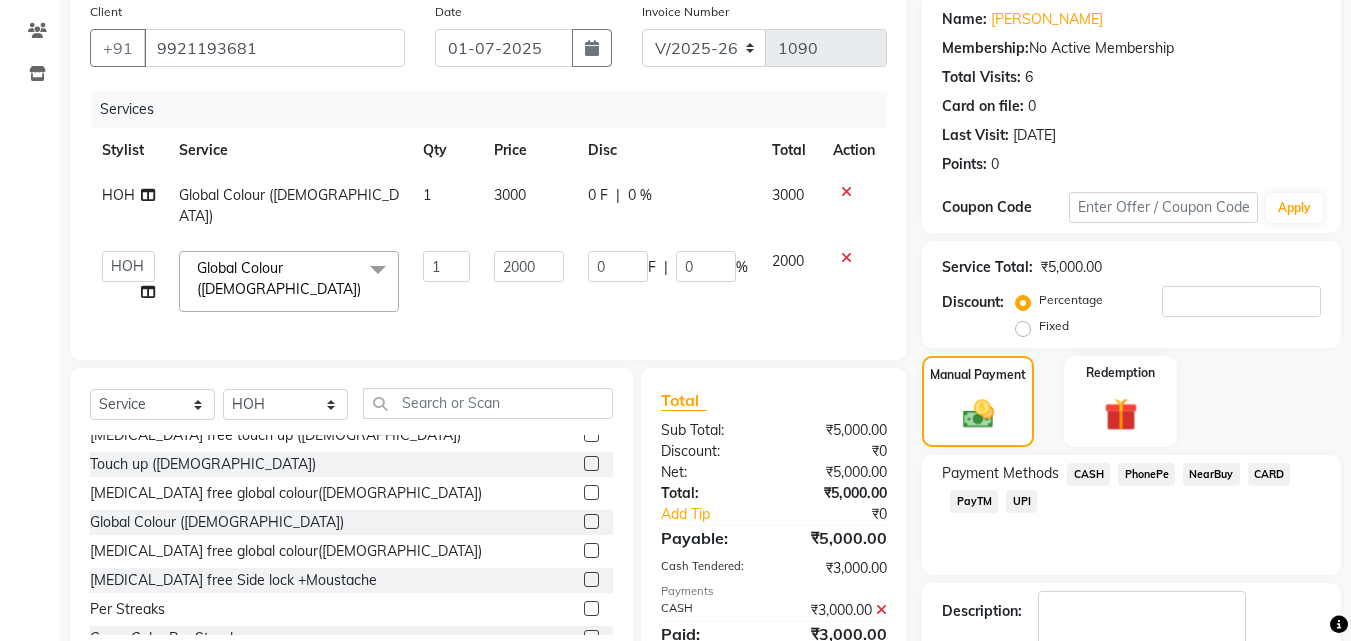 click on "UPI" 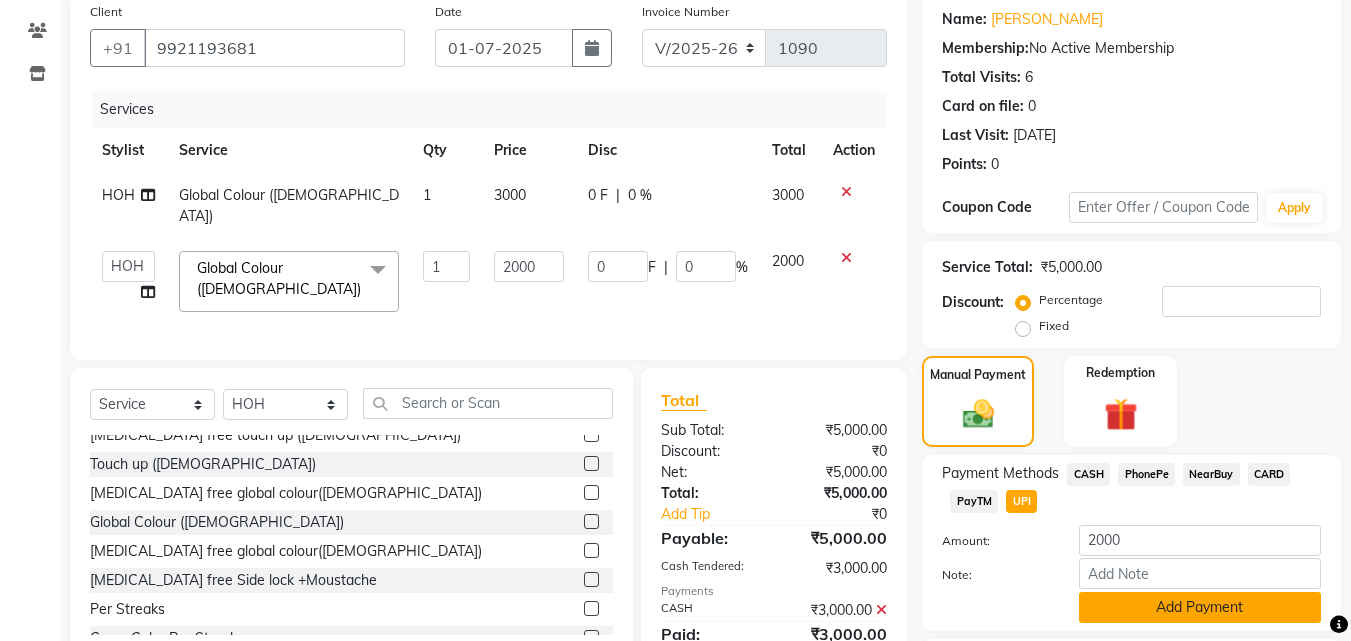 click on "Add Payment" 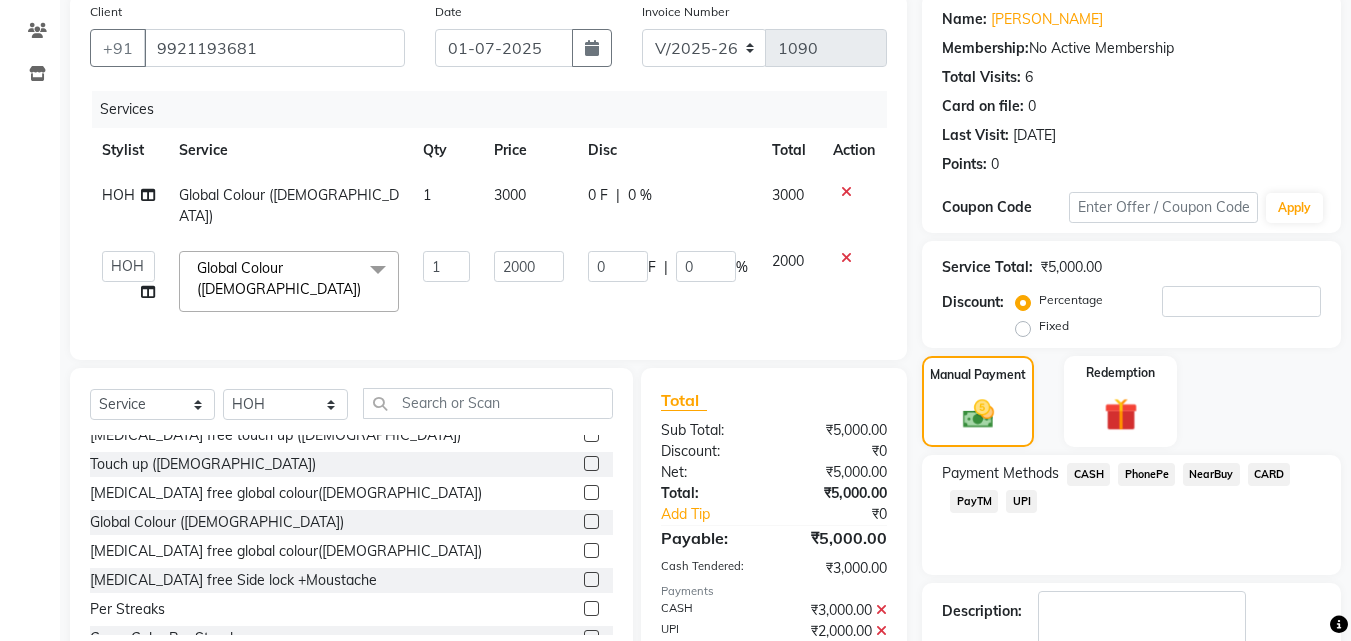 scroll, scrollTop: 275, scrollLeft: 0, axis: vertical 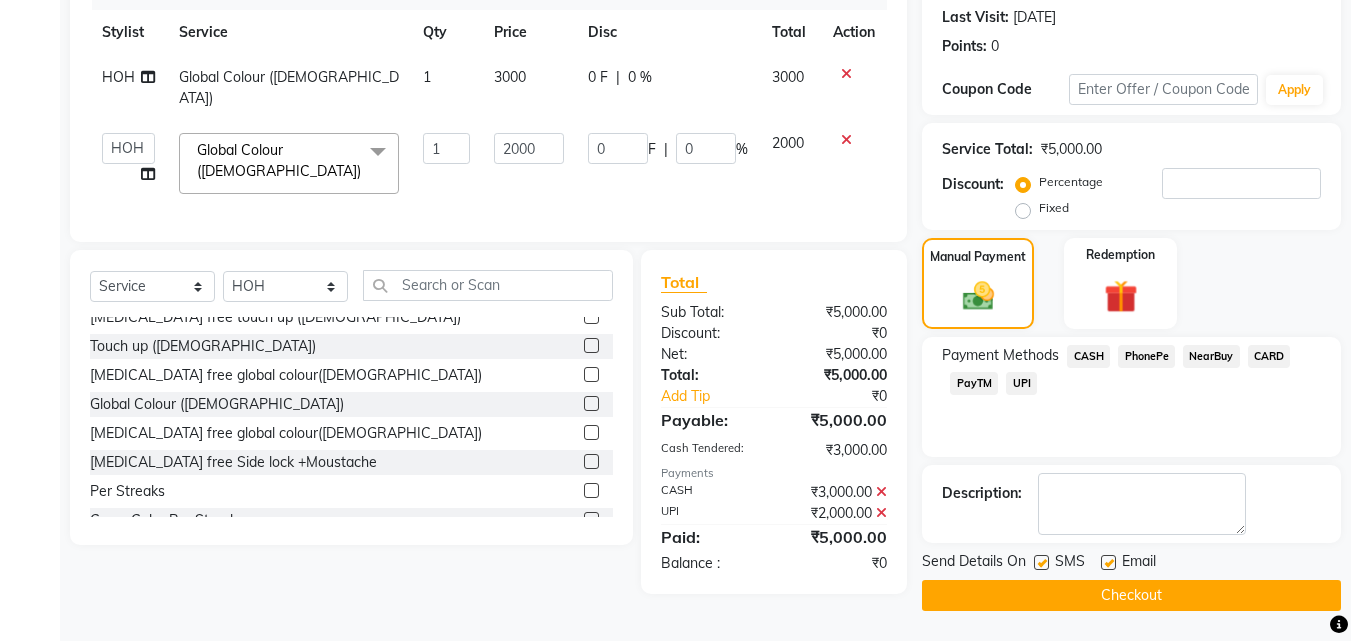 click on "Checkout" 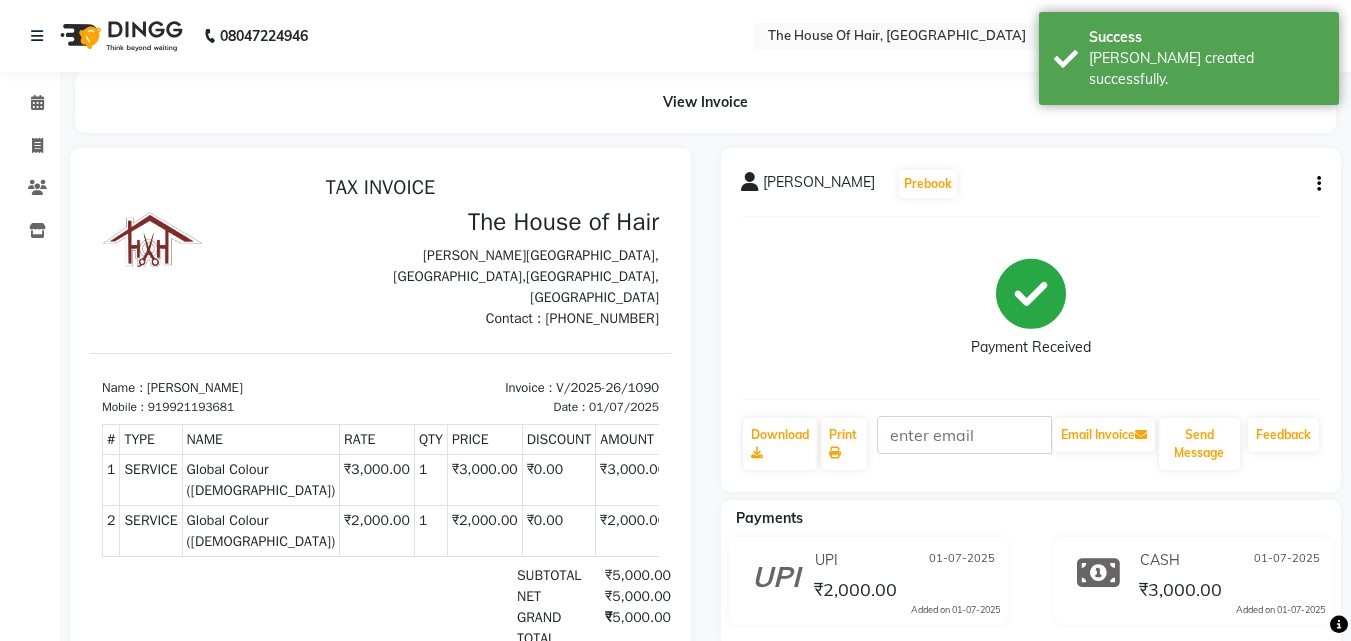 scroll, scrollTop: 0, scrollLeft: 0, axis: both 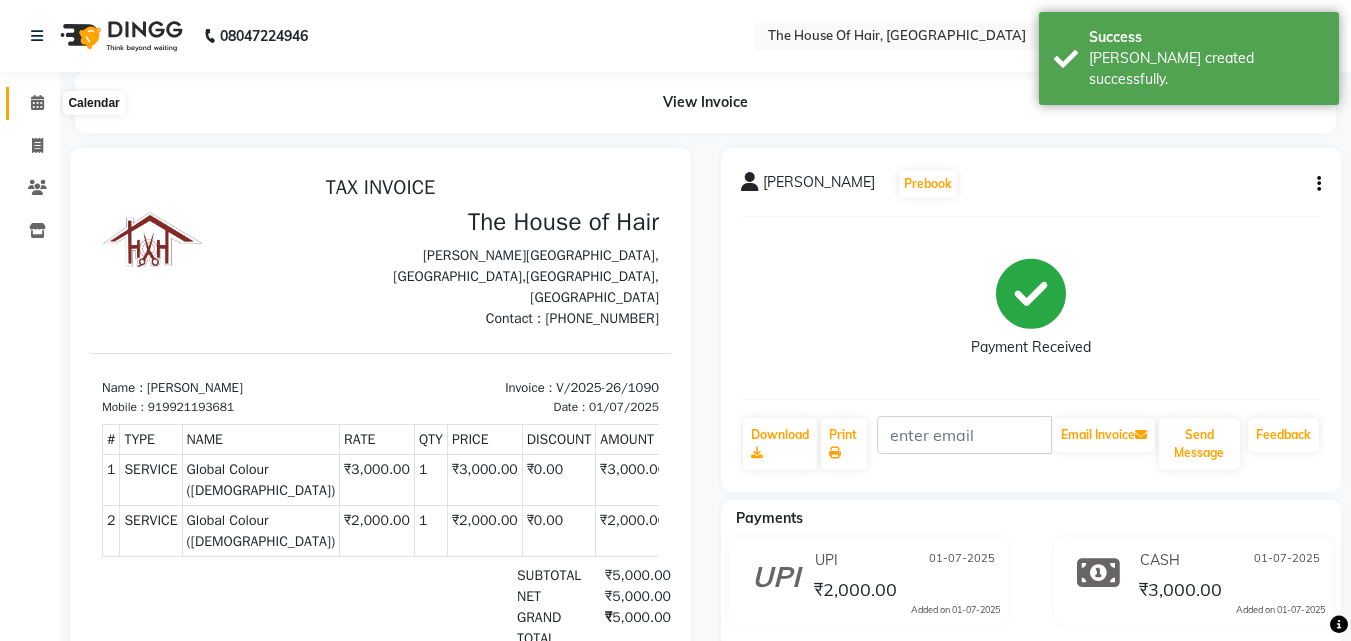 click 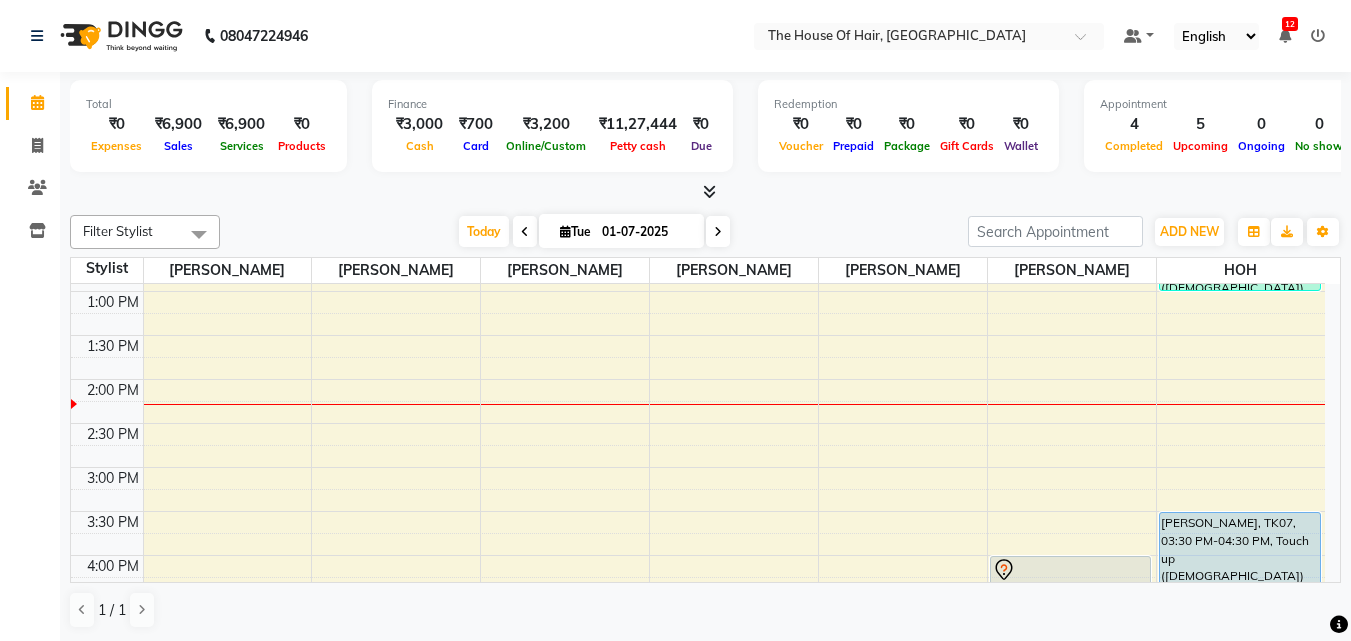 scroll, scrollTop: 431, scrollLeft: 0, axis: vertical 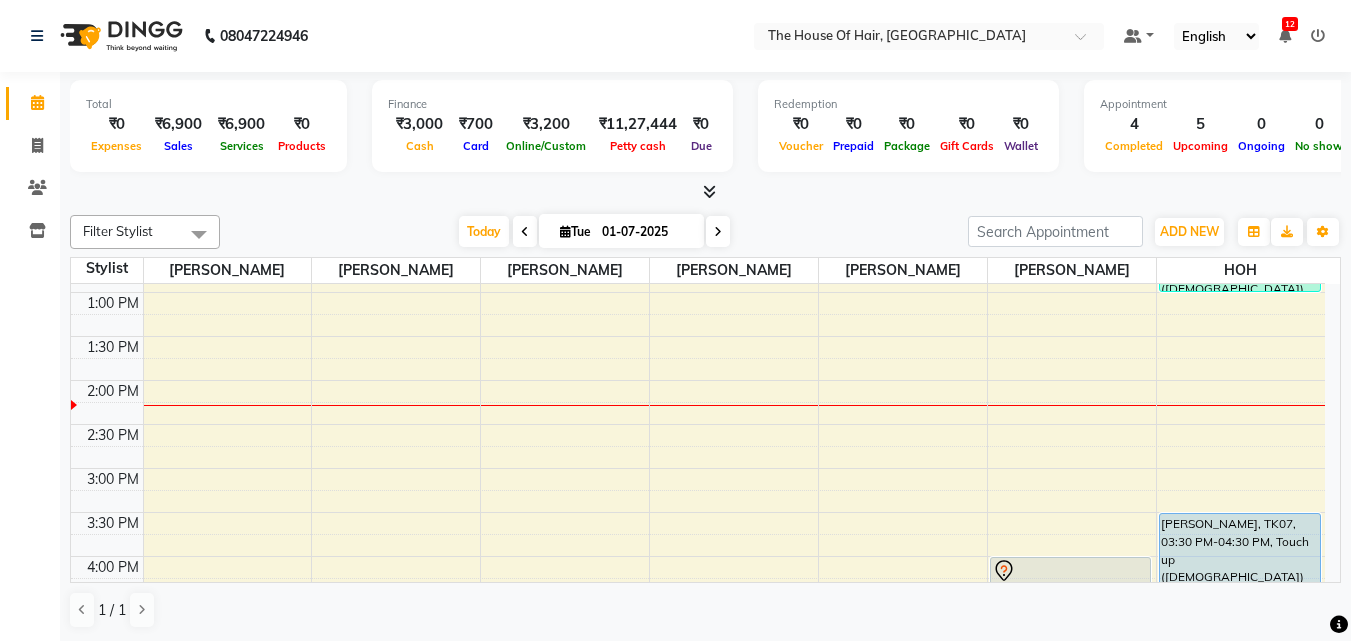 click on "8:00 AM 8:30 AM 9:00 AM 9:30 AM 10:00 AM 10:30 AM 11:00 AM 11:30 AM 12:00 PM 12:30 PM 1:00 PM 1:30 PM 2:00 PM 2:30 PM 3:00 PM 3:30 PM 4:00 PM 4:30 PM 5:00 PM 5:30 PM 6:00 PM 6:30 PM 7:00 PM 7:30 PM 8:00 PM 8:30 PM 9:00 PM 9:30 PM     PRANIT SHILIMKAR, TK03, 11:15 AM-12:15 PM, HairCut  [Male],Beard Triming Crafting(Male)             Koustubh, TK08, 05:00 PM-05:30 PM, Beard Triming Crafting(Male)     Amit Bhide, TK01, 10:00 AM-10:30 AM, HairCut  [Male]     nitant, TK04, 10:30 AM-11:30 AM, HairCut  [Male],Beard Triming Crafting(Male)             Chandraashekhar Paranjpe, TK06, 04:00 PM-05:00 PM, PEDICURE  REGULAR             Chandraashekhar Paranjpe, TK06, 05:00 PM-06:00 PM, Jansen facial             PRANIT SHILIMKAR, TK02, 11:00 AM-11:30 AM, Beard Triming Crafting(Male)     Utakrsha Joshi, TK05, 12:00 PM-01:00 PM, Global Colour (female)    Sunita Bhalwankar, TK07, 03:30 PM-04:30 PM, Touch up (Female)" at bounding box center [698, 468] 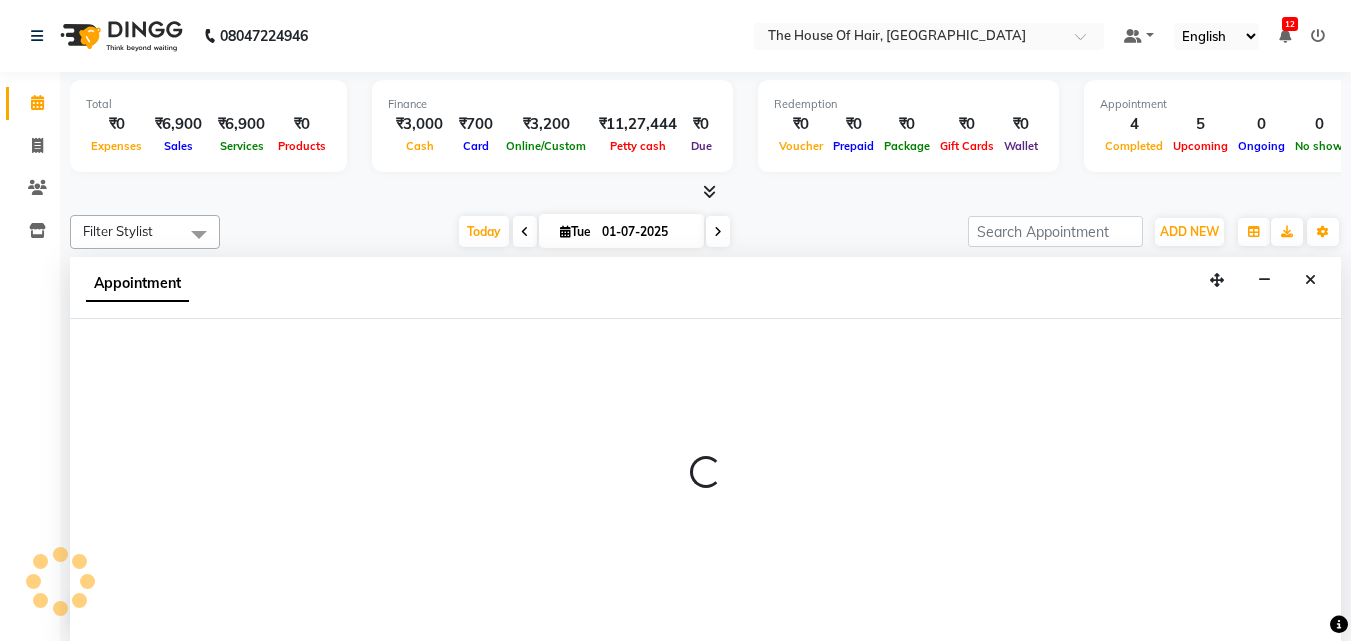 scroll, scrollTop: 1, scrollLeft: 0, axis: vertical 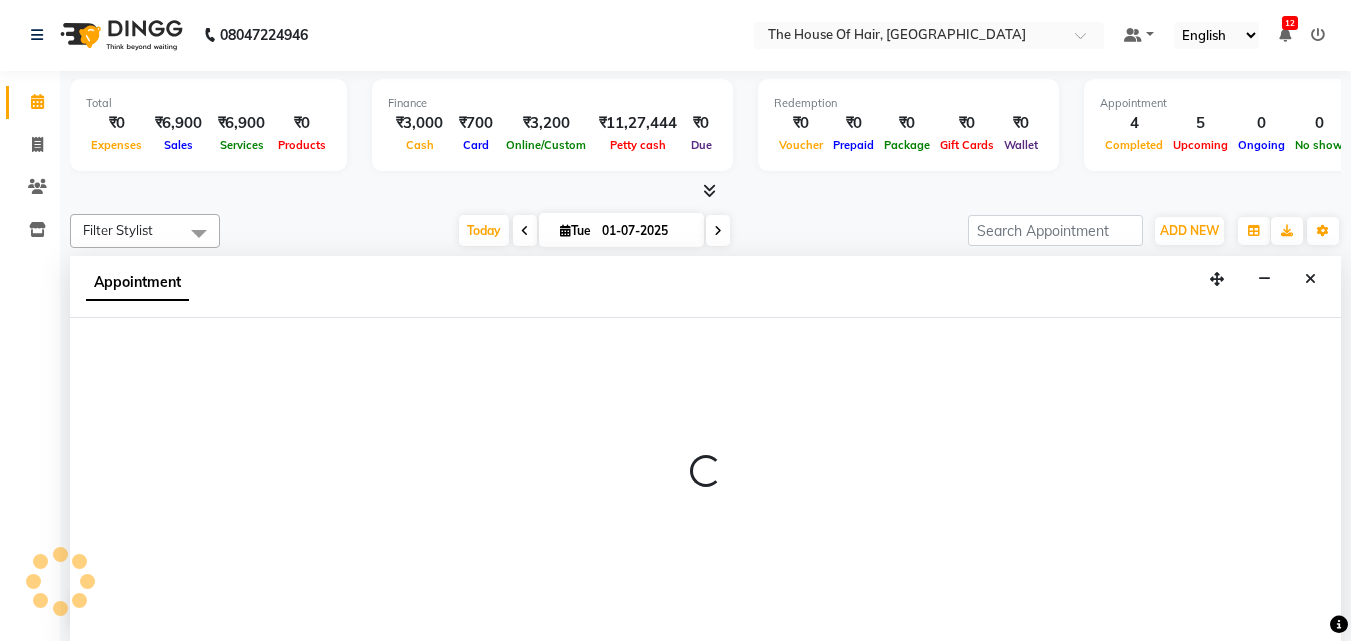 select on "80392" 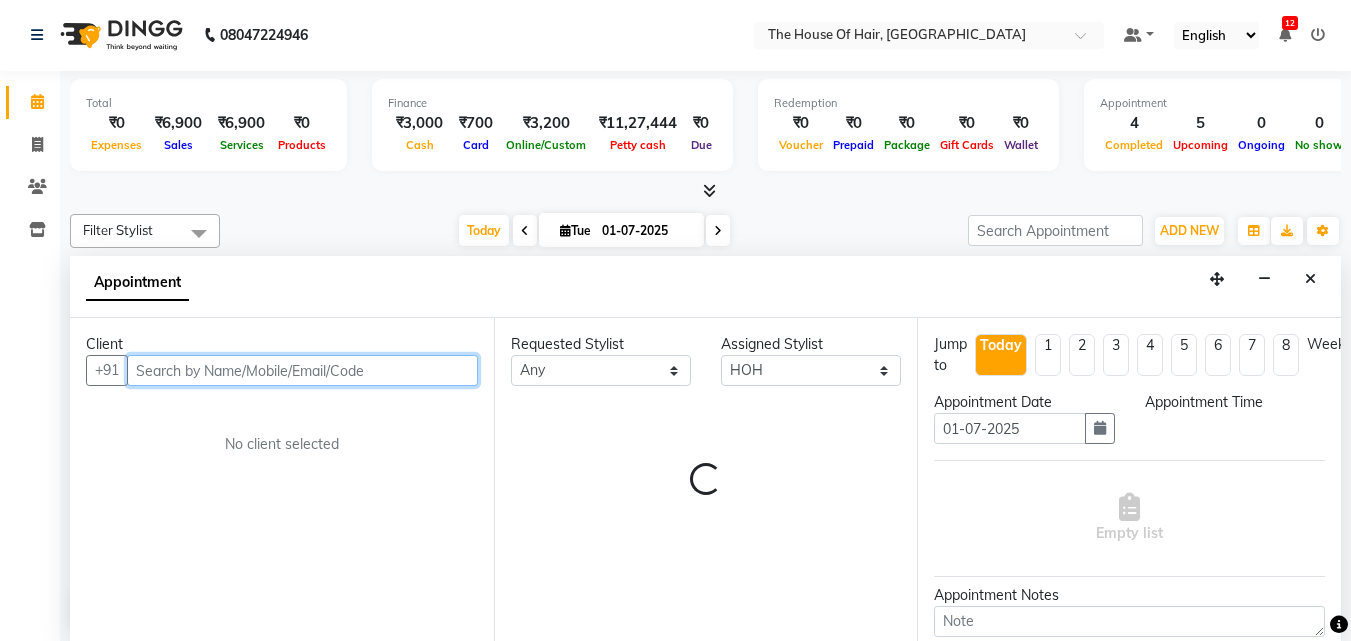 select on "870" 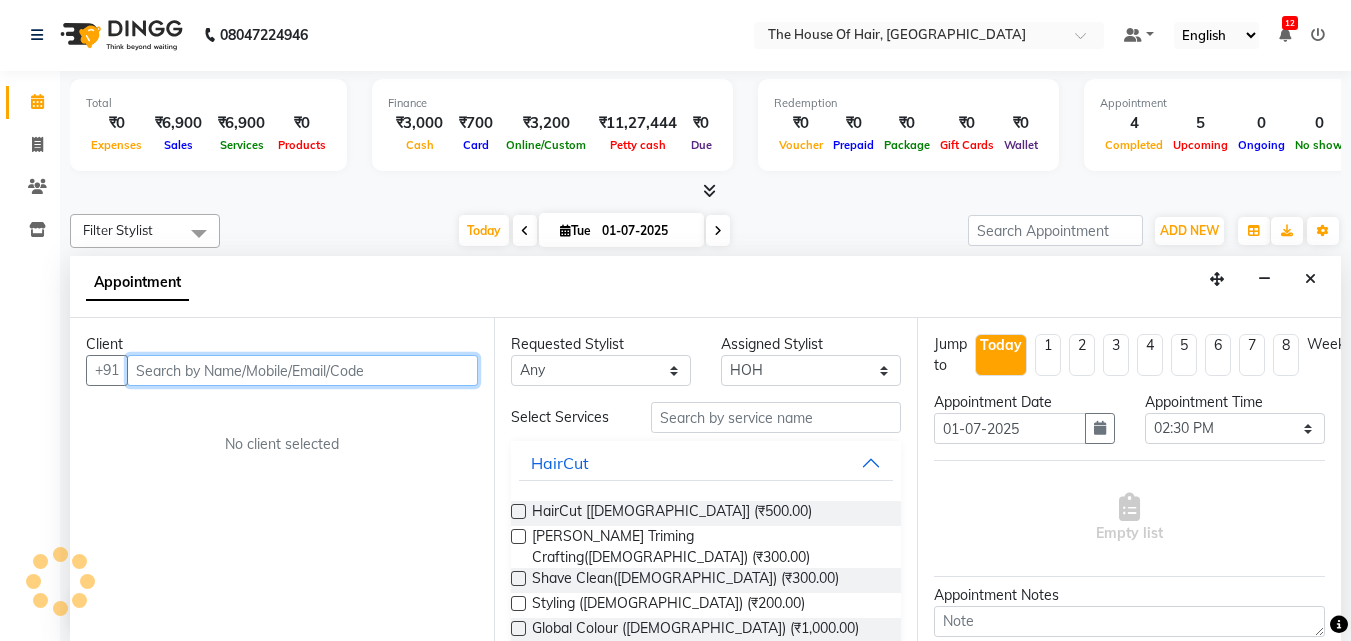 click at bounding box center (302, 370) 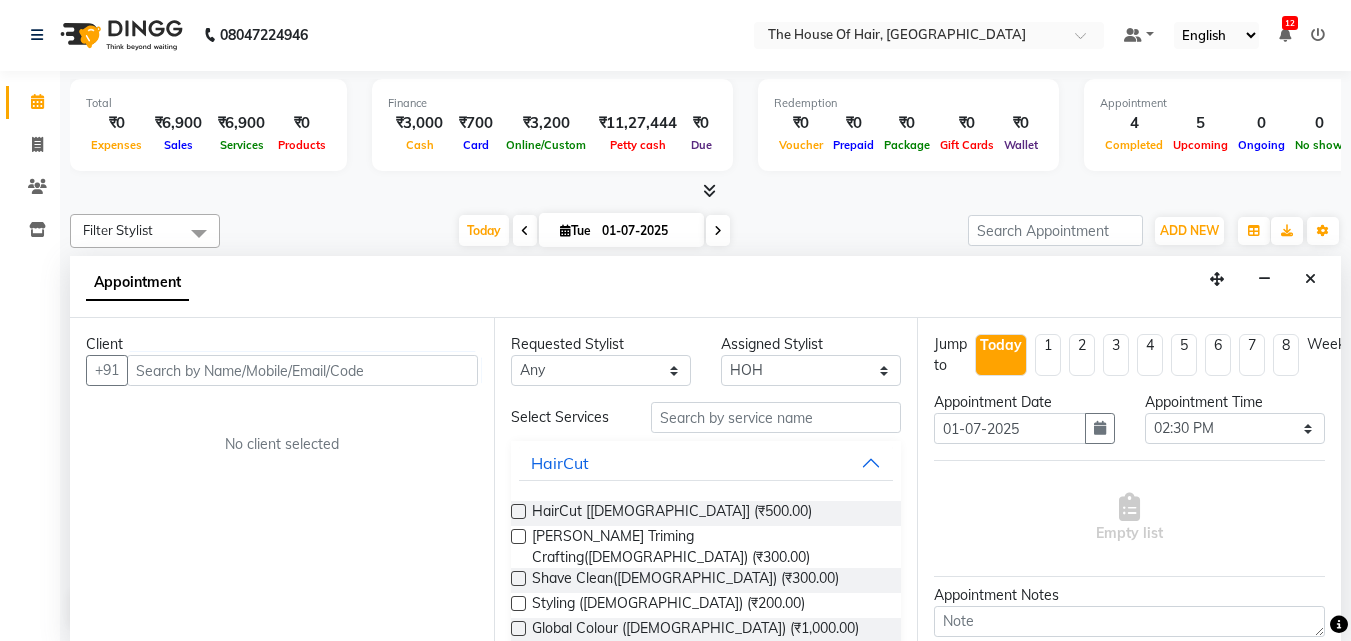 click on "Client" at bounding box center [282, 344] 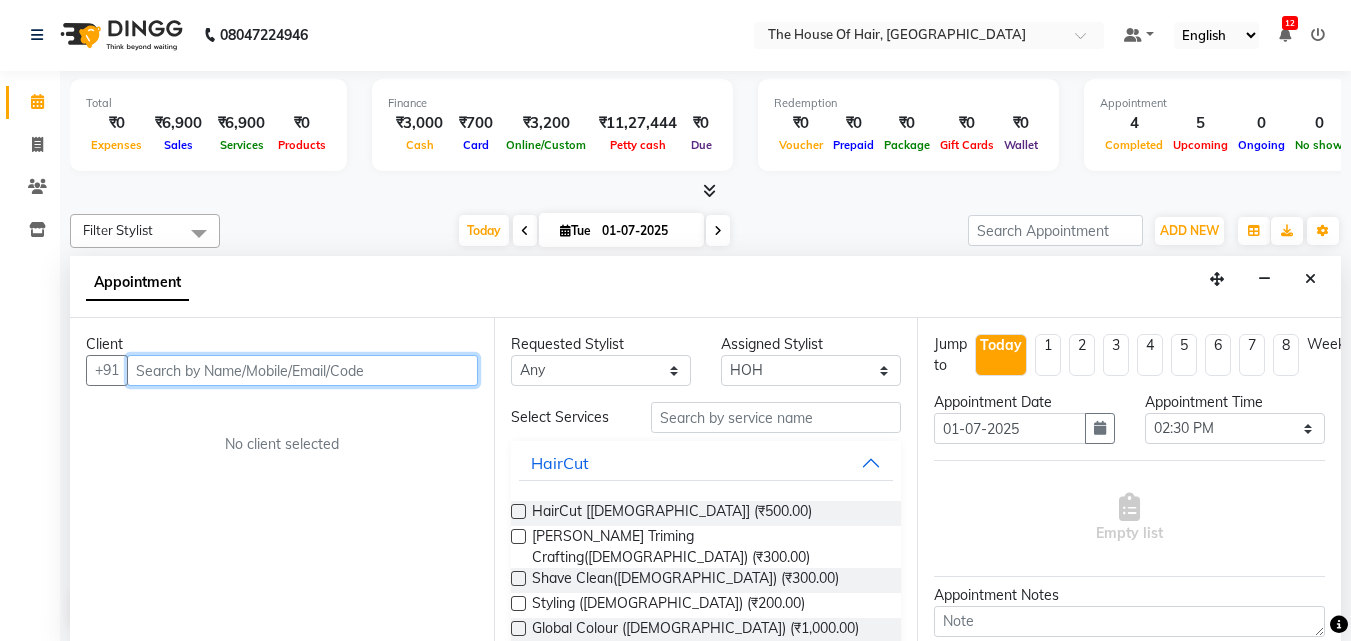 click at bounding box center [302, 370] 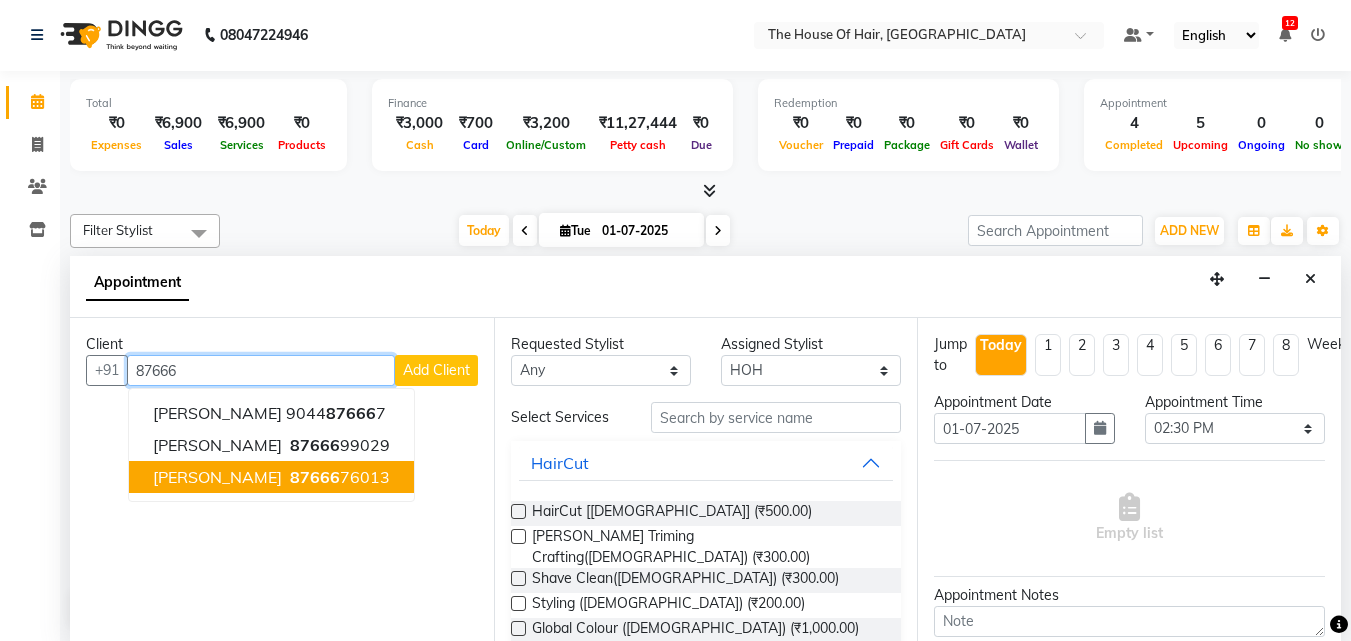 click on "Shubham   87666 76013" at bounding box center [271, 477] 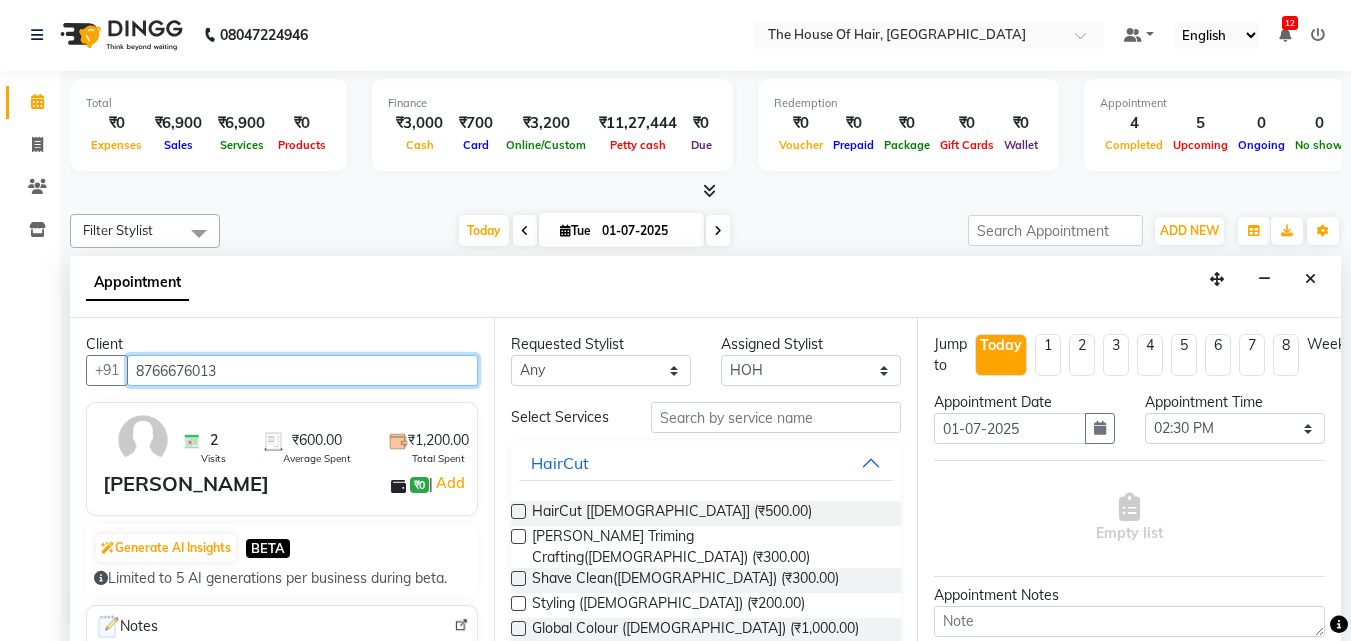 type on "8766676013" 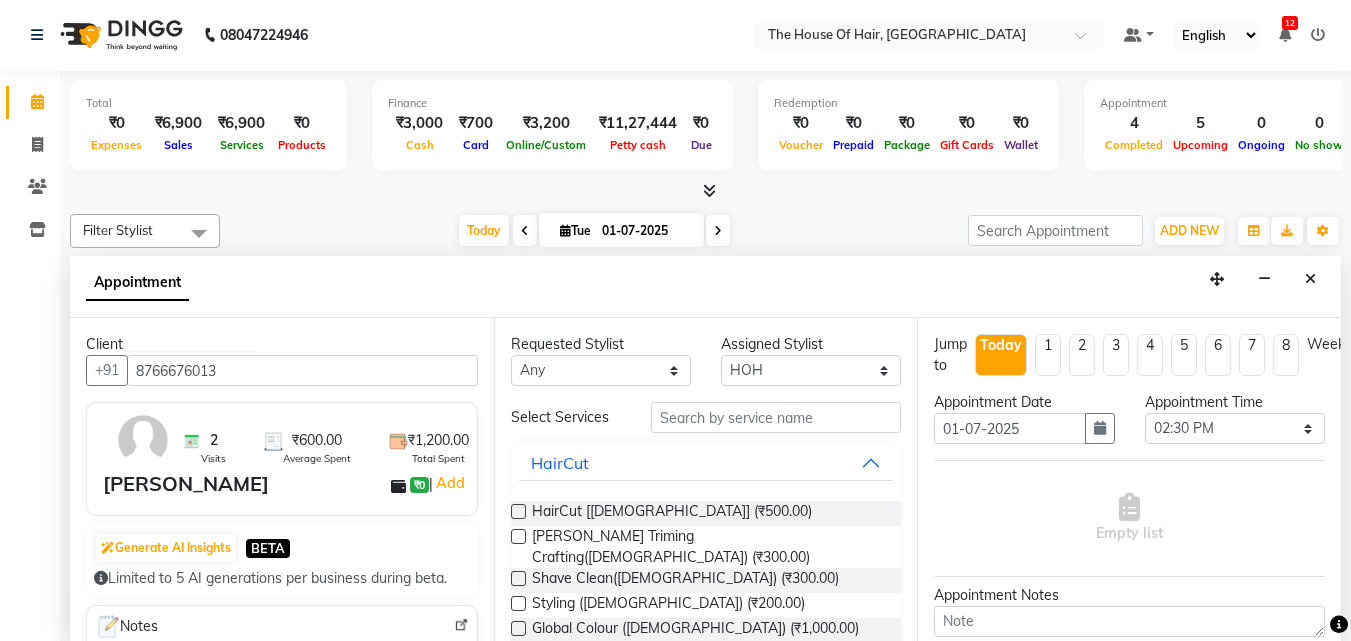 click at bounding box center [518, 511] 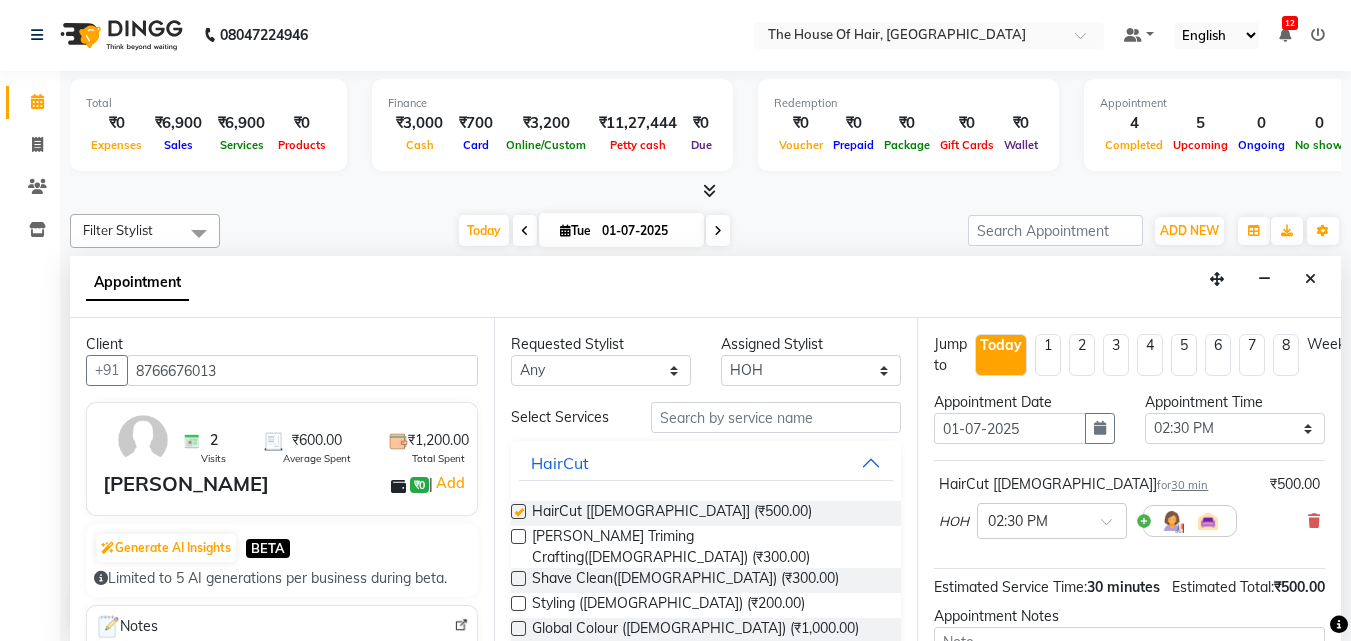 checkbox on "false" 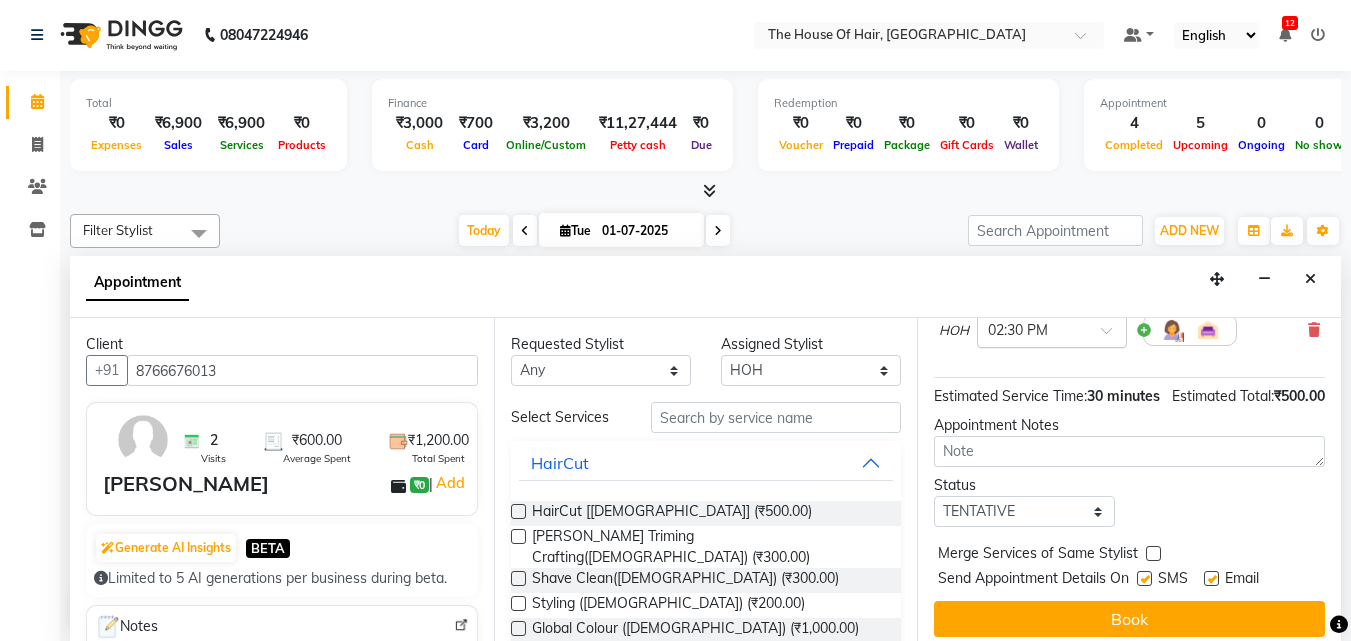 scroll, scrollTop: 198, scrollLeft: 0, axis: vertical 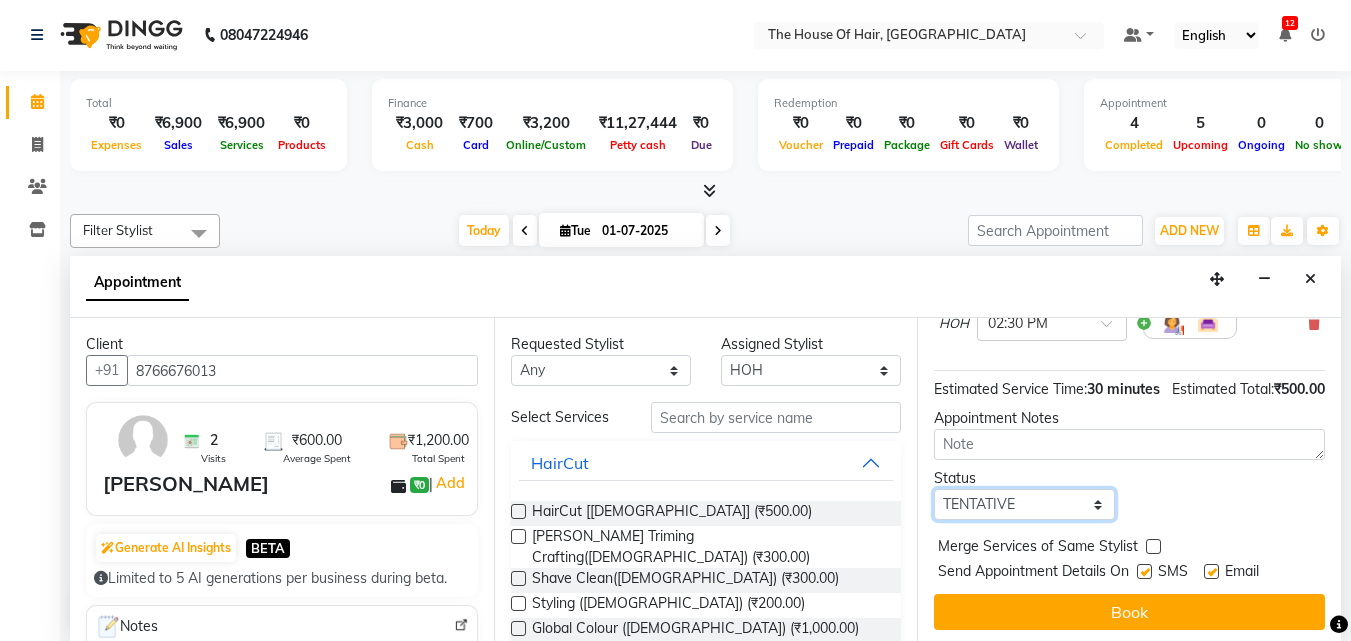 click on "Select TENTATIVE CONFIRM CHECK-IN UPCOMING" at bounding box center (1024, 504) 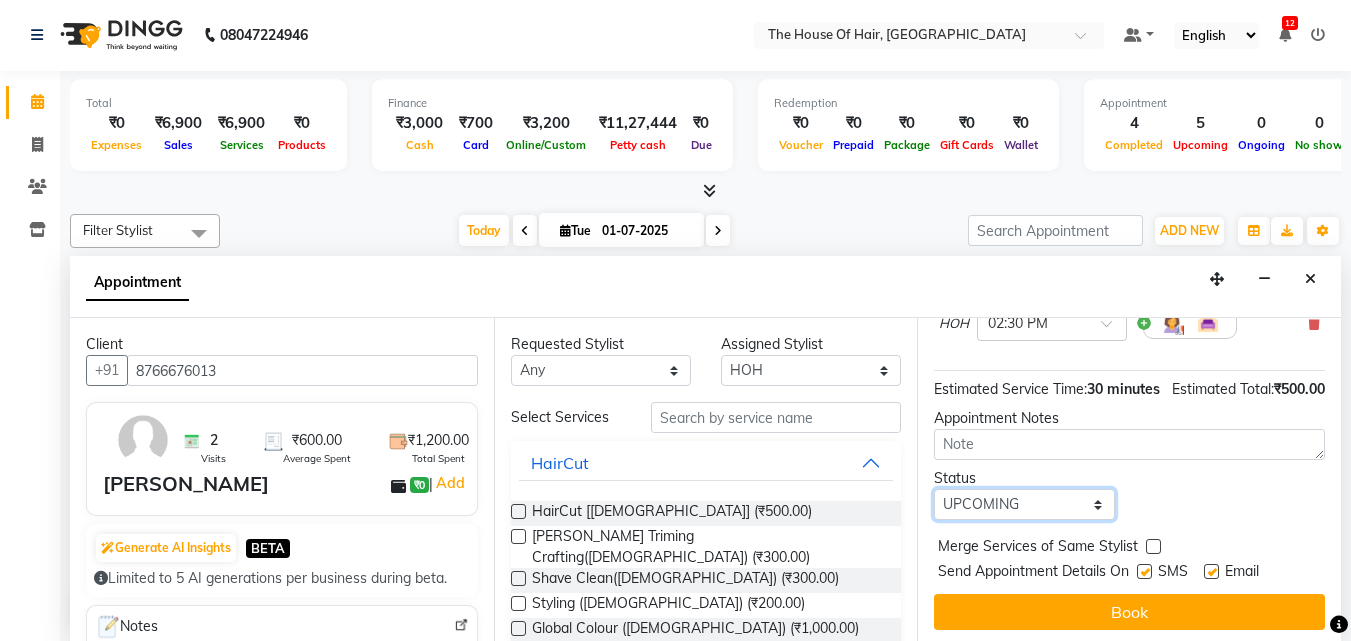 click on "Select TENTATIVE CONFIRM CHECK-IN UPCOMING" at bounding box center [1024, 504] 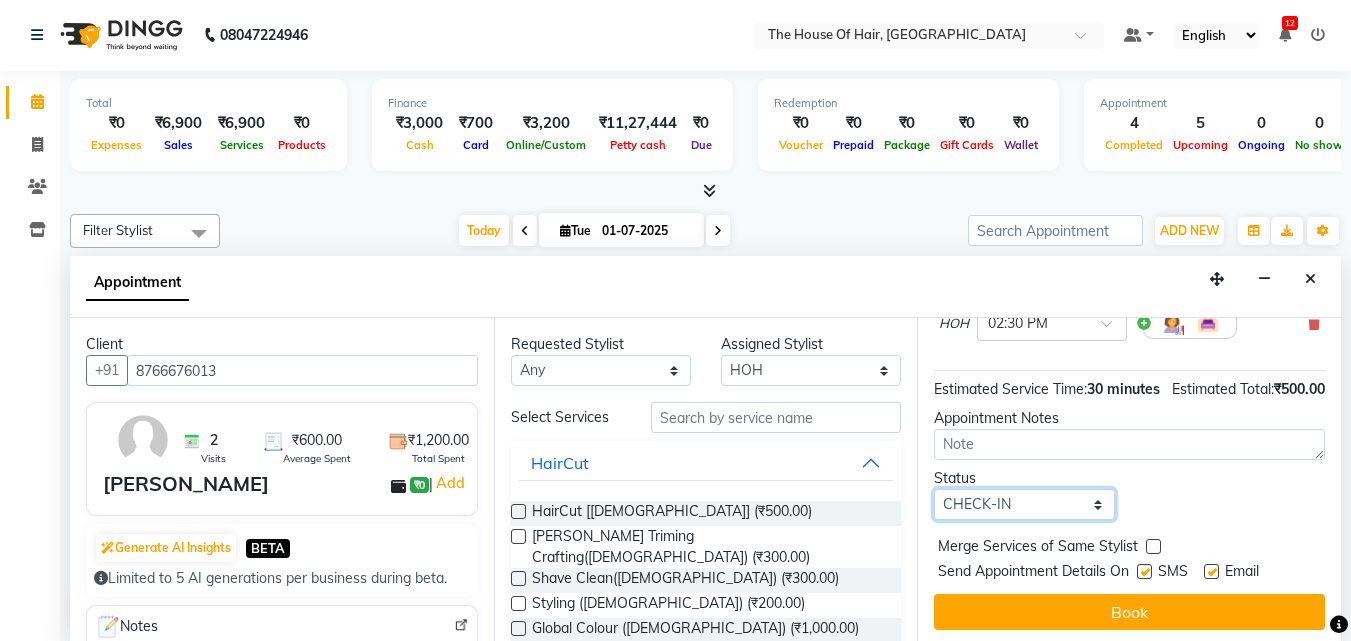 click on "Select TENTATIVE CONFIRM CHECK-IN UPCOMING" at bounding box center [1024, 504] 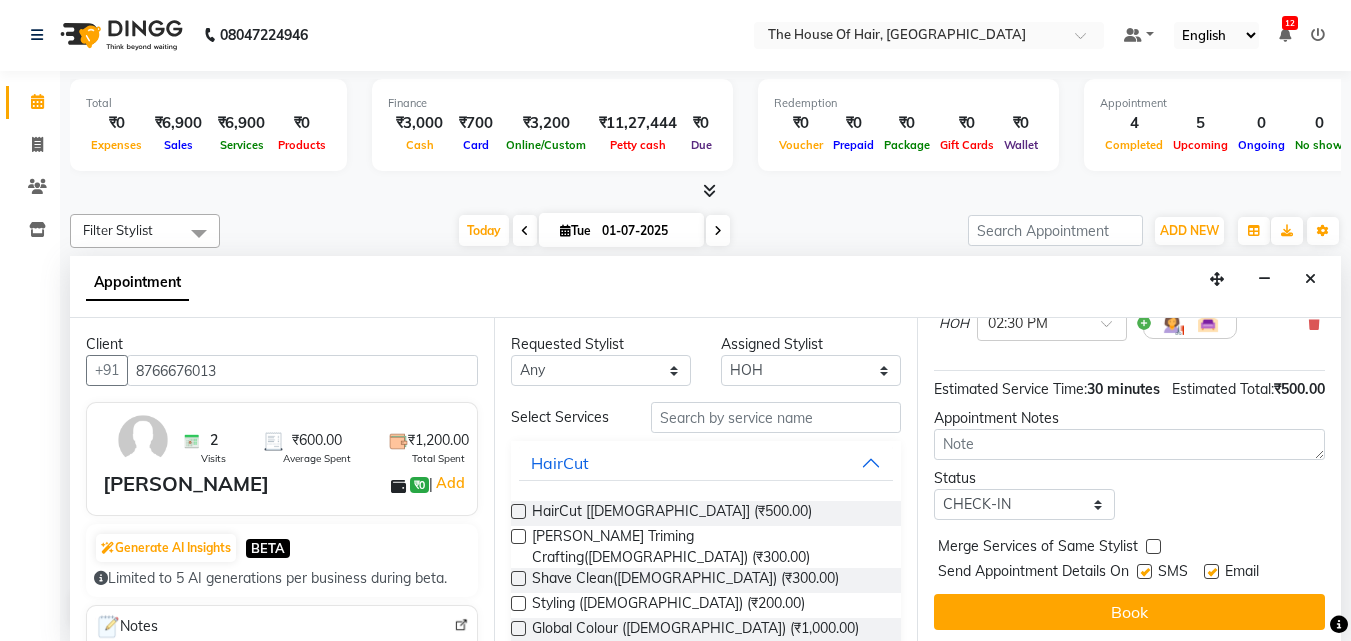 click at bounding box center (1153, 546) 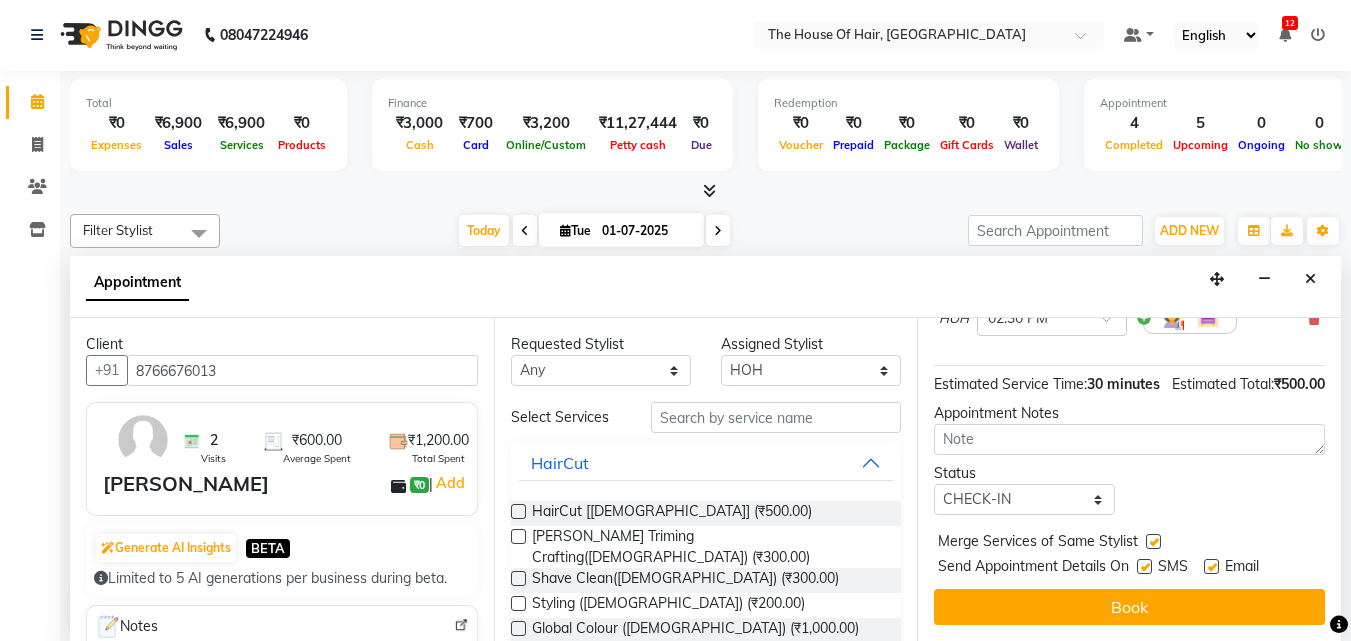 scroll, scrollTop: 239, scrollLeft: 0, axis: vertical 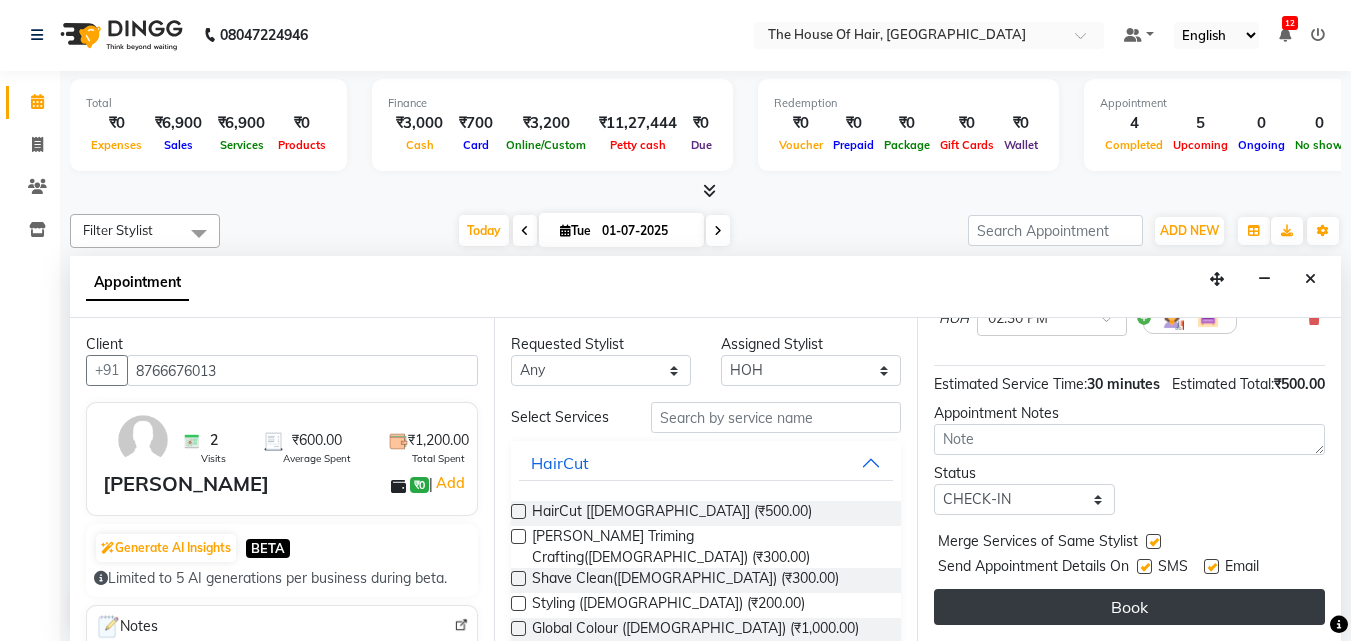 click on "Book" at bounding box center [1129, 607] 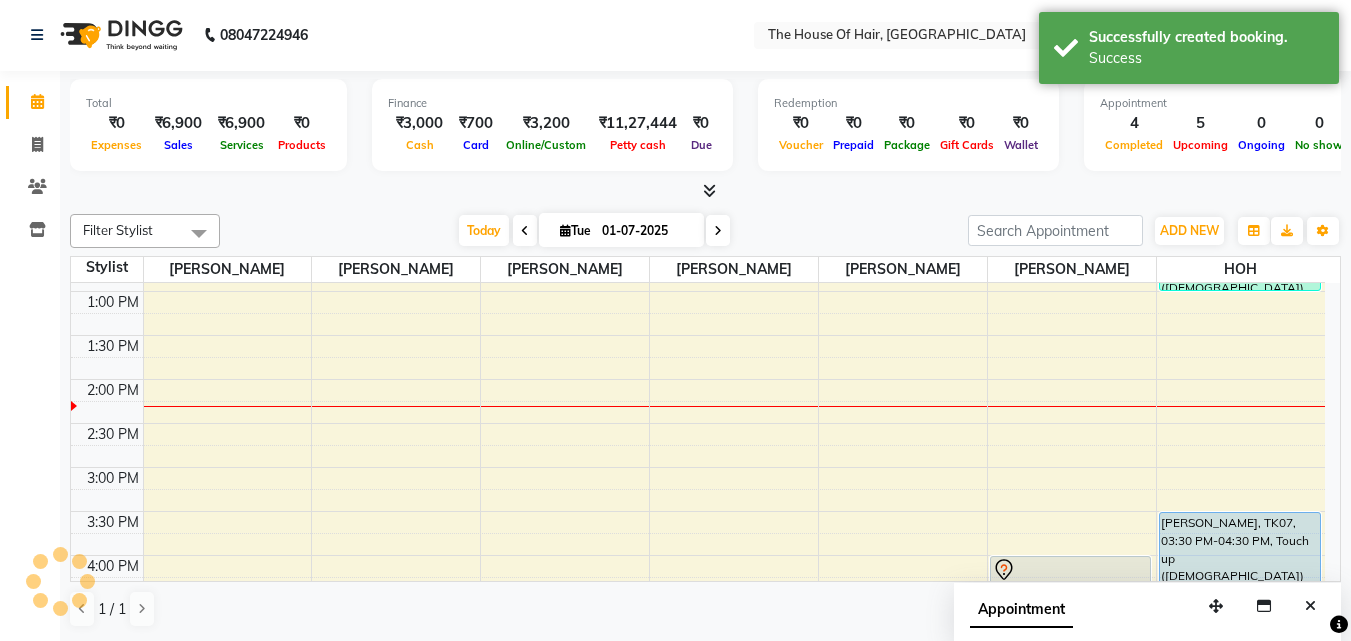 scroll, scrollTop: 0, scrollLeft: 0, axis: both 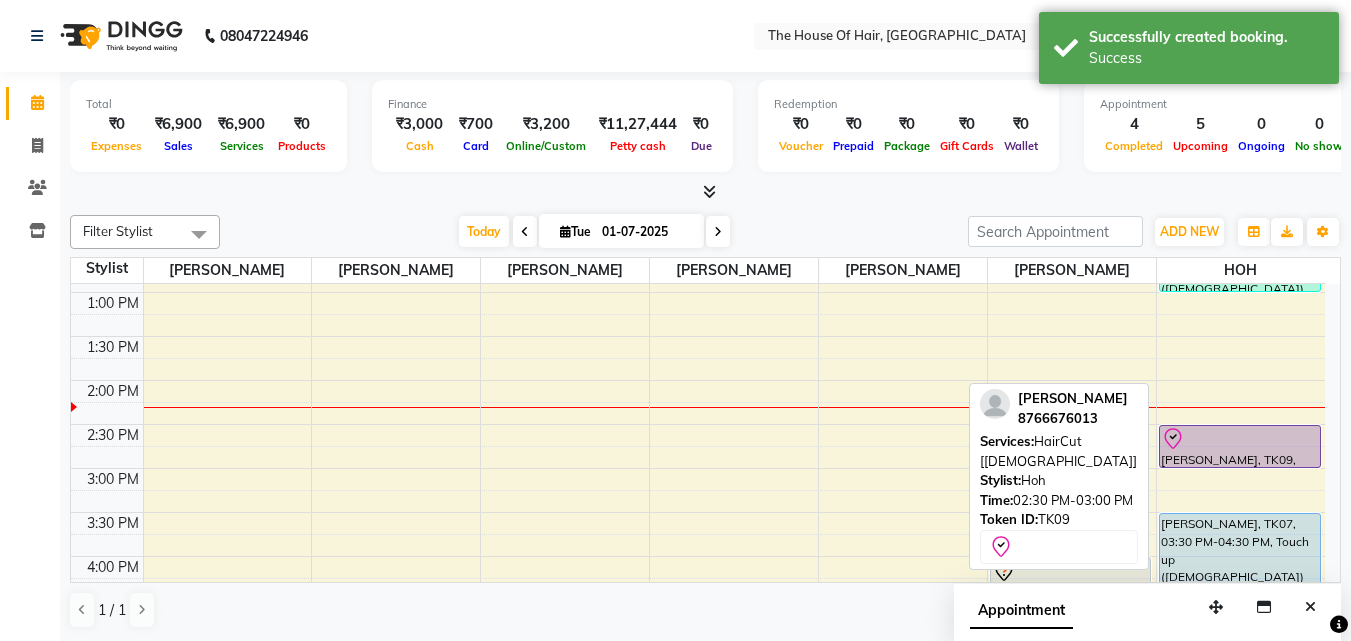 click at bounding box center (1240, 439) 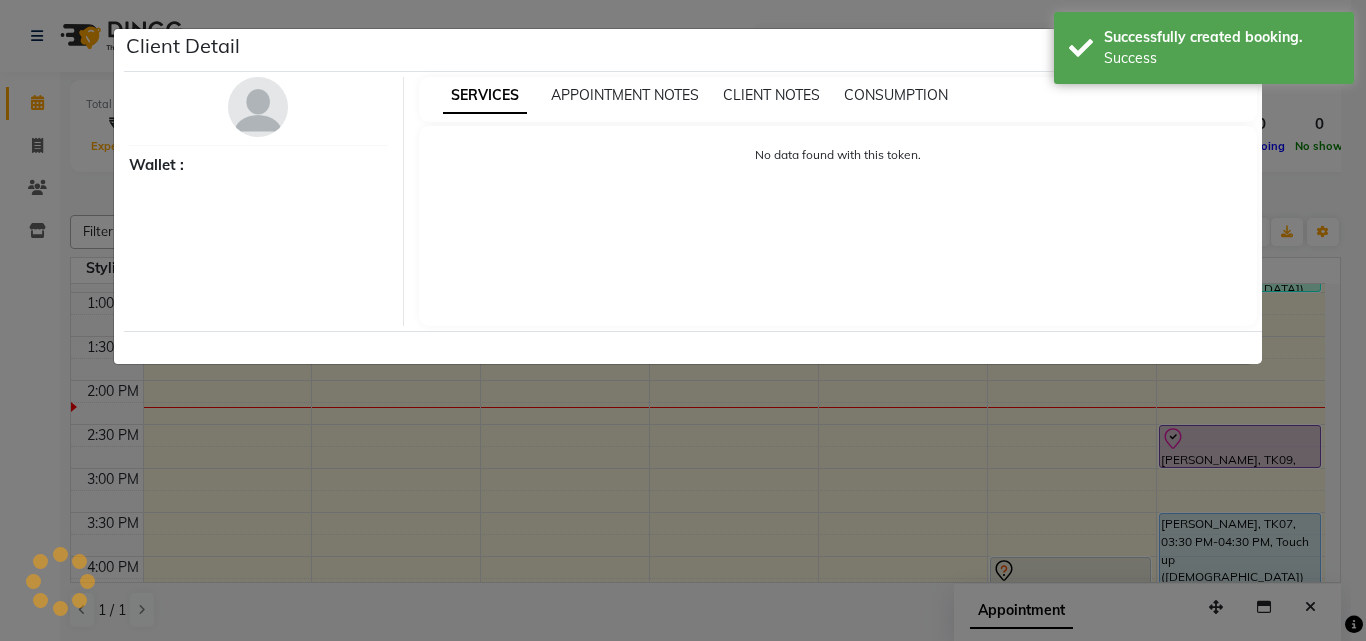 select on "8" 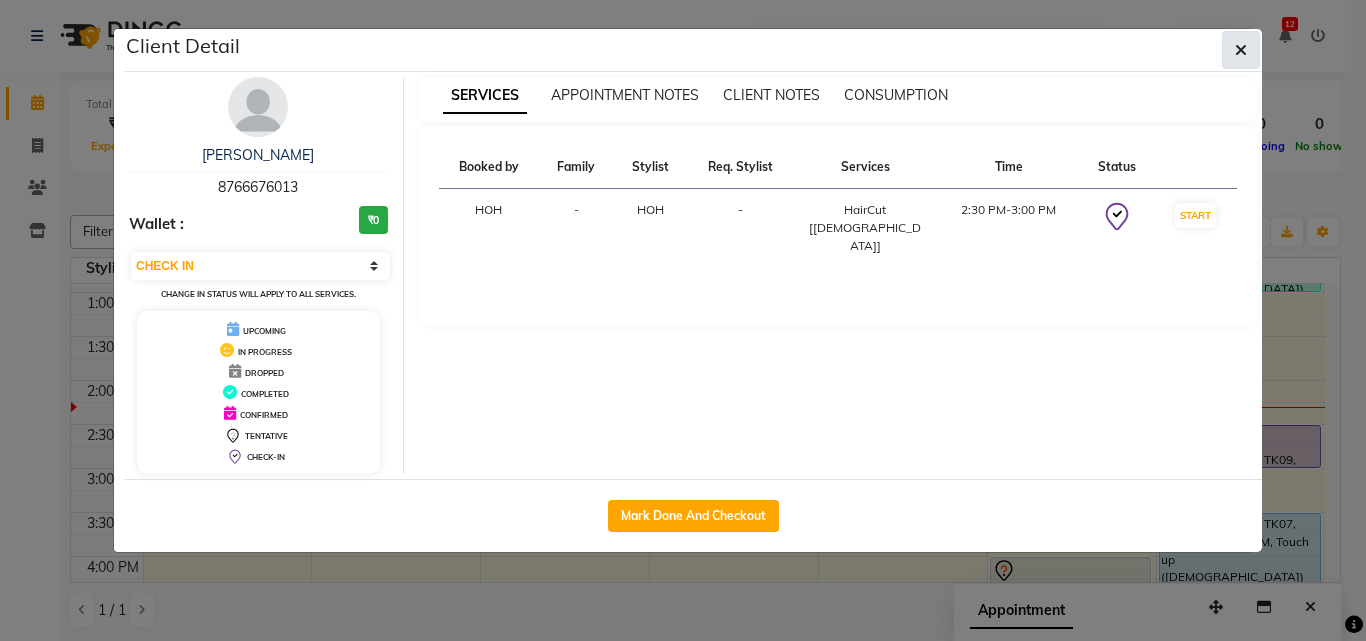 click 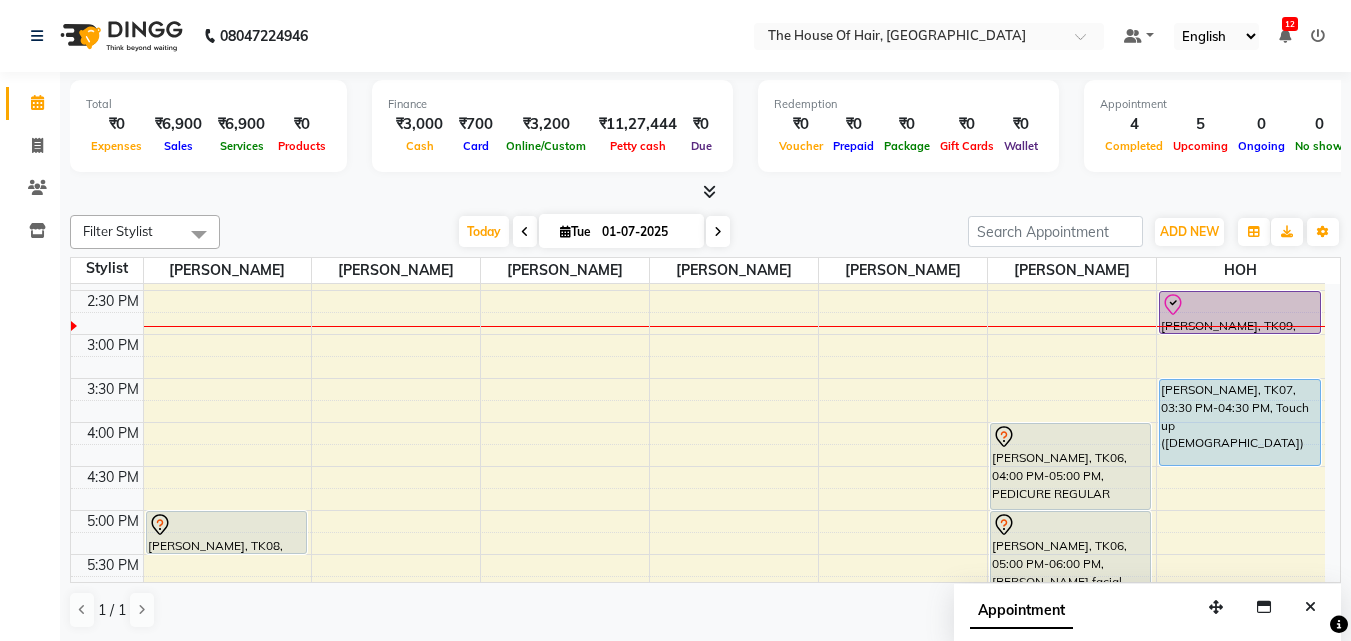 scroll, scrollTop: 566, scrollLeft: 0, axis: vertical 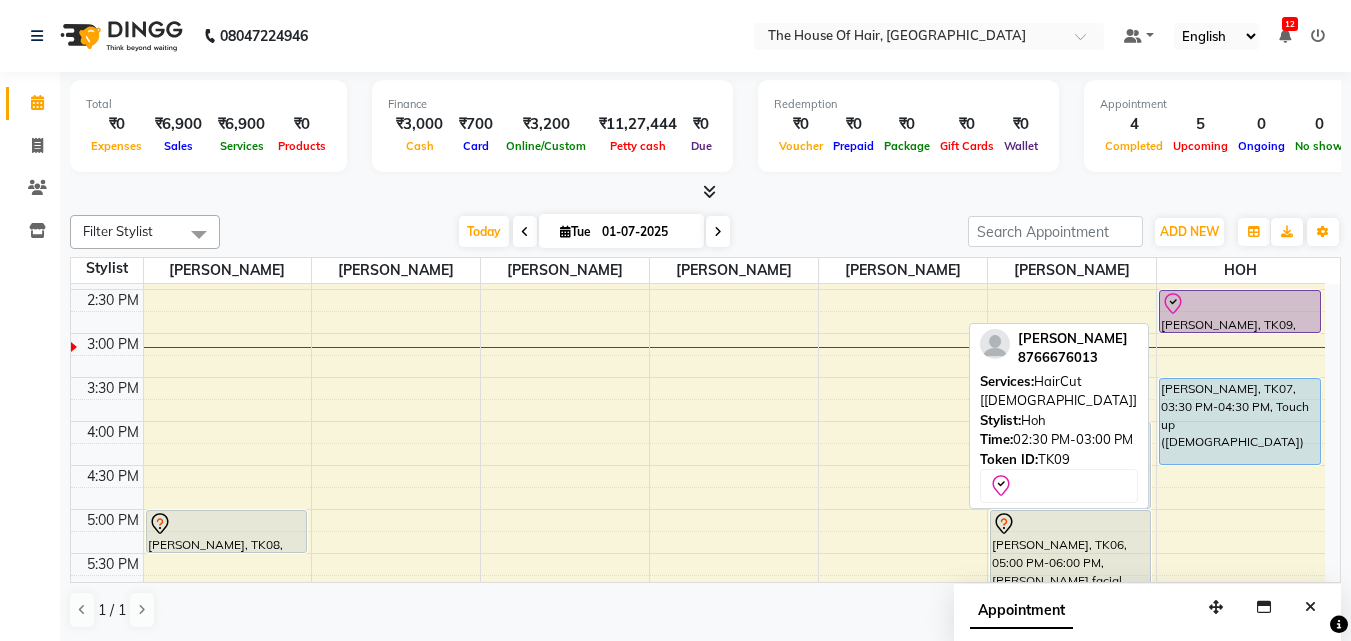 click on "Shubham, TK09, 02:30 PM-03:00 PM, HairCut  [Male]" at bounding box center (1240, 311) 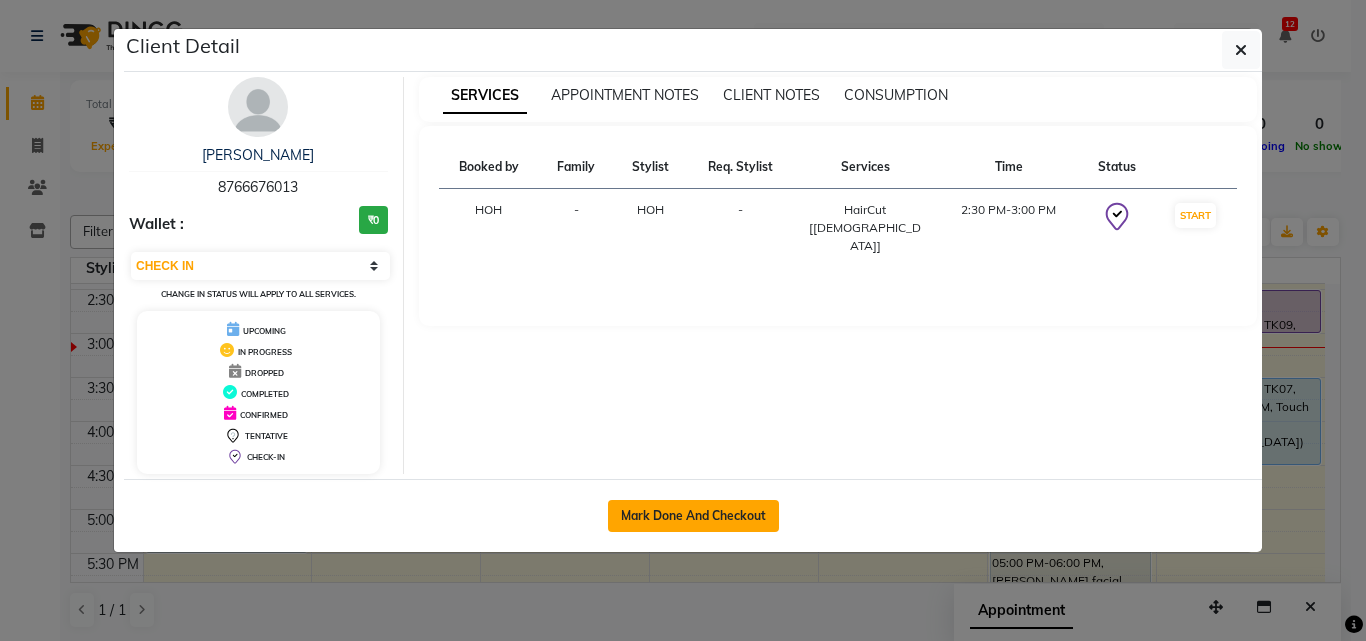 click on "Mark Done And Checkout" 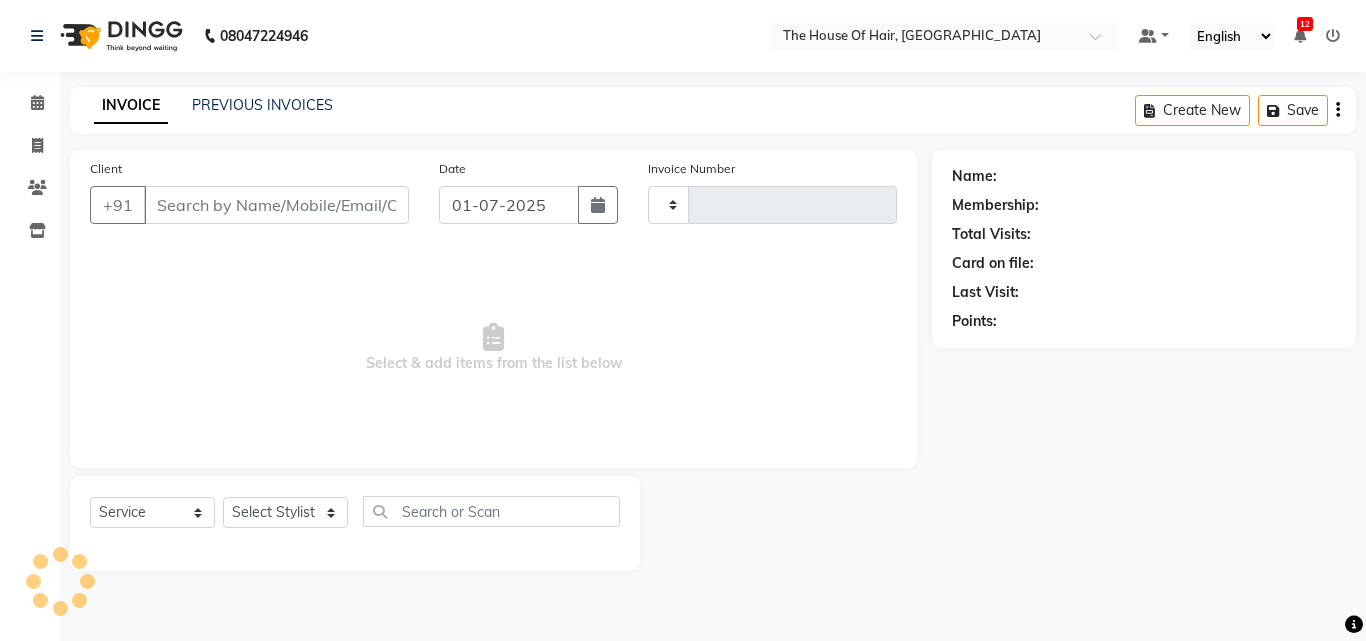 type on "1091" 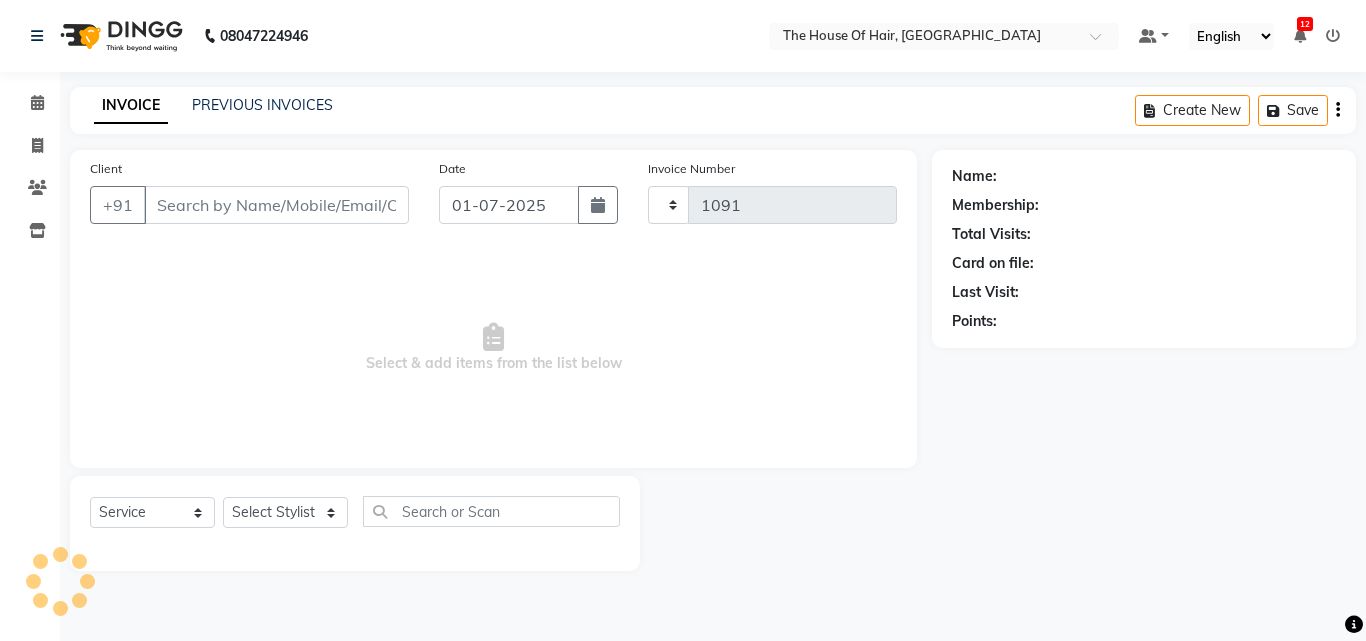 select on "5992" 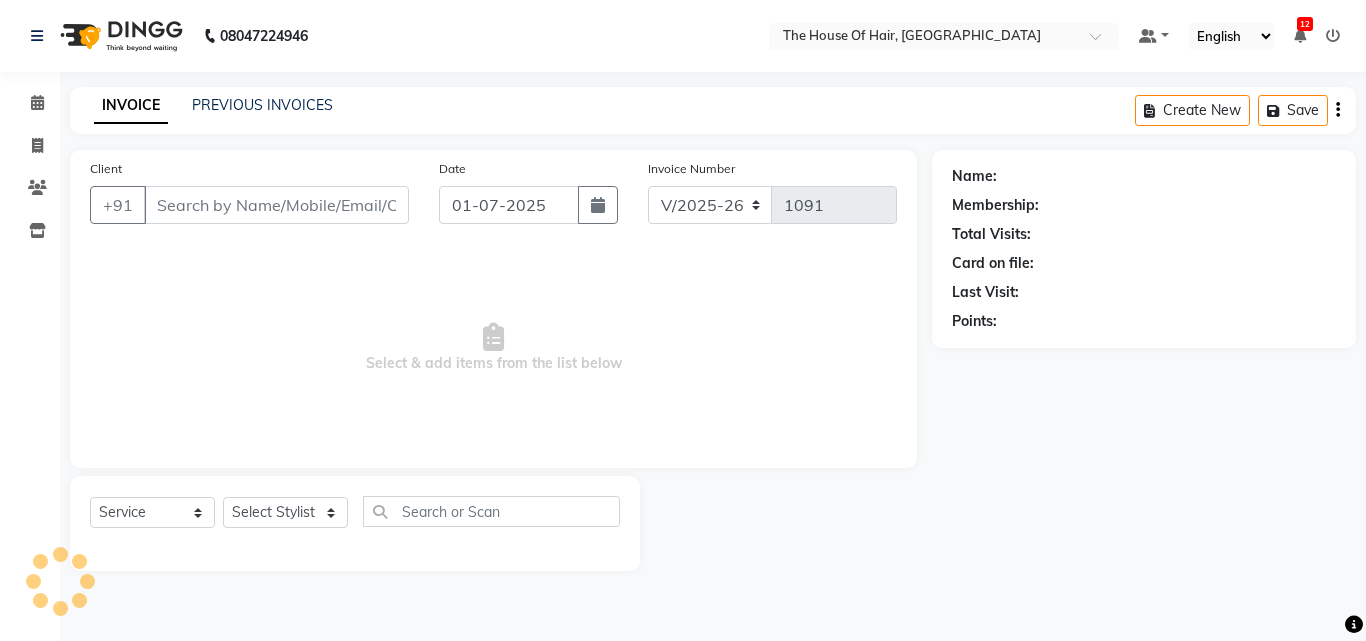 type on "8766676013" 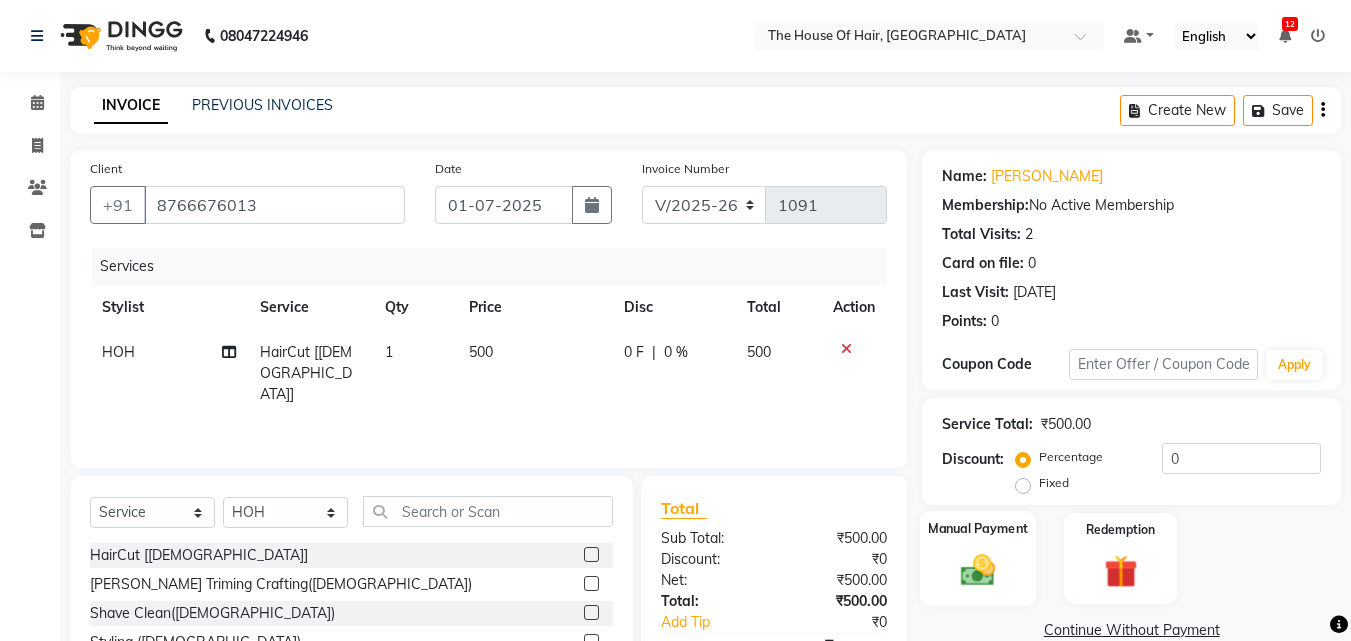 click on "Manual Payment" 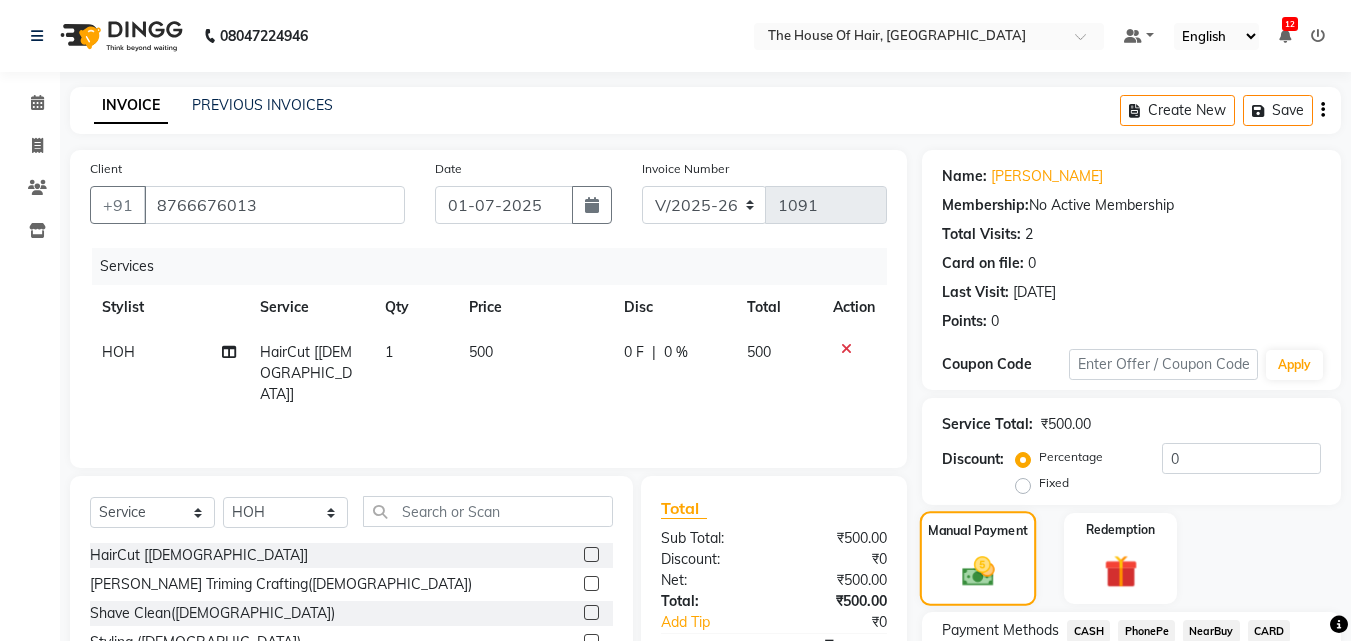 scroll, scrollTop: 162, scrollLeft: 0, axis: vertical 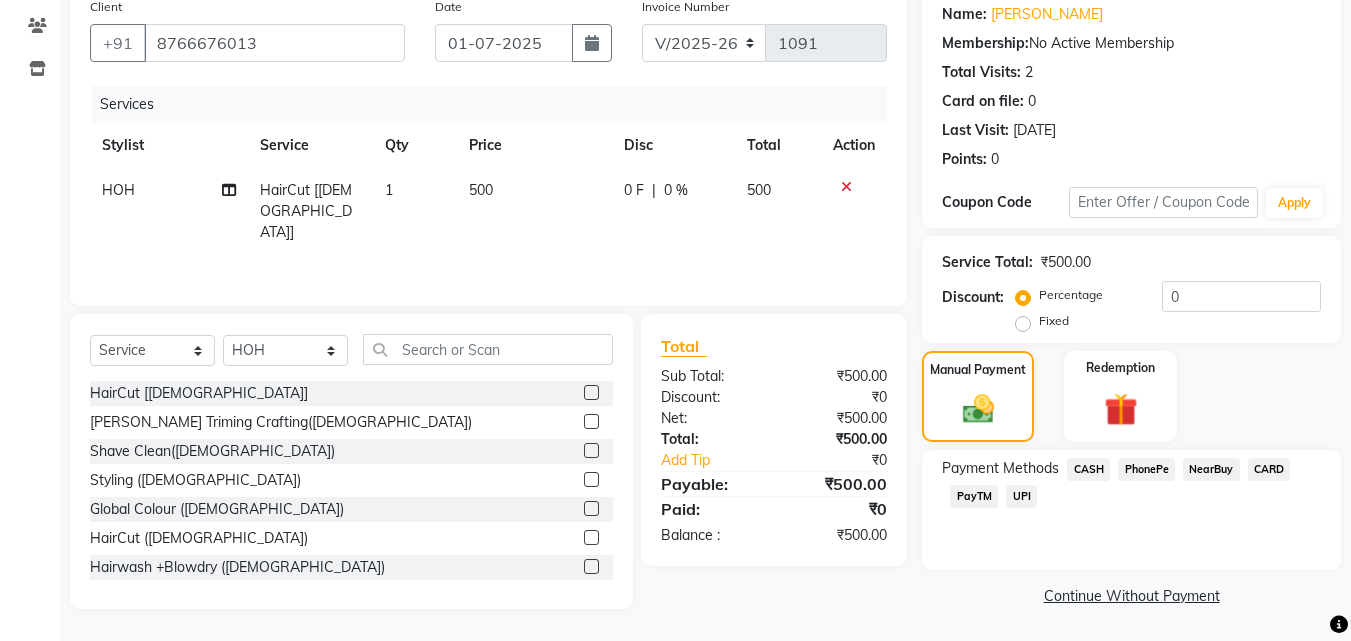 click on "UPI" 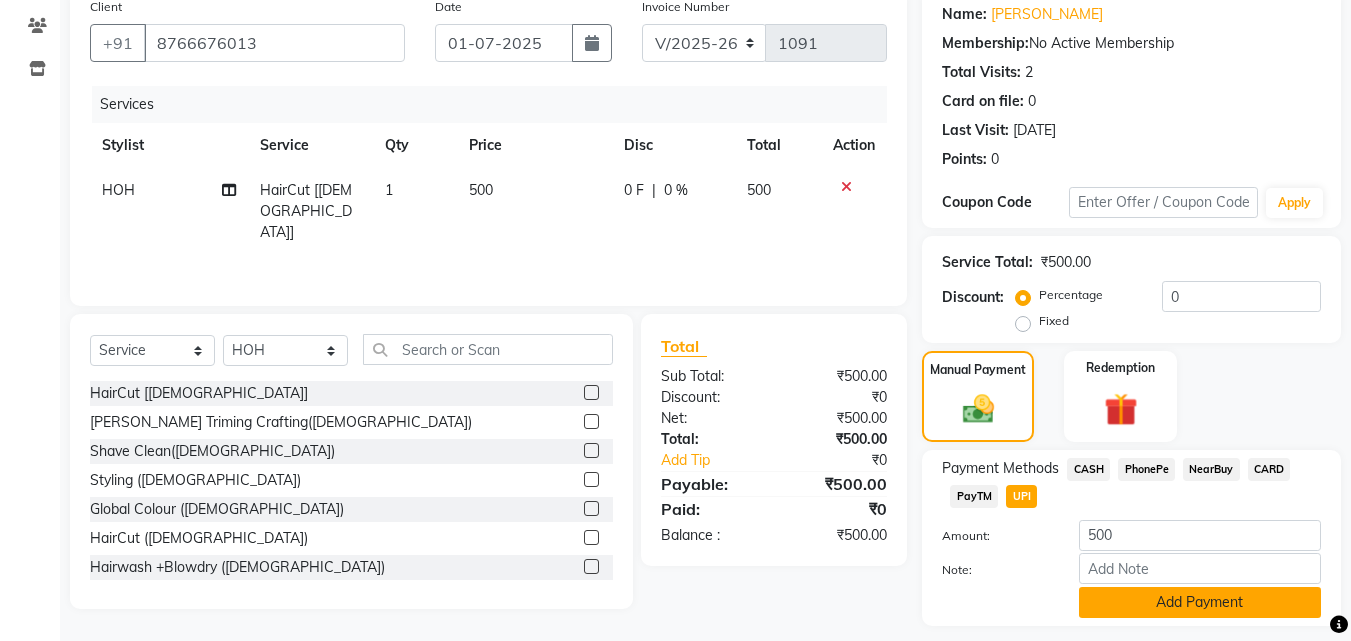 click on "Add Payment" 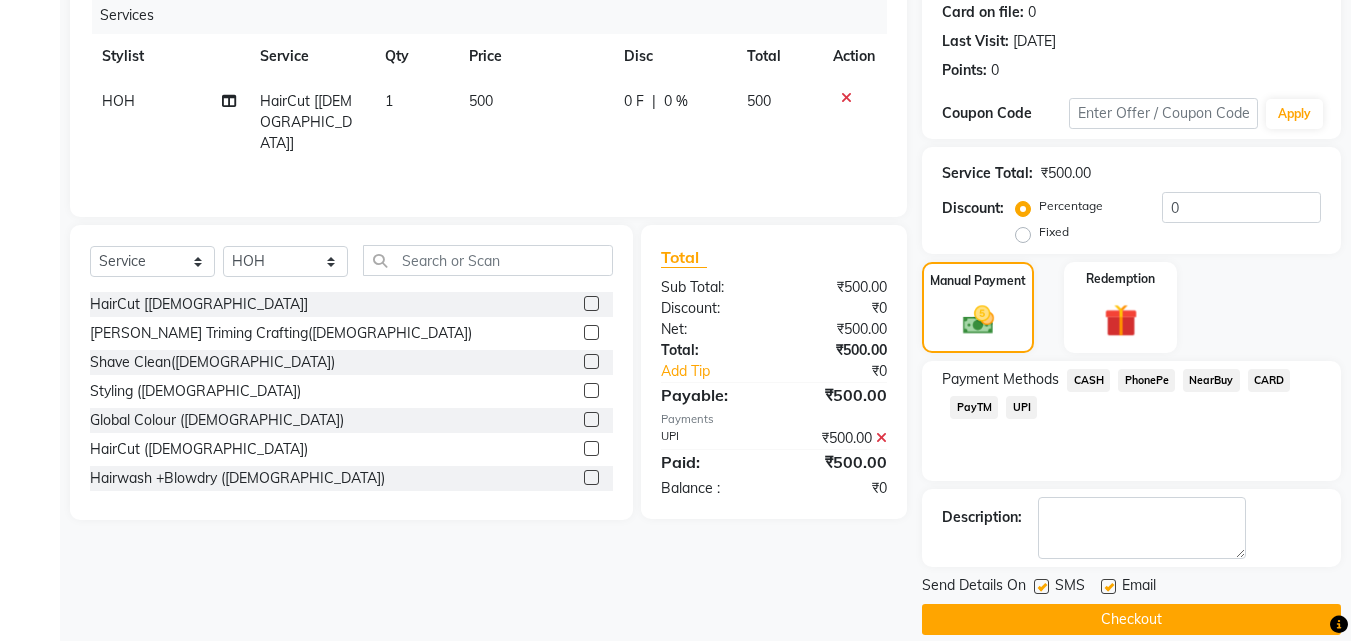 scroll, scrollTop: 275, scrollLeft: 0, axis: vertical 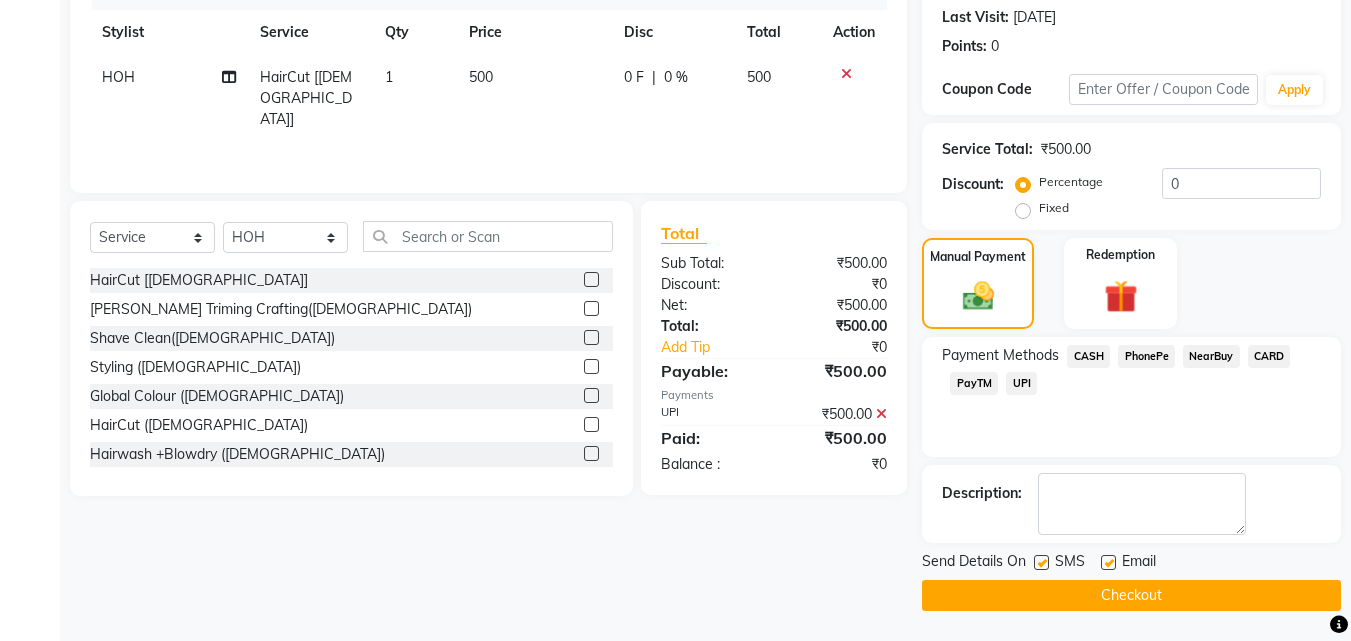 click on "Checkout" 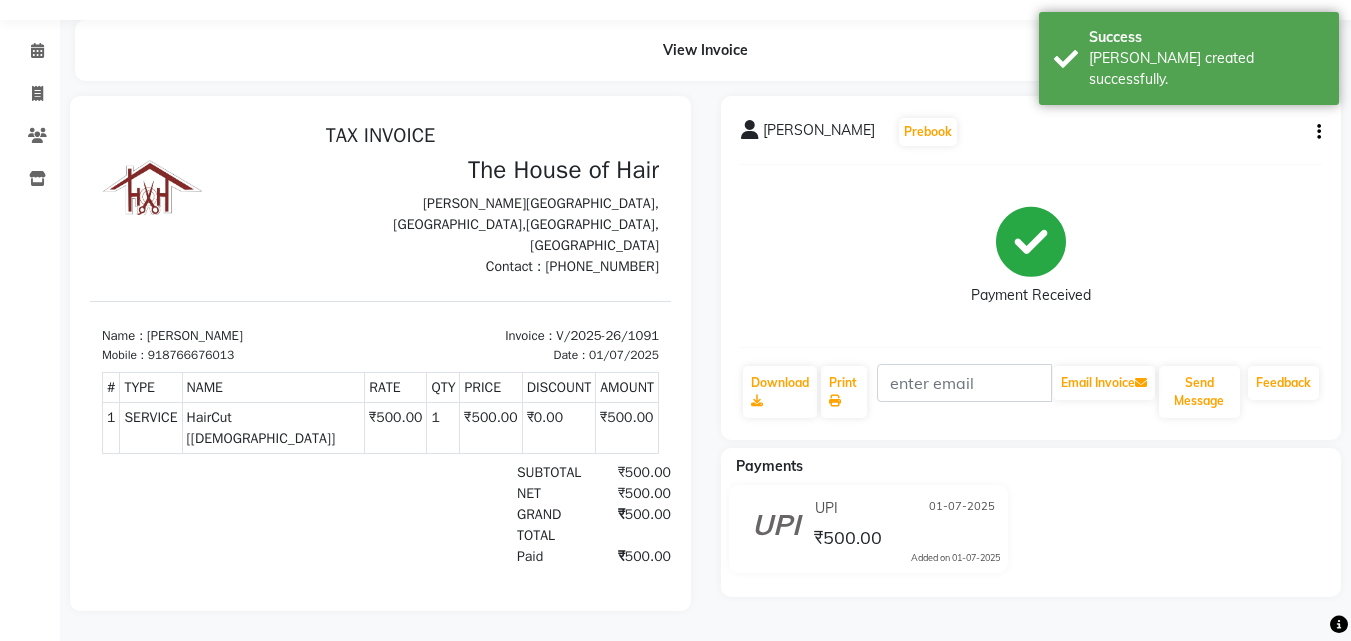 scroll, scrollTop: 0, scrollLeft: 0, axis: both 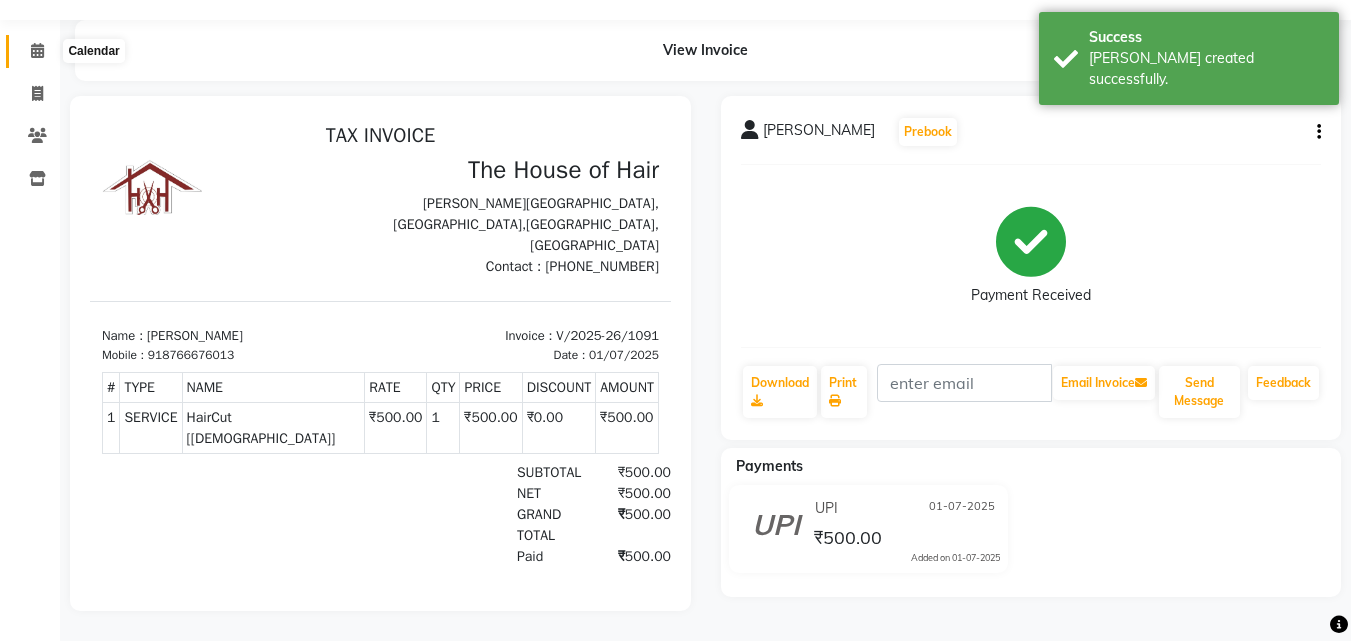 click 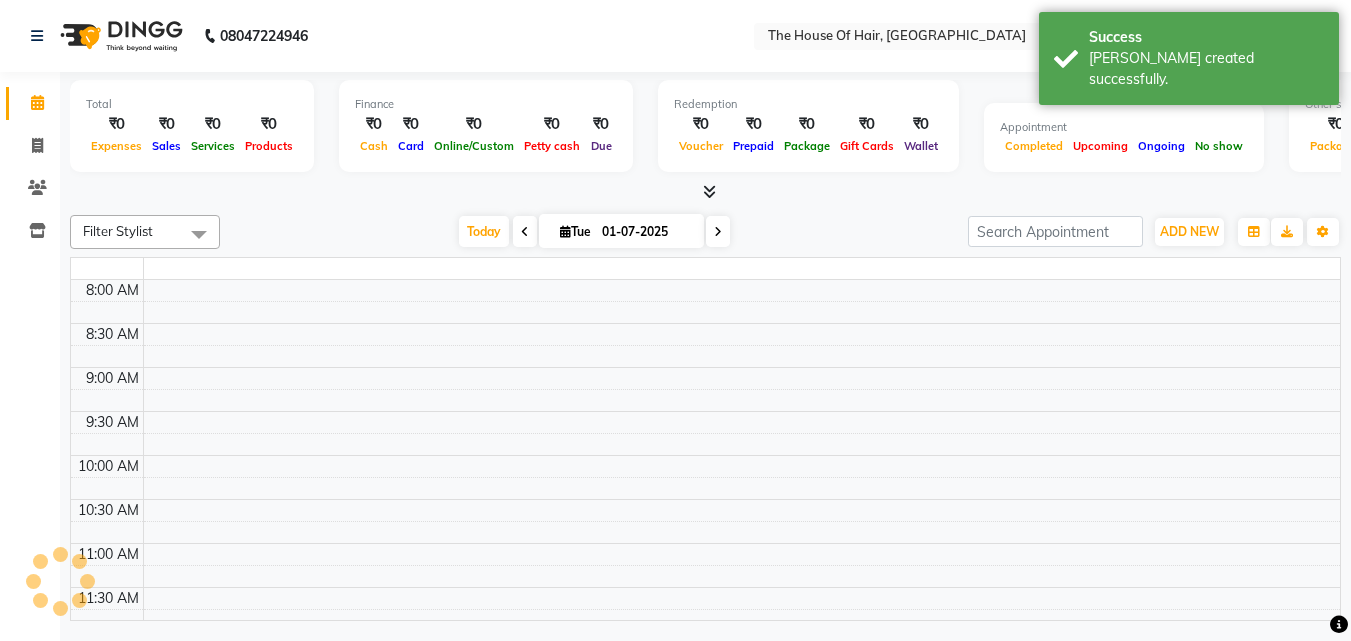 scroll, scrollTop: 0, scrollLeft: 0, axis: both 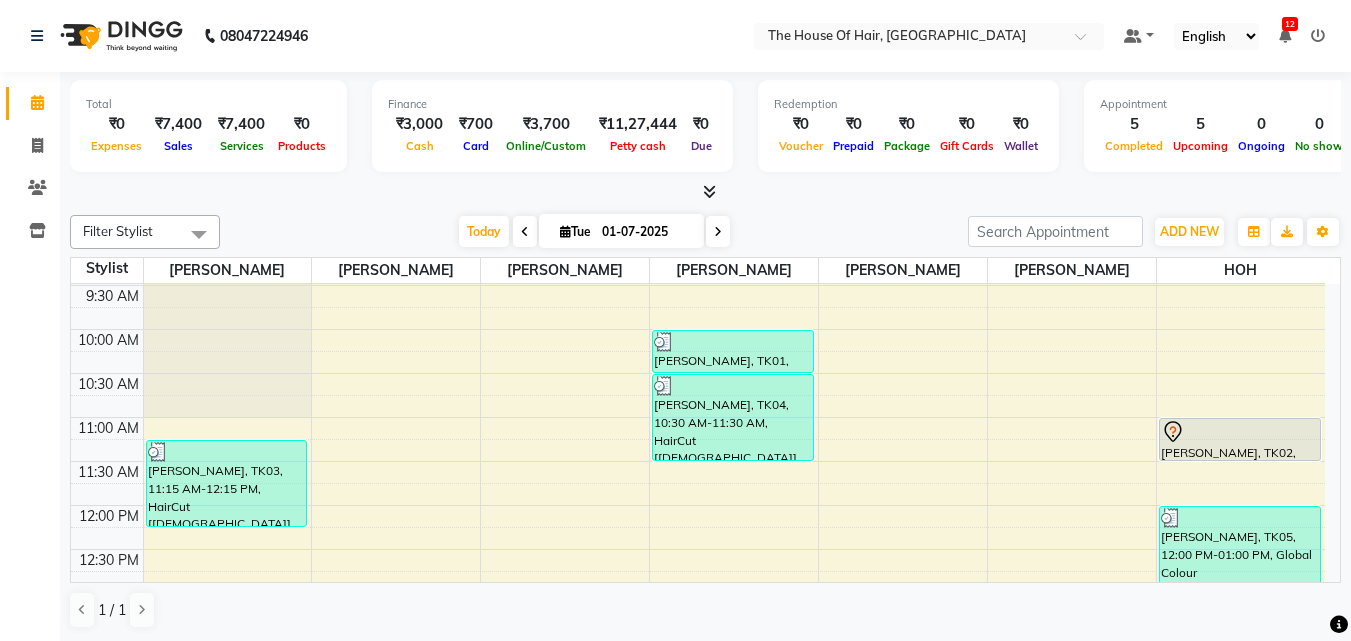 click on "1 / 1" at bounding box center [705, 610] 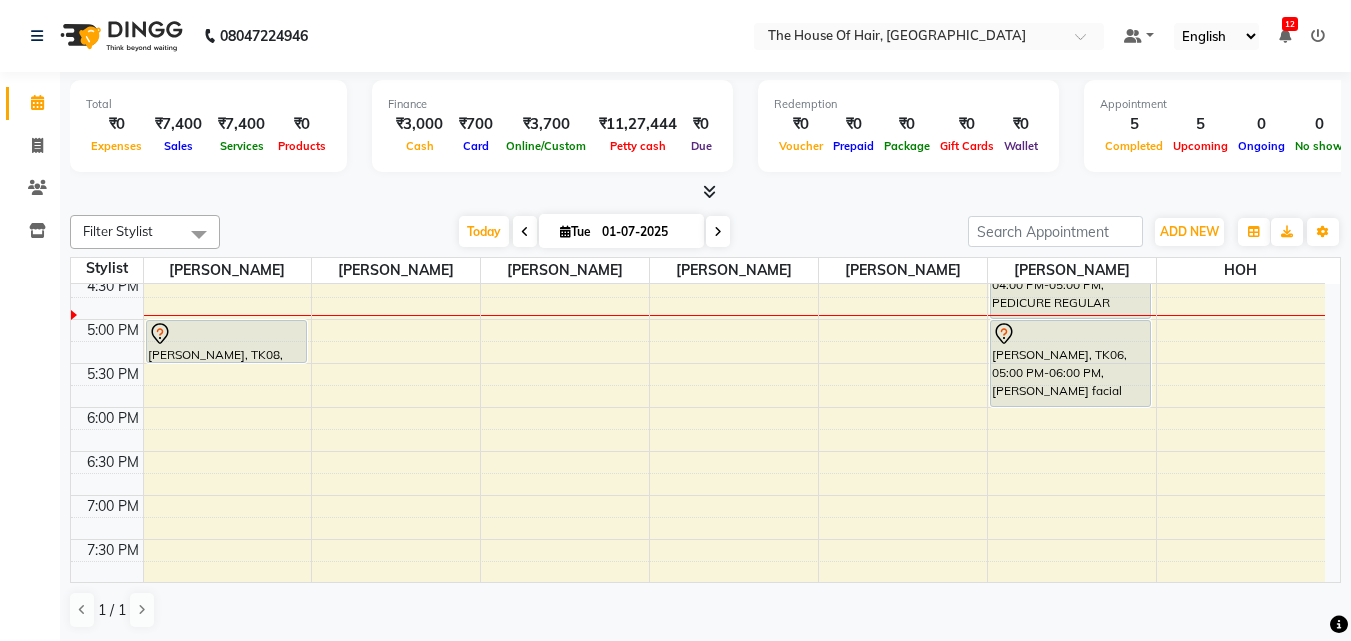 scroll, scrollTop: 757, scrollLeft: 0, axis: vertical 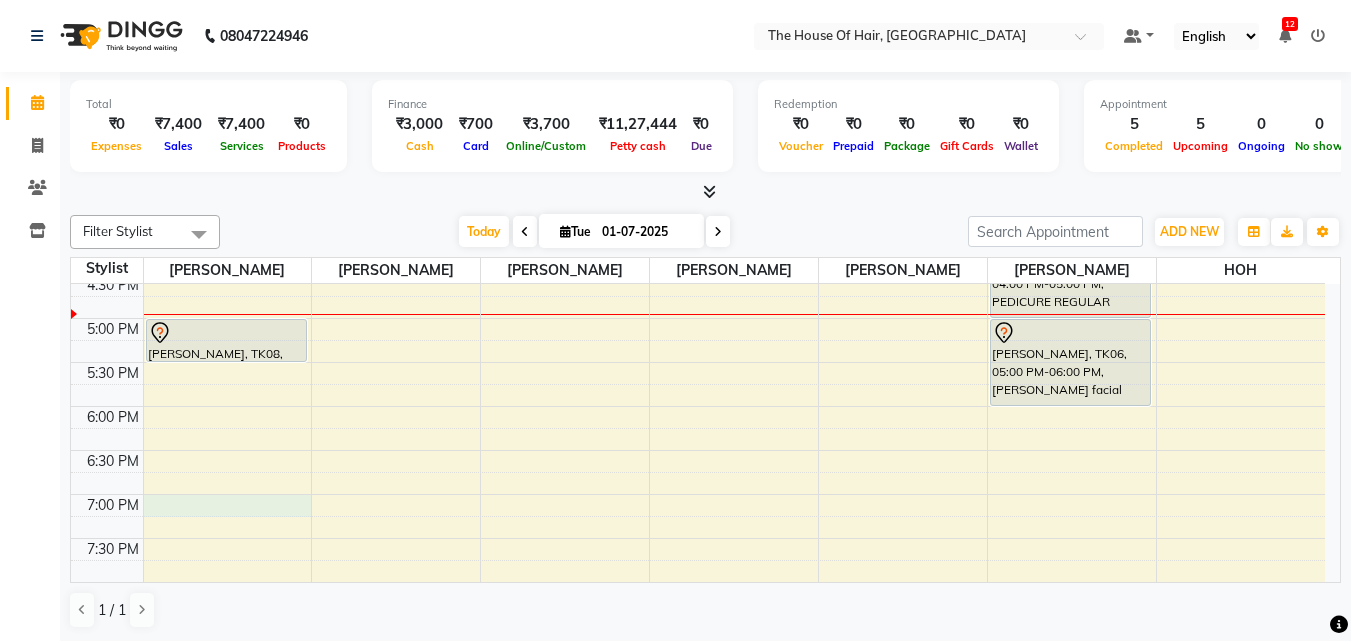 click on "8:00 AM 8:30 AM 9:00 AM 9:30 AM 10:00 AM 10:30 AM 11:00 AM 11:30 AM 12:00 PM 12:30 PM 1:00 PM 1:30 PM 2:00 PM 2:30 PM 3:00 PM 3:30 PM 4:00 PM 4:30 PM 5:00 PM 5:30 PM 6:00 PM 6:30 PM 7:00 PM 7:30 PM 8:00 PM 8:30 PM 9:00 PM 9:30 PM     PRANIT SHILIMKAR, TK03, 11:15 AM-12:15 PM, HairCut  [Male],Beard Triming Crafting(Male)             Koustubh, TK08, 05:00 PM-05:30 PM, Beard Triming Crafting(Male)     Amit Bhide, TK01, 10:00 AM-10:30 AM, HairCut  [Male]     nitant, TK04, 10:30 AM-11:30 AM, HairCut  [Male],Beard Triming Crafting(Male)             Chandraashekhar Paranjpe, TK06, 04:00 PM-05:00 PM, PEDICURE  REGULAR             Chandraashekhar Paranjpe, TK06, 05:00 PM-06:00 PM, Jansen facial             PRANIT SHILIMKAR, TK02, 11:00 AM-11:30 AM, Beard Triming Crafting(Male)     Utakrsha Joshi, TK05, 12:00 PM-01:00 PM, Global Colour (female)     Shubham, TK09, 02:30 PM-03:00 PM, HairCut  [Male]    Sunita Bhalwankar, TK07, 03:30 PM-04:30 PM, Touch up (Female)" at bounding box center (698, 142) 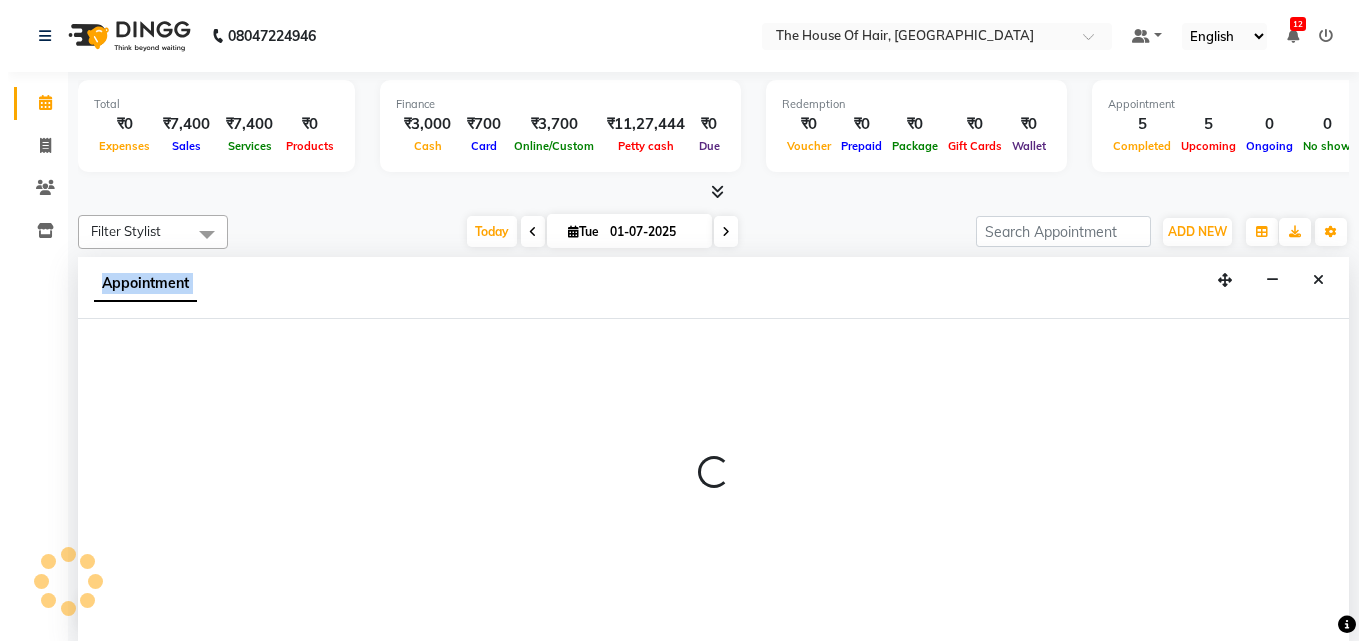 scroll, scrollTop: 1, scrollLeft: 0, axis: vertical 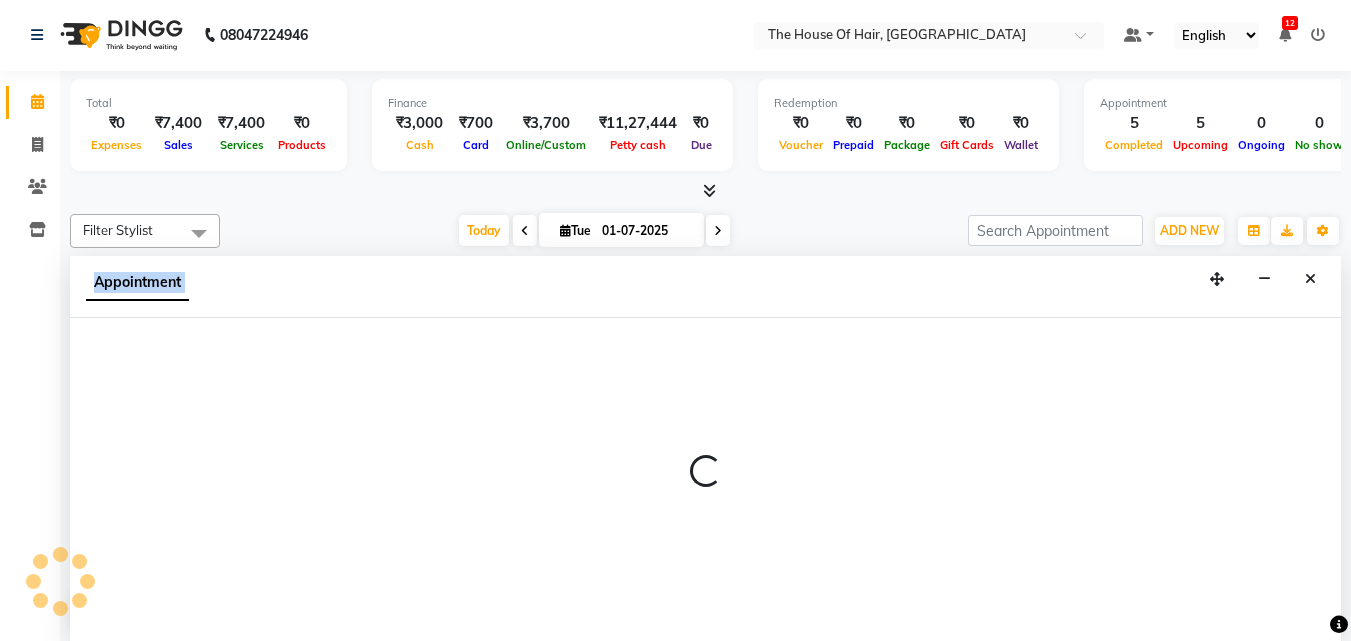 select on "42812" 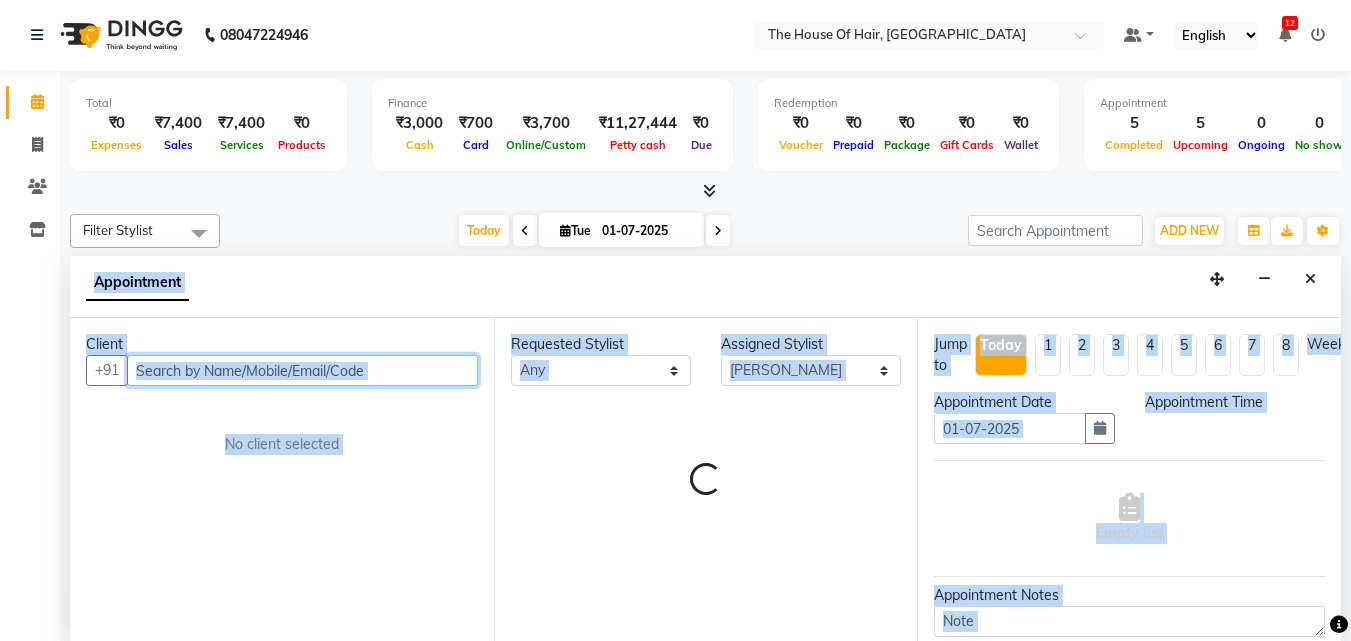 select on "1140" 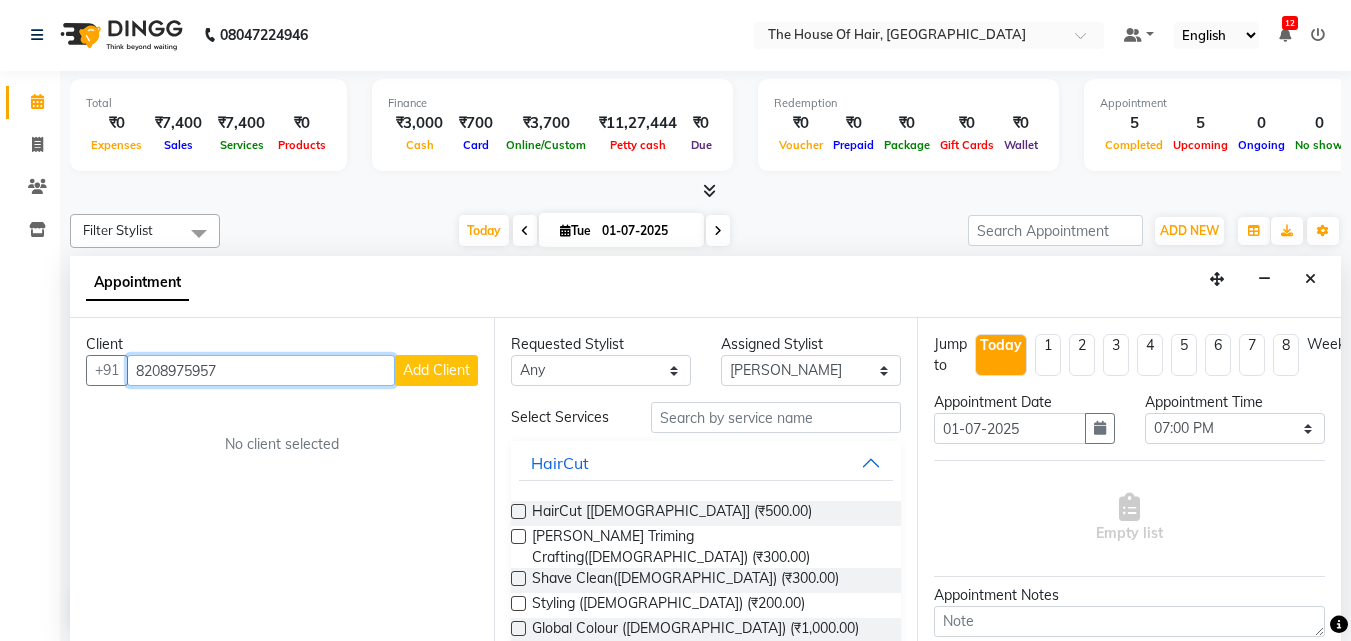 type on "8208975957" 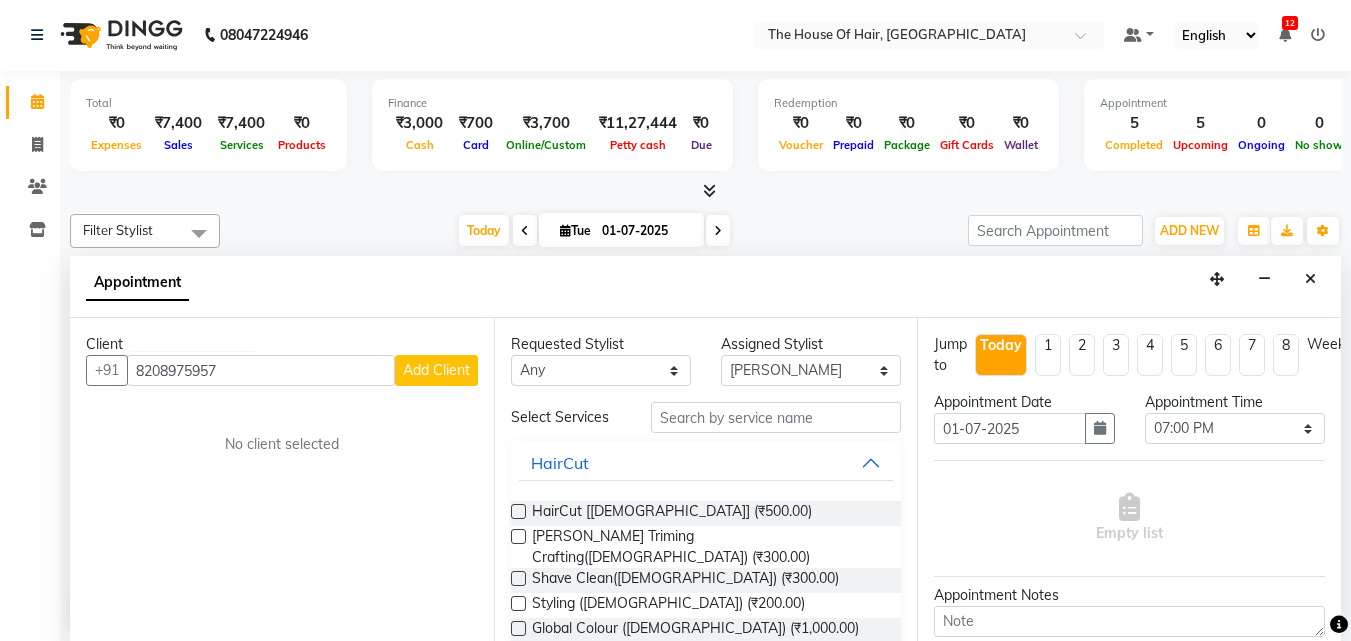 click on "Add Client" at bounding box center [436, 370] 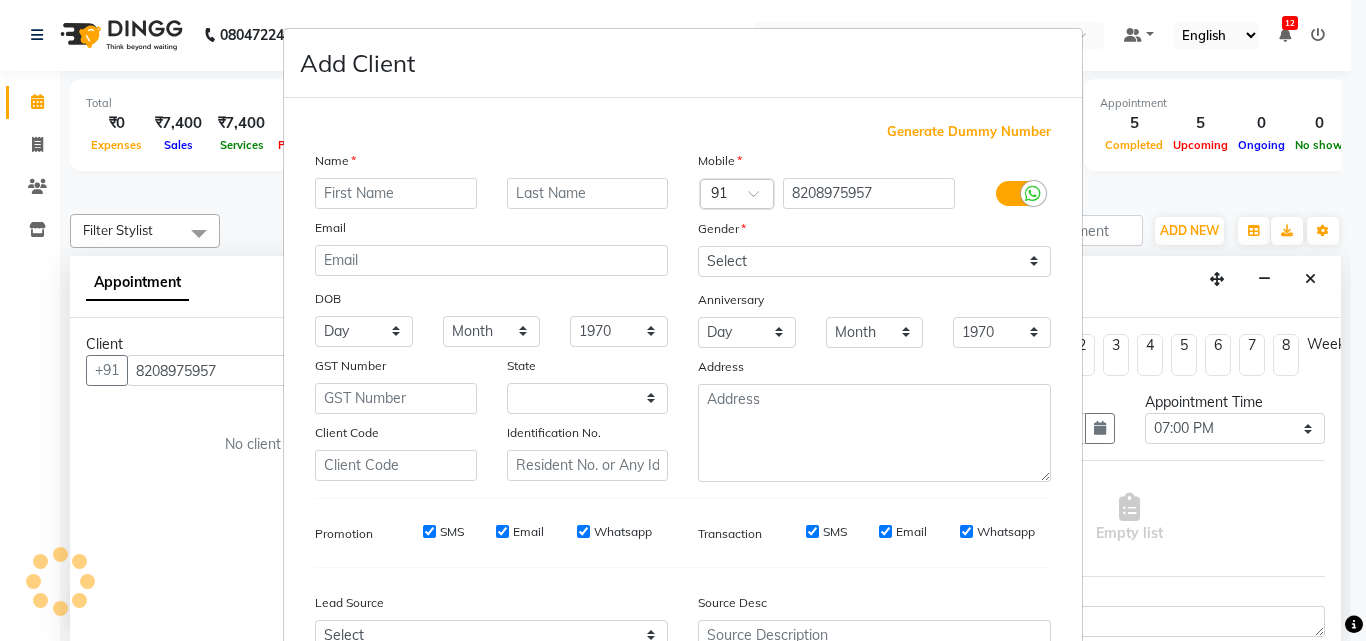 click at bounding box center (396, 193) 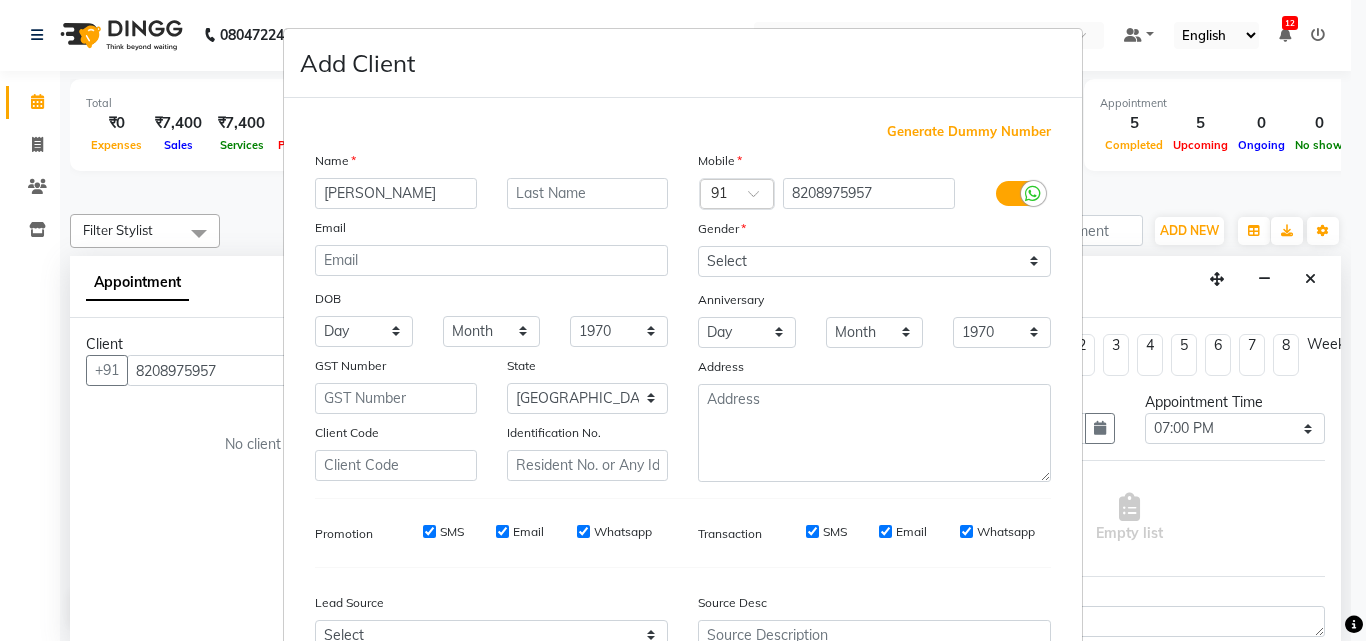 type on "shlok" 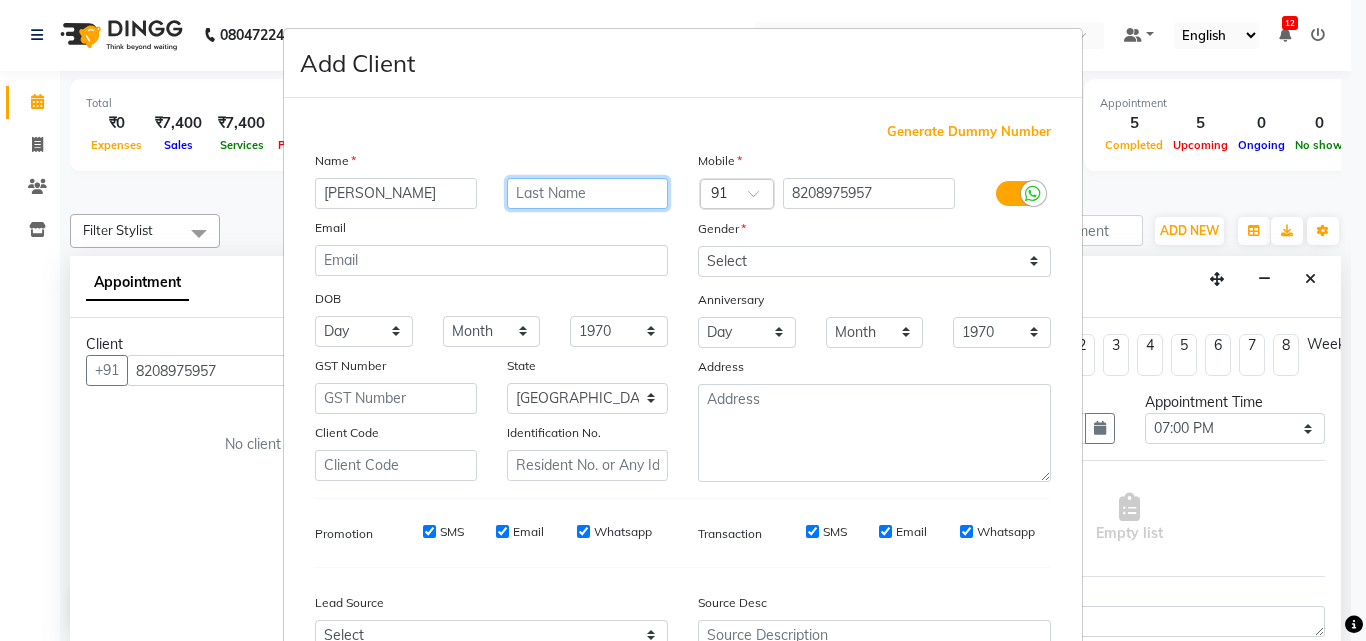 click at bounding box center (588, 193) 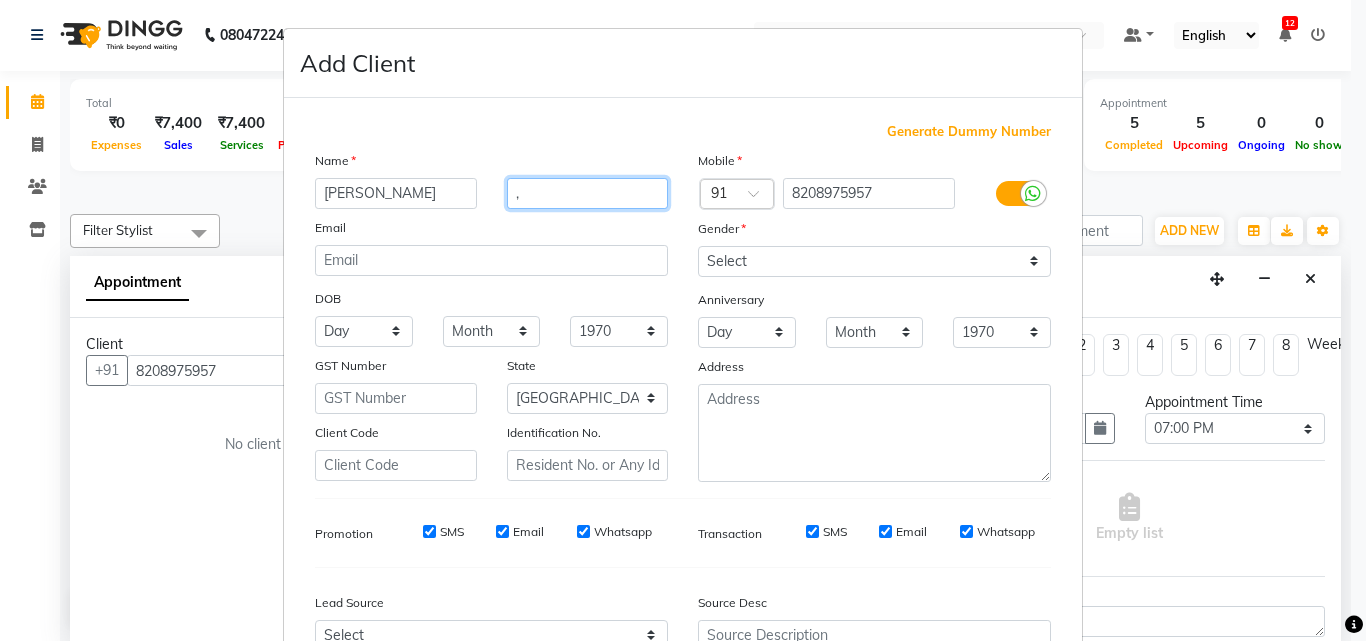 type on "," 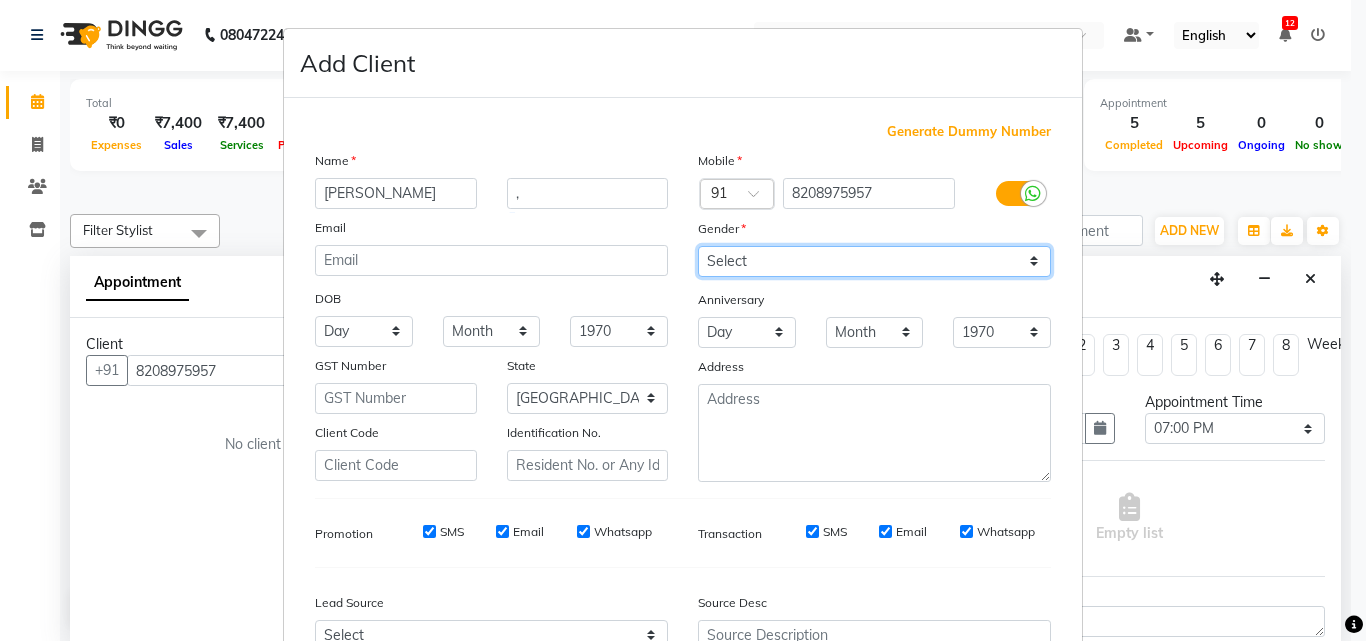 click on "Select Male Female Other Prefer Not To Say" at bounding box center (874, 261) 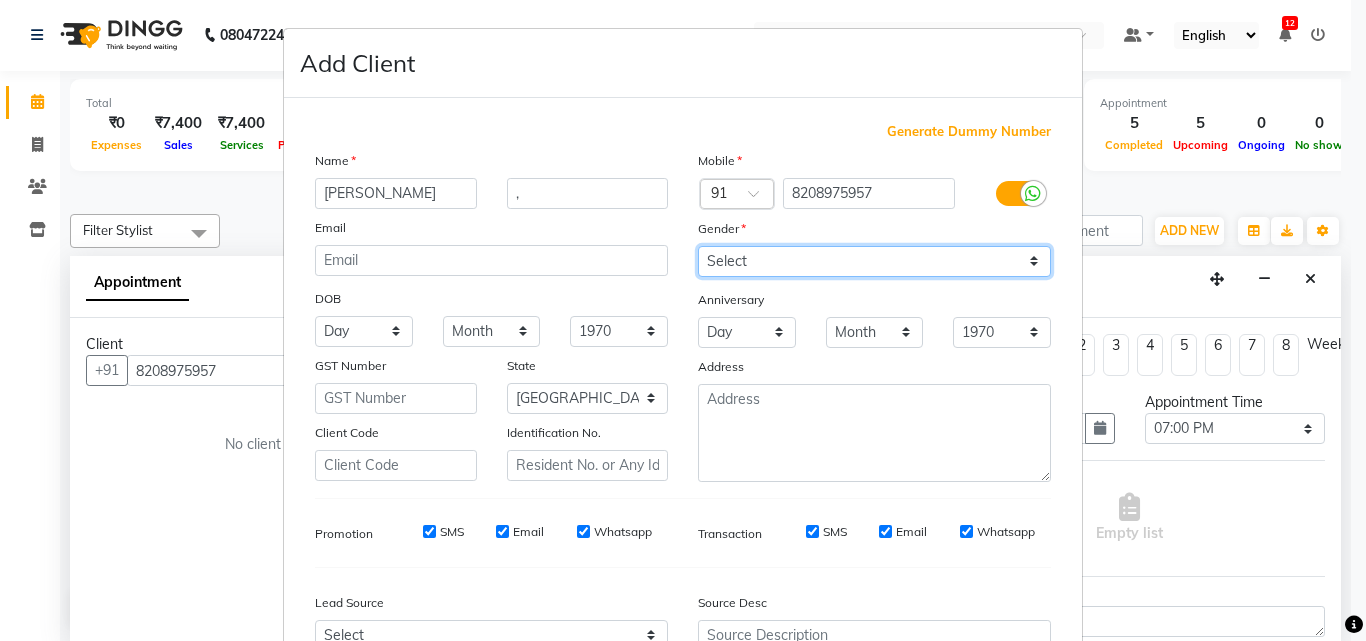 select on "male" 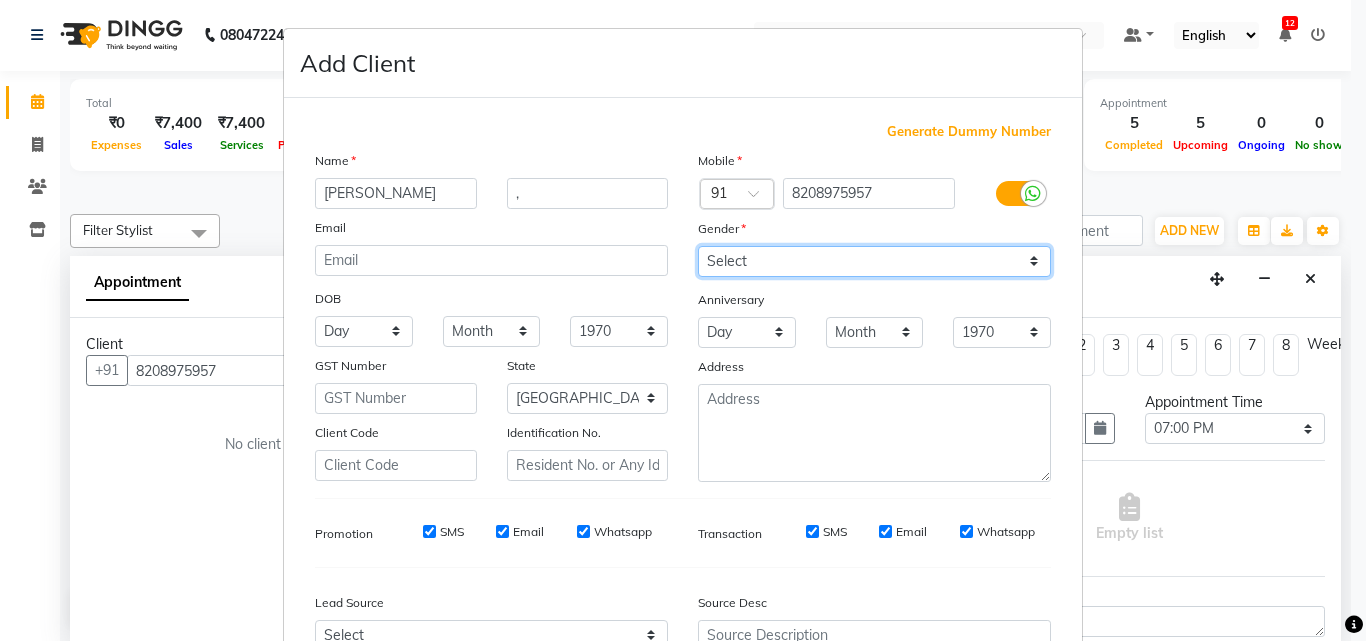 click on "Select Male Female Other Prefer Not To Say" at bounding box center (874, 261) 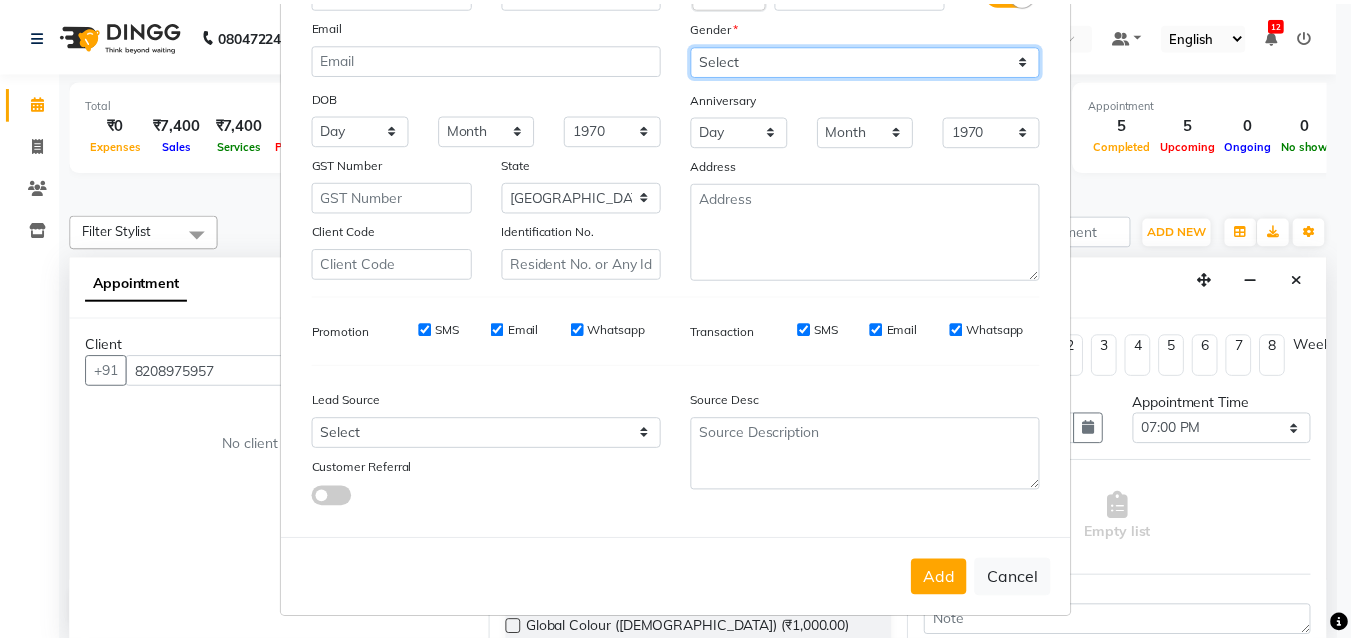 scroll, scrollTop: 208, scrollLeft: 0, axis: vertical 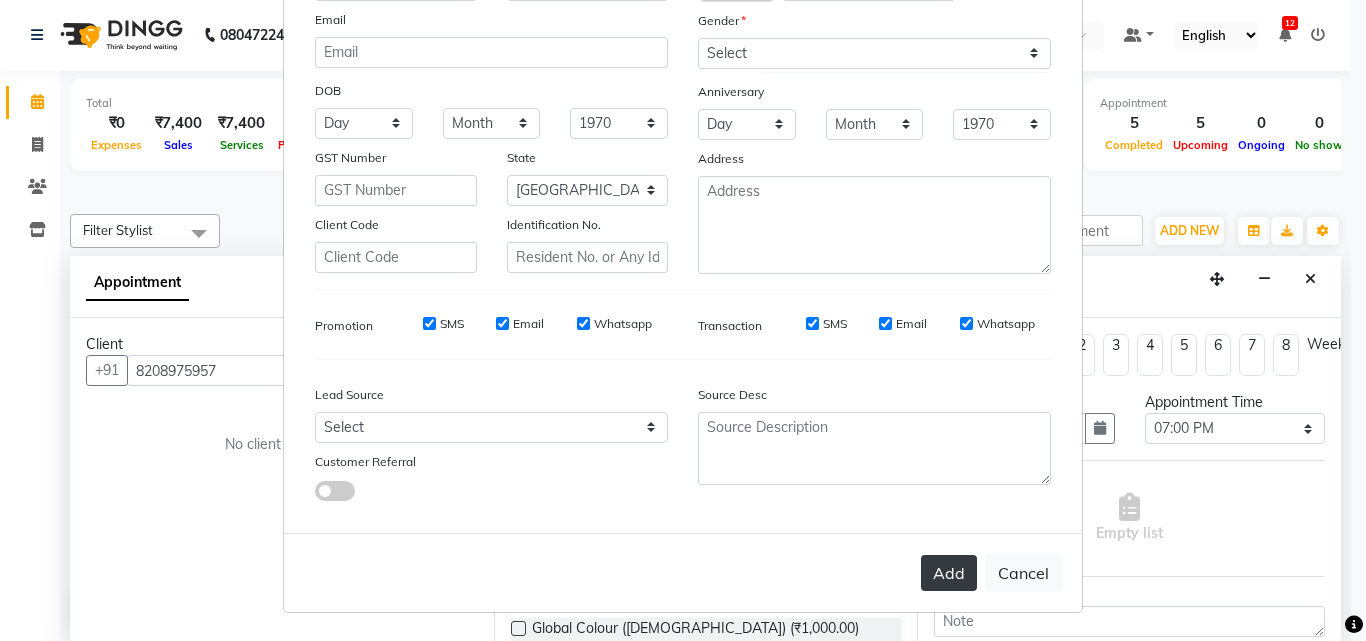 click on "Add" at bounding box center [949, 573] 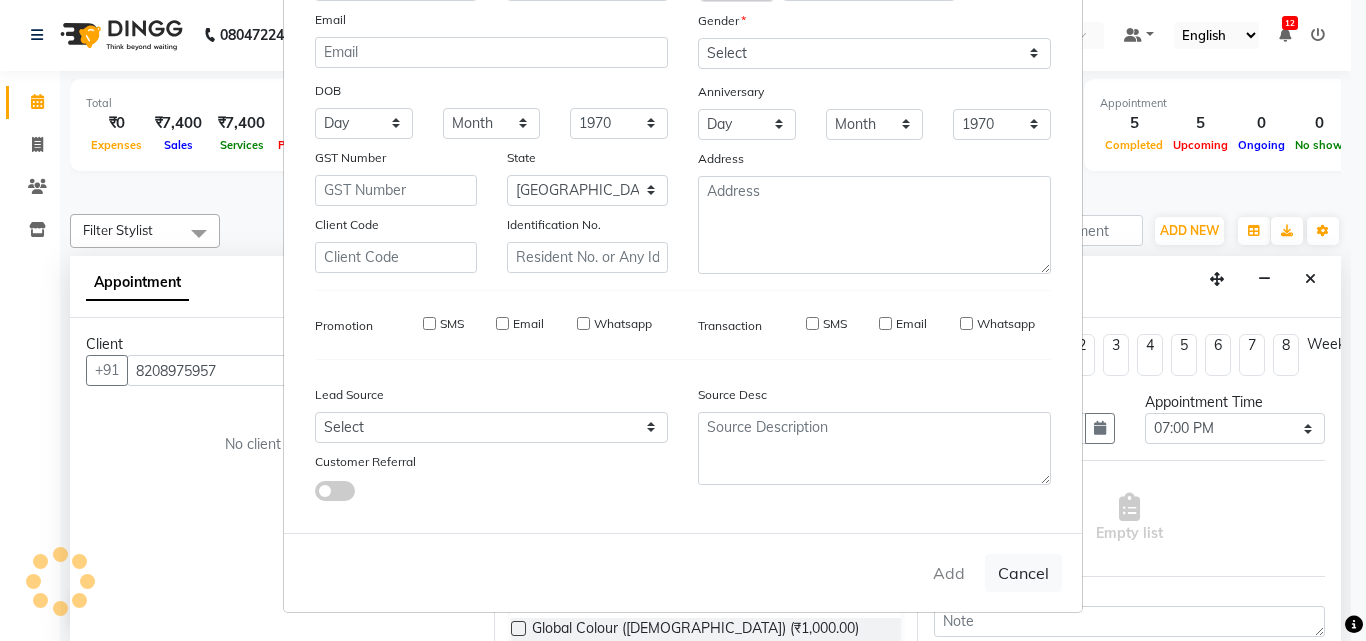 type 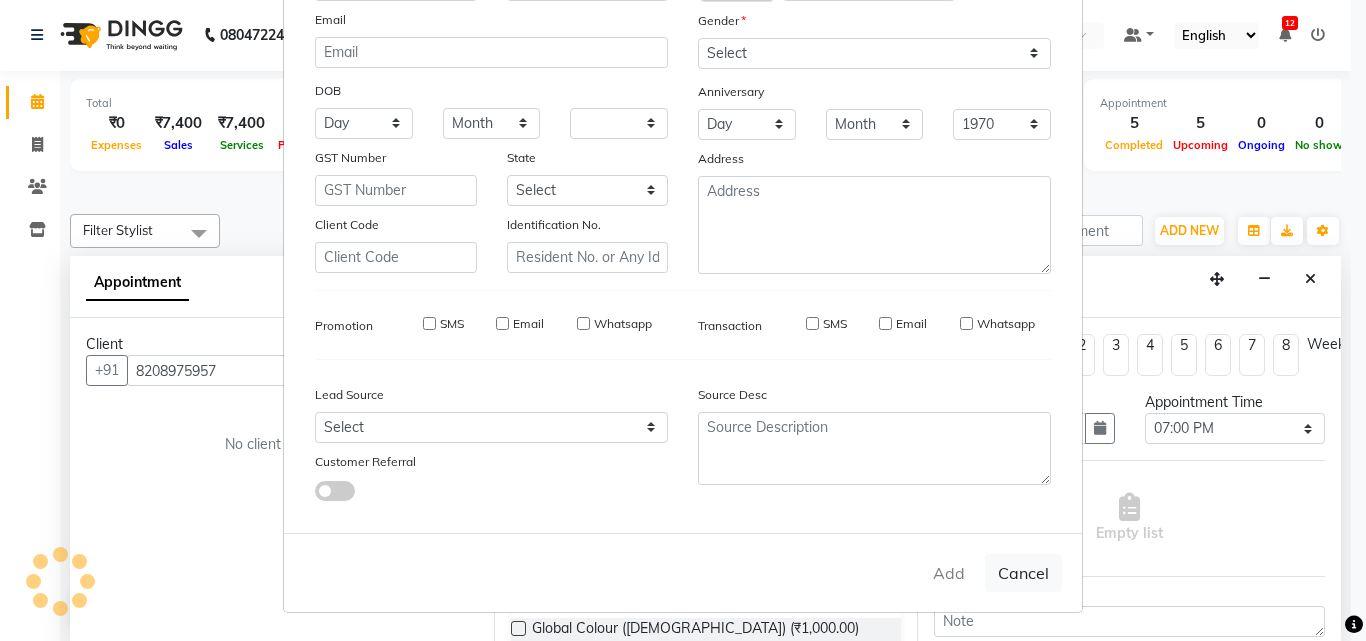 select 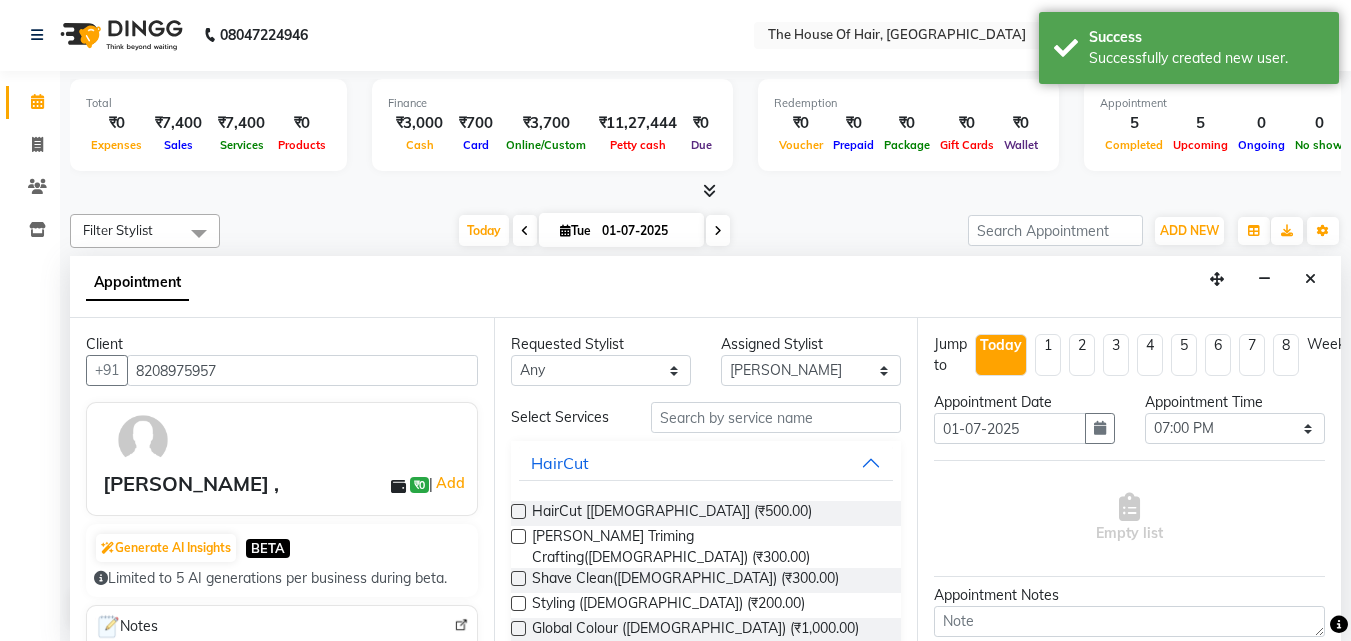 click at bounding box center [518, 511] 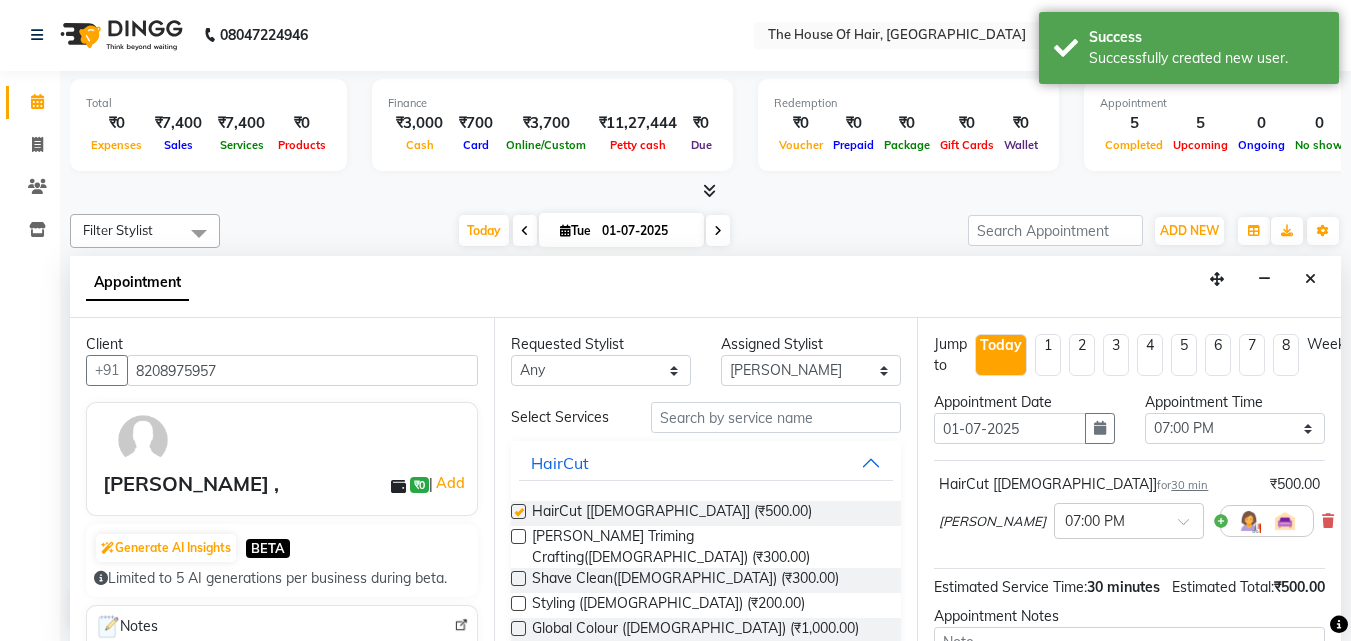 checkbox on "false" 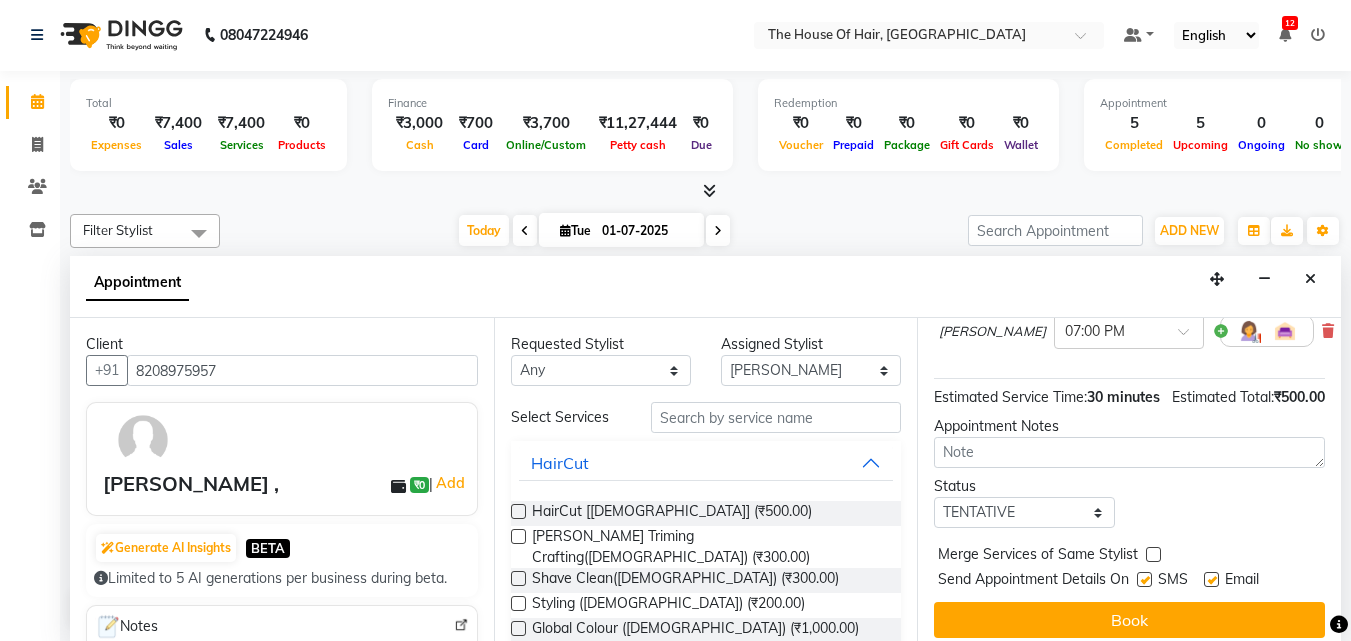 scroll, scrollTop: 239, scrollLeft: 0, axis: vertical 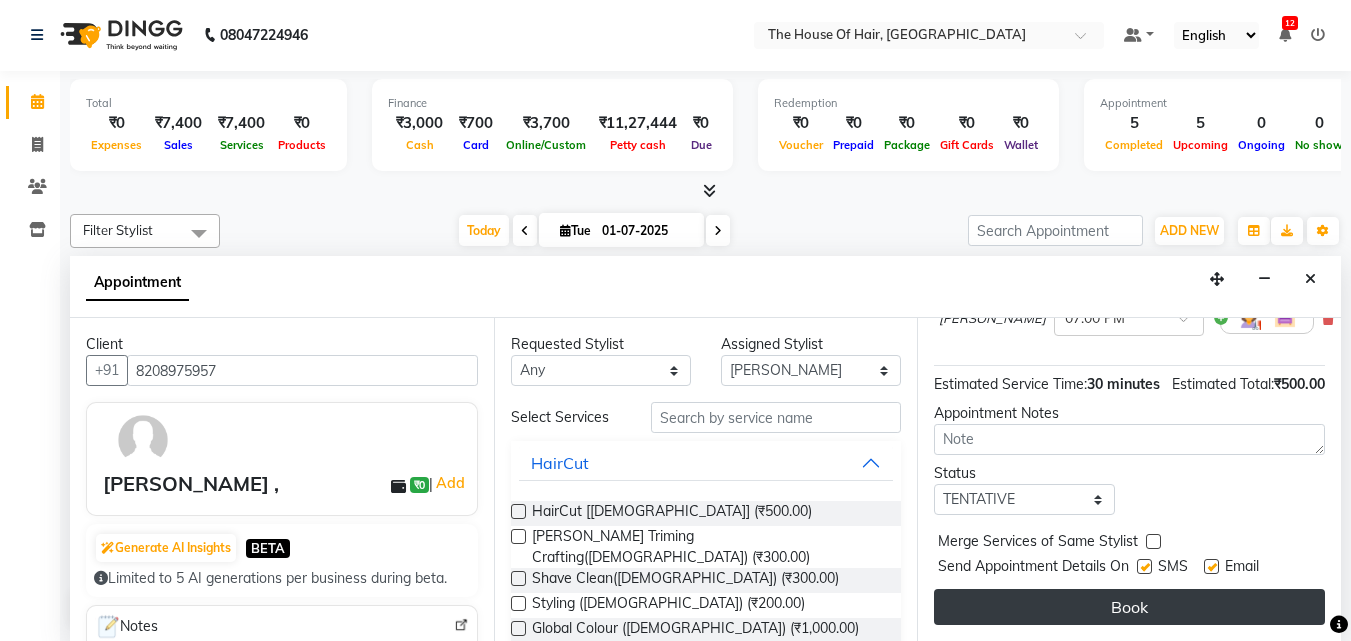 click on "Book" at bounding box center [1129, 607] 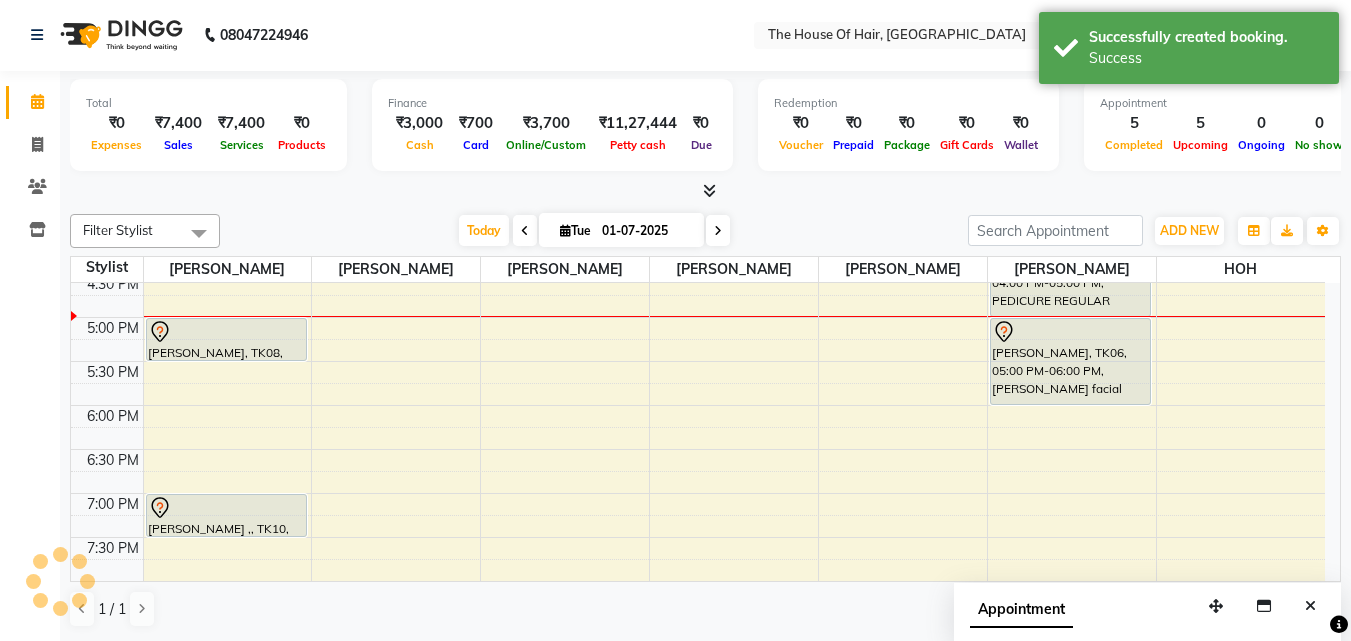 scroll, scrollTop: 0, scrollLeft: 0, axis: both 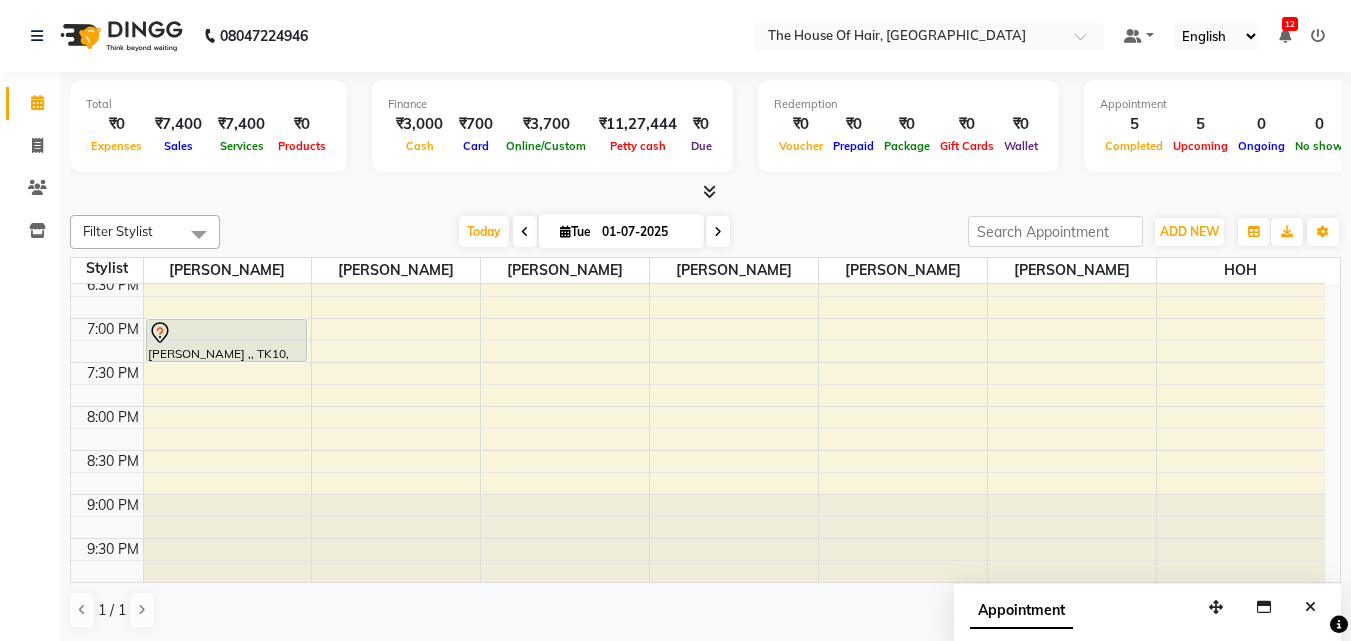 click on "01-07-2025" at bounding box center (646, 232) 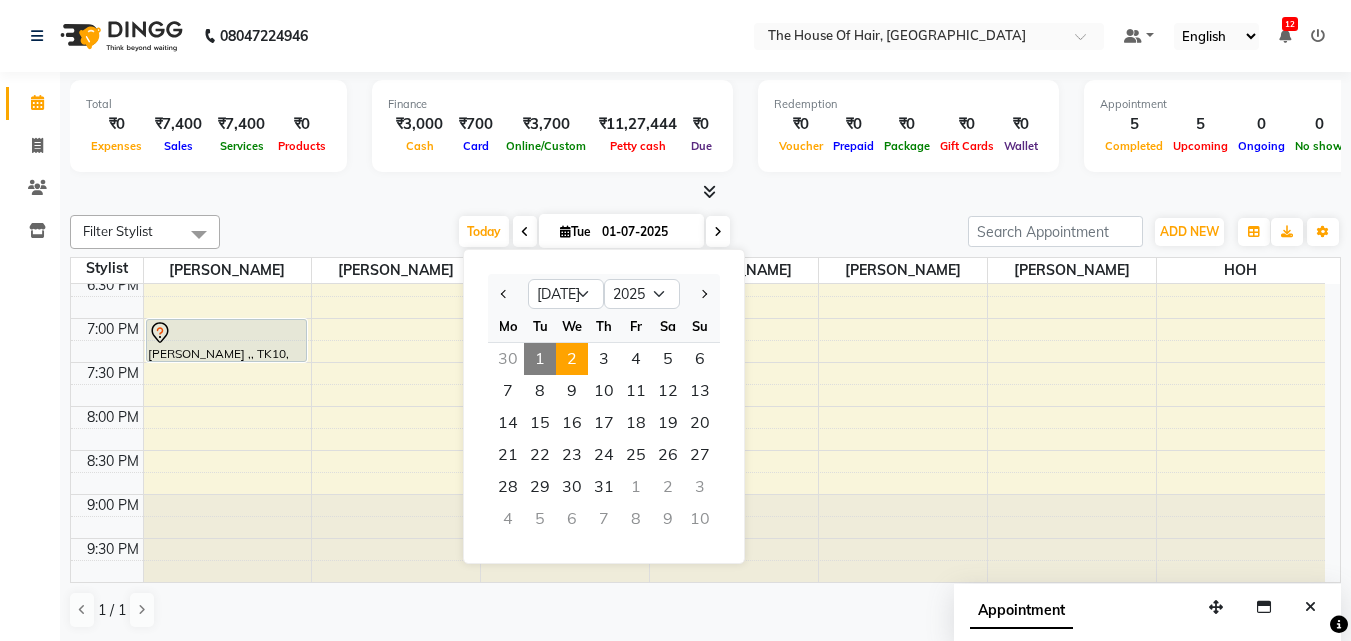 click on "2" at bounding box center (572, 359) 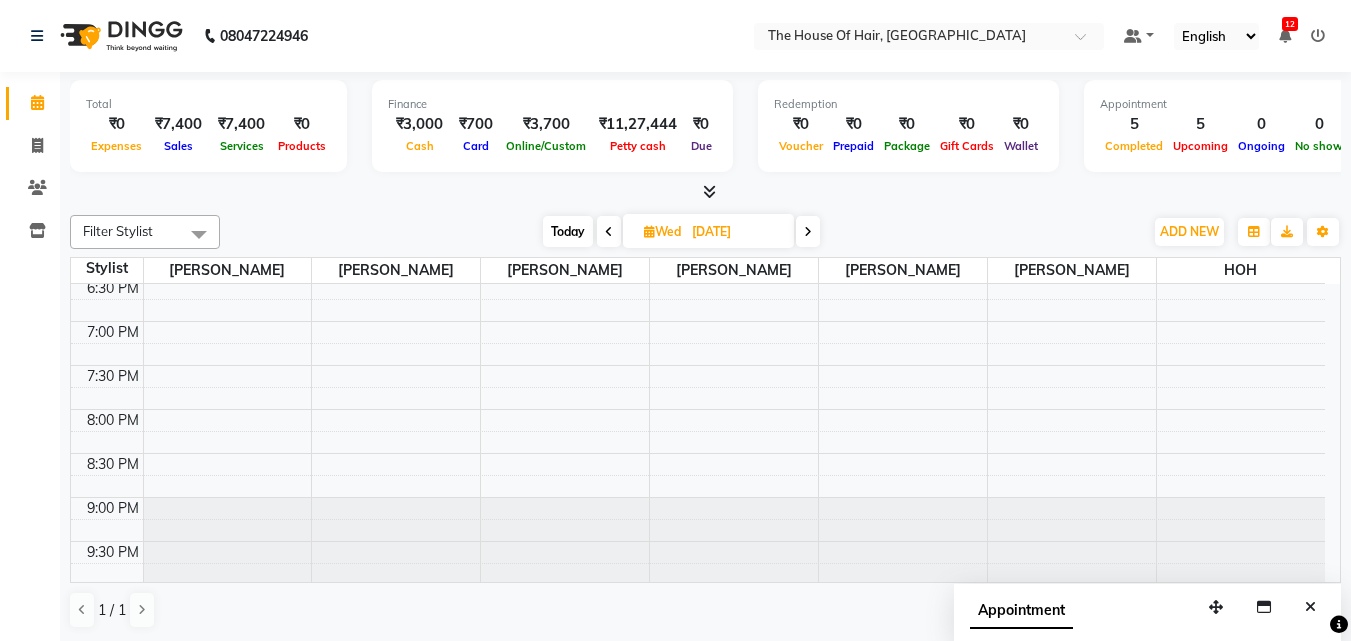 scroll, scrollTop: 933, scrollLeft: 0, axis: vertical 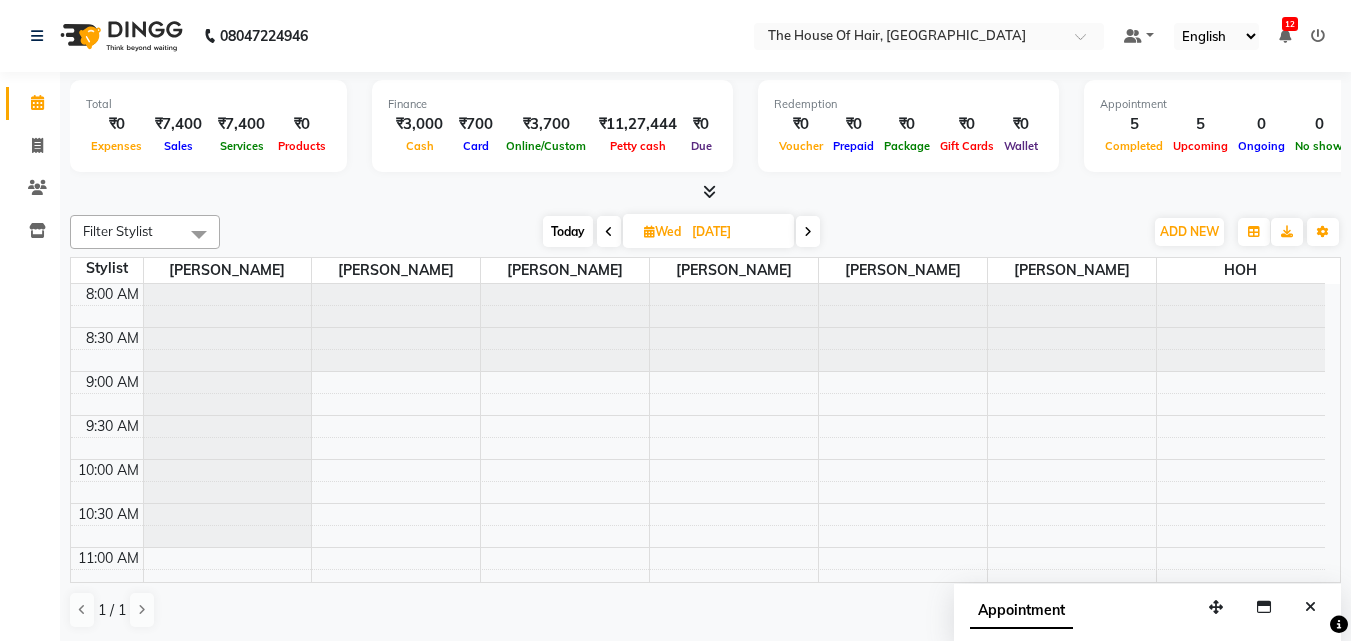click on "Wed 02-07-2025" at bounding box center (708, 231) 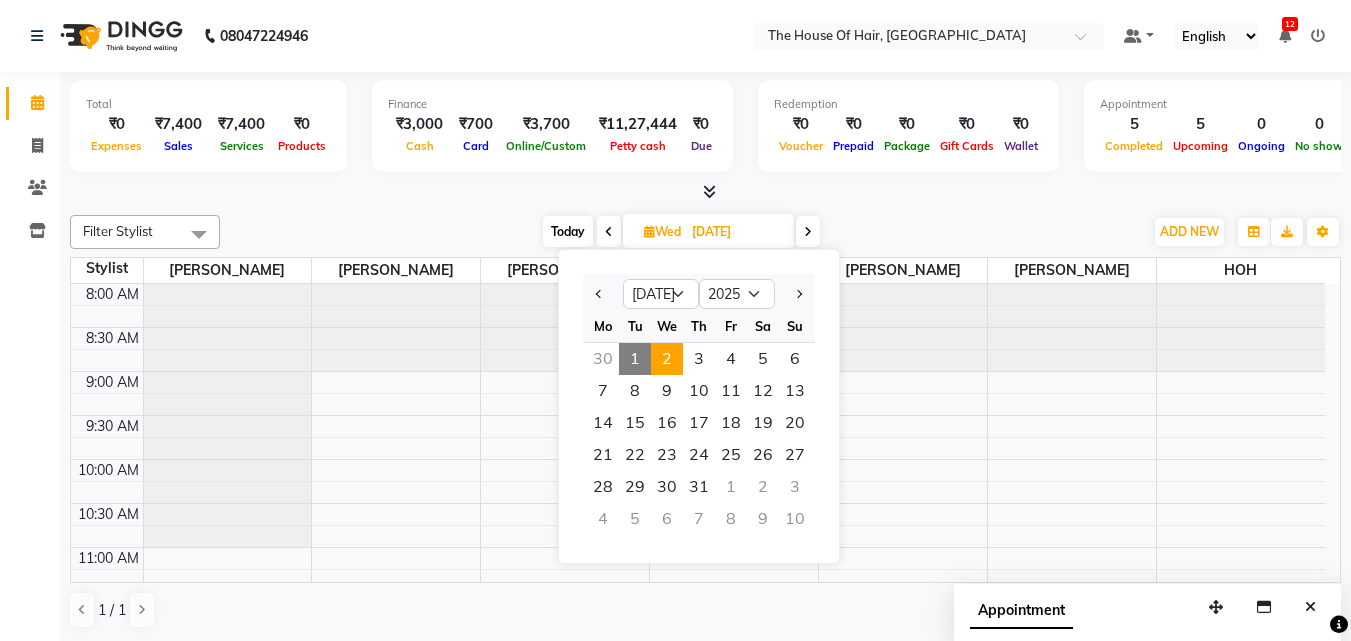 click on "1" at bounding box center [635, 359] 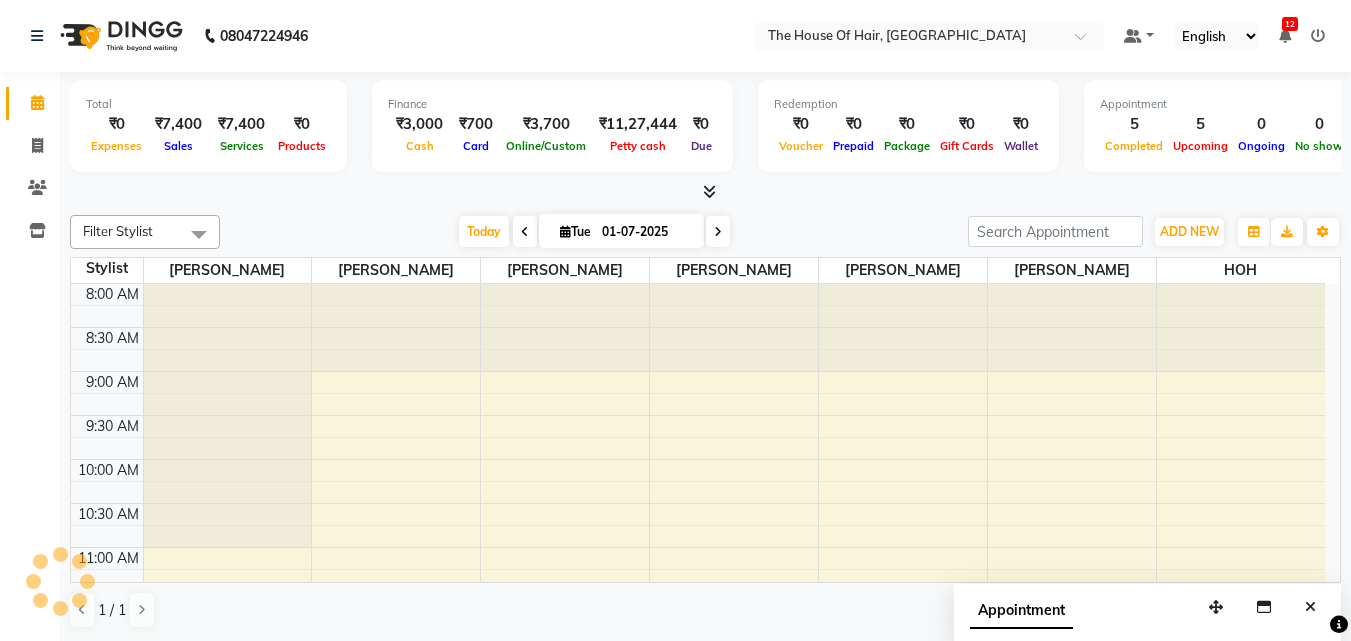 scroll, scrollTop: 793, scrollLeft: 0, axis: vertical 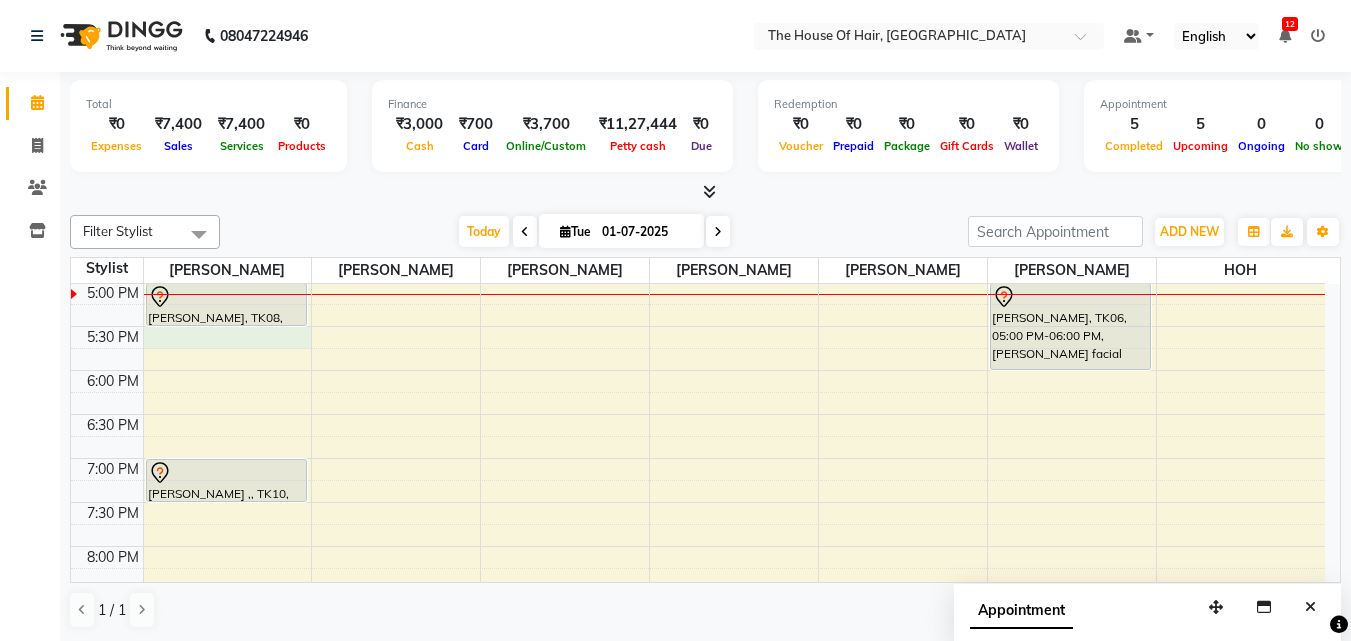 click on "8:00 AM 8:30 AM 9:00 AM 9:30 AM 10:00 AM 10:30 AM 11:00 AM 11:30 AM 12:00 PM 12:30 PM 1:00 PM 1:30 PM 2:00 PM 2:30 PM 3:00 PM 3:30 PM 4:00 PM 4:30 PM 5:00 PM 5:30 PM 6:00 PM 6:30 PM 7:00 PM 7:30 PM 8:00 PM 8:30 PM 9:00 PM 9:30 PM     PRANIT SHILIMKAR, TK03, 11:15 AM-12:15 PM, HairCut  [Male],Beard Triming Crafting(Male)             Koustubh, TK08, 05:00 PM-05:30 PM, Beard Triming Crafting(Male)             shlok ,, TK10, 07:00 PM-07:30 PM, HairCut  [Male]     Amit Bhide, TK01, 10:00 AM-10:30 AM, HairCut  [Male]     nitant, TK04, 10:30 AM-11:30 AM, HairCut  [Male],Beard Triming Crafting(Male)             Chandraashekhar Paranjpe, TK06, 04:00 PM-05:00 PM, PEDICURE  REGULAR             Chandraashekhar Paranjpe, TK06, 05:00 PM-06:00 PM, Jansen facial             PRANIT SHILIMKAR, TK02, 11:00 AM-11:30 AM, Beard Triming Crafting(Male)     Utakrsha Joshi, TK05, 12:00 PM-01:00 PM, Global Colour (female)     Shubham, TK09, 02:30 PM-03:00 PM, HairCut  [Male]" at bounding box center [698, 106] 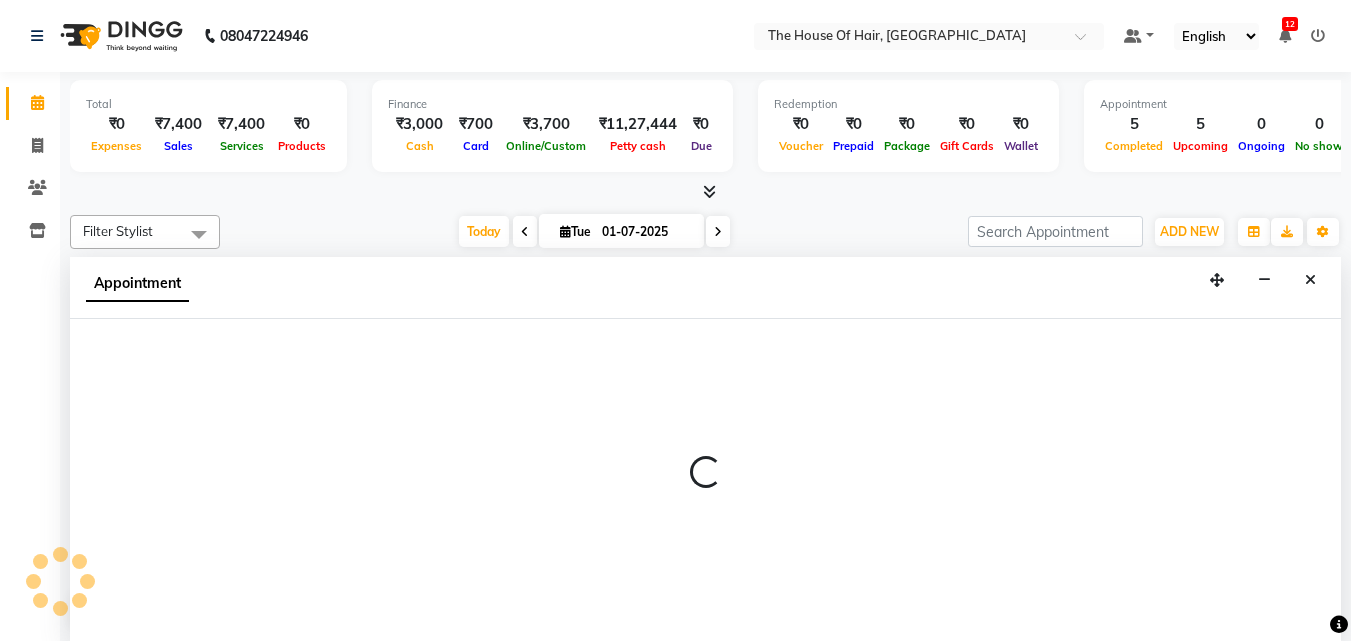 scroll, scrollTop: 1, scrollLeft: 0, axis: vertical 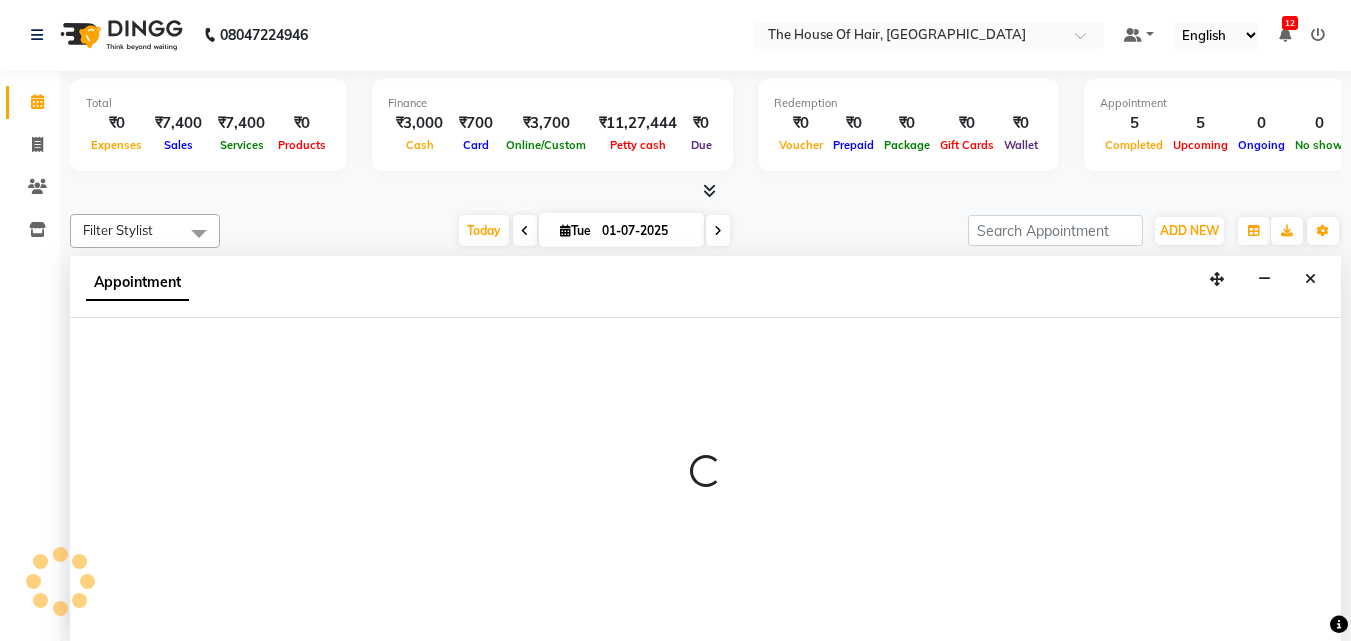 select on "42812" 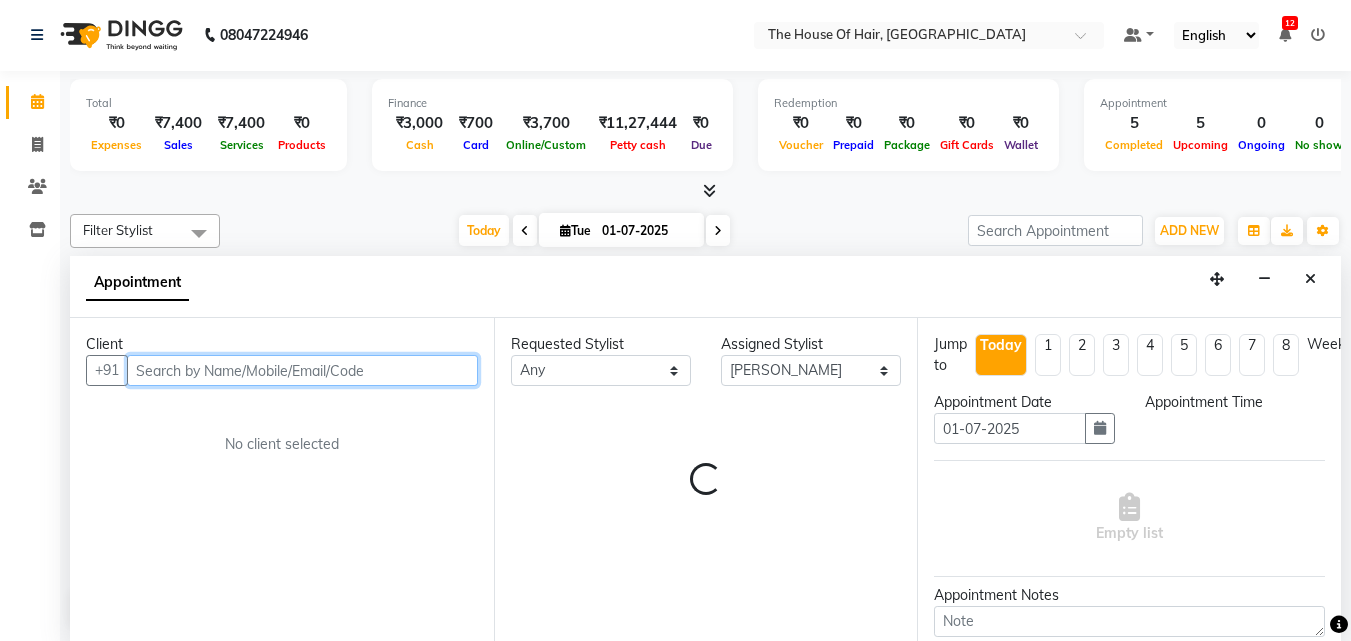 select on "1050" 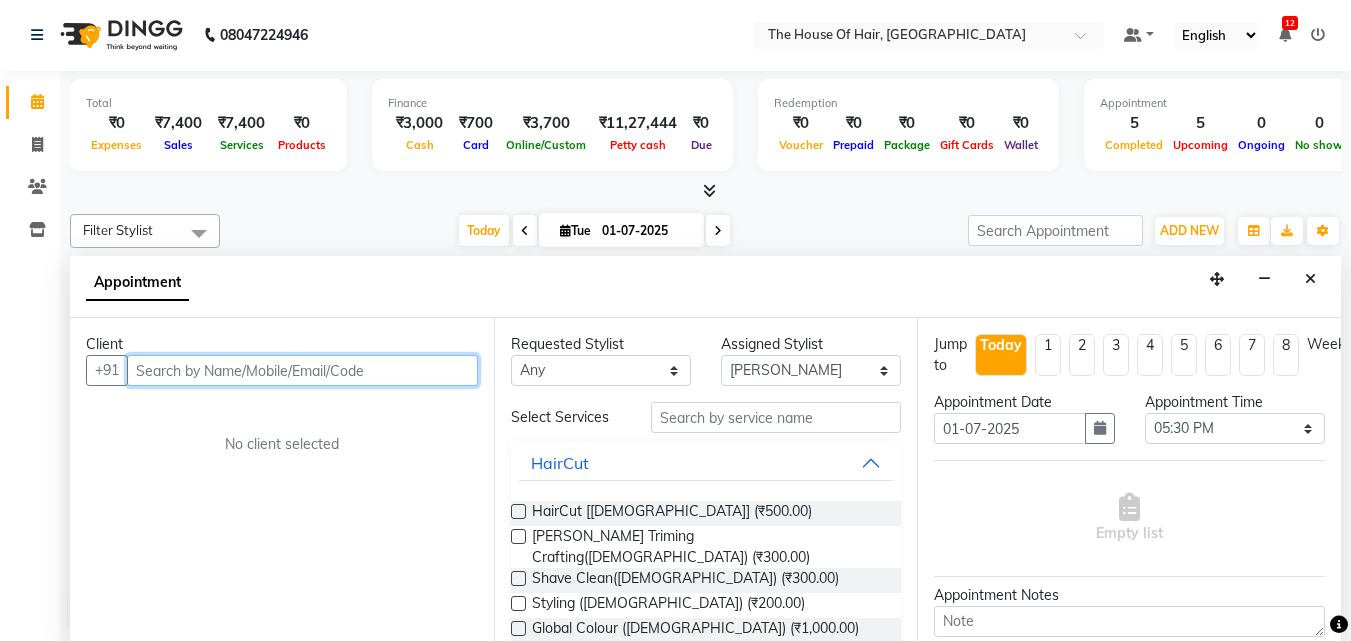 click at bounding box center [302, 370] 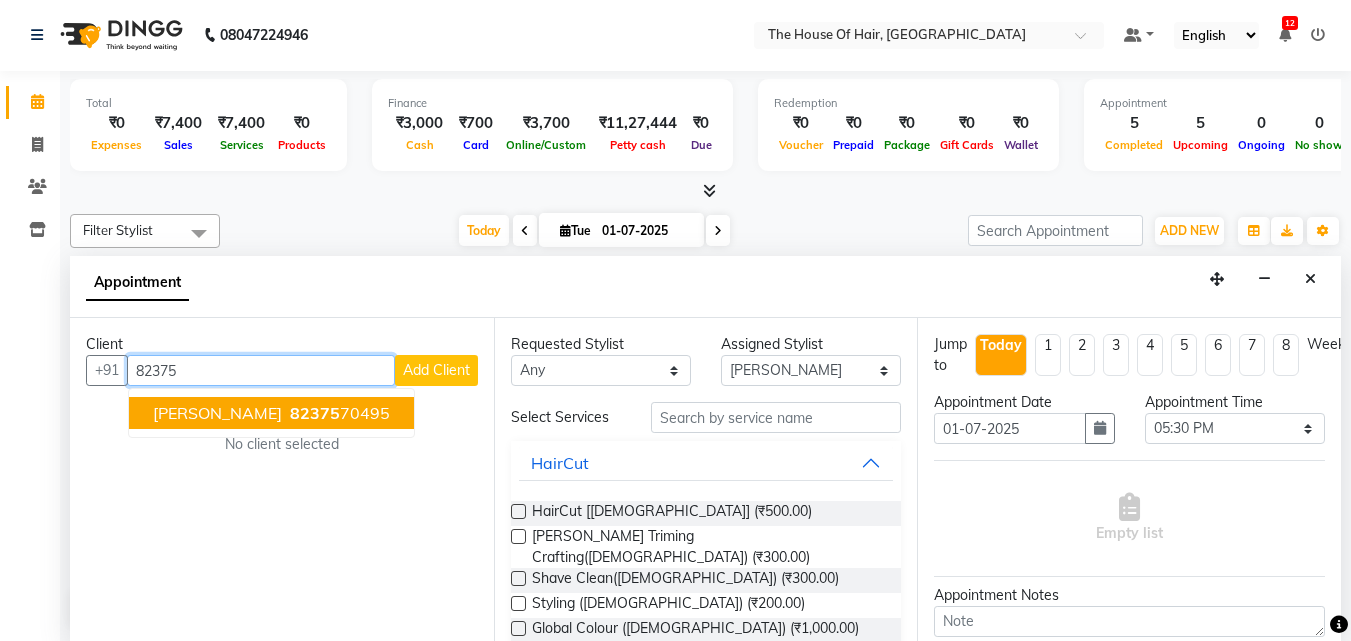 click on "Rohan" at bounding box center [217, 413] 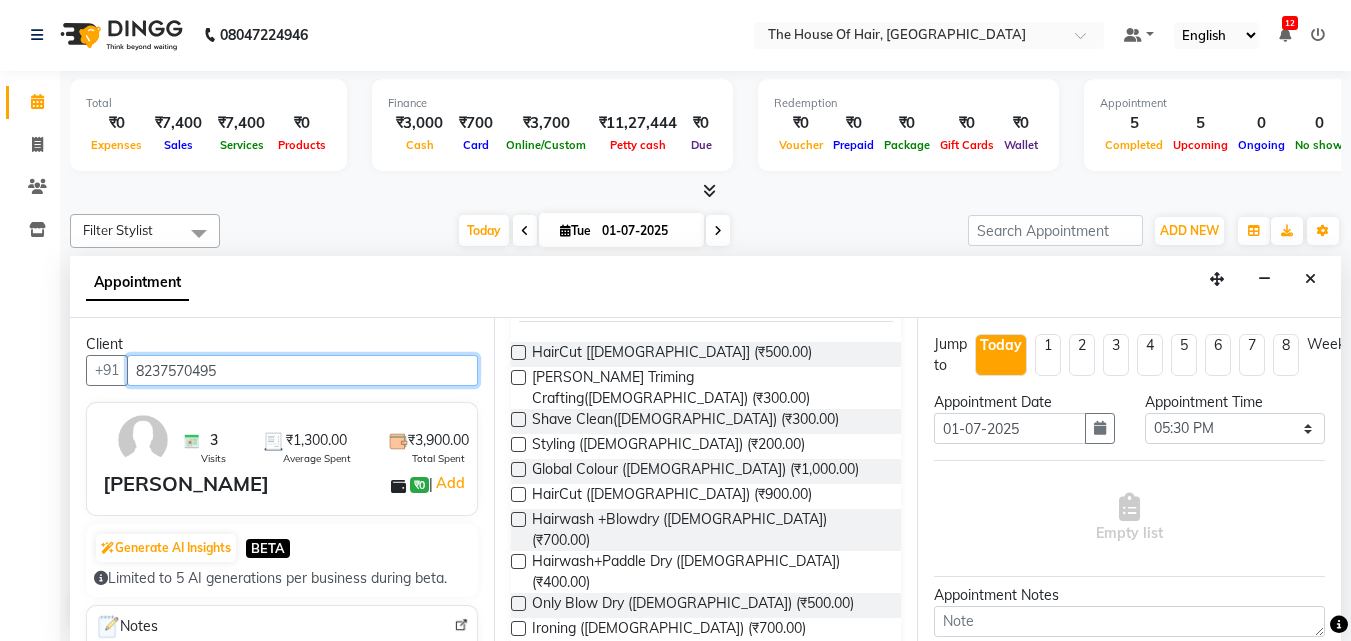 type on "8237570495" 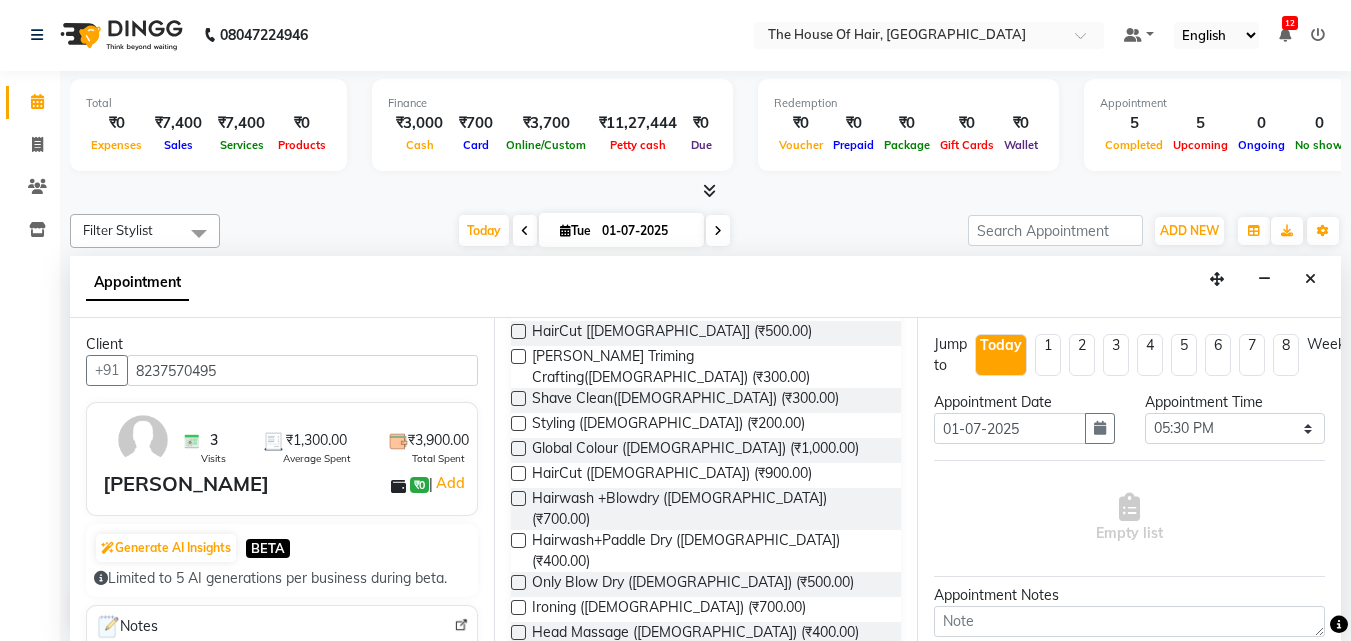 click on "HairCut  [Male] (₹500.00) Beard Triming Crafting(Male) (₹300.00) Shave Clean(Male) (₹300.00) Styling (Male) (₹200.00) Global Colour (Male) (₹1,000.00) HairCut (Female) (₹900.00) Hairwash +Blowdry (Female) (₹700.00) Hairwash+Paddle Dry (Female) (₹400.00) Only Blow Dry (Female) (₹500.00) Ironing (Female) (₹700.00) Head Massage (Male) (₹400.00) Keratine (Male) (₹1,500.00) Hair spa (Female) (₹1,400.00) Haircut by Shubham (Male) (₹1,200.00) Hair spa (Male) (₹1,000.00) Kids Haircut(Male) (₹400.00) Head massage(Female) (₹600.00) Hairwash(male) (₹200.00) Haircut by Shubham (Female) (₹1,800.00) Fringe(Female) (₹300.00) Crimping(Female) (₹1,200.00) Iron Tong (Female) (₹700.00) Tong(Female) (₹700.00) Head Massage with wash (Female) (₹900.00) Smart Bond (Female) (₹1,000.00) Highlights & Babylights(Female) (₹6,000.00) Kids Haircut (female) (₹600.00) Head Massage with wash (Male) (₹500.00) Sidelock +Moutache(Male) (₹300.00) Hightlights(Male) (₹1,700.00)" at bounding box center [706, 881] 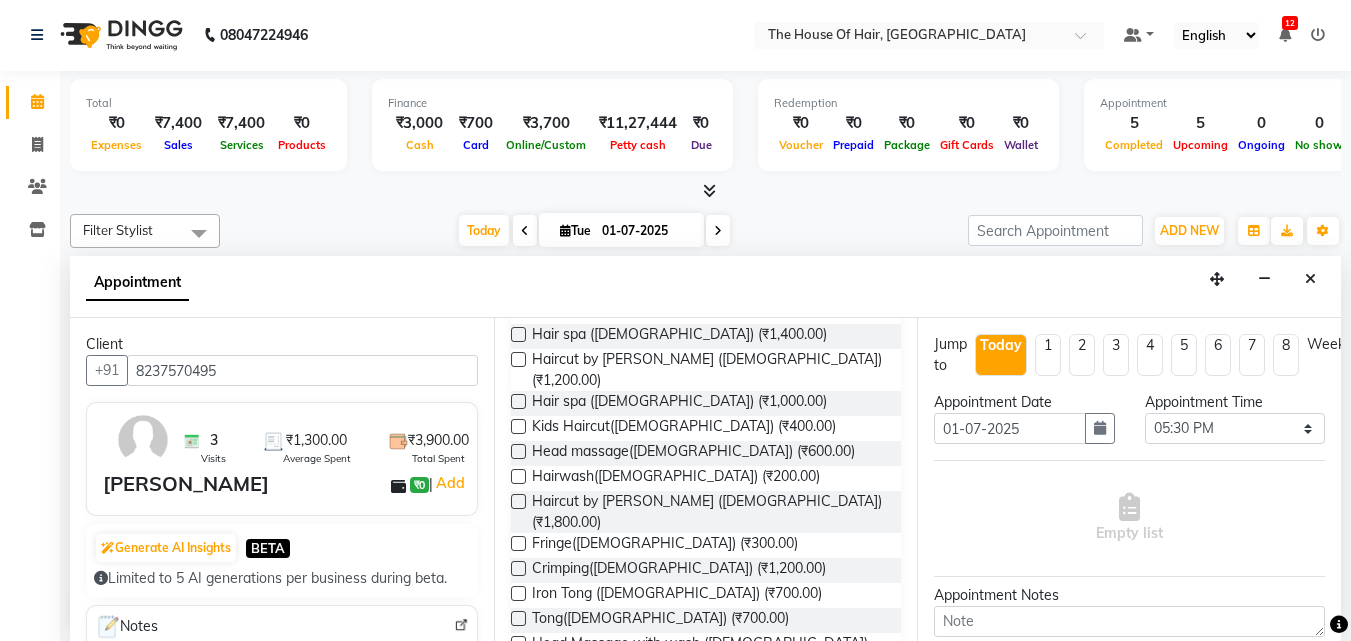 scroll, scrollTop: 524, scrollLeft: 0, axis: vertical 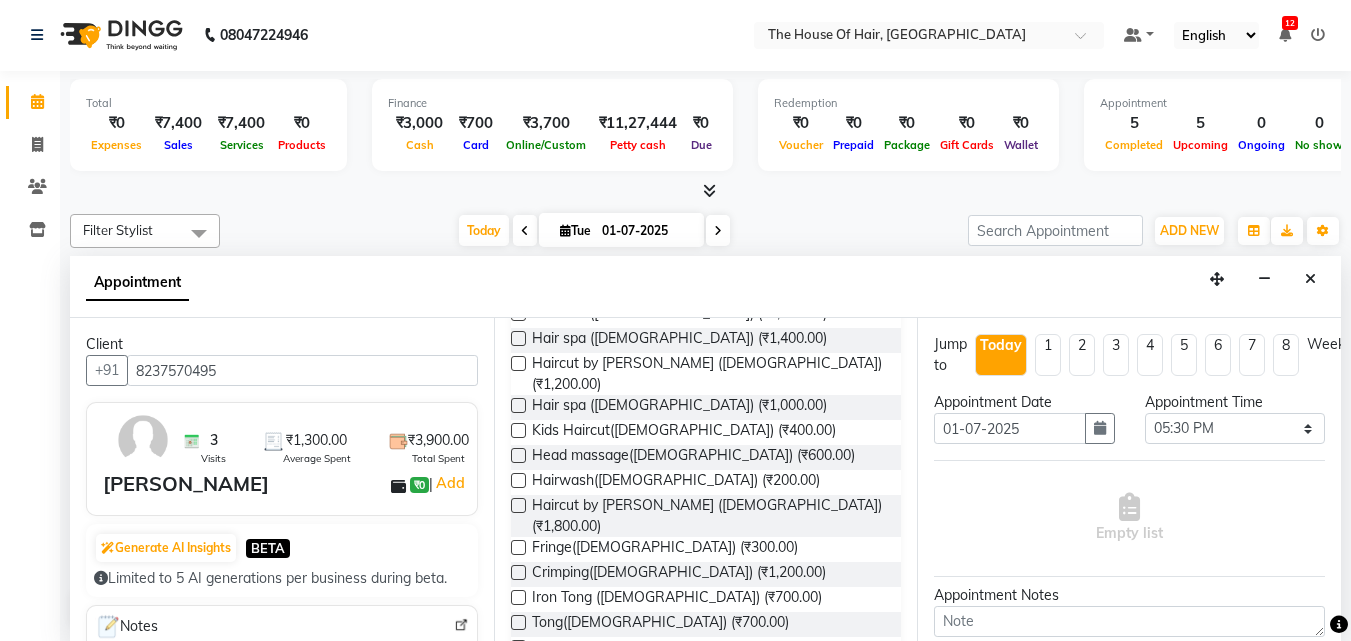 click on "Hairwash(male) (₹200.00)" at bounding box center (706, 482) 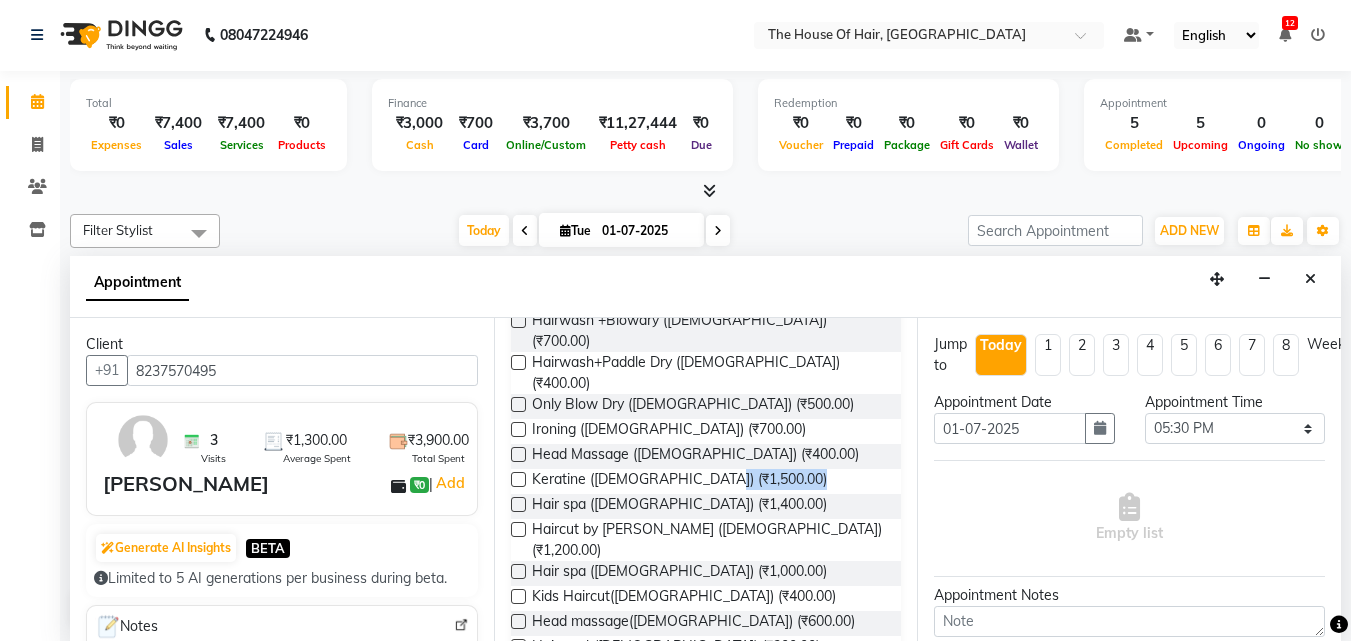 scroll, scrollTop: 352, scrollLeft: 0, axis: vertical 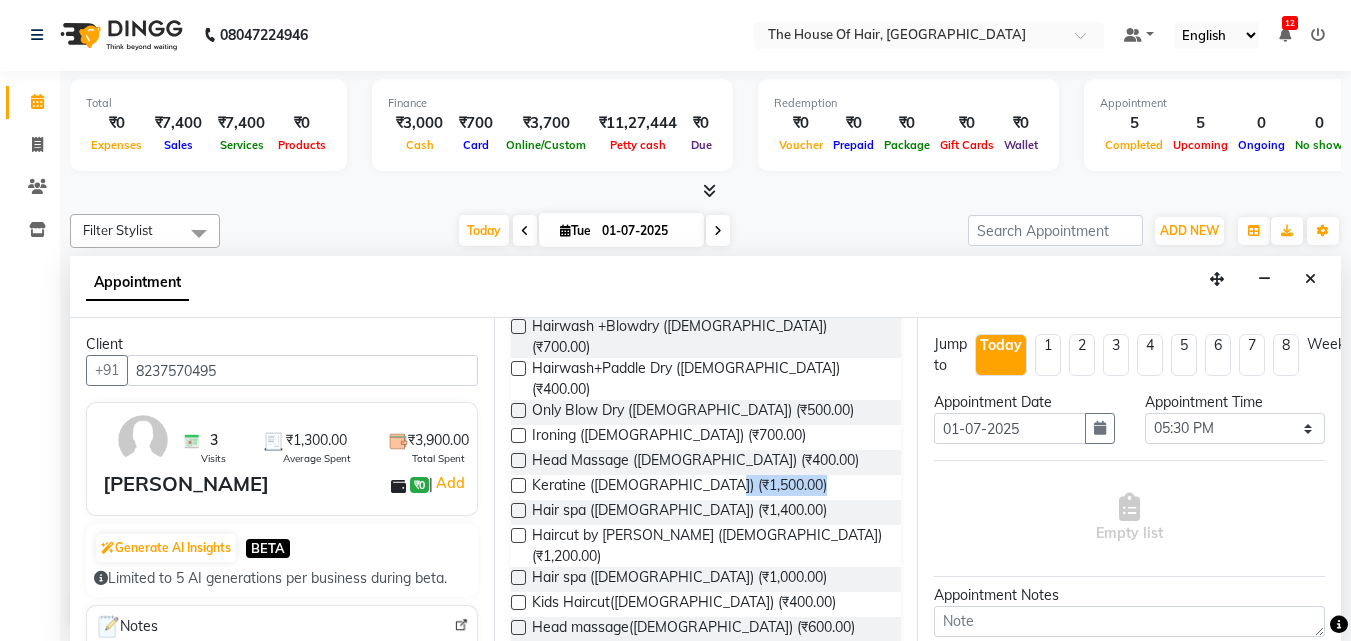 click on "Keratine (Male) (₹1,500.00)" at bounding box center (706, 487) 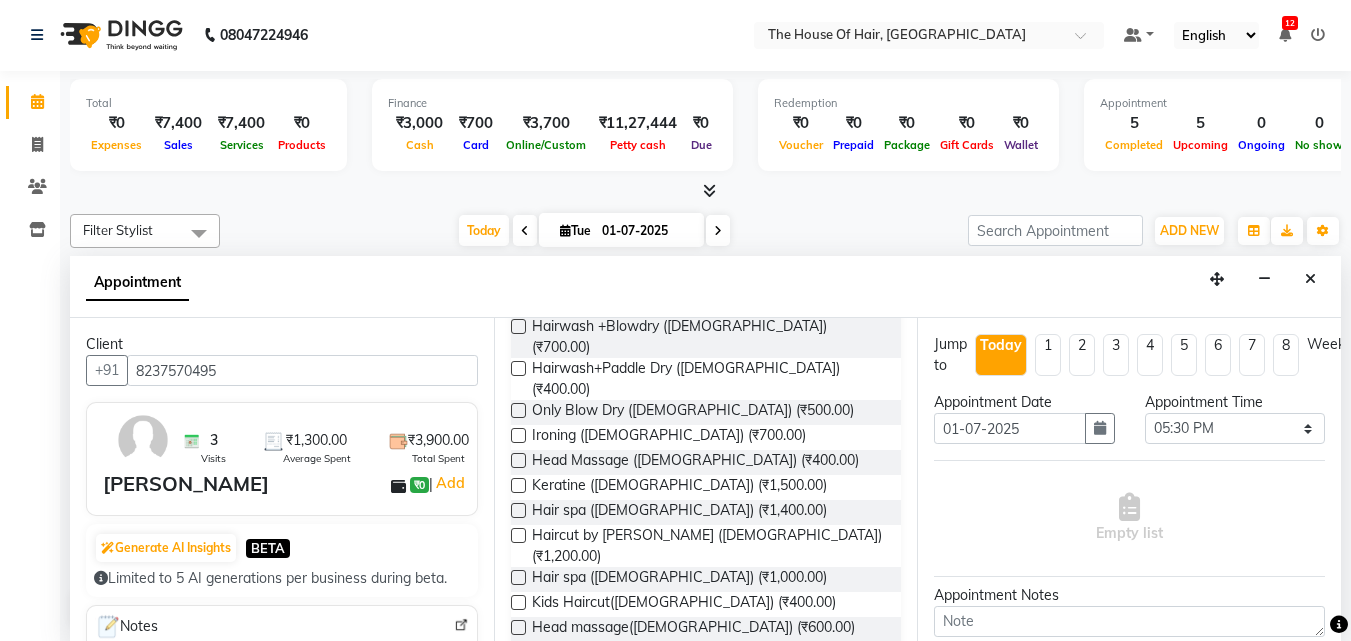 drag, startPoint x: 823, startPoint y: 482, endPoint x: 840, endPoint y: 431, distance: 53.75872 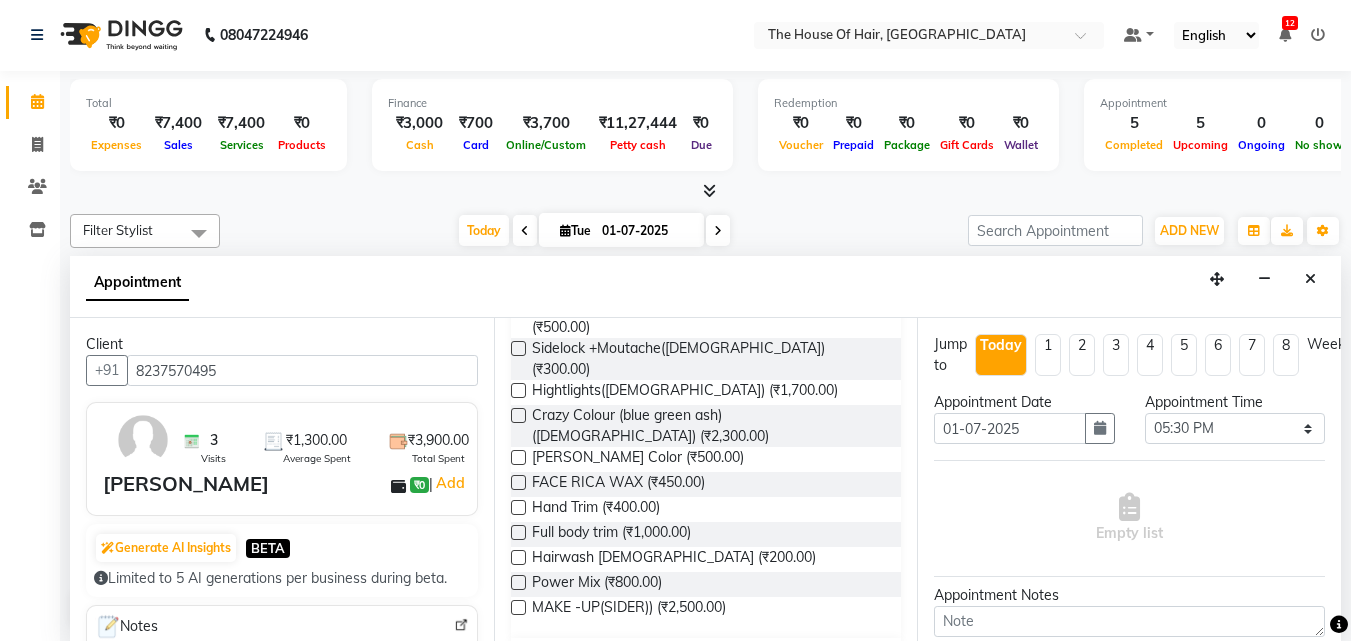 scroll, scrollTop: 997, scrollLeft: 0, axis: vertical 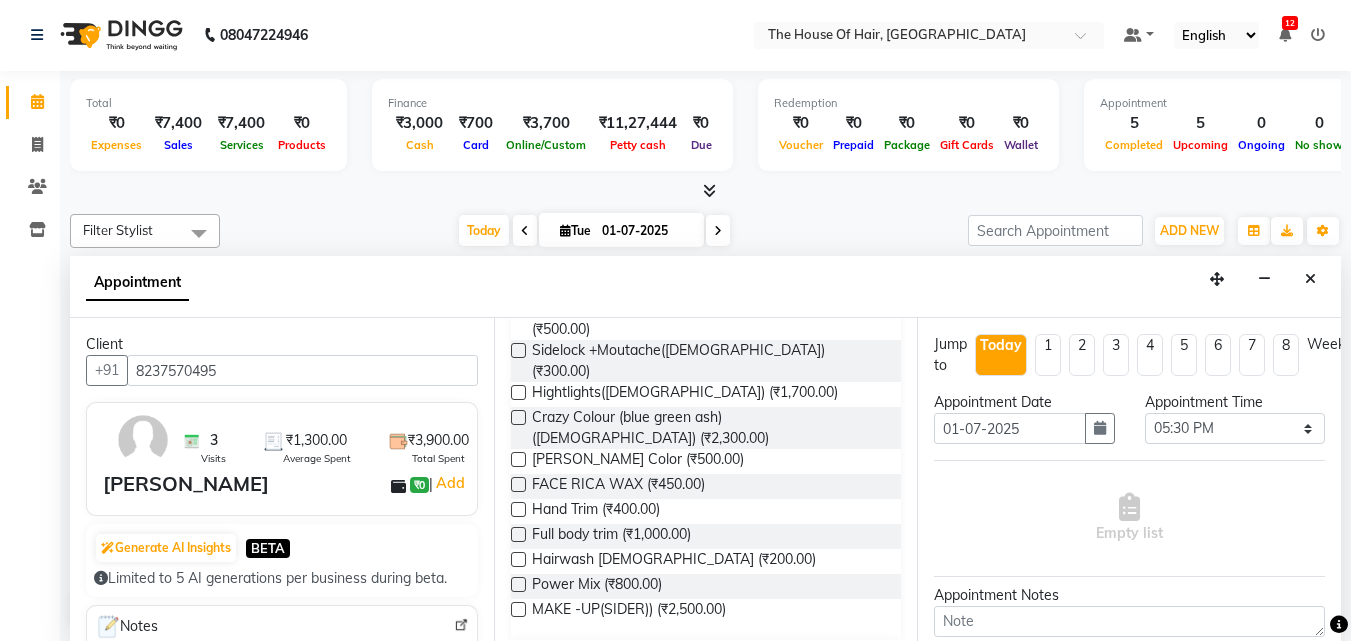click on "Protein Treatment" at bounding box center (706, 706) 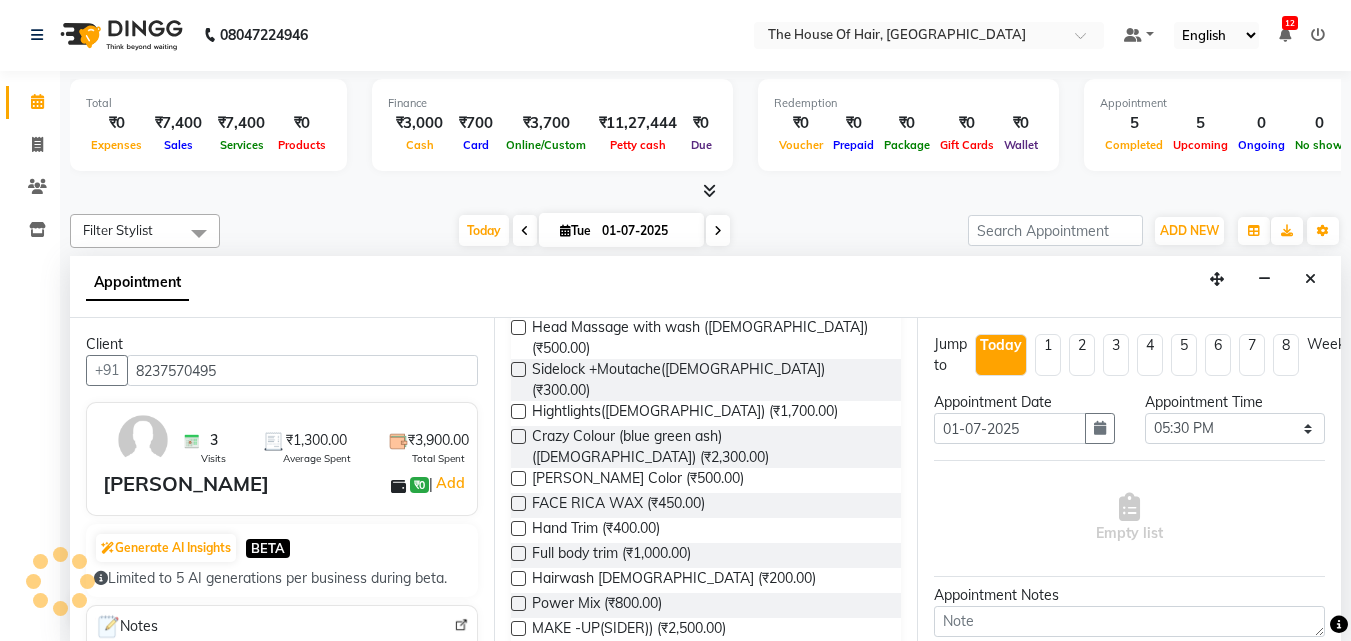 scroll, scrollTop: 980, scrollLeft: 0, axis: vertical 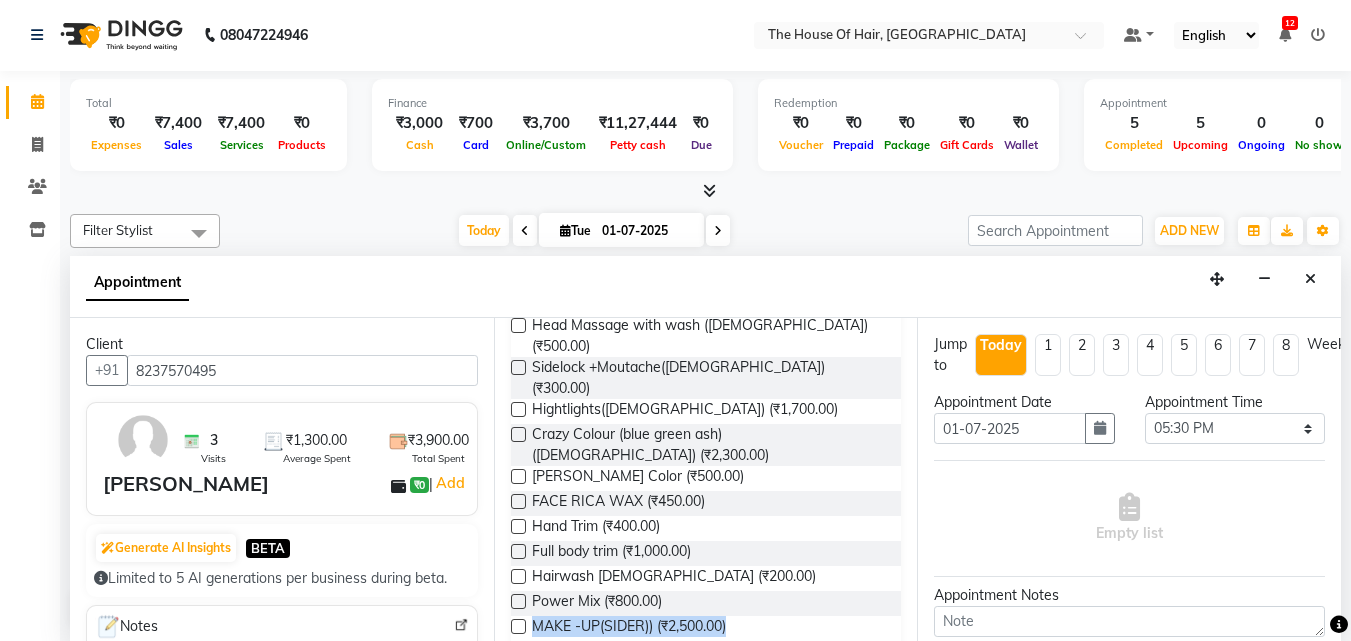 drag, startPoint x: 747, startPoint y: 432, endPoint x: 743, endPoint y: 466, distance: 34.234486 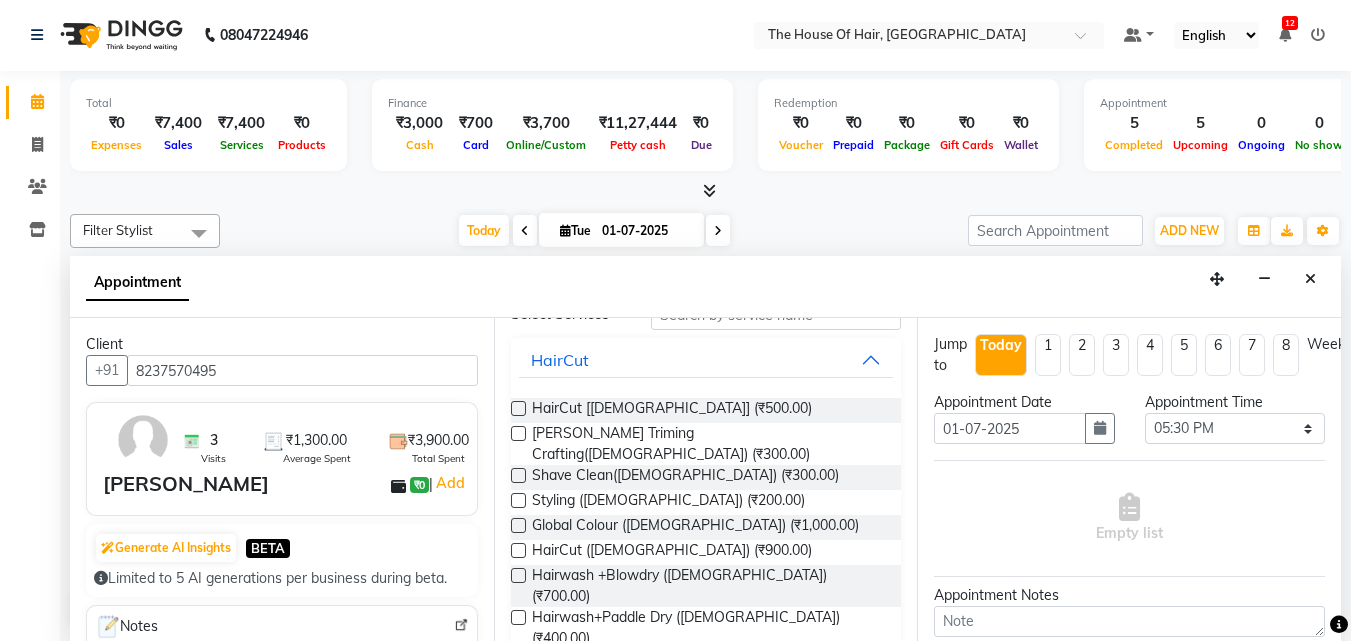 scroll, scrollTop: 96, scrollLeft: 0, axis: vertical 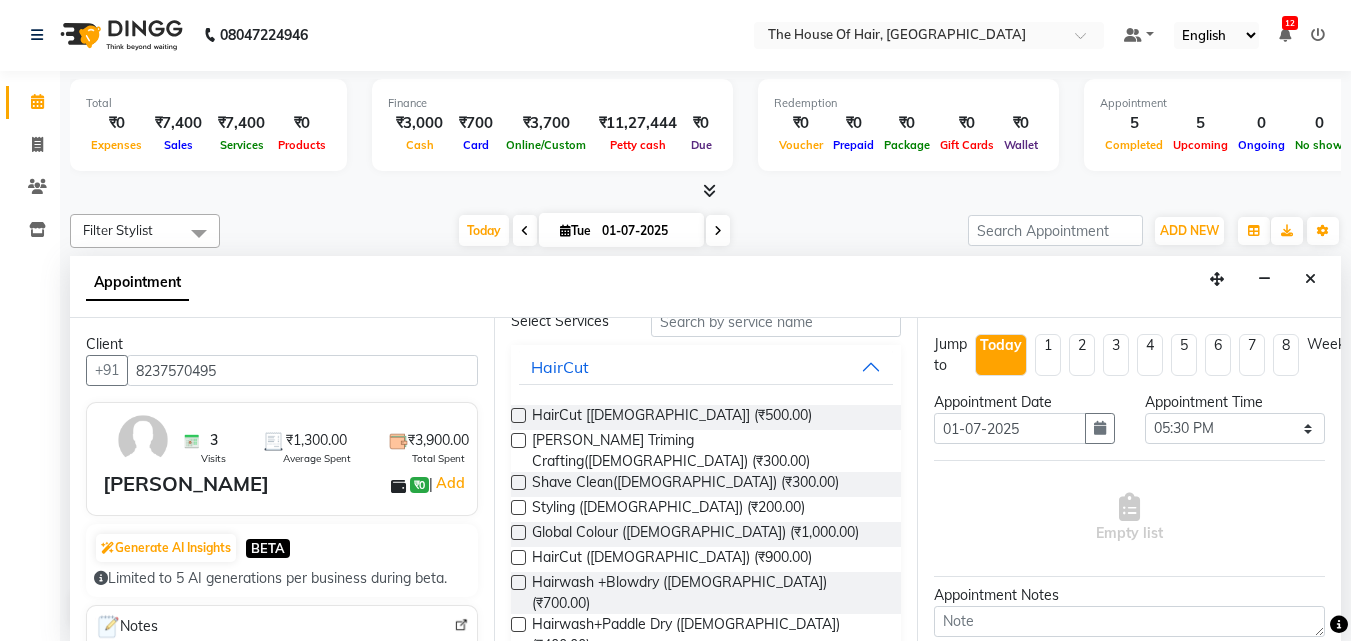 click at bounding box center [518, 532] 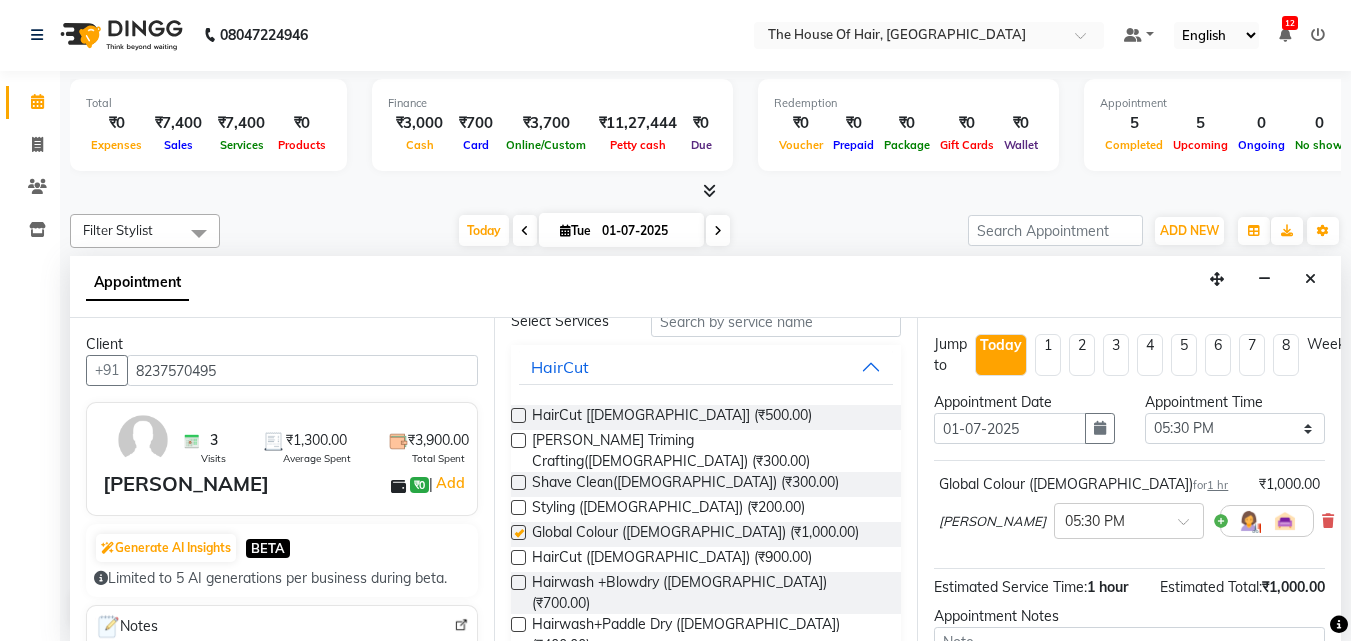 checkbox on "false" 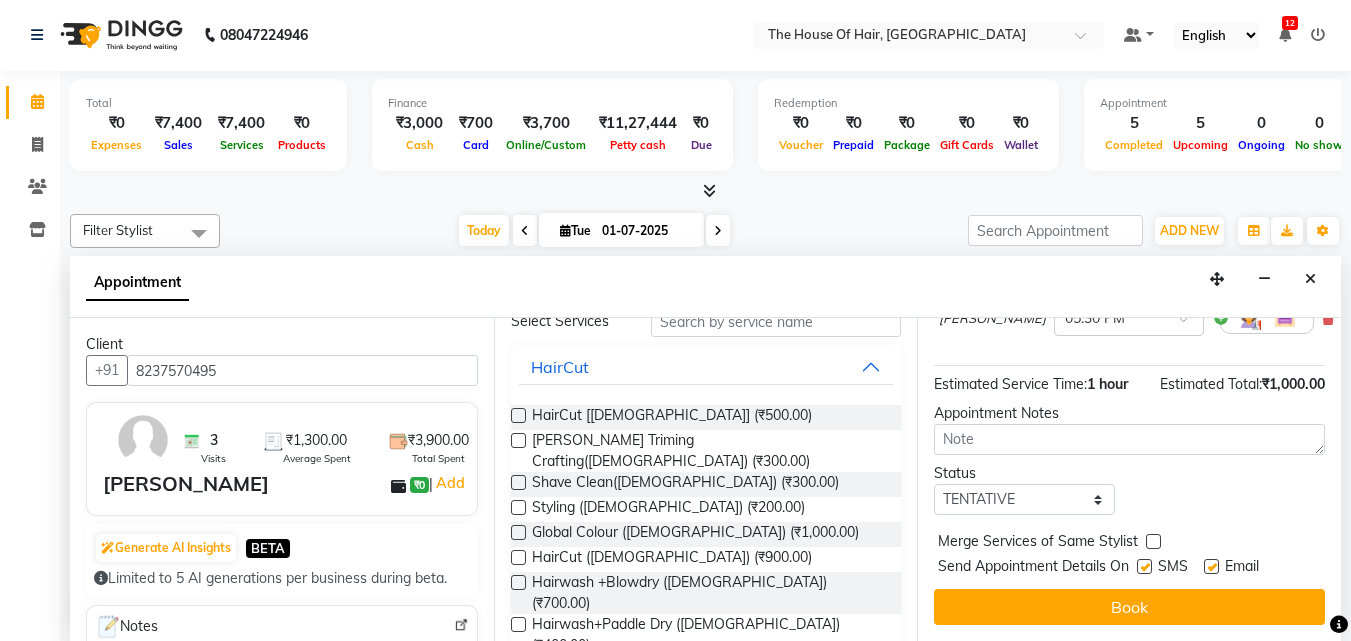 scroll, scrollTop: 218, scrollLeft: 0, axis: vertical 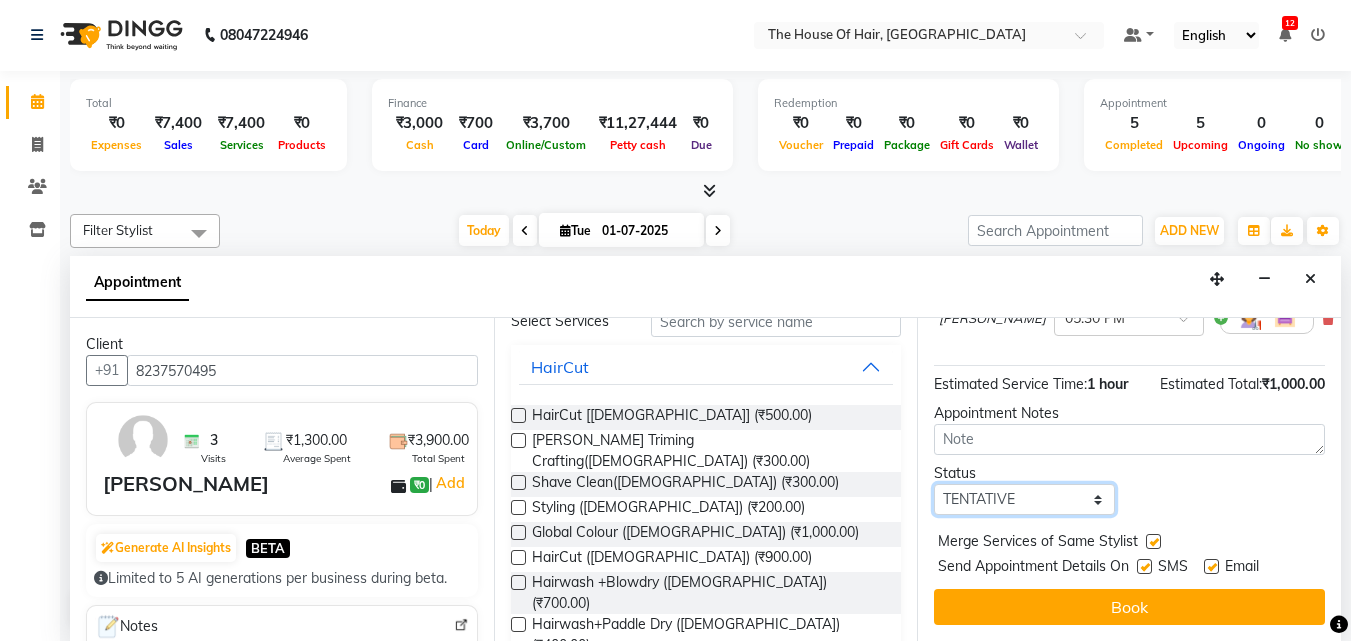 click on "Select TENTATIVE CONFIRM CHECK-IN UPCOMING" at bounding box center [1024, 499] 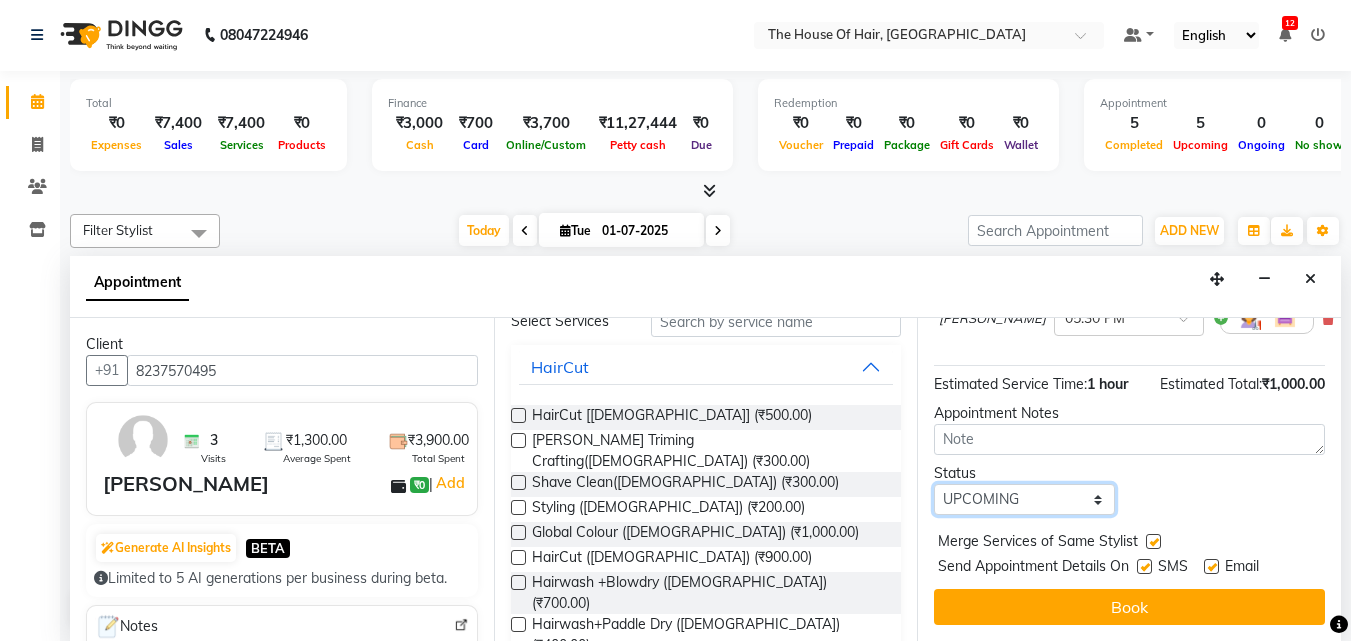 click on "Select TENTATIVE CONFIRM CHECK-IN UPCOMING" at bounding box center [1024, 499] 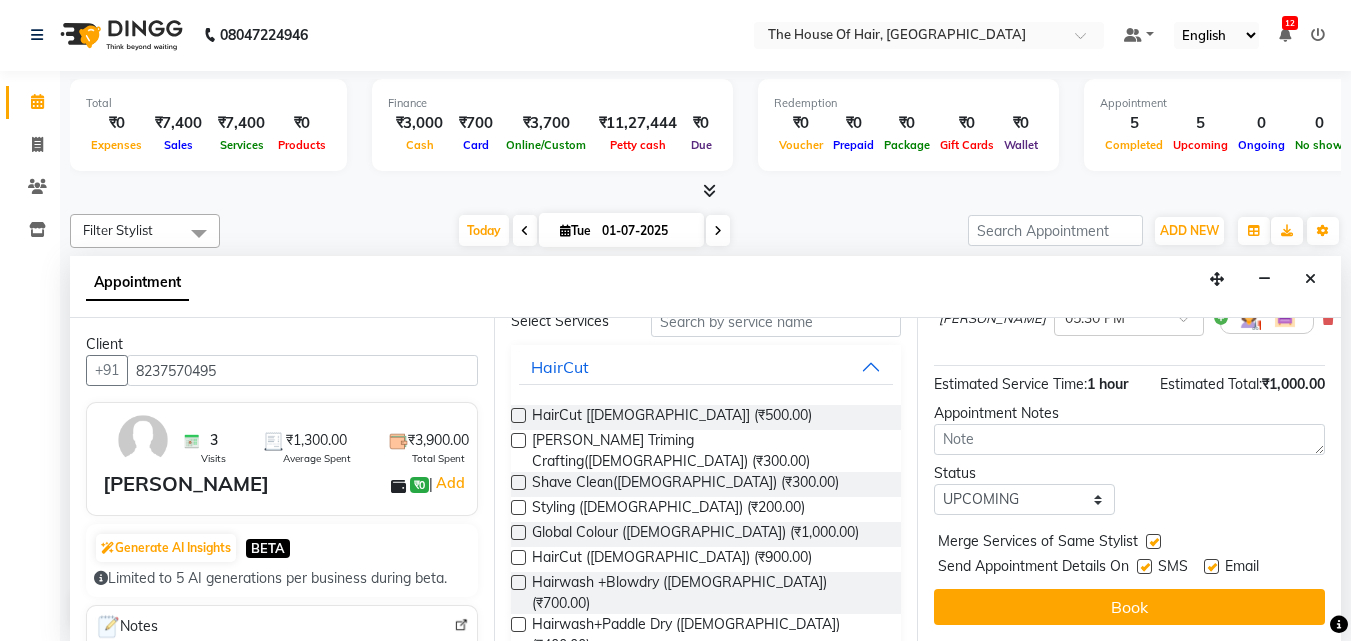 click on "Jump to Today 1 2 3 4 5 6 7 8 Weeks Appointment Date 01-07-2025 Appointment Time Select 09:00 AM 09:15 AM 09:30 AM 09:45 AM 10:00 AM 10:15 AM 10:30 AM 10:45 AM 11:00 AM 11:15 AM 11:30 AM 11:45 AM 12:00 PM 12:15 PM 12:30 PM 12:45 PM 01:00 PM 01:15 PM 01:30 PM 01:45 PM 02:00 PM 02:15 PM 02:30 PM 02:45 PM 03:00 PM 03:15 PM 03:30 PM 03:45 PM 04:00 PM 04:15 PM 04:30 PM 04:45 PM 05:00 PM 05:15 PM 05:30 PM 05:45 PM 06:00 PM 06:15 PM 06:30 PM 06:45 PM 07:00 PM 07:15 PM 07:30 PM 07:45 PM 08:00 PM 08:15 PM 08:30 PM 08:45 PM 09:00 PM Global Colour (Male)   for  1 hr ₹1,000.00 navin vaidya × 05:30 PM Estimated Service Time:  1 hour Estimated Total:  ₹1,000.00 Appointment Notes Status Select TENTATIVE CONFIRM CHECK-IN UPCOMING Merge Services of Same Stylist Send Appointment Details On SMS Email  Book" at bounding box center [1129, 479] 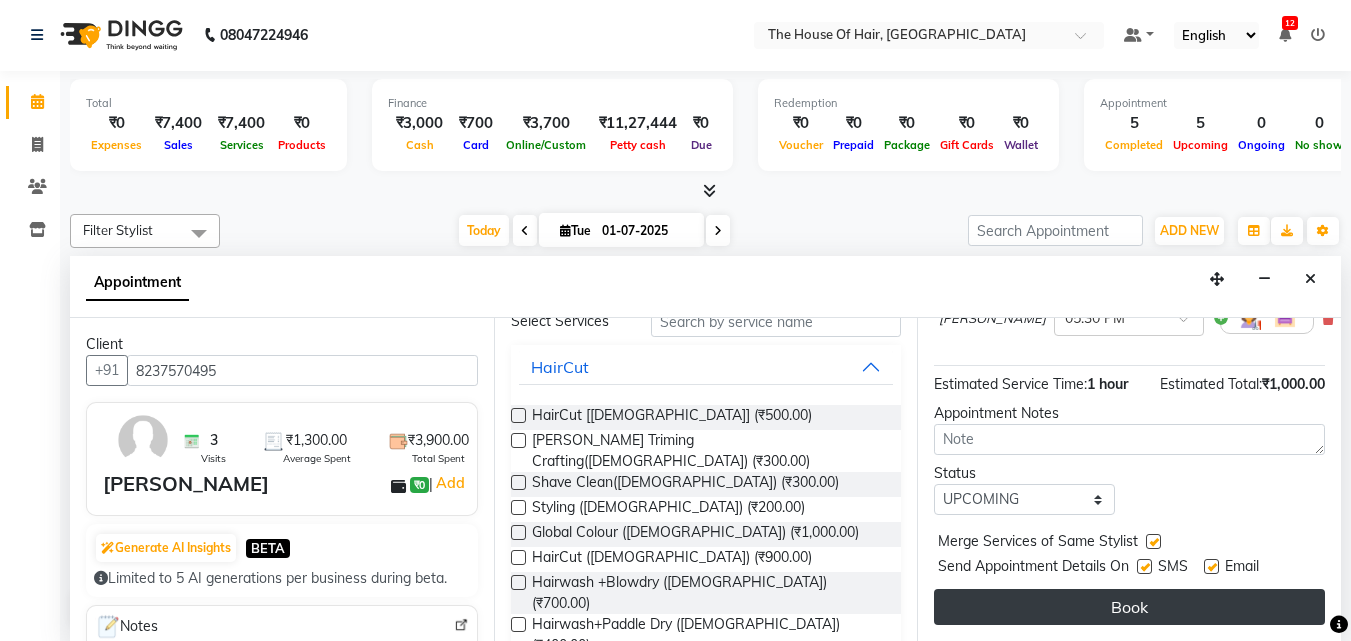 click on "Book" at bounding box center (1129, 607) 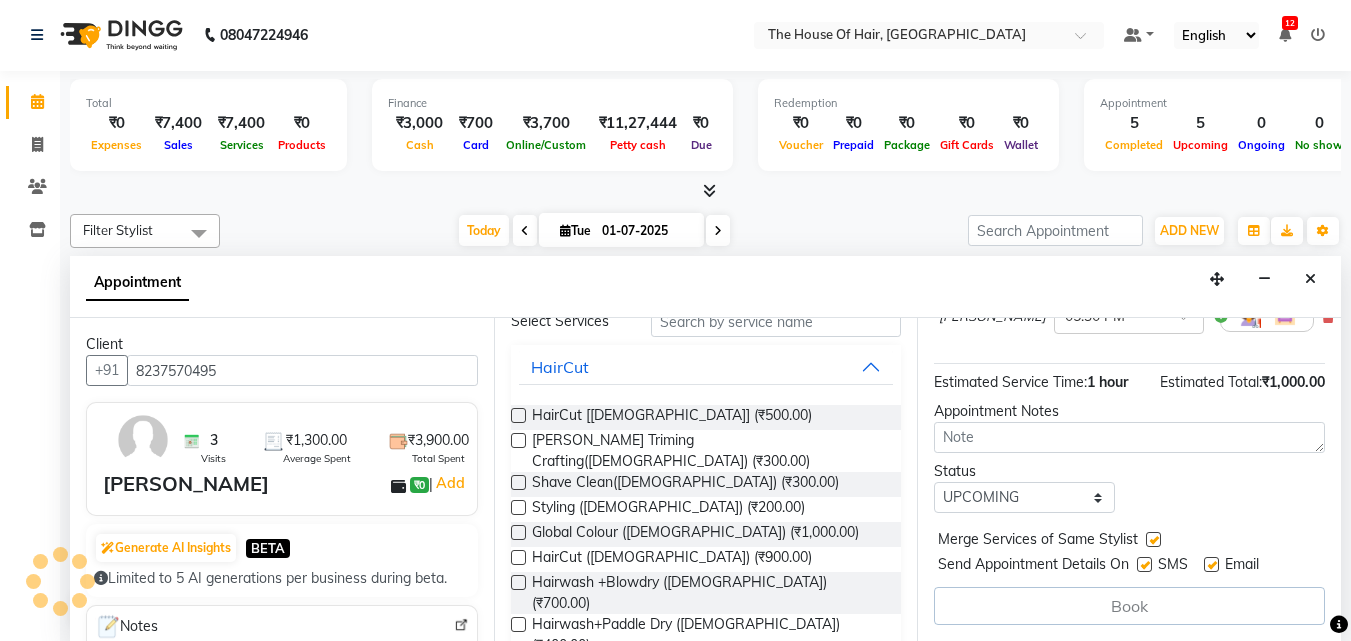 scroll, scrollTop: 220, scrollLeft: 0, axis: vertical 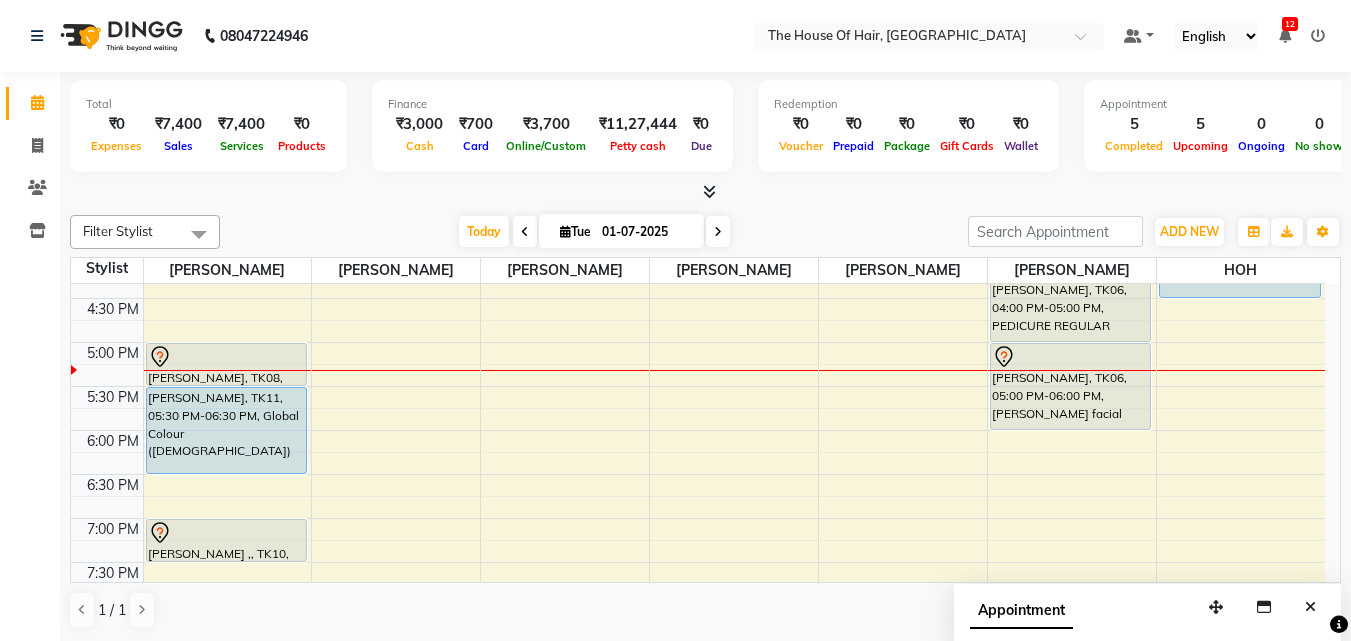 click on "8:00 AM 8:30 AM 9:00 AM 9:30 AM 10:00 AM 10:30 AM 11:00 AM 11:30 AM 12:00 PM 12:30 PM 1:00 PM 1:30 PM 2:00 PM 2:30 PM 3:00 PM 3:30 PM 4:00 PM 4:30 PM 5:00 PM 5:30 PM 6:00 PM 6:30 PM 7:00 PM 7:30 PM 8:00 PM 8:30 PM 9:00 PM 9:30 PM     PRANIT SHILIMKAR, TK03, 11:15 AM-12:15 PM, HairCut  [Male],Beard Triming Crafting(Male)             Koustubh, TK08, 05:00 PM-05:30 PM, Beard Triming Crafting(Male)    Rohan, TK11, 05:30 PM-06:30 PM, Global Colour (Male)             shlok ,, TK10, 07:00 PM-07:30 PM, HairCut  [Male]     Amit Bhide, TK01, 10:00 AM-10:30 AM, HairCut  [Male]     nitant, TK04, 10:30 AM-11:30 AM, HairCut  [Male],Beard Triming Crafting(Male)             Chandraashekhar Paranjpe, TK06, 04:00 PM-05:00 PM, PEDICURE  REGULAR             Chandraashekhar Paranjpe, TK06, 05:00 PM-06:00 PM, Jansen facial             PRANIT SHILIMKAR, TK02, 11:00 AM-11:30 AM, Beard Triming Crafting(Male)     Utakrsha Joshi, TK05, 12:00 PM-01:00 PM, Global Colour (female)     Shubham, TK09, 02:30 PM-03:00 PM, HairCut  [Male]" at bounding box center [698, 166] 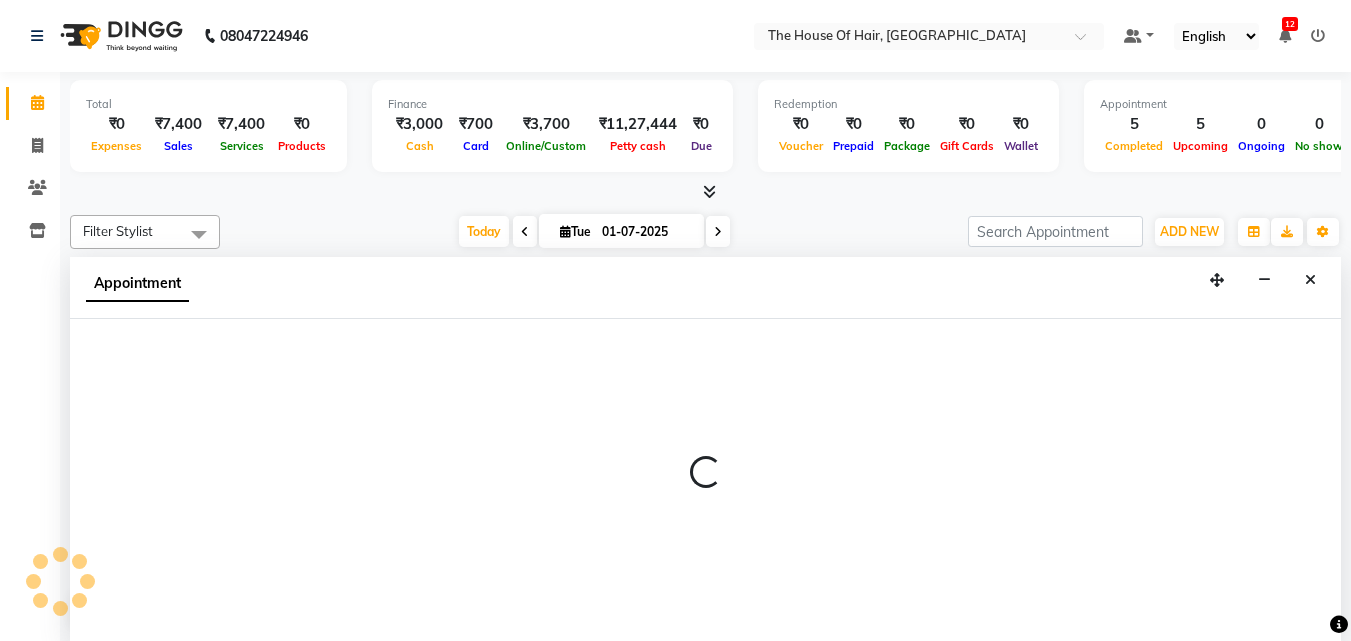 scroll, scrollTop: 1, scrollLeft: 0, axis: vertical 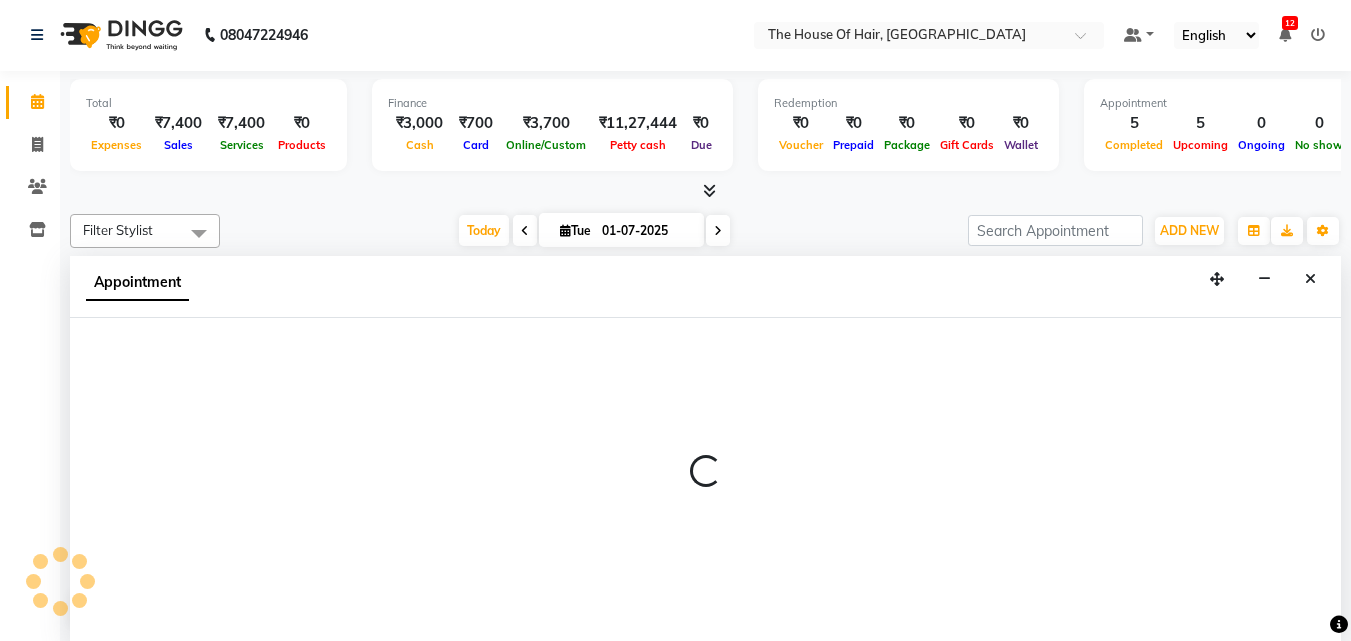 select on "80392" 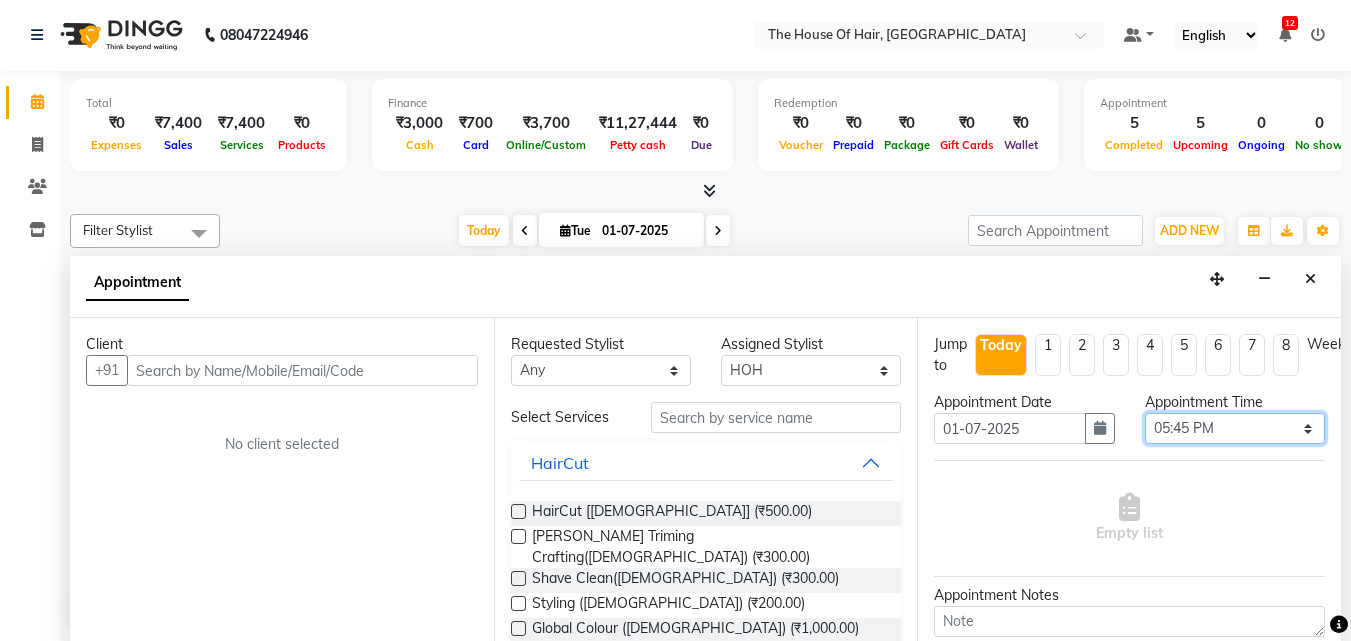 click on "Select 09:00 AM 09:15 AM 09:30 AM 09:45 AM 10:00 AM 10:15 AM 10:30 AM 10:45 AM 11:00 AM 11:15 AM 11:30 AM 11:45 AM 12:00 PM 12:15 PM 12:30 PM 12:45 PM 01:00 PM 01:15 PM 01:30 PM 01:45 PM 02:00 PM 02:15 PM 02:30 PM 02:45 PM 03:00 PM 03:15 PM 03:30 PM 03:45 PM 04:00 PM 04:15 PM 04:30 PM 04:45 PM 05:00 PM 05:15 PM 05:30 PM 05:45 PM 06:00 PM 06:15 PM 06:30 PM 06:45 PM 07:00 PM 07:15 PM 07:30 PM 07:45 PM 08:00 PM 08:15 PM 08:30 PM 08:45 PM 09:00 PM" at bounding box center (1235, 428) 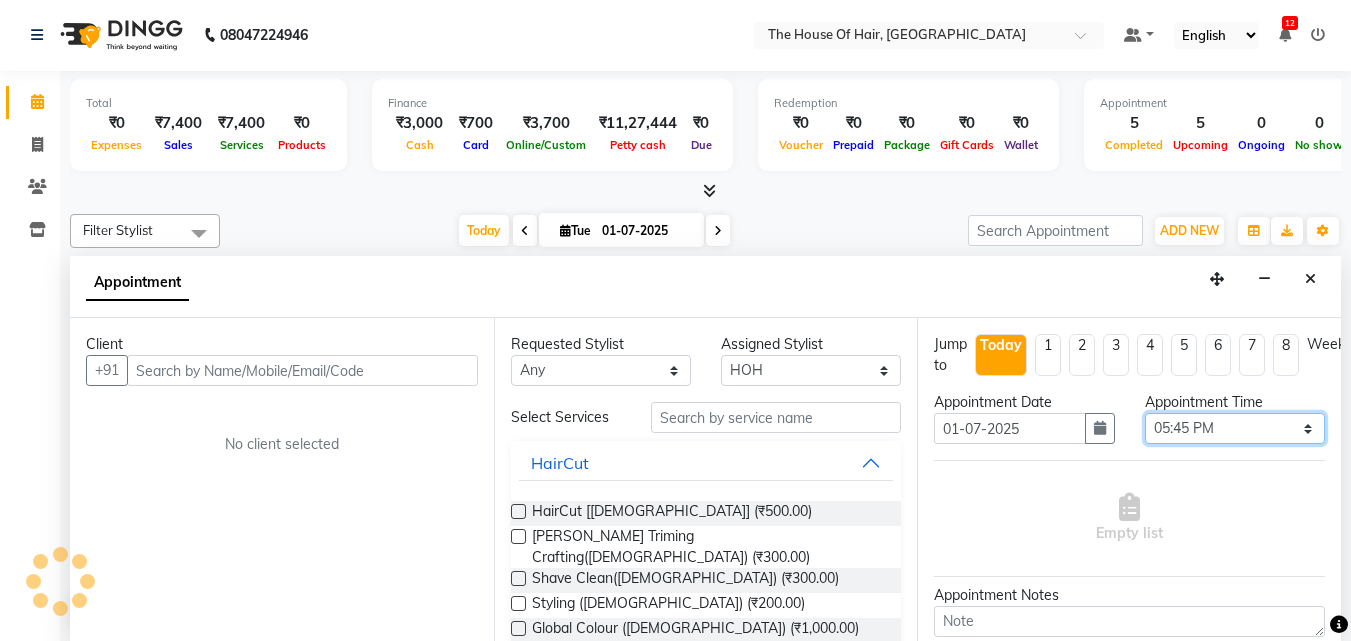 select on "1050" 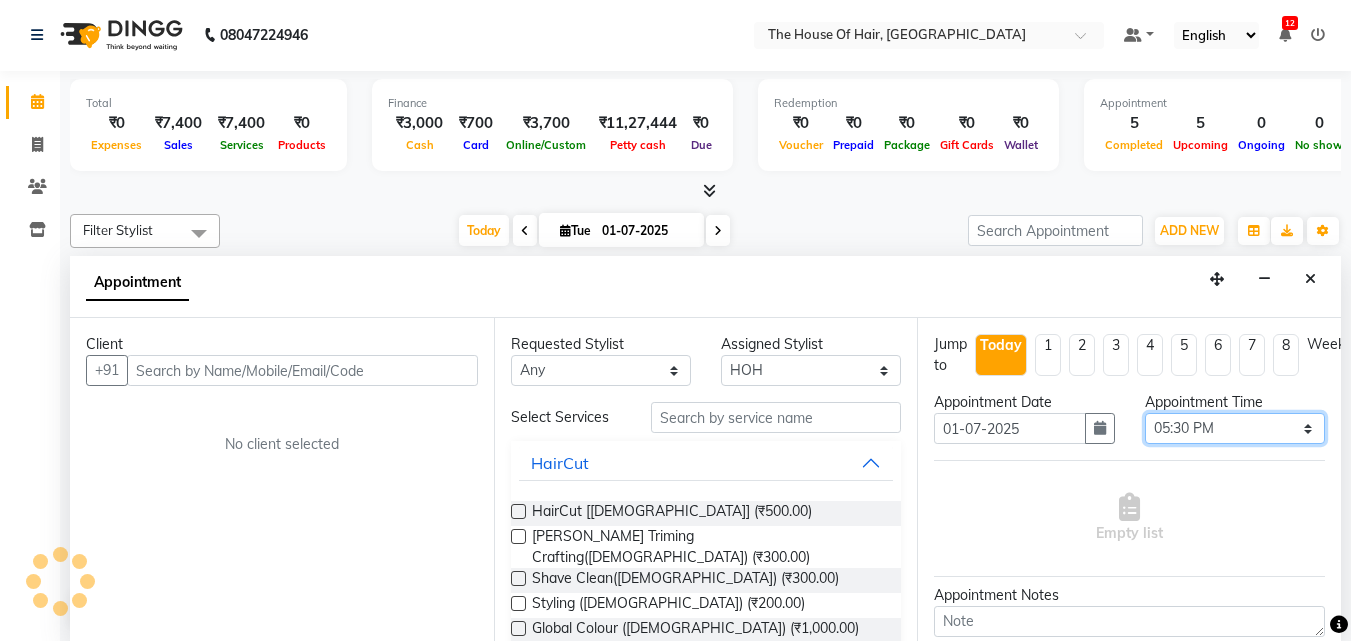 click on "Select 09:00 AM 09:15 AM 09:30 AM 09:45 AM 10:00 AM 10:15 AM 10:30 AM 10:45 AM 11:00 AM 11:15 AM 11:30 AM 11:45 AM 12:00 PM 12:15 PM 12:30 PM 12:45 PM 01:00 PM 01:15 PM 01:30 PM 01:45 PM 02:00 PM 02:15 PM 02:30 PM 02:45 PM 03:00 PM 03:15 PM 03:30 PM 03:45 PM 04:00 PM 04:15 PM 04:30 PM 04:45 PM 05:00 PM 05:15 PM 05:30 PM 05:45 PM 06:00 PM 06:15 PM 06:30 PM 06:45 PM 07:00 PM 07:15 PM 07:30 PM 07:45 PM 08:00 PM 08:15 PM 08:30 PM 08:45 PM 09:00 PM" at bounding box center [1235, 428] 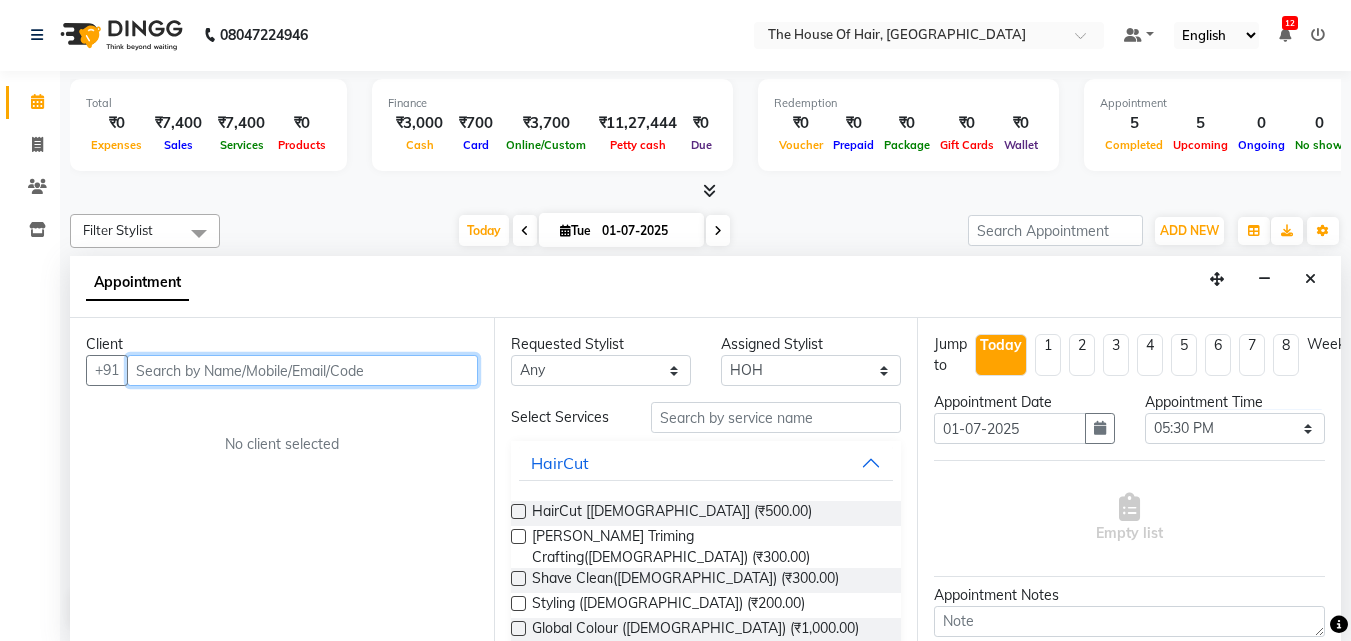 click at bounding box center (302, 370) 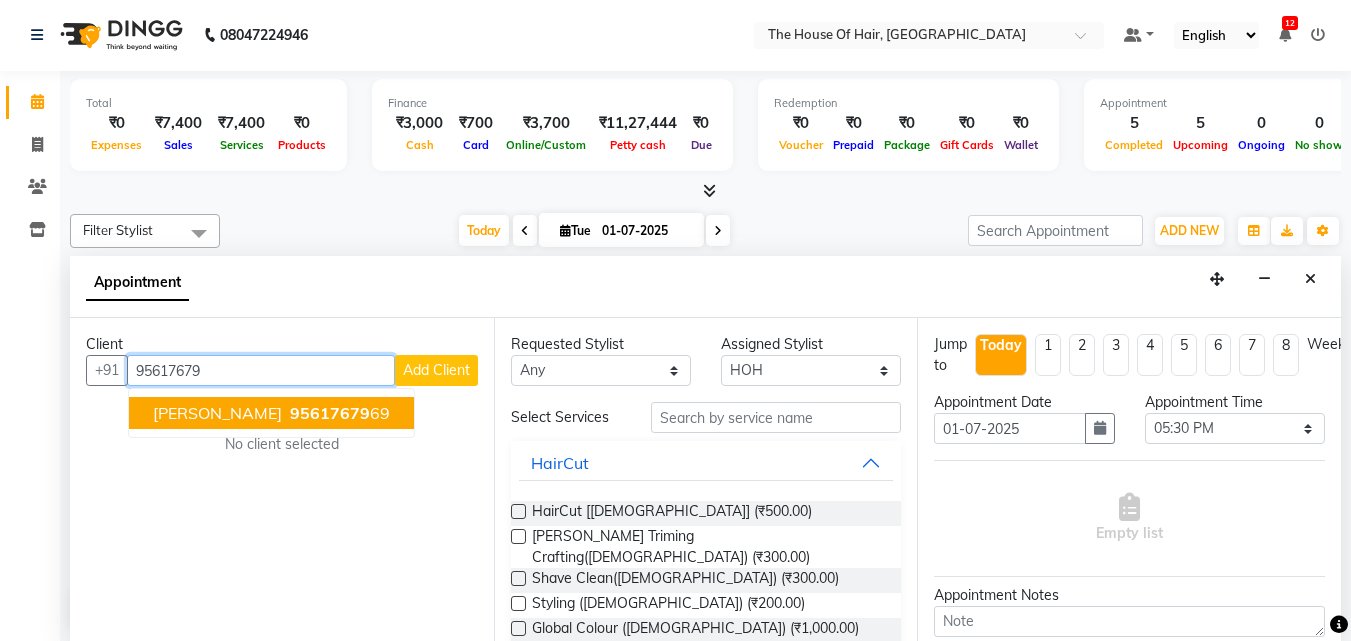click on "95617679" at bounding box center [330, 413] 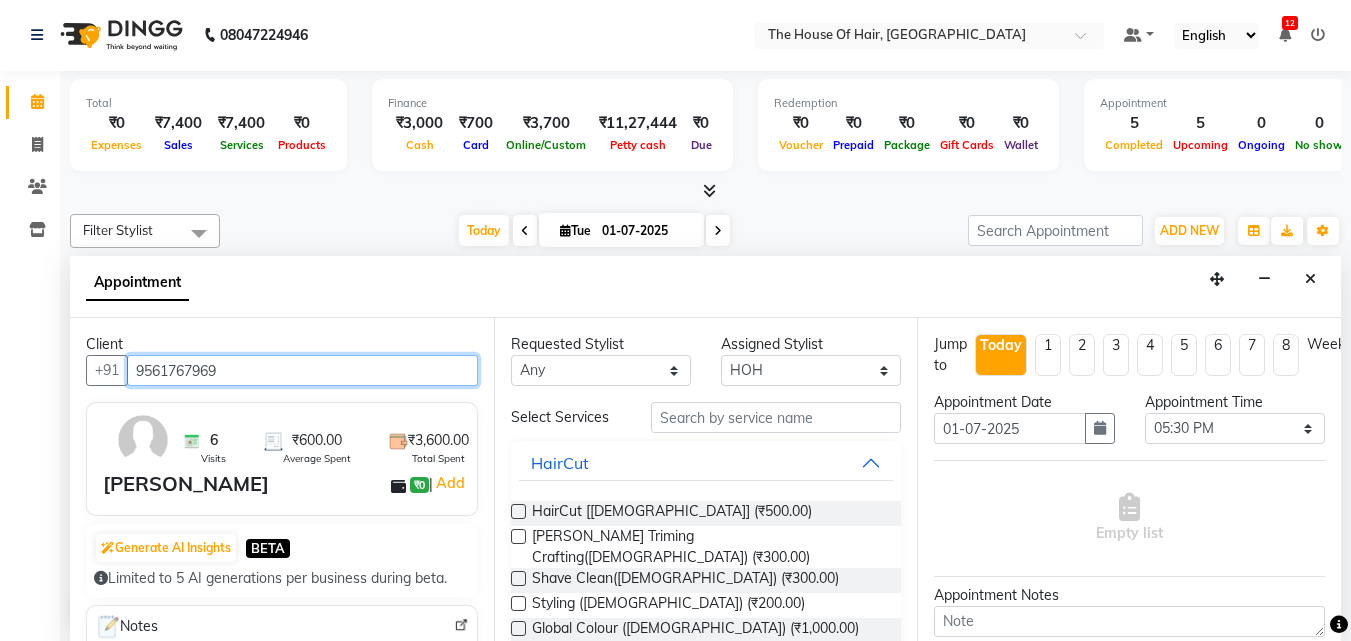 type on "9561767969" 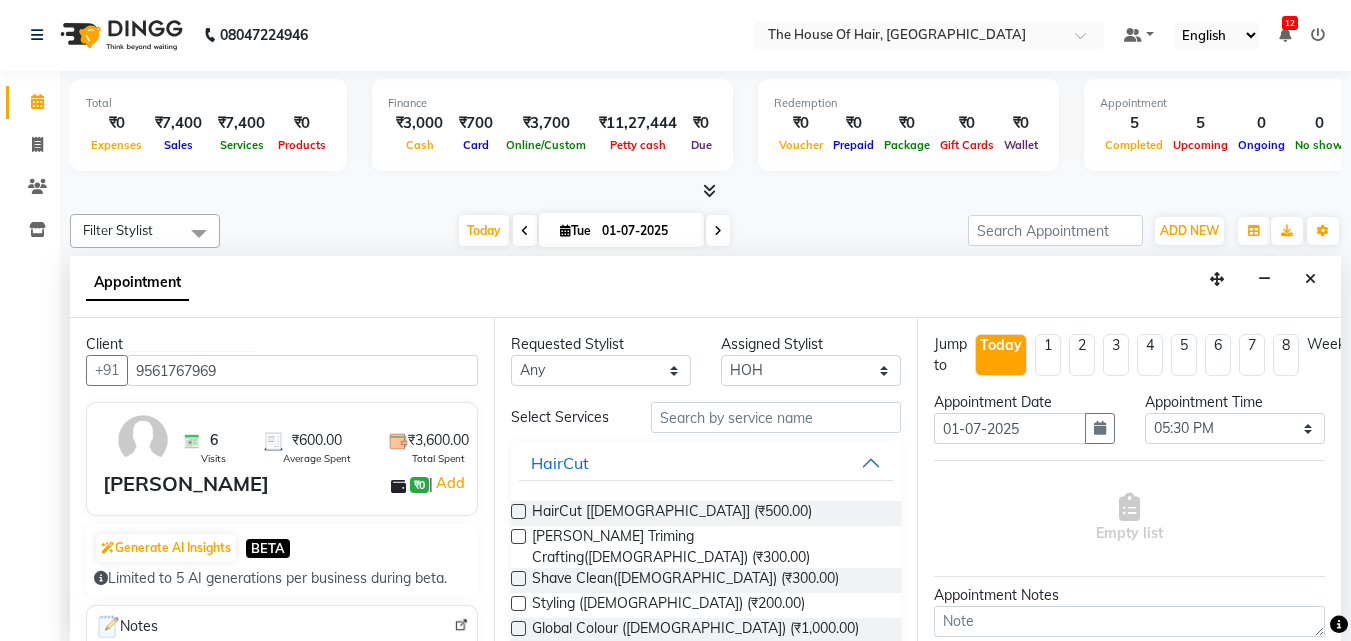 click at bounding box center [518, 511] 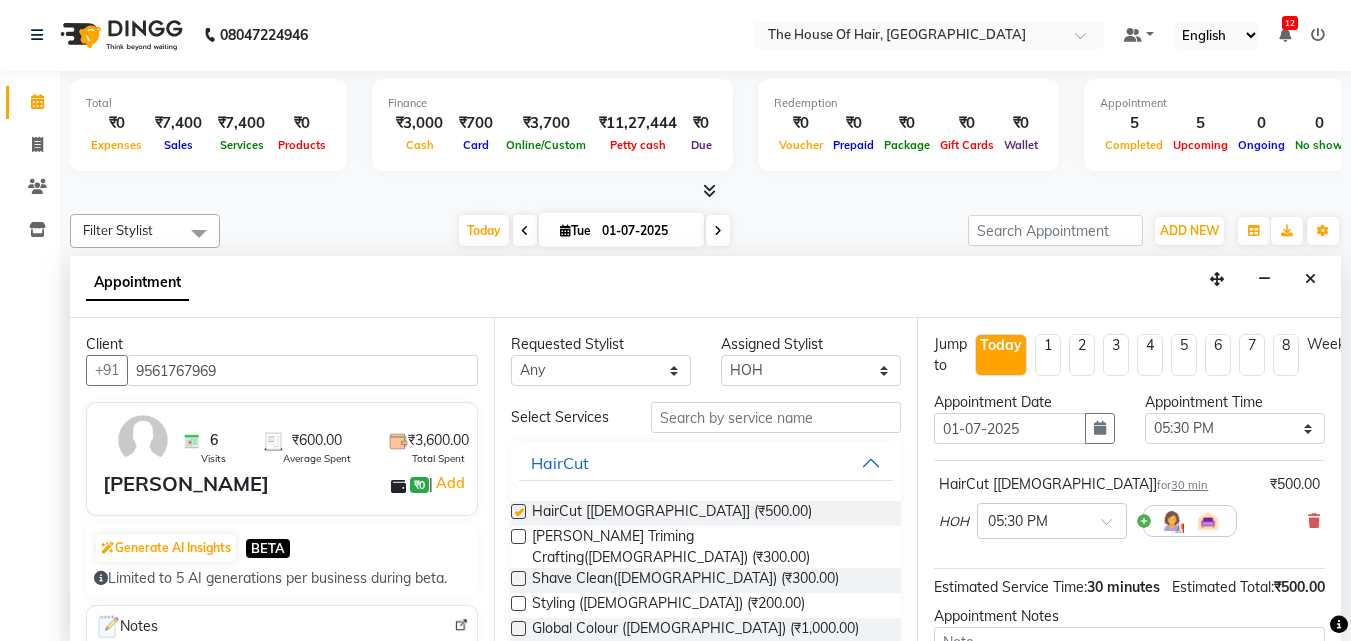 checkbox on "false" 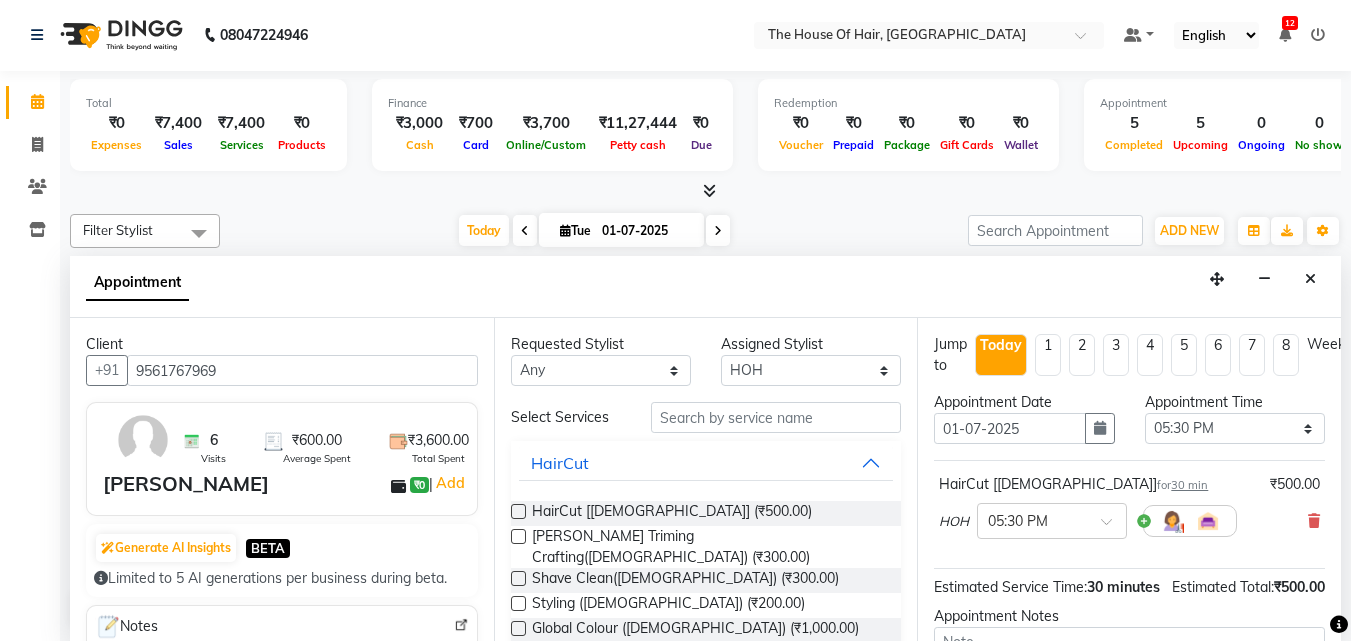 click at bounding box center (518, 536) 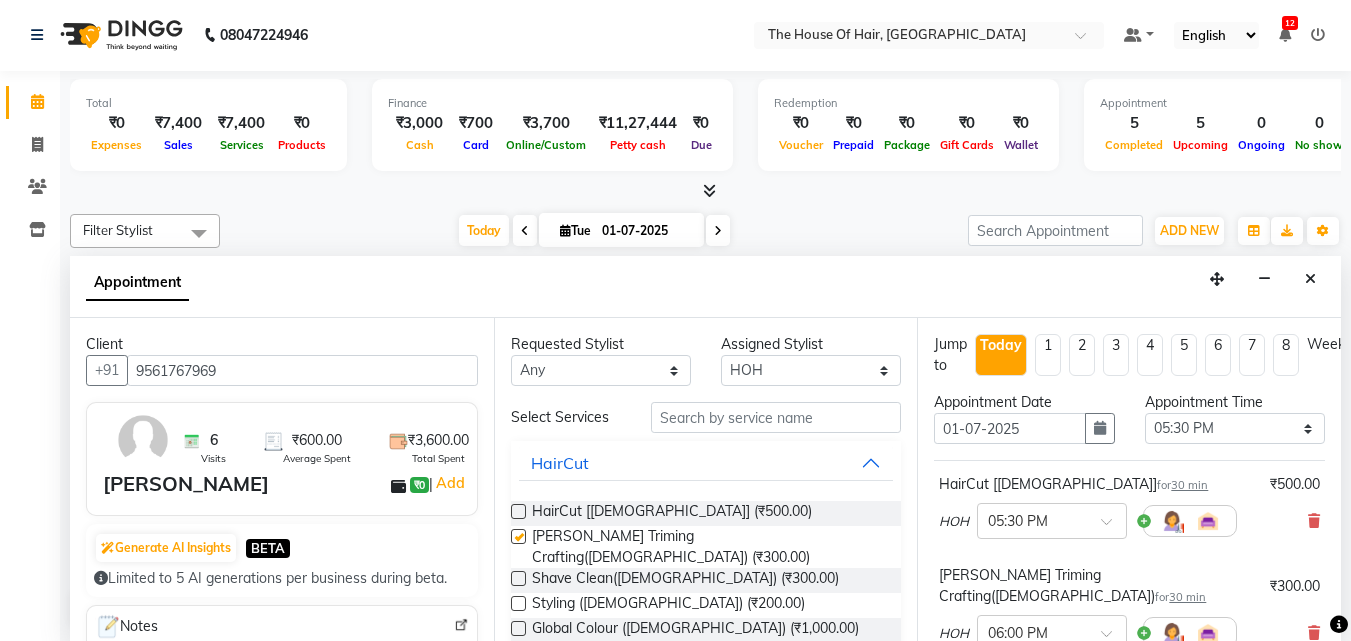 checkbox on "false" 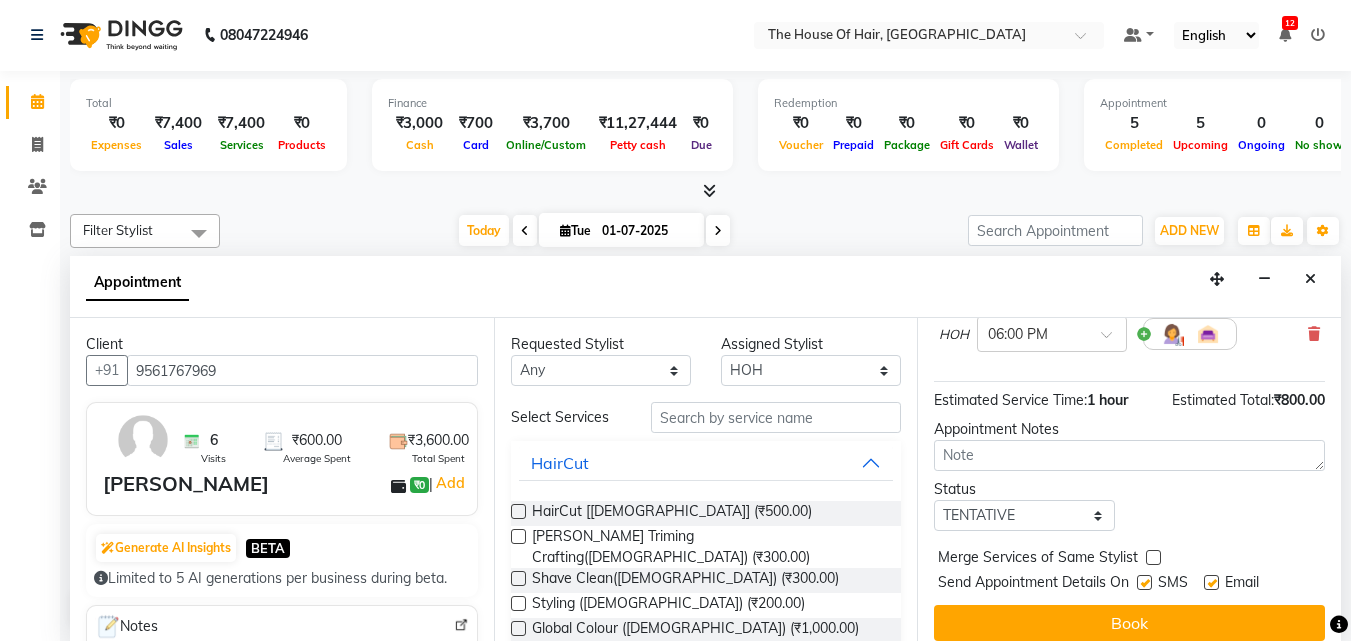 scroll, scrollTop: 309, scrollLeft: 0, axis: vertical 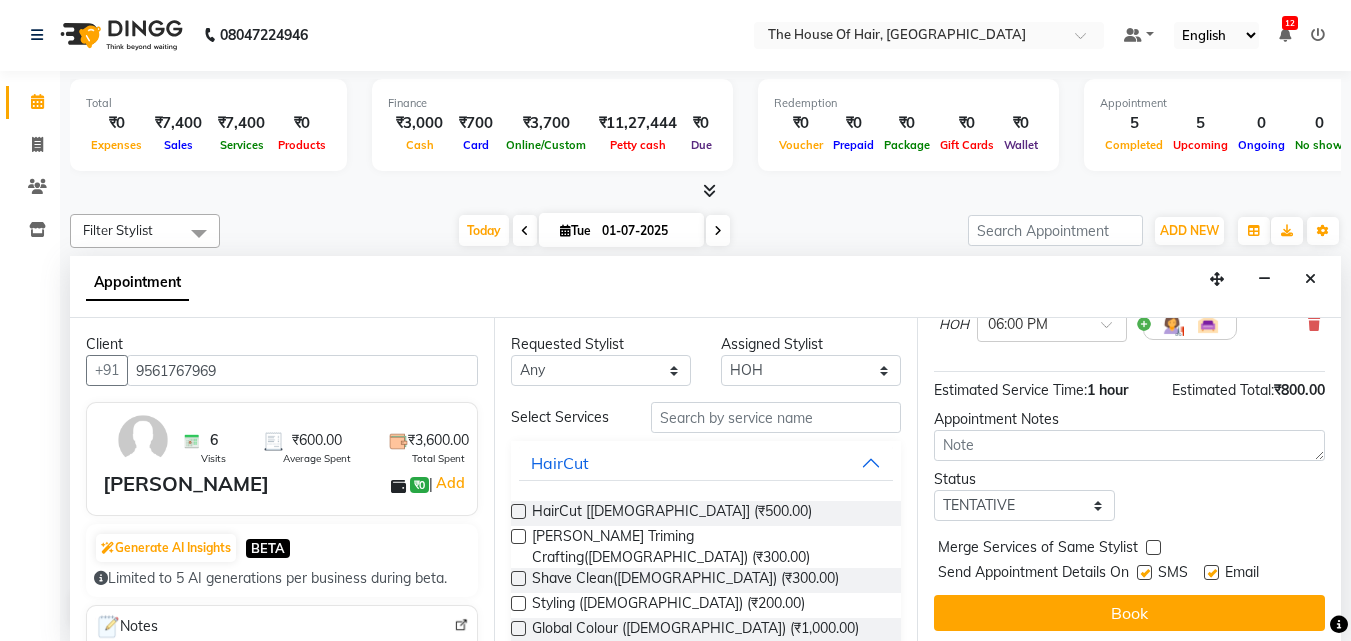 click at bounding box center (1153, 547) 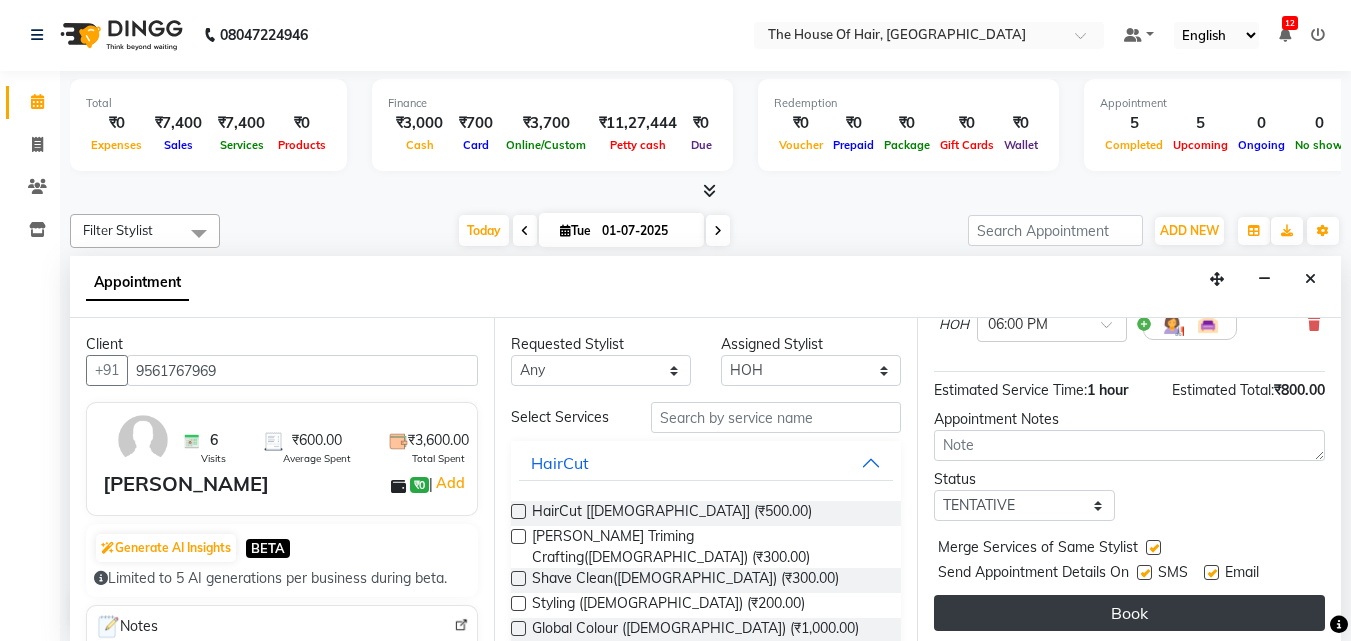 click on "Book" at bounding box center (1129, 613) 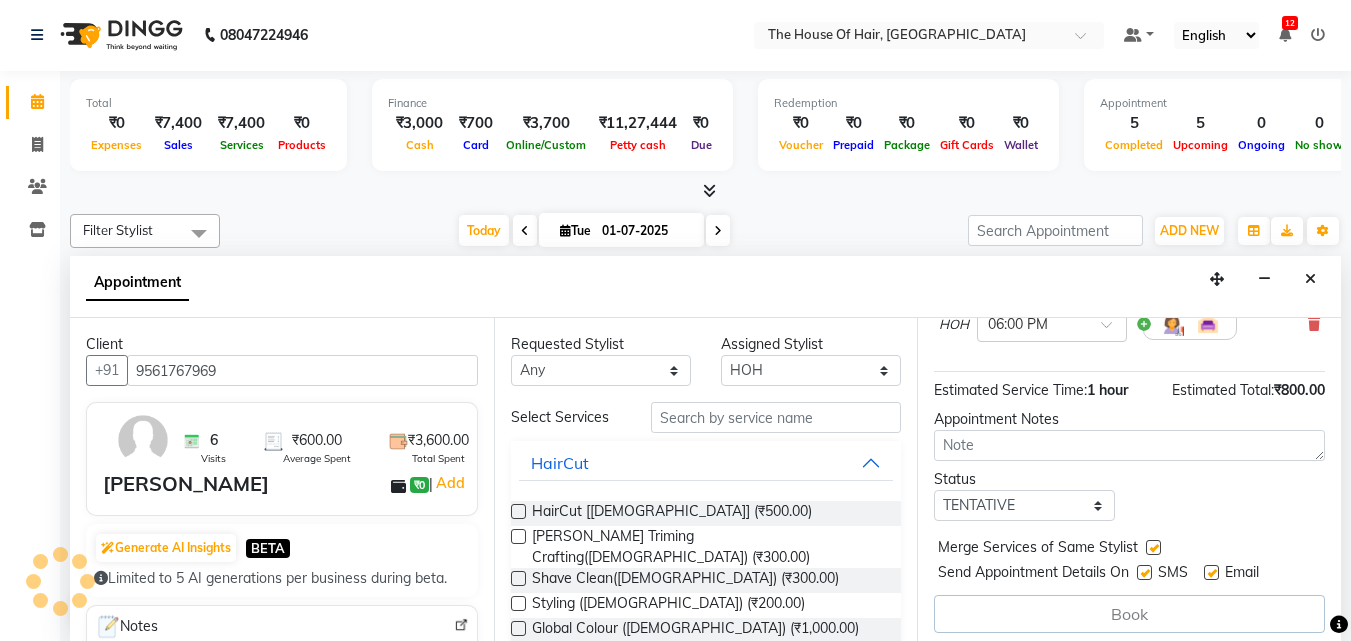 scroll, scrollTop: 311, scrollLeft: 0, axis: vertical 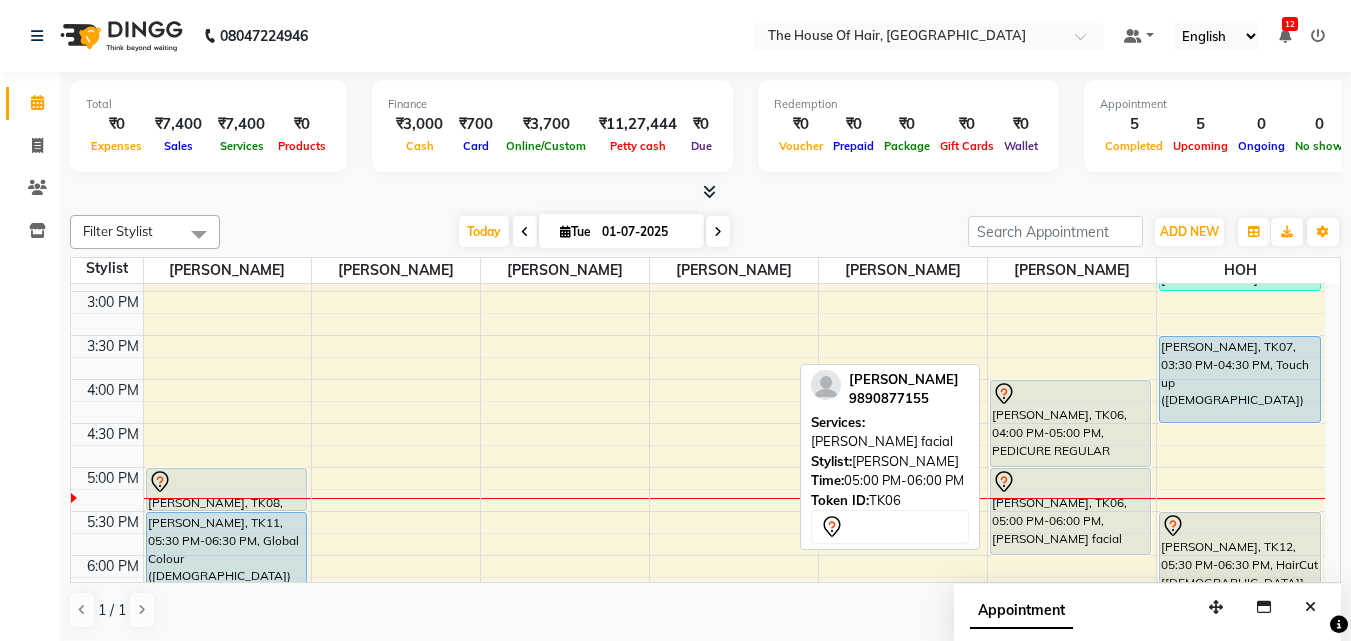 click on "[PERSON_NAME], TK06, 05:00 PM-06:00 PM, [PERSON_NAME] facial" at bounding box center (1071, 511) 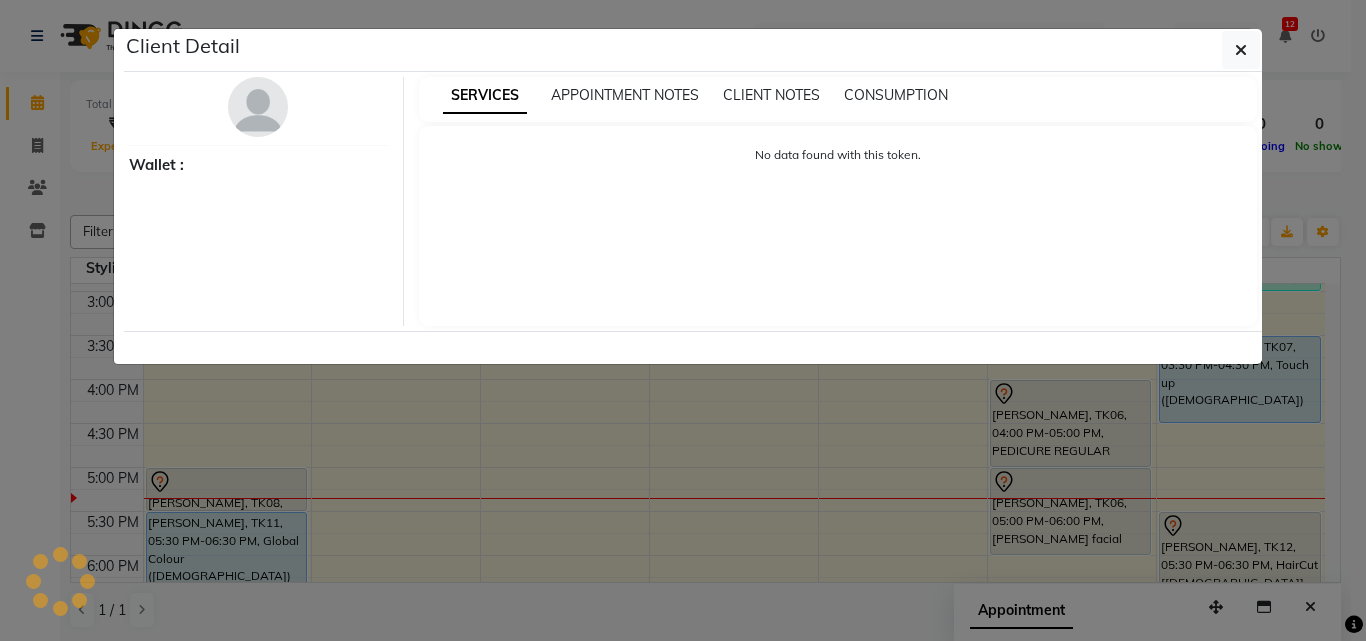 select on "7" 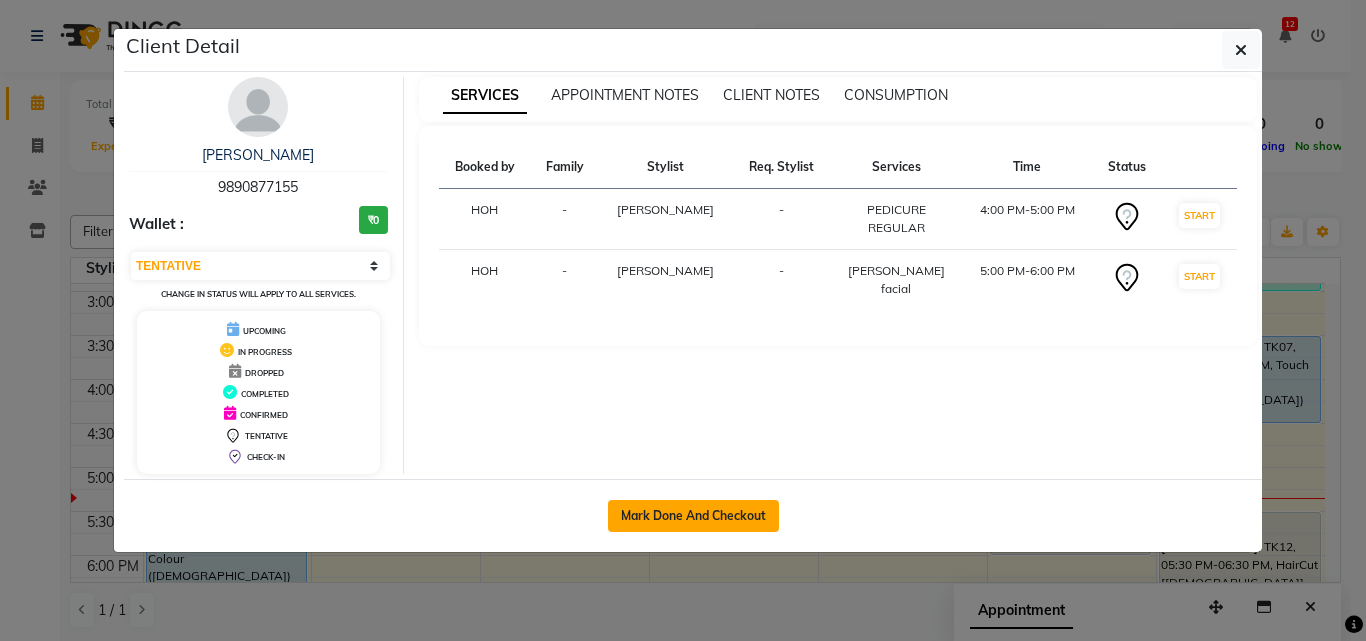 click on "Mark Done And Checkout" 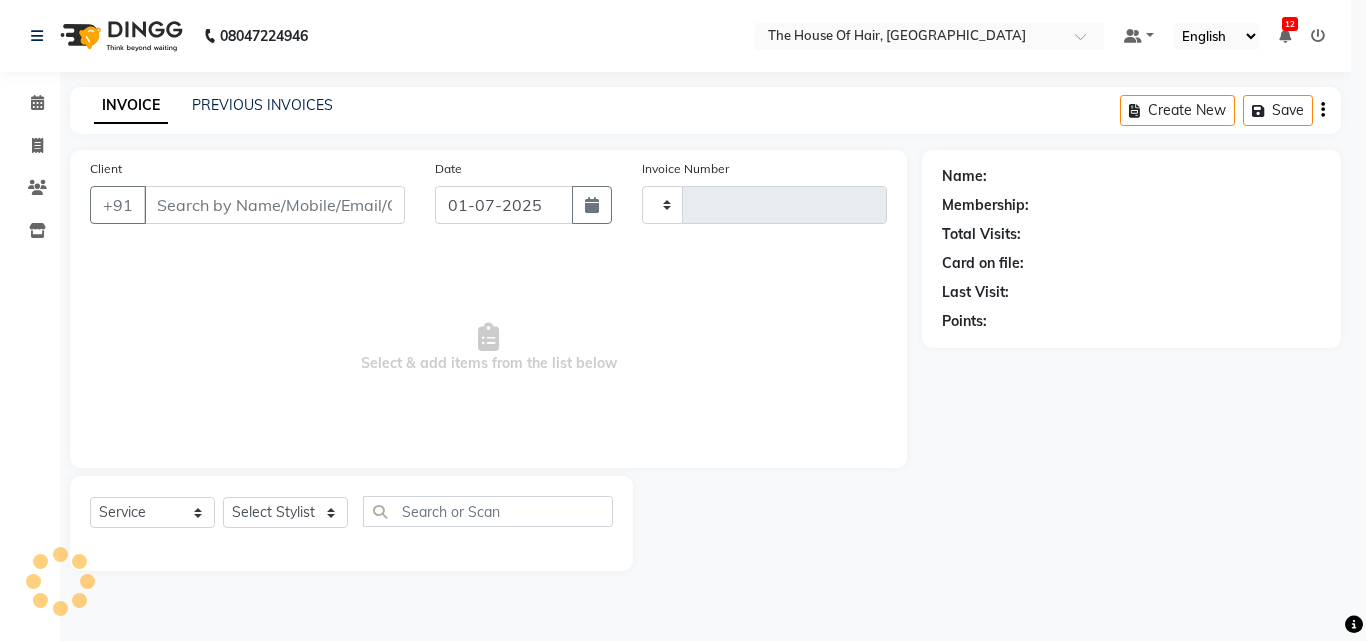 type on "1092" 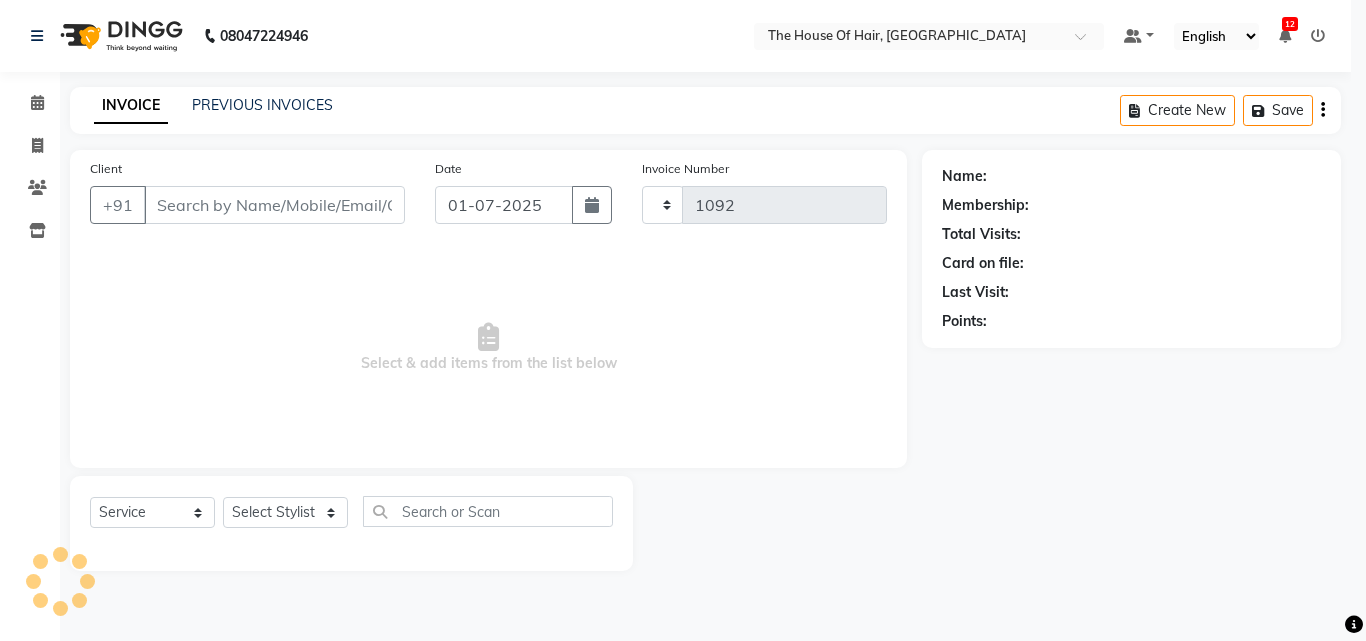 select on "5992" 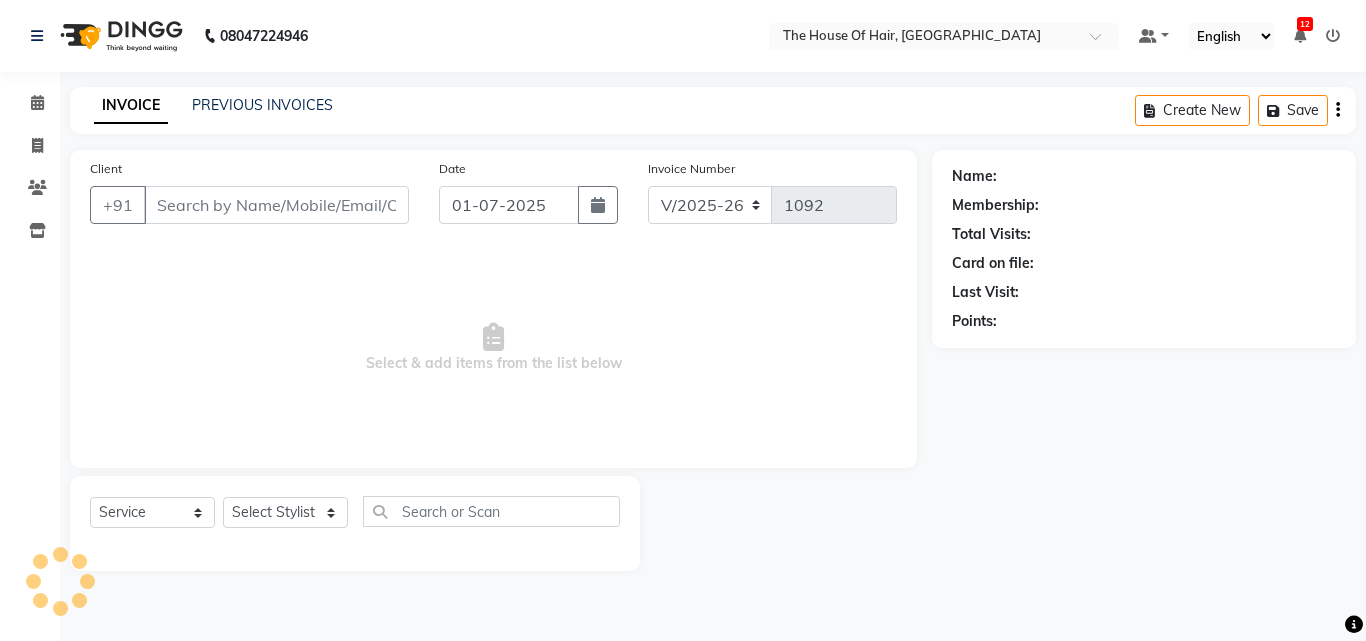type on "9890877155" 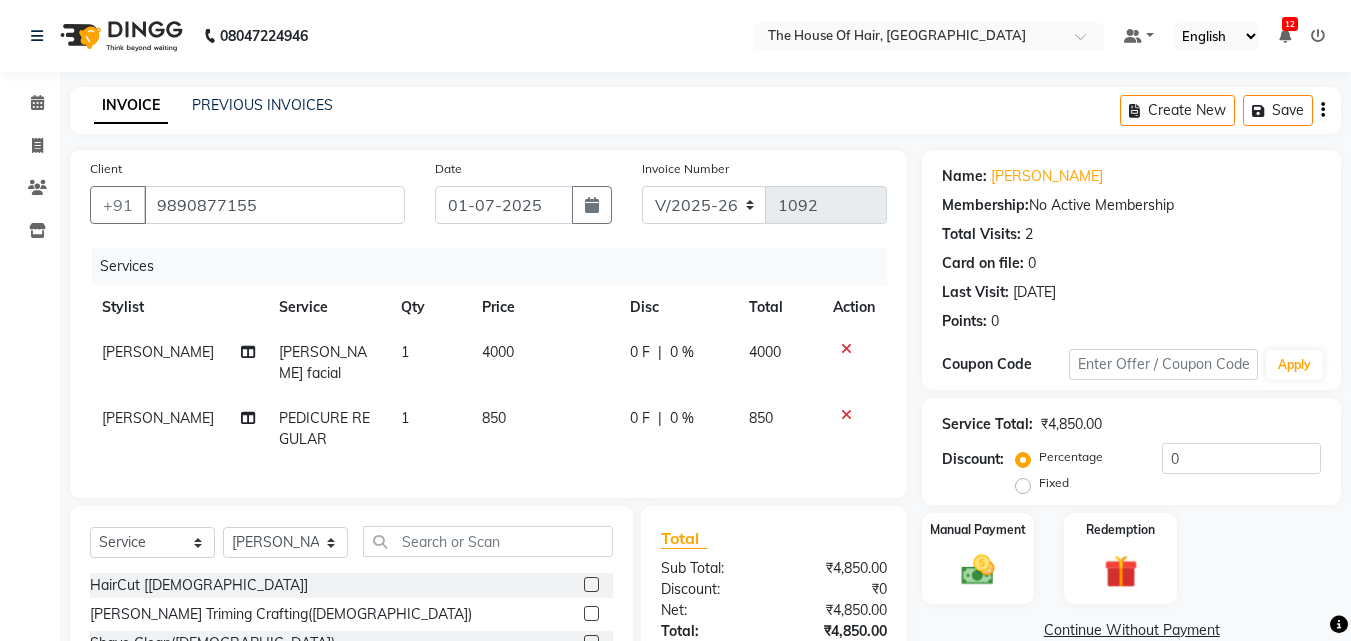 click 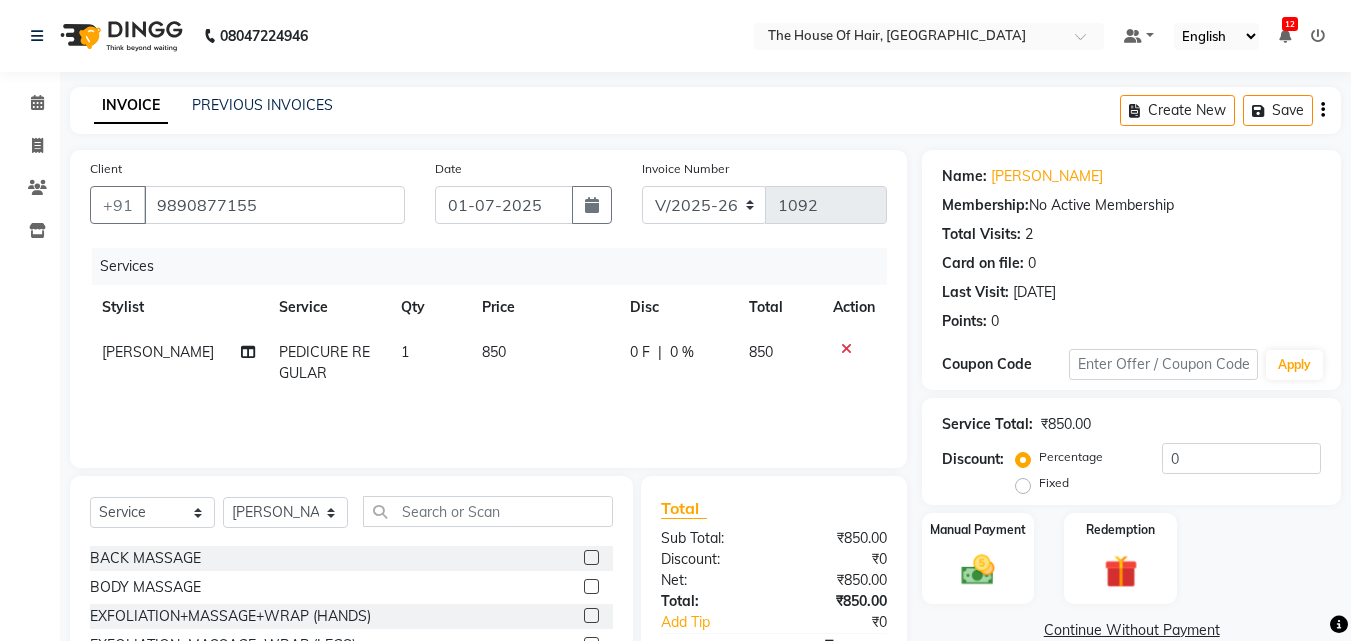 scroll, scrollTop: 6760, scrollLeft: 0, axis: vertical 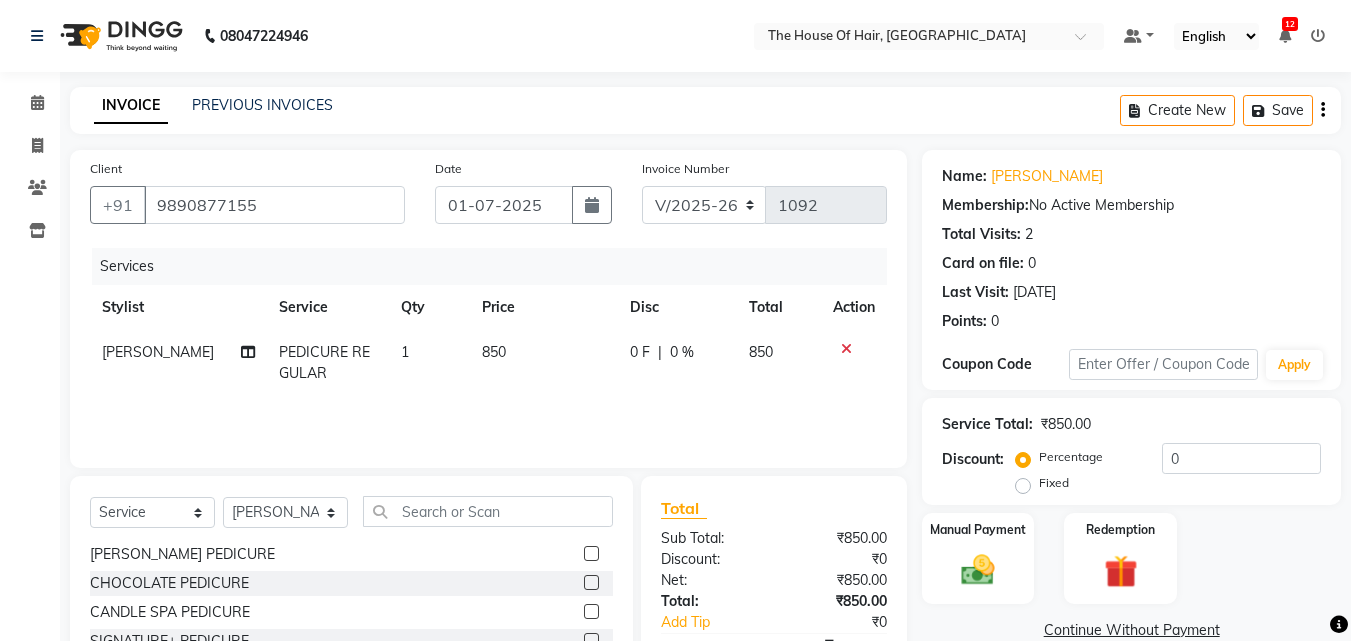 click on "CHOCOLATE  PEDICURE" 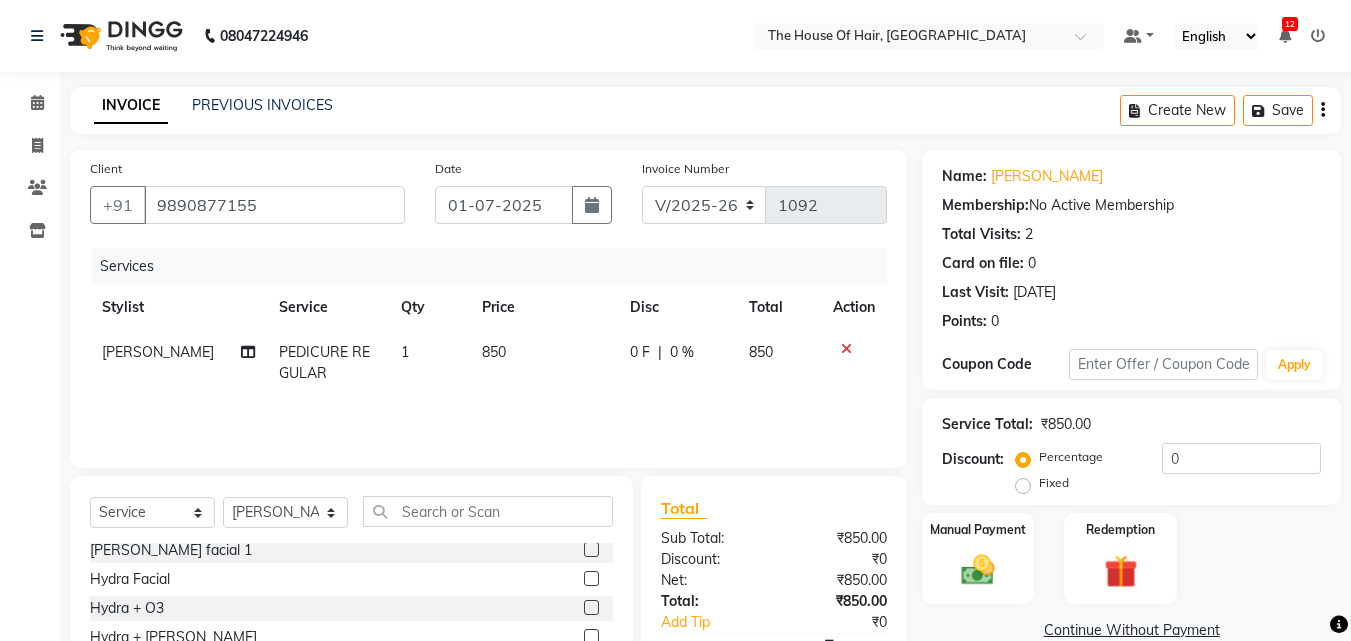 scroll, scrollTop: 4637, scrollLeft: 0, axis: vertical 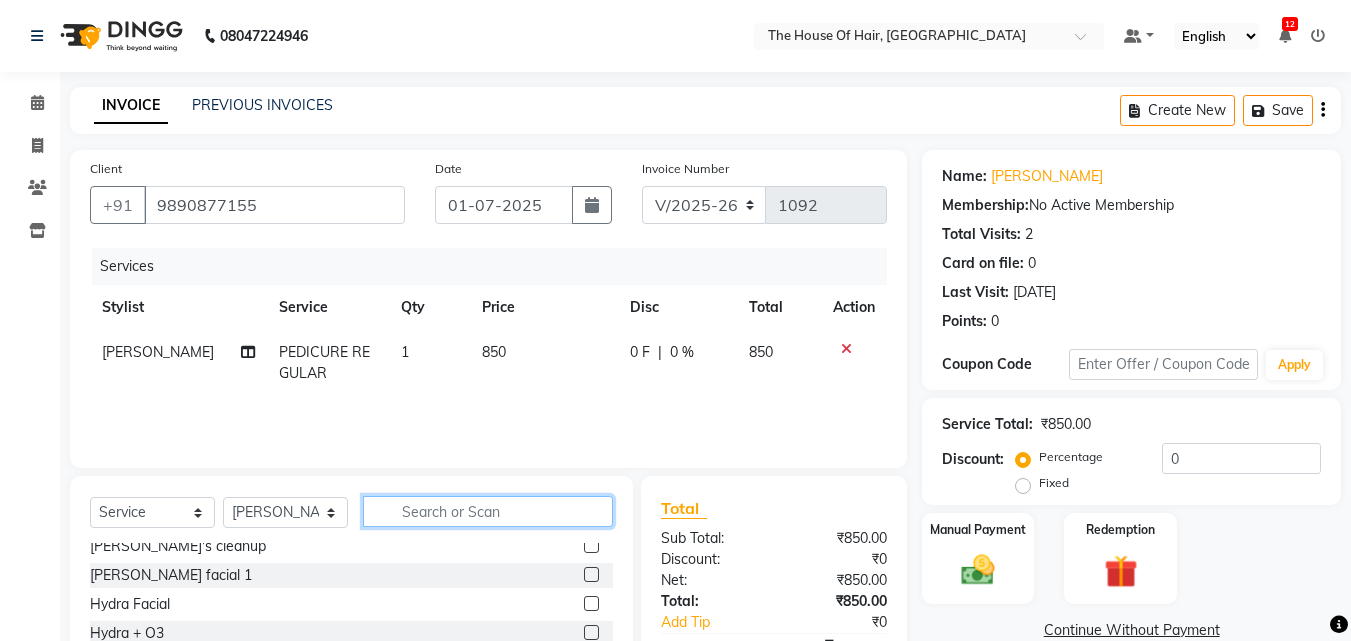 click 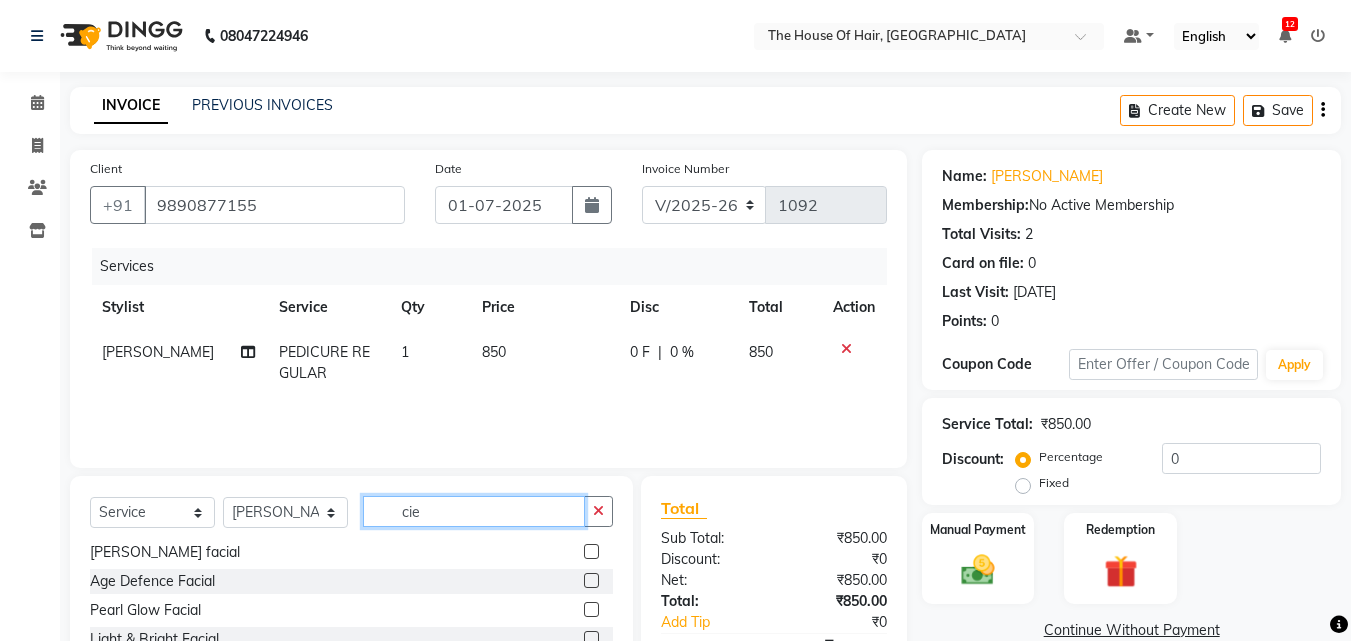 scroll, scrollTop: 0, scrollLeft: 0, axis: both 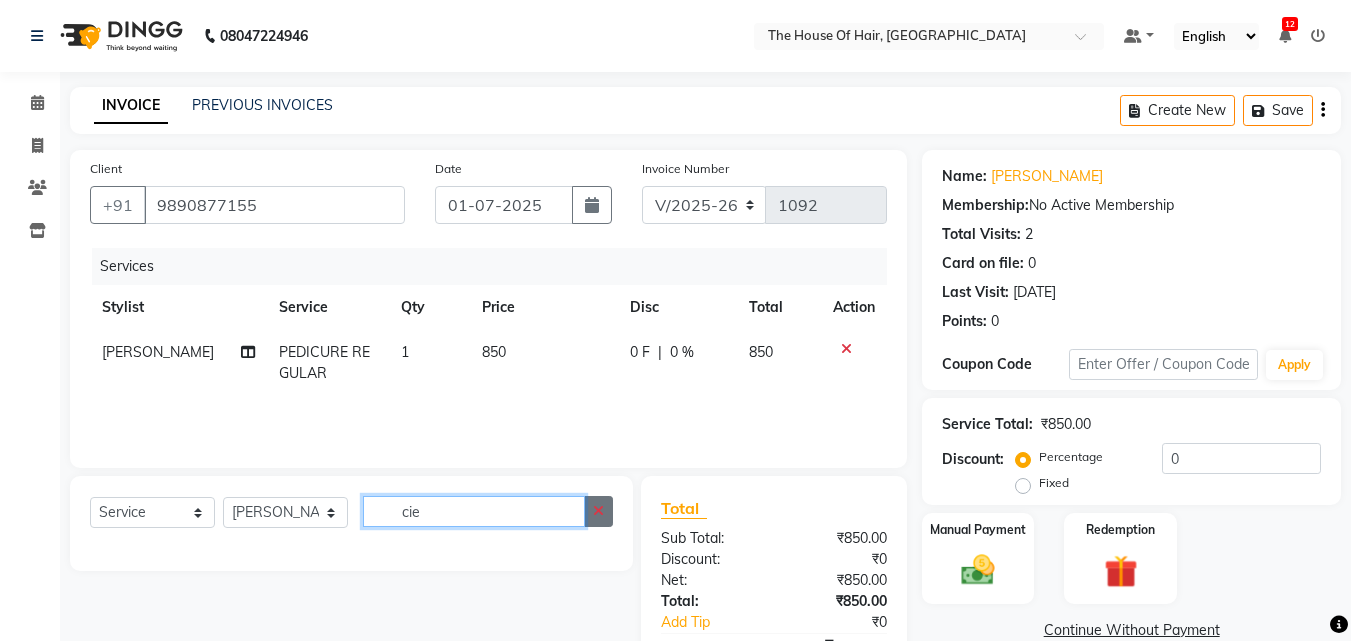 type on "cie" 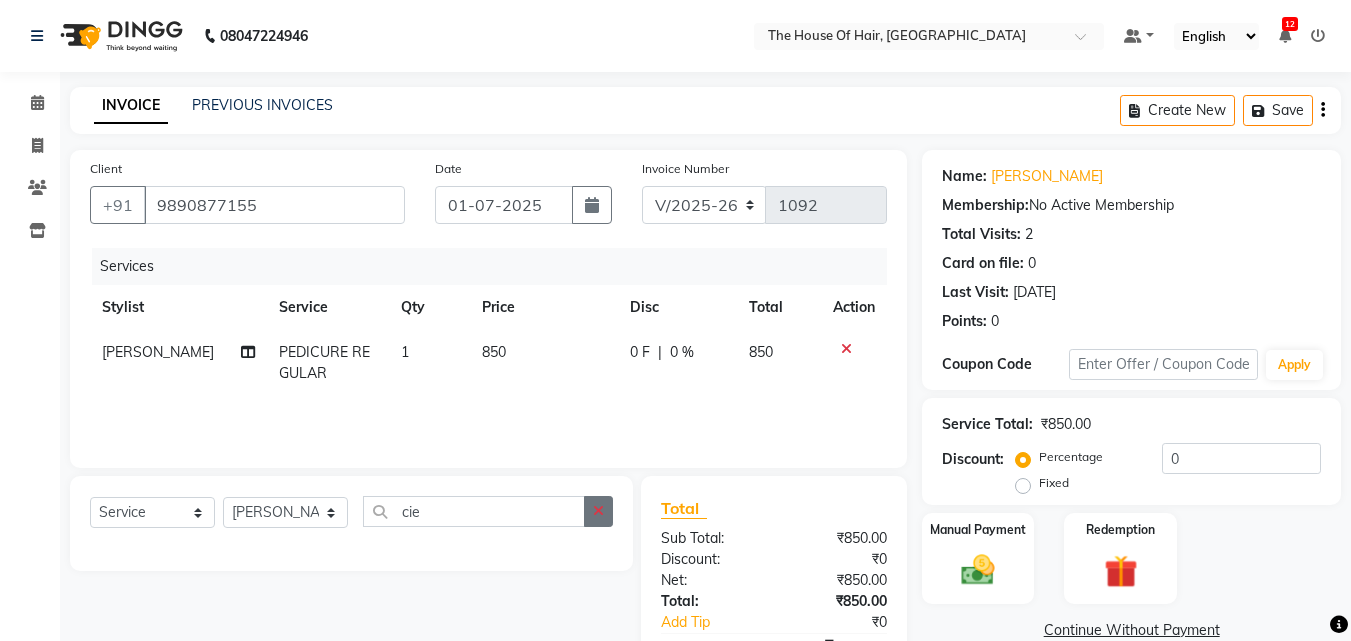 click 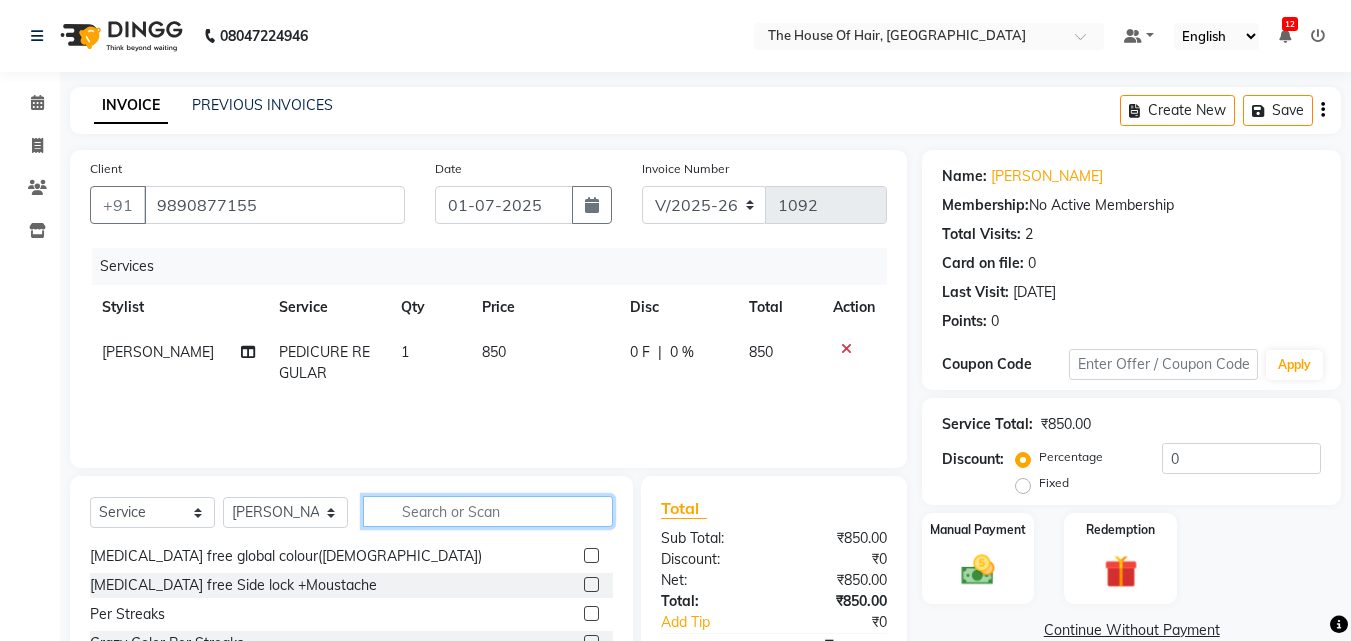 scroll, scrollTop: 1250, scrollLeft: 0, axis: vertical 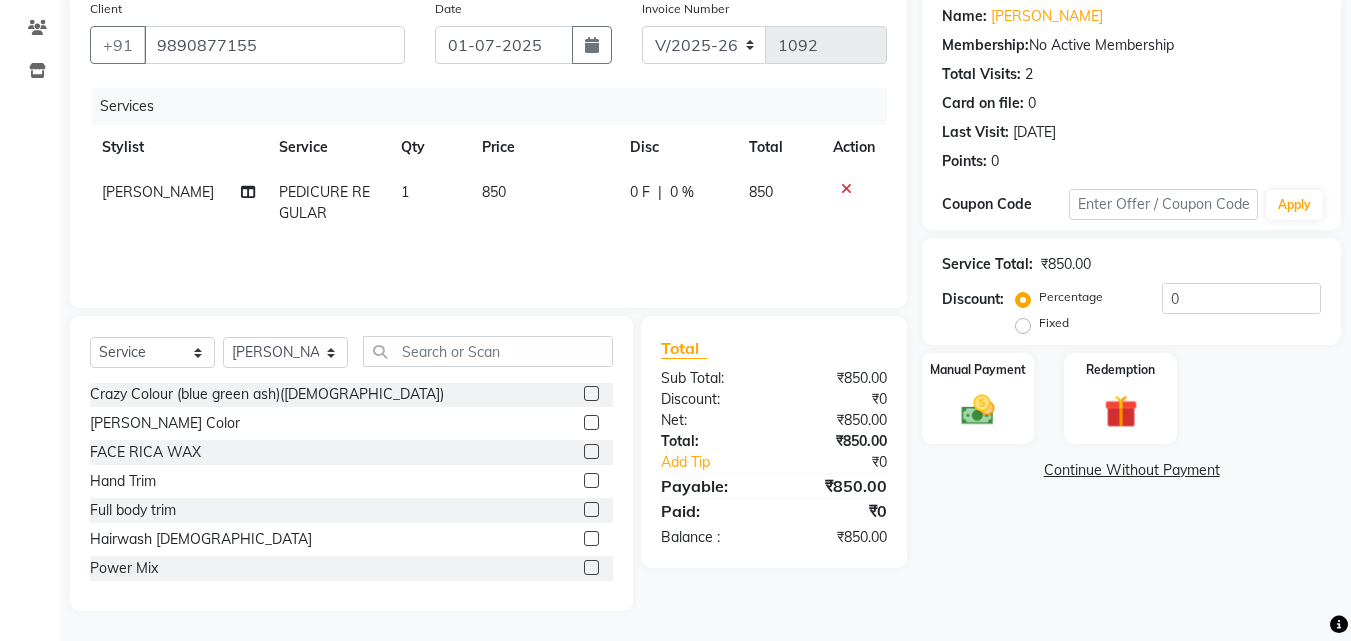 click on "FACE RICA WAX" 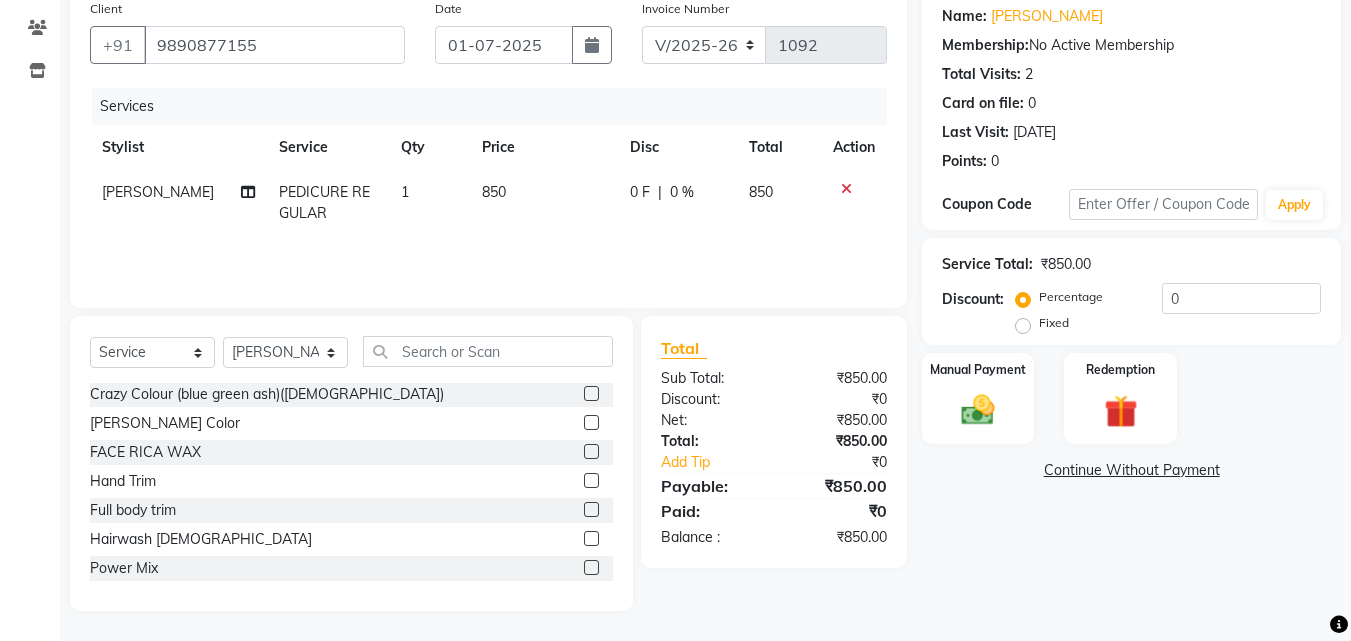 click on "FACE RICA WAX" 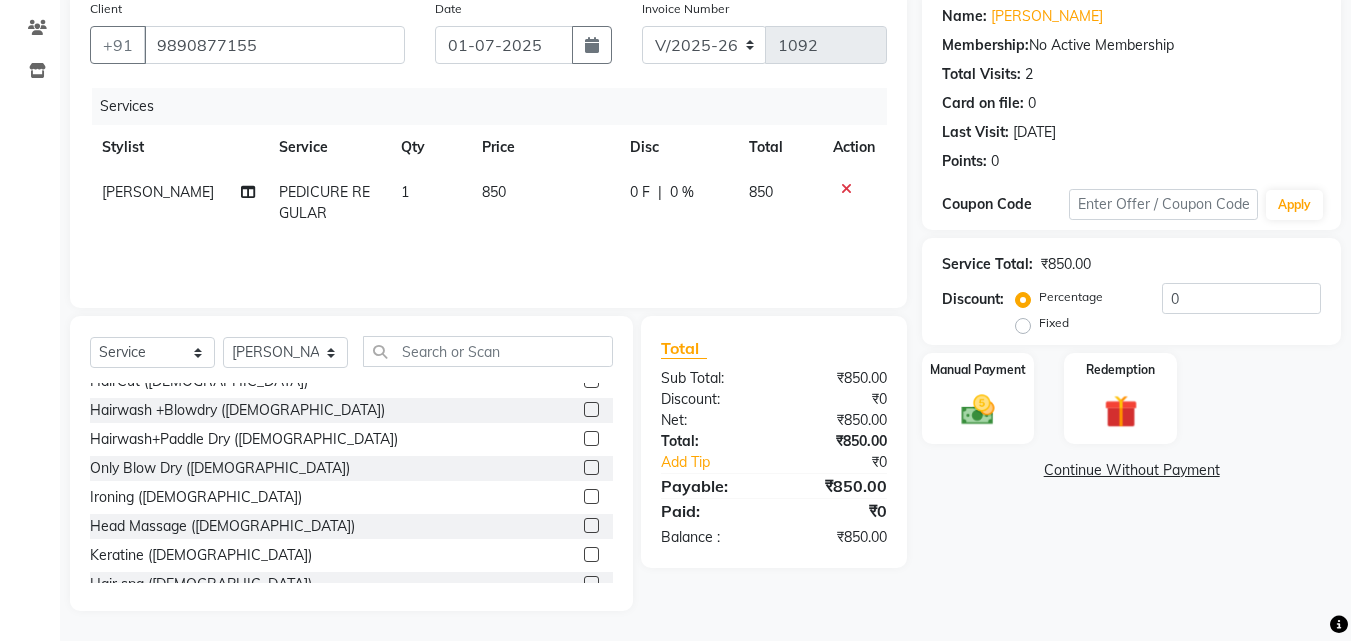 scroll, scrollTop: 0, scrollLeft: 0, axis: both 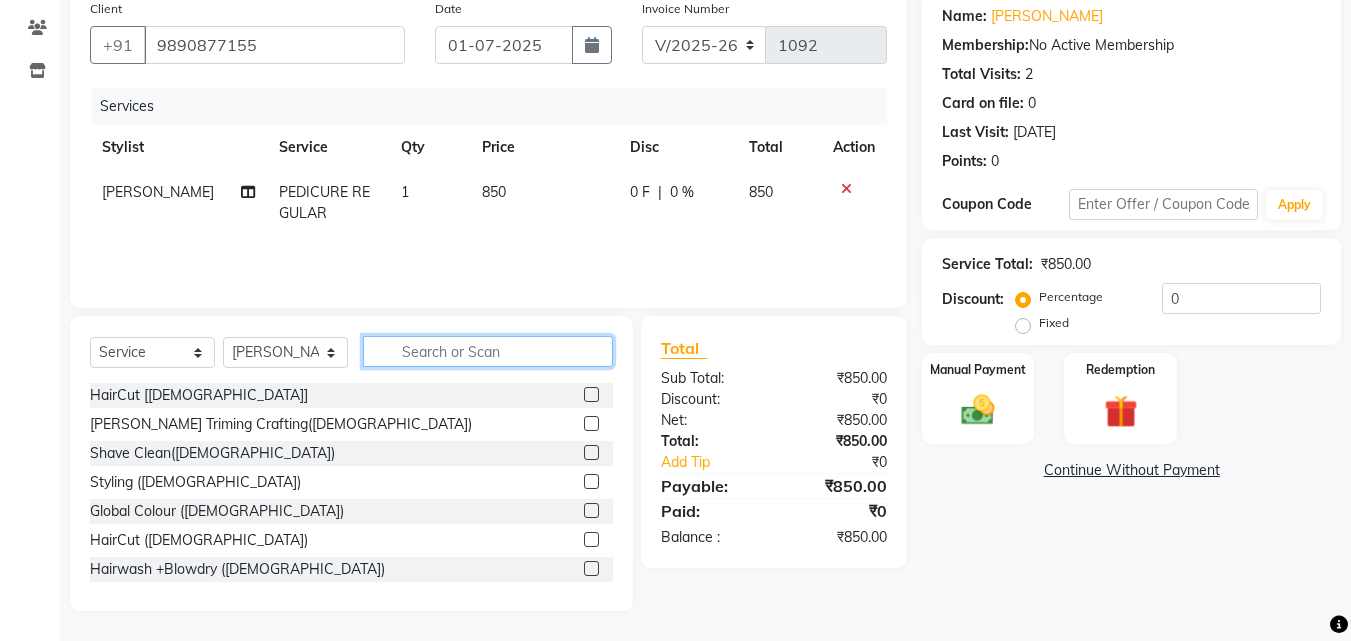 click 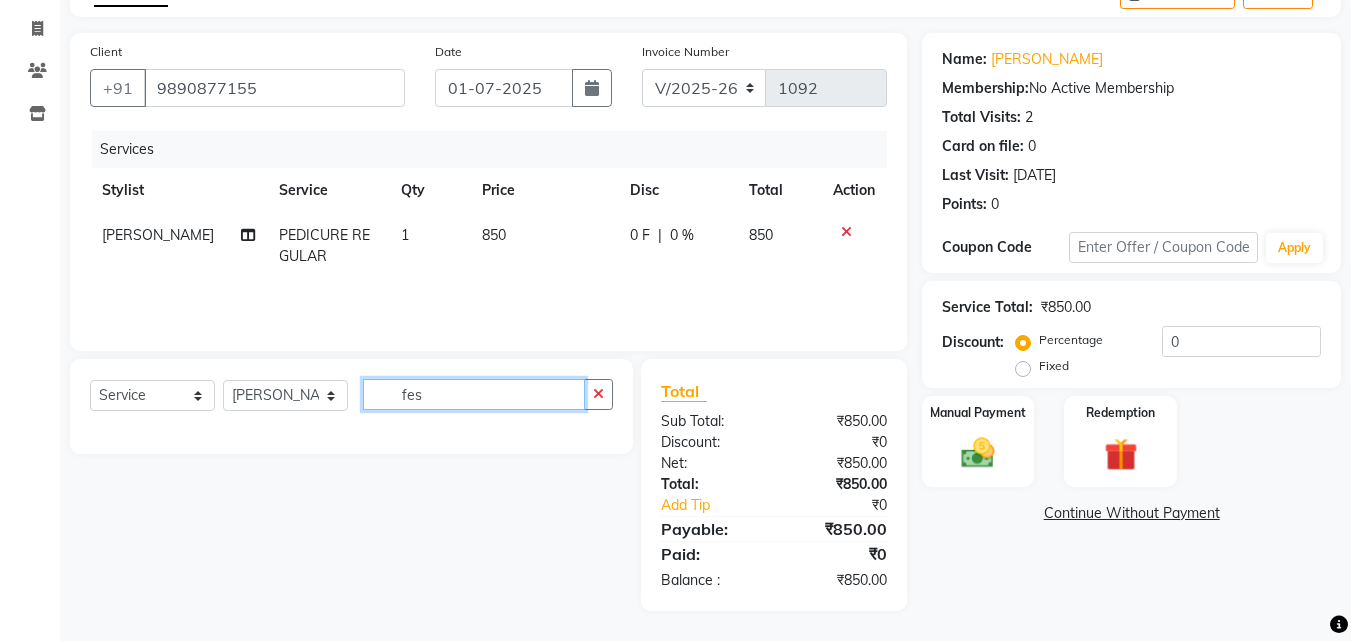 scroll, scrollTop: 117, scrollLeft: 0, axis: vertical 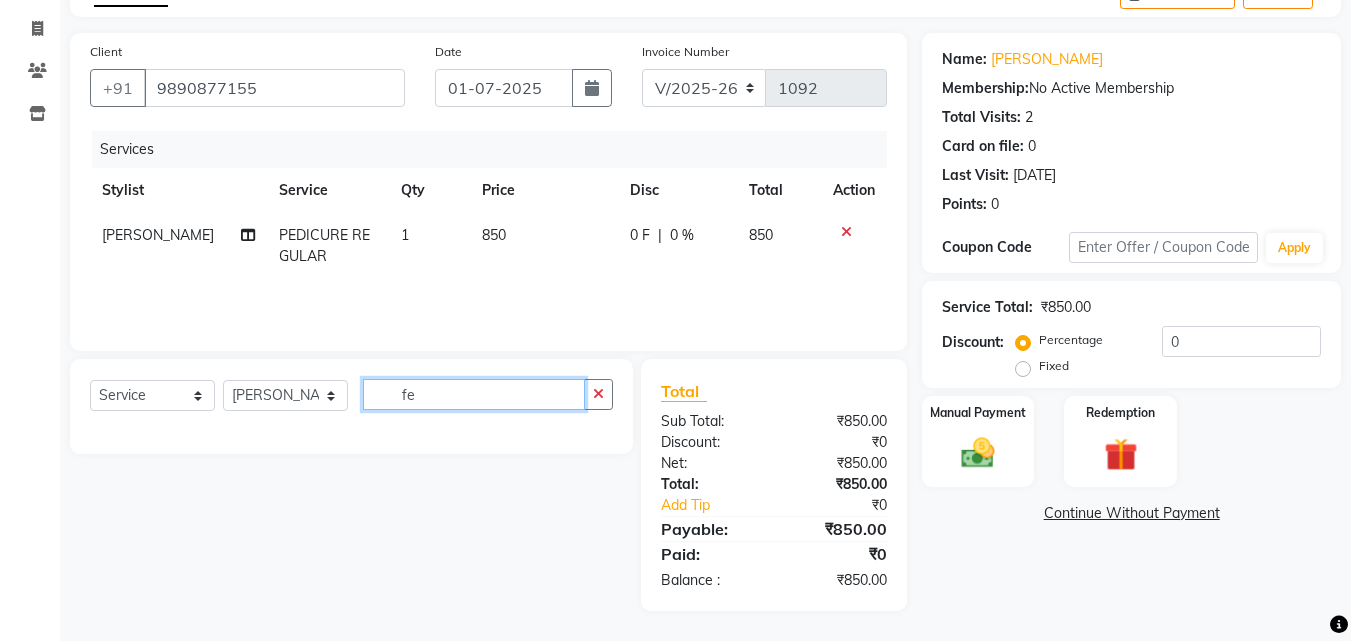 type on "f" 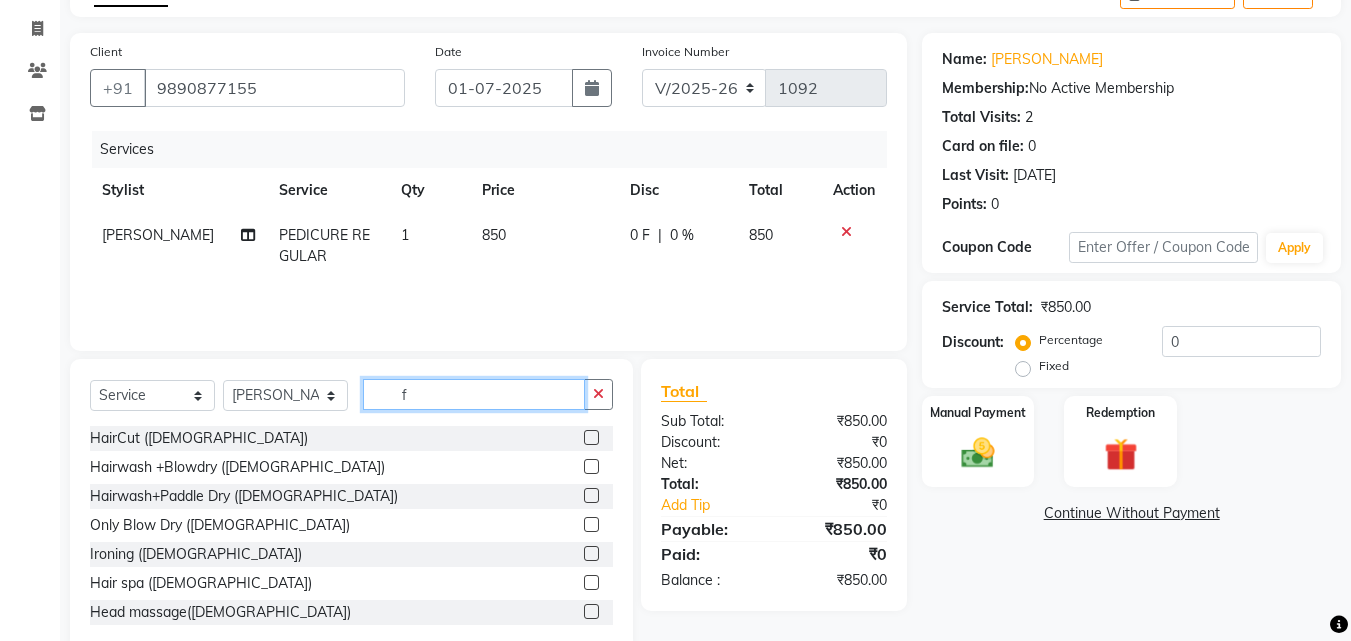 scroll, scrollTop: 160, scrollLeft: 0, axis: vertical 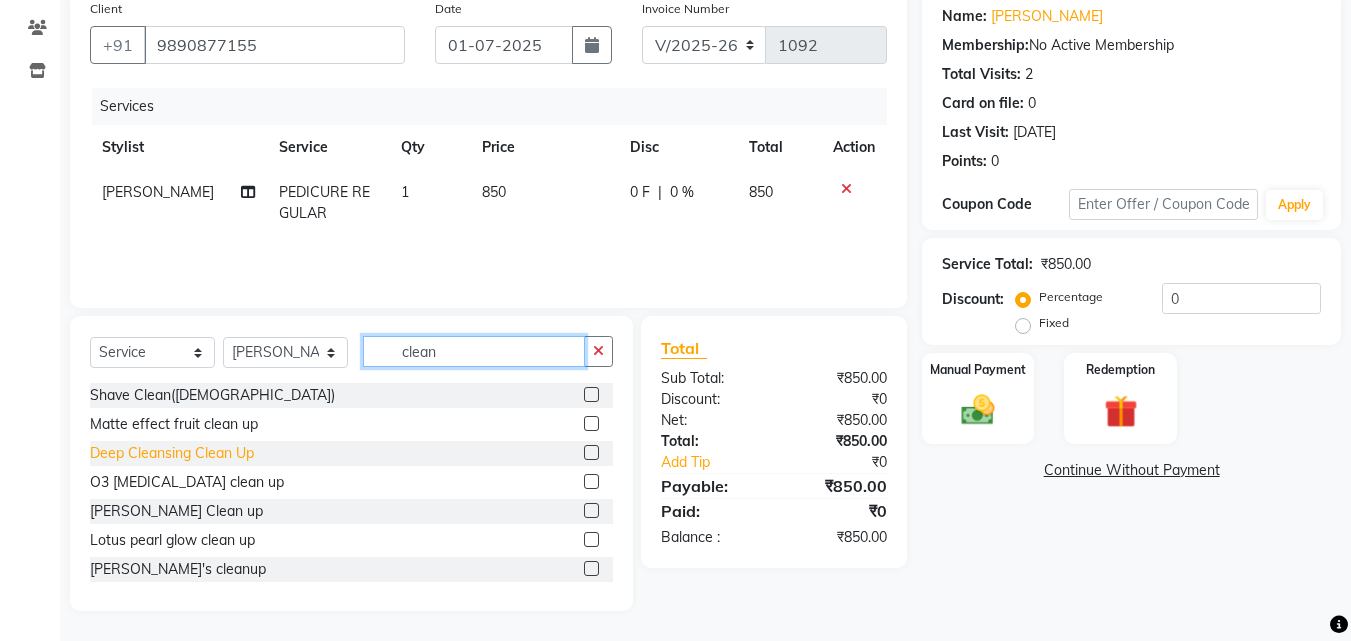 type on "clean" 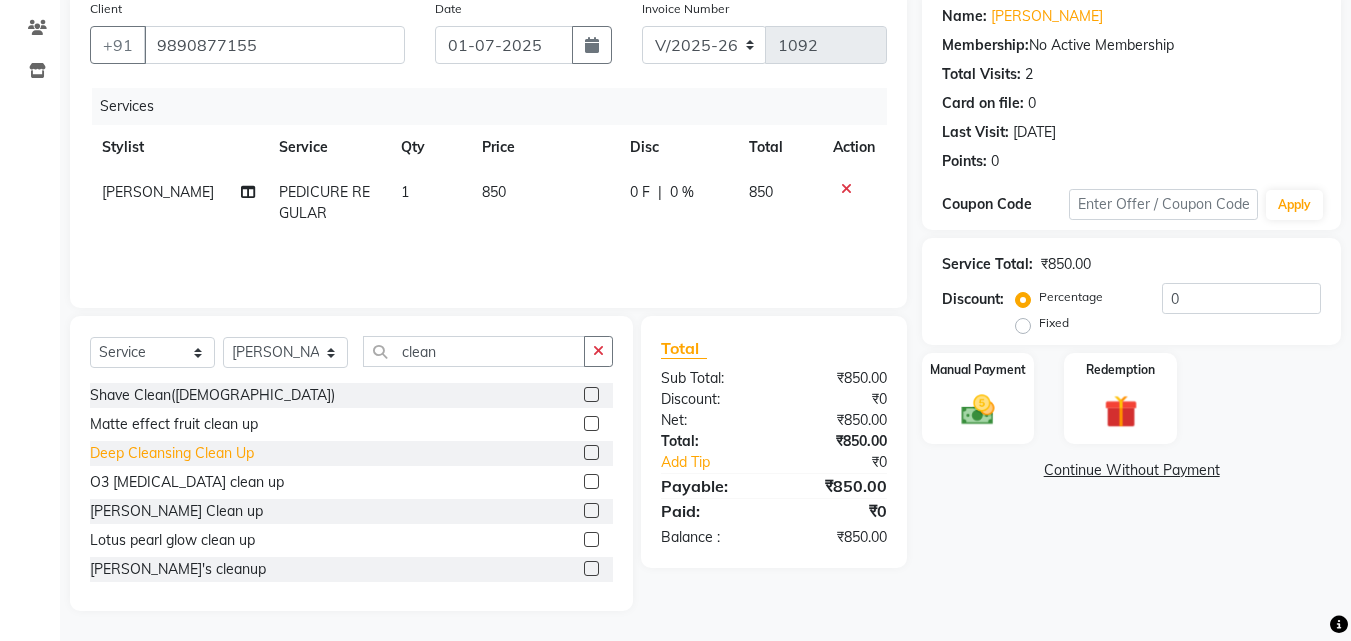click on "Deep Cleansing Clean Up" 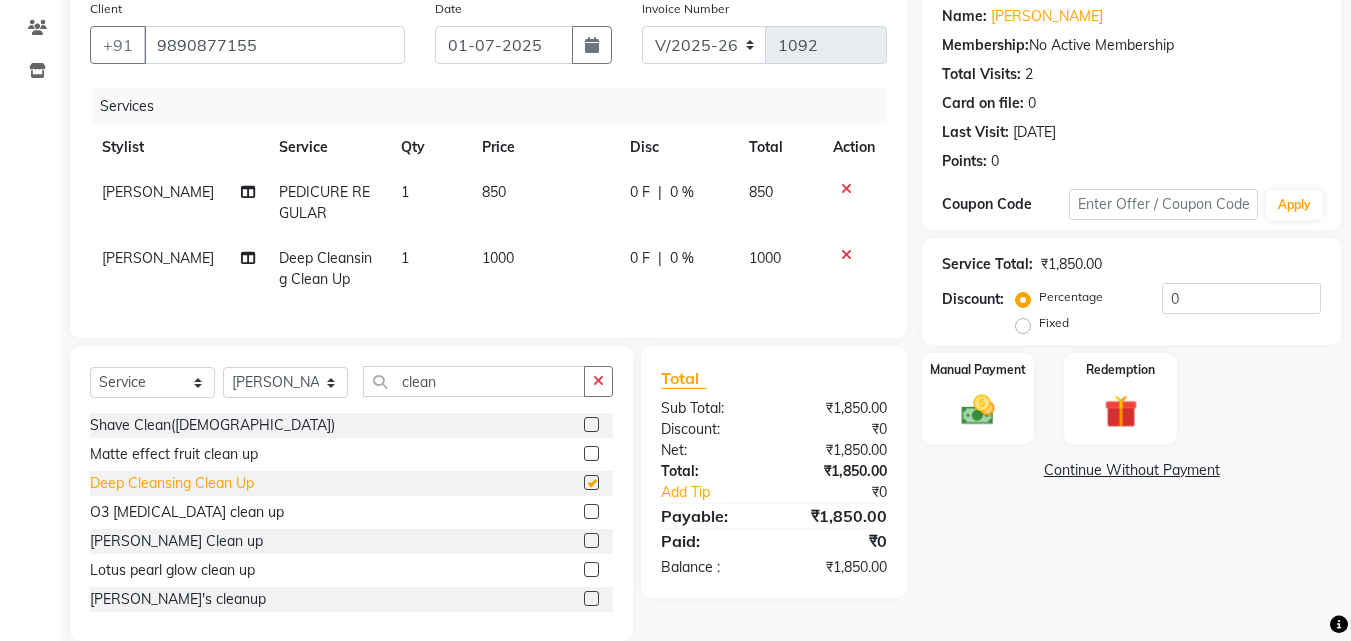 checkbox on "false" 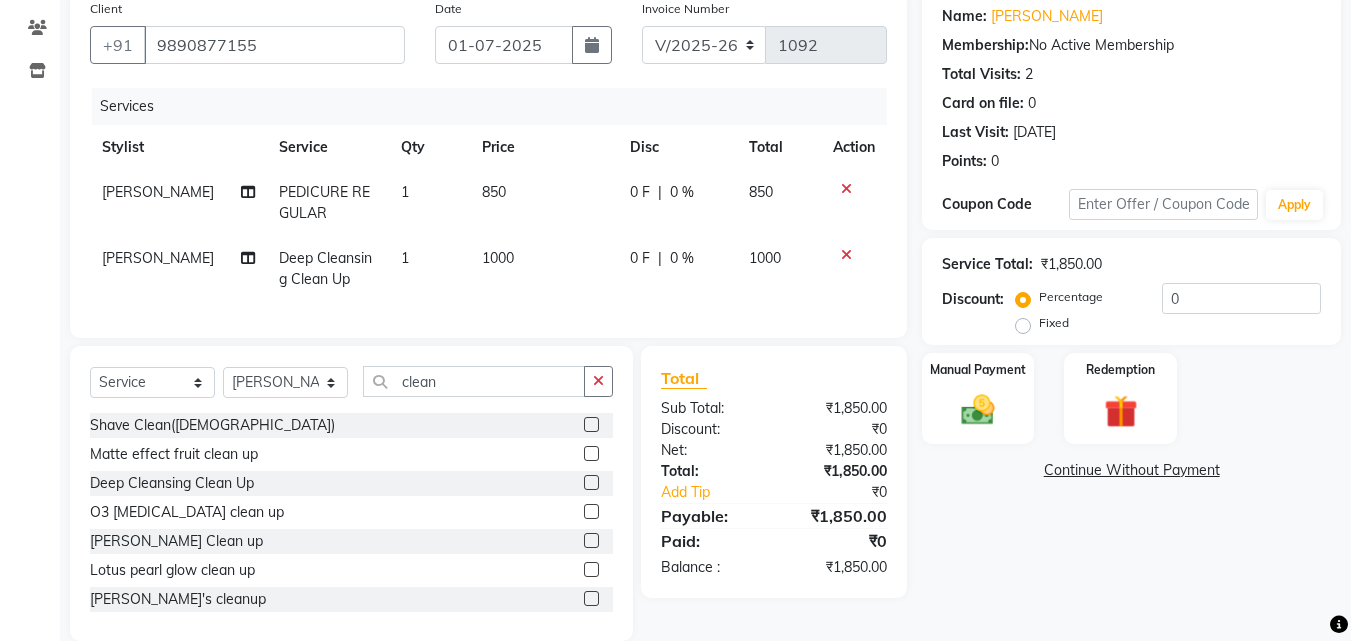 scroll, scrollTop: 125, scrollLeft: 0, axis: vertical 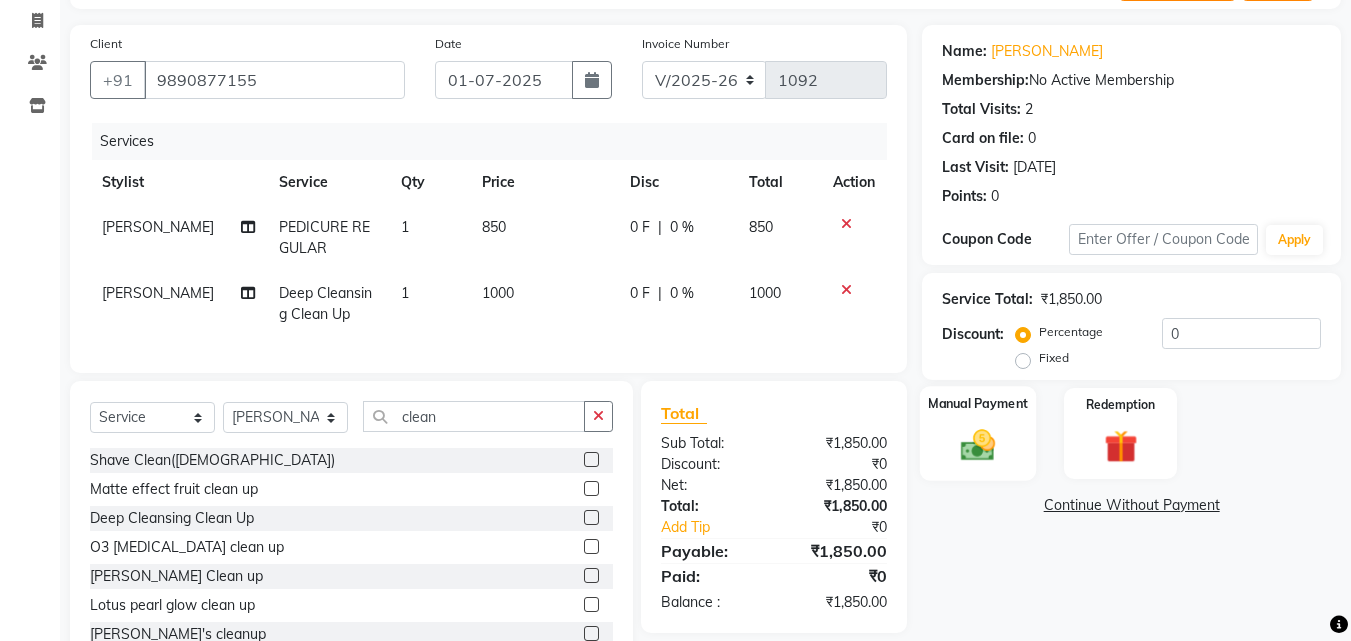click on "Manual Payment" 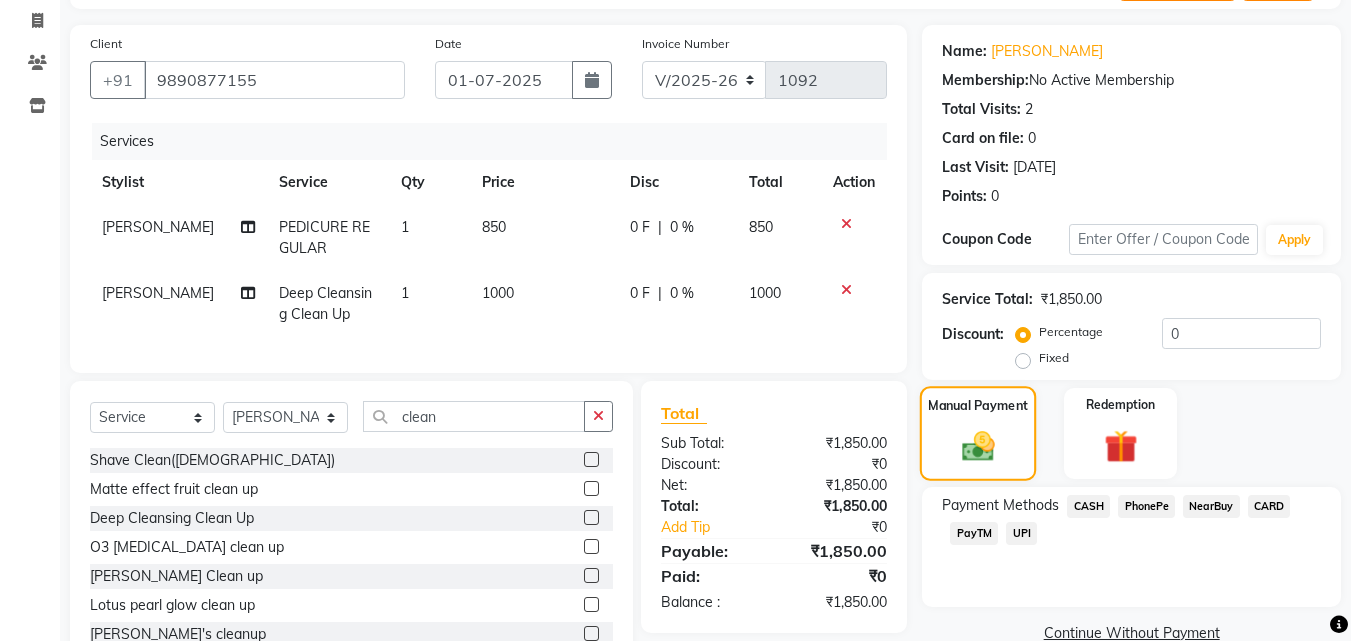 scroll, scrollTop: 205, scrollLeft: 0, axis: vertical 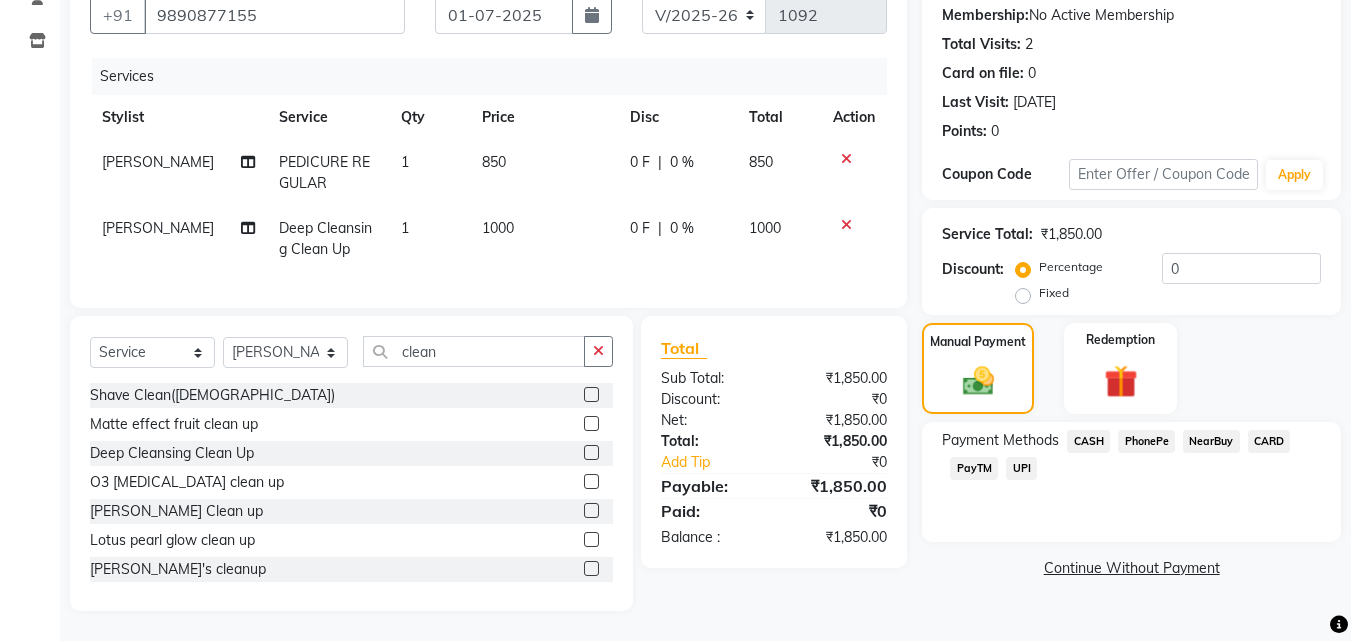 click on "UPI" 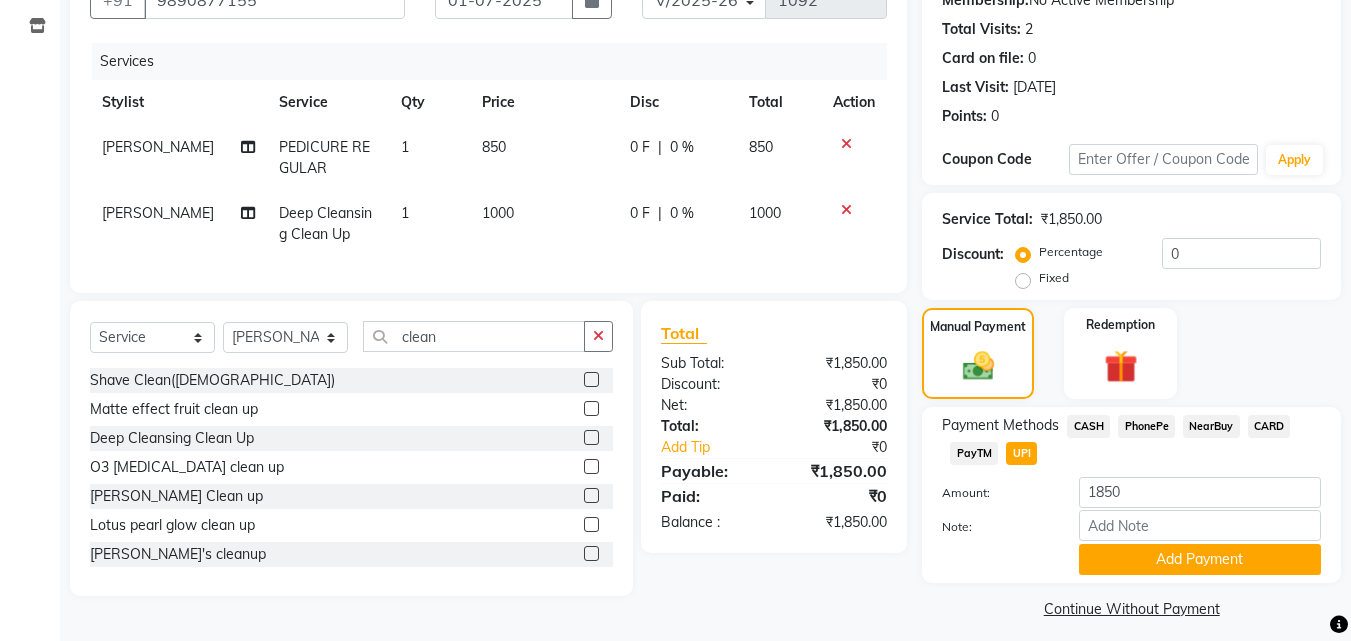 scroll, scrollTop: 218, scrollLeft: 0, axis: vertical 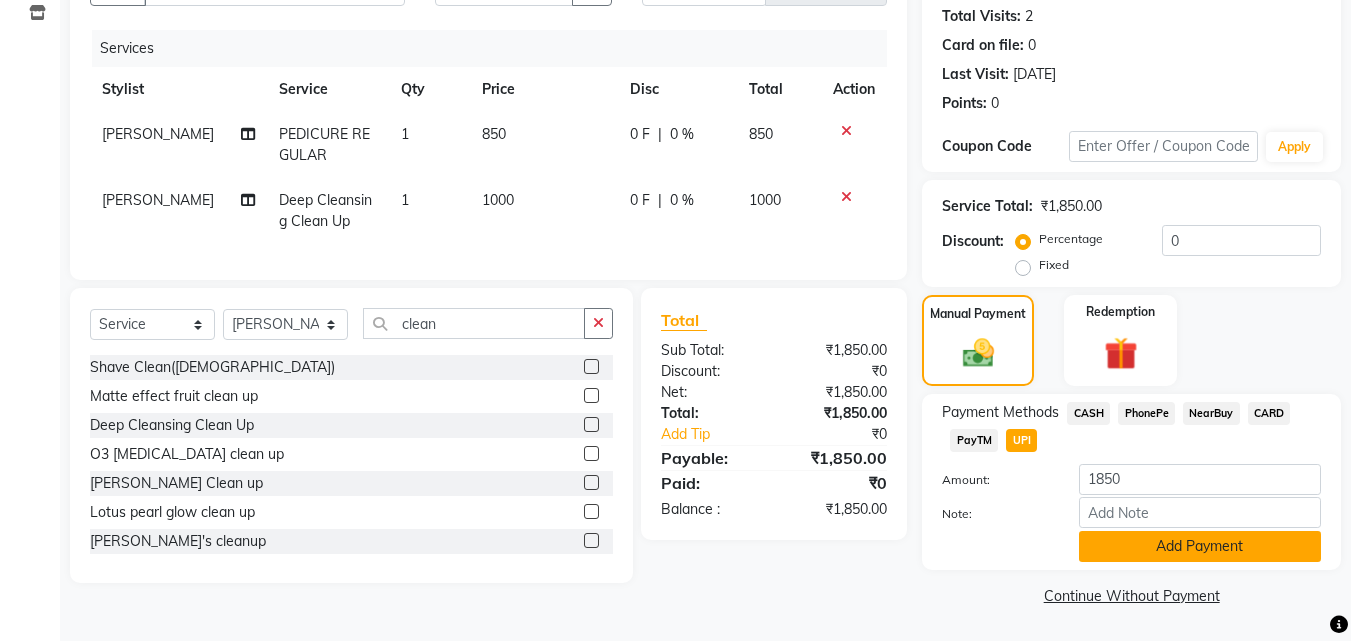 click on "Add Payment" 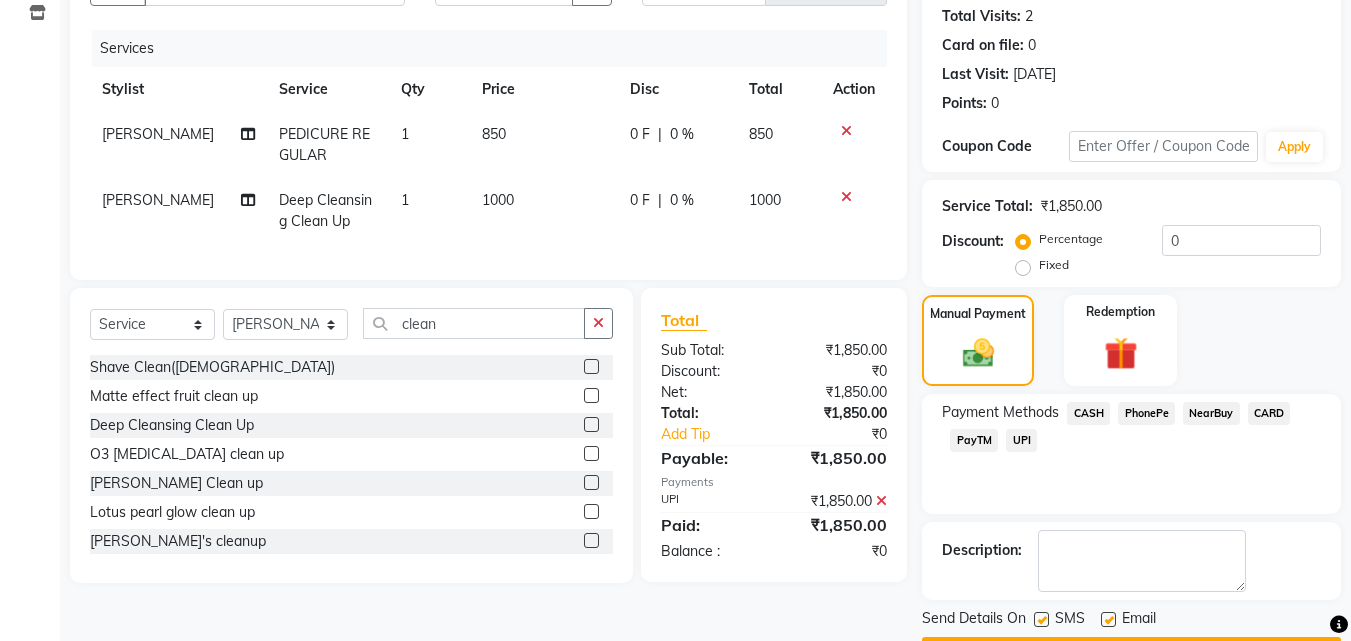 scroll, scrollTop: 275, scrollLeft: 0, axis: vertical 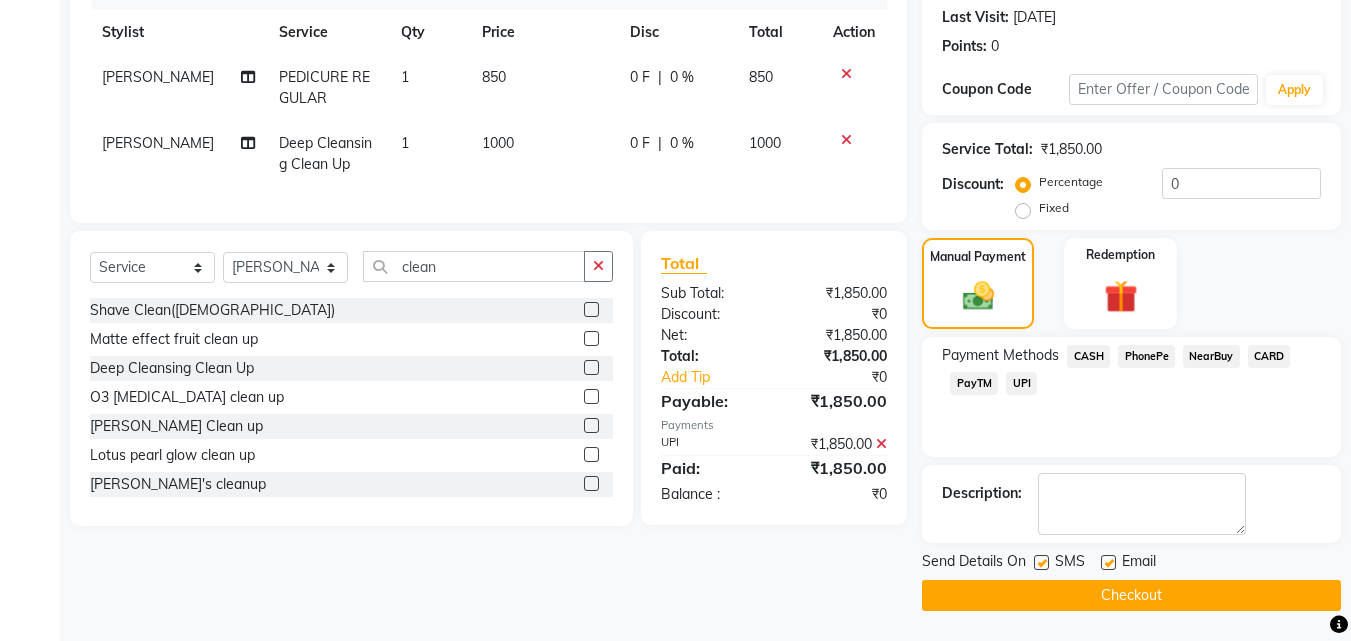 click on "Checkout" 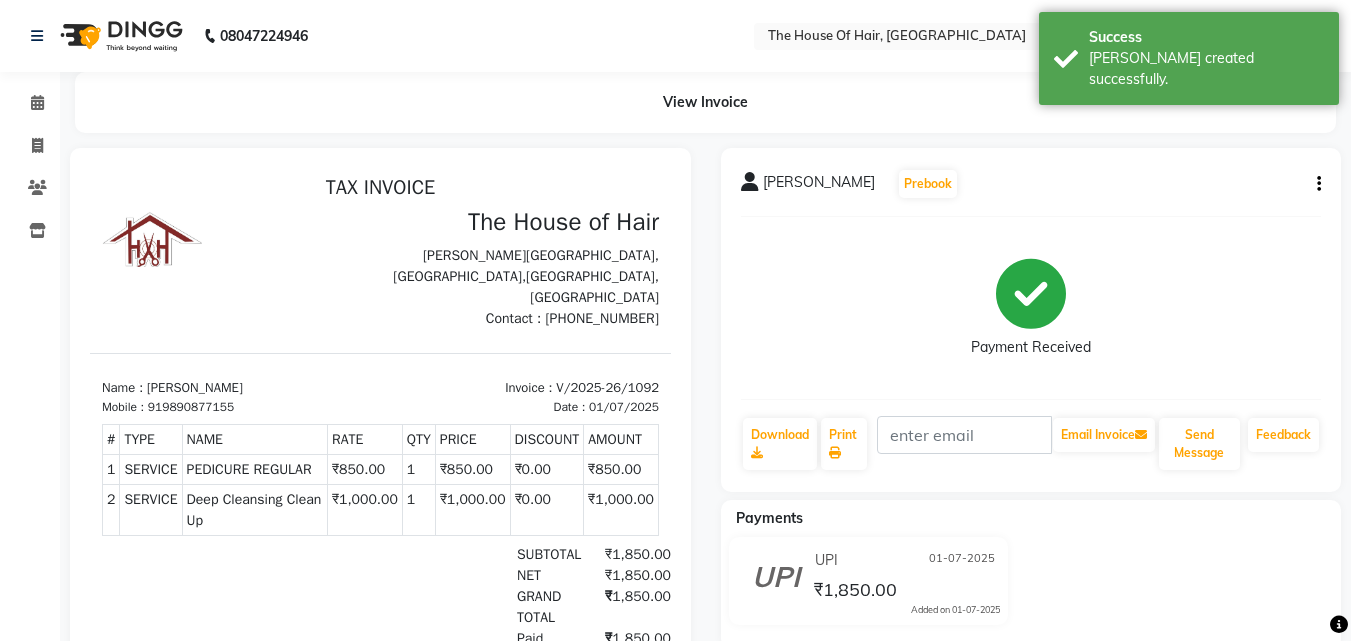 scroll, scrollTop: 0, scrollLeft: 0, axis: both 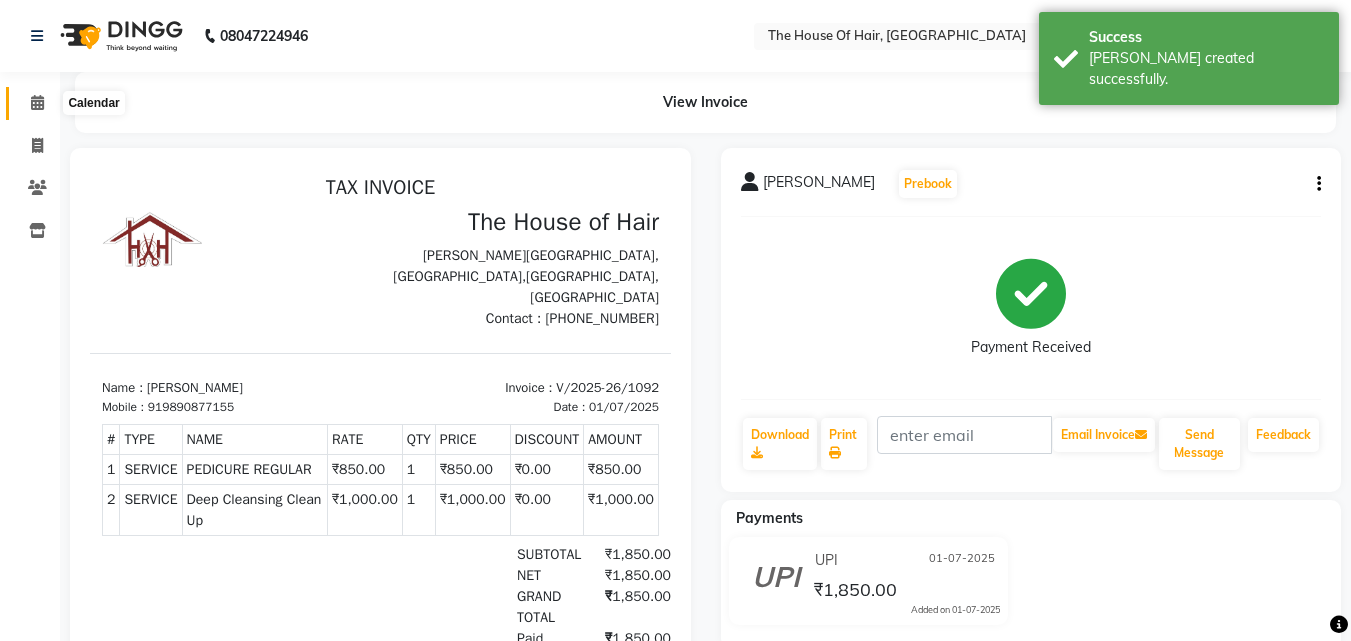 click 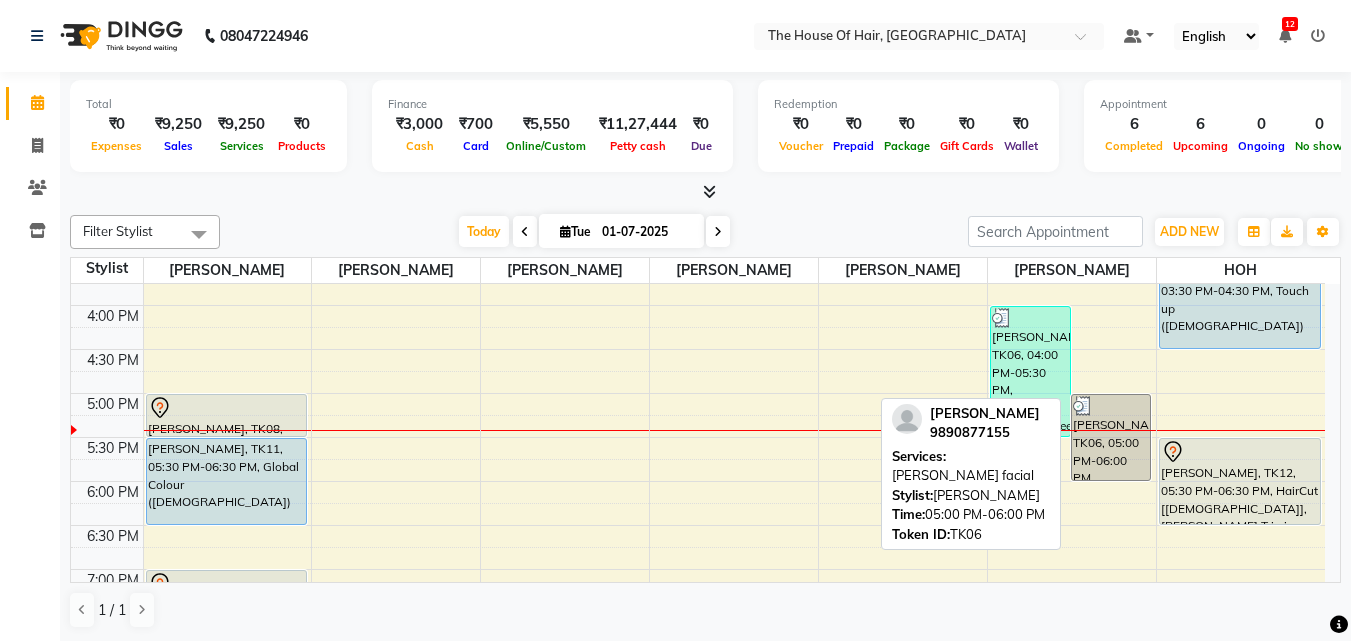 scroll, scrollTop: 686, scrollLeft: 0, axis: vertical 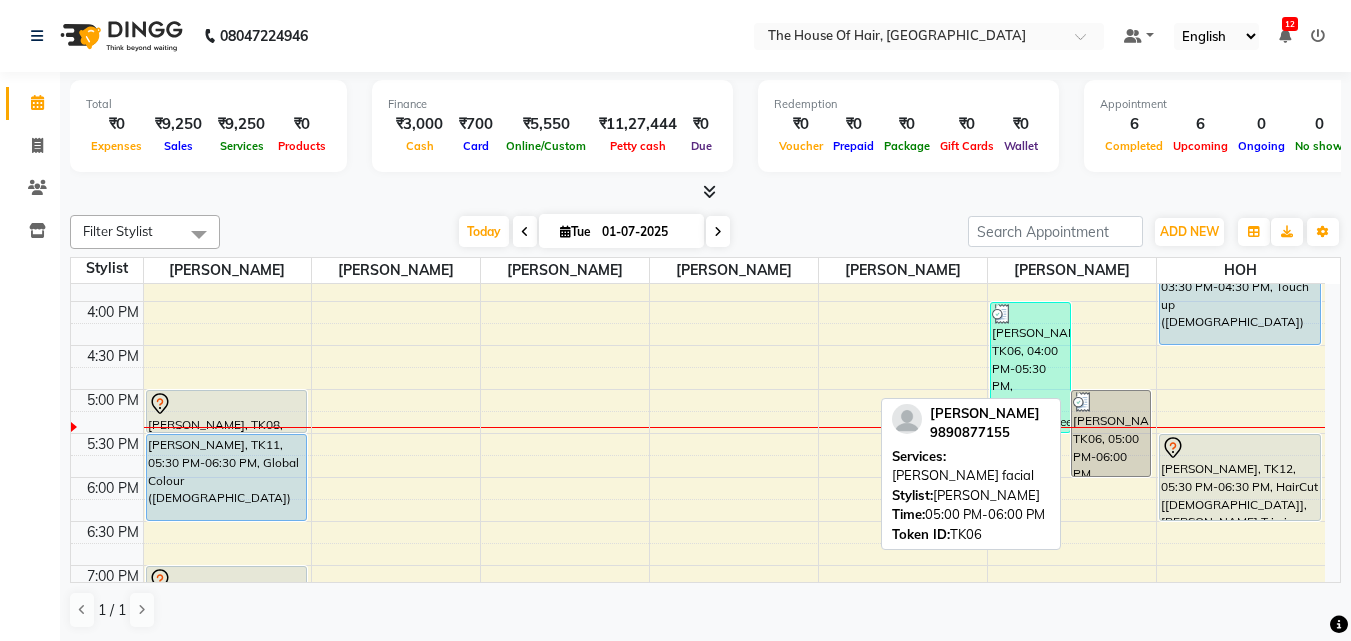 click on "[PERSON_NAME], TK06, 05:00 PM-06:00 PM, [PERSON_NAME] facial" at bounding box center [1111, 433] 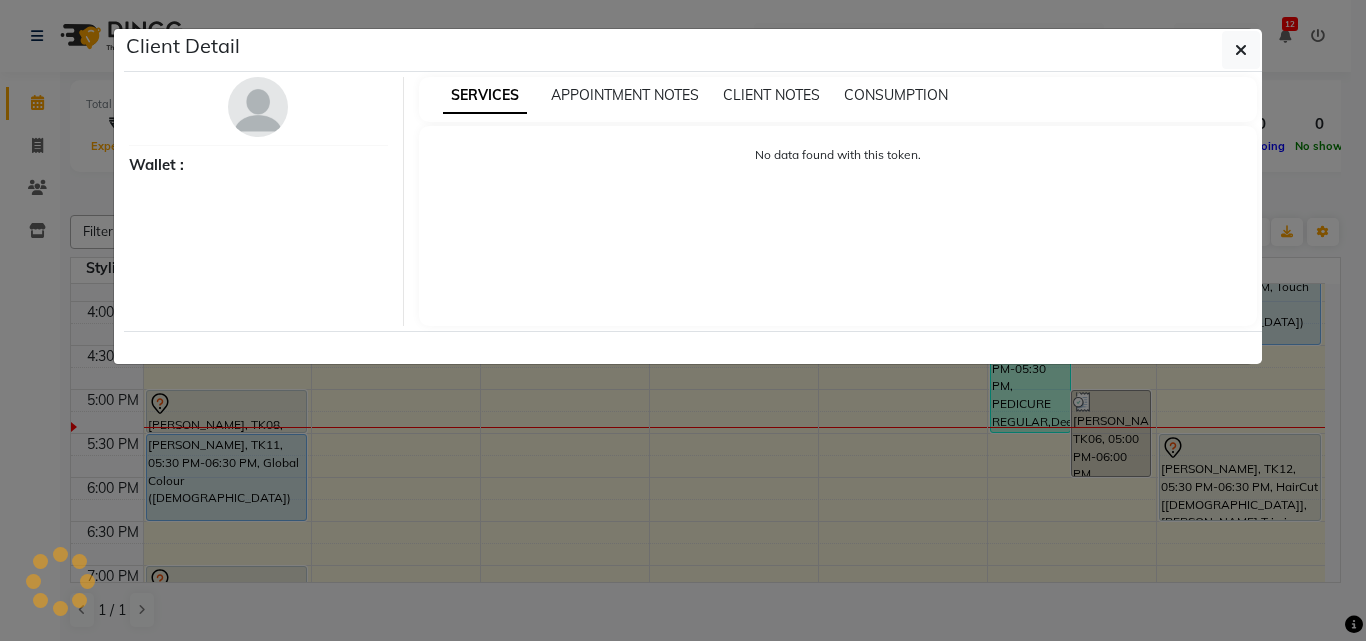 select on "3" 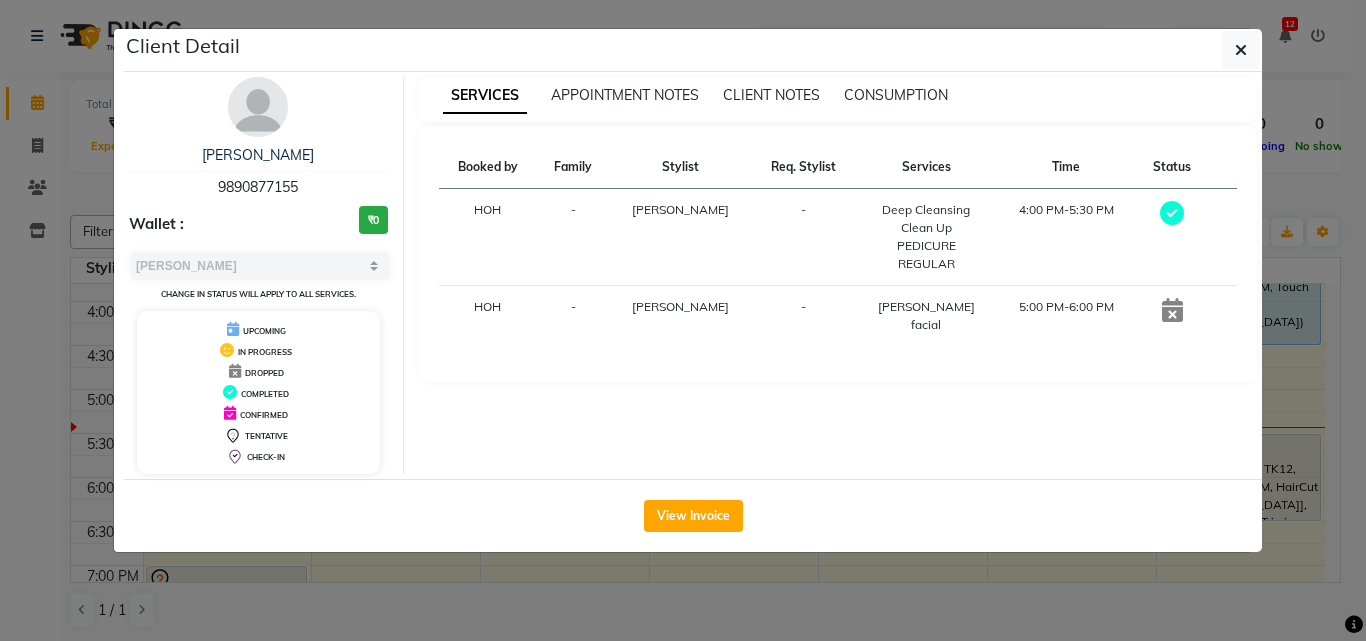 click at bounding box center [1172, 310] 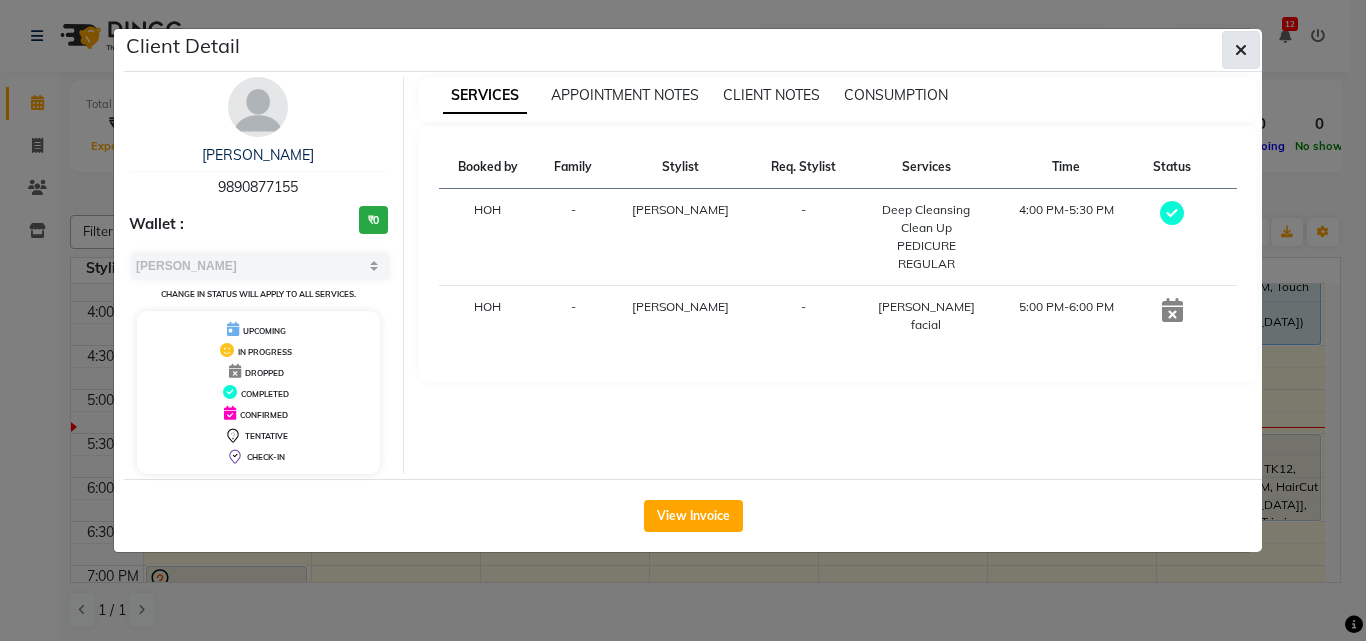 click 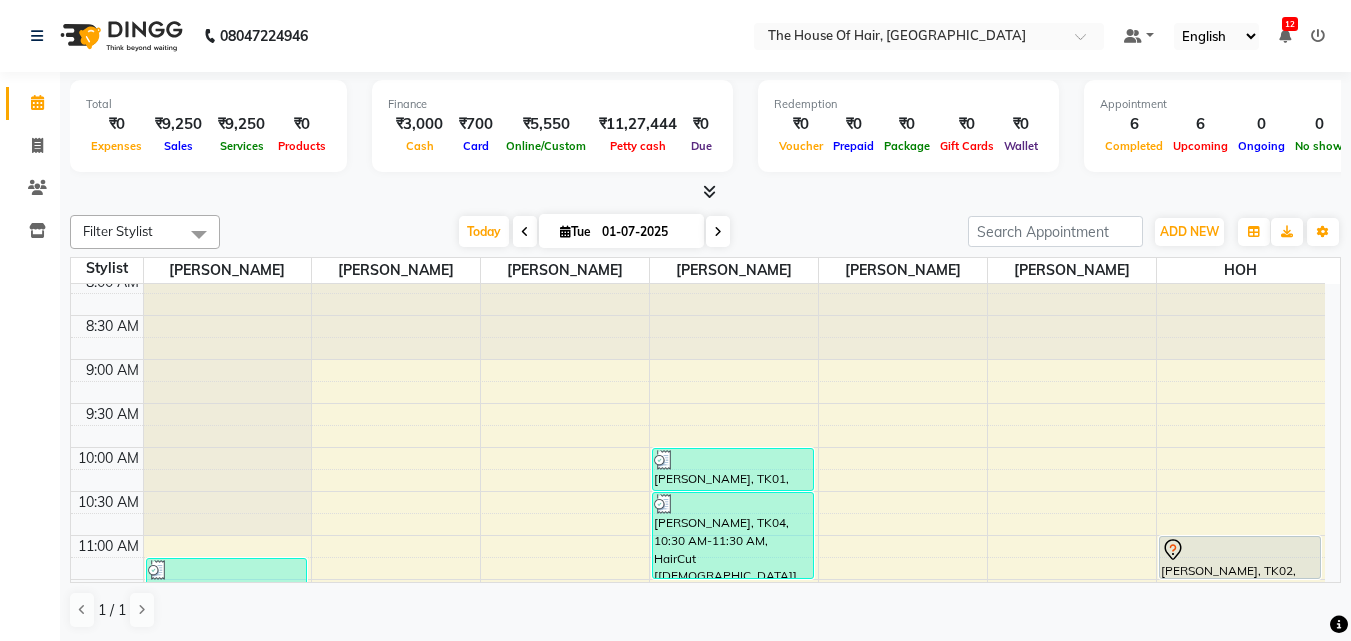 scroll, scrollTop: 0, scrollLeft: 0, axis: both 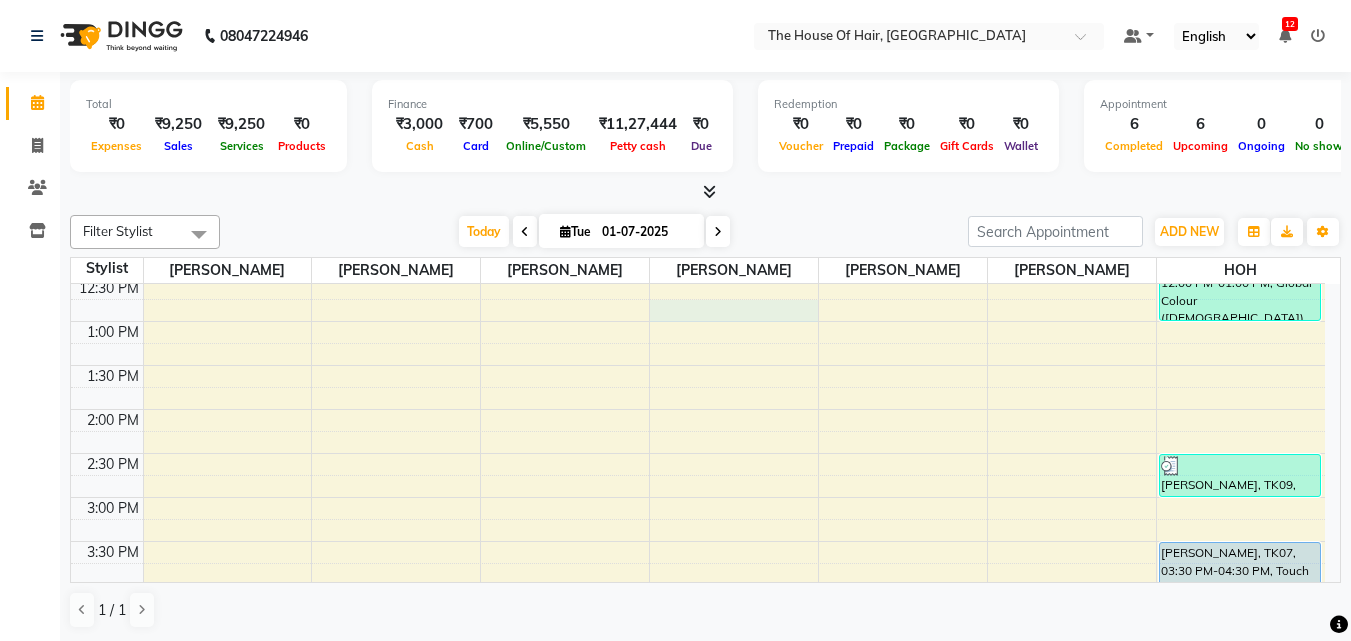 click on "8:00 AM 8:30 AM 9:00 AM 9:30 AM 10:00 AM 10:30 AM 11:00 AM 11:30 AM 12:00 PM 12:30 PM 1:00 PM 1:30 PM 2:00 PM 2:30 PM 3:00 PM 3:30 PM 4:00 PM 4:30 PM 5:00 PM 5:30 PM 6:00 PM 6:30 PM 7:00 PM 7:30 PM 8:00 PM 8:30 PM 9:00 PM 9:30 PM     PRANIT SHILIMKAR, TK03, 11:15 AM-12:15 PM, HairCut  [Male],Beard Triming Crafting(Male)             Koustubh, TK08, 05:00 PM-05:30 PM, Beard Triming Crafting(Male)    Rohan, TK11, 05:30 PM-06:30 PM, Global Colour (Male)             shlok ,, TK10, 07:00 PM-07:30 PM, HairCut  [Male]     Amit Bhide, TK01, 10:00 AM-10:30 AM, HairCut  [Male]     nitant, TK04, 10:30 AM-11:30 AM, HairCut  [Male],Beard Triming Crafting(Male)     Chandraashekhar Paranjpe, TK06, 04:00 PM-05:30 PM, PEDICURE  REGULAR,Deep Cleansing Clean Up     Chandraashekhar Paranjpe, TK06, 05:00 PM-06:00 PM, Jansen facial             PRANIT SHILIMKAR, TK02, 11:00 AM-11:30 AM, Beard Triming Crafting(Male)     Utakrsha Joshi, TK05, 12:00 PM-01:00 PM, Global Colour (female)" at bounding box center [698, 497] 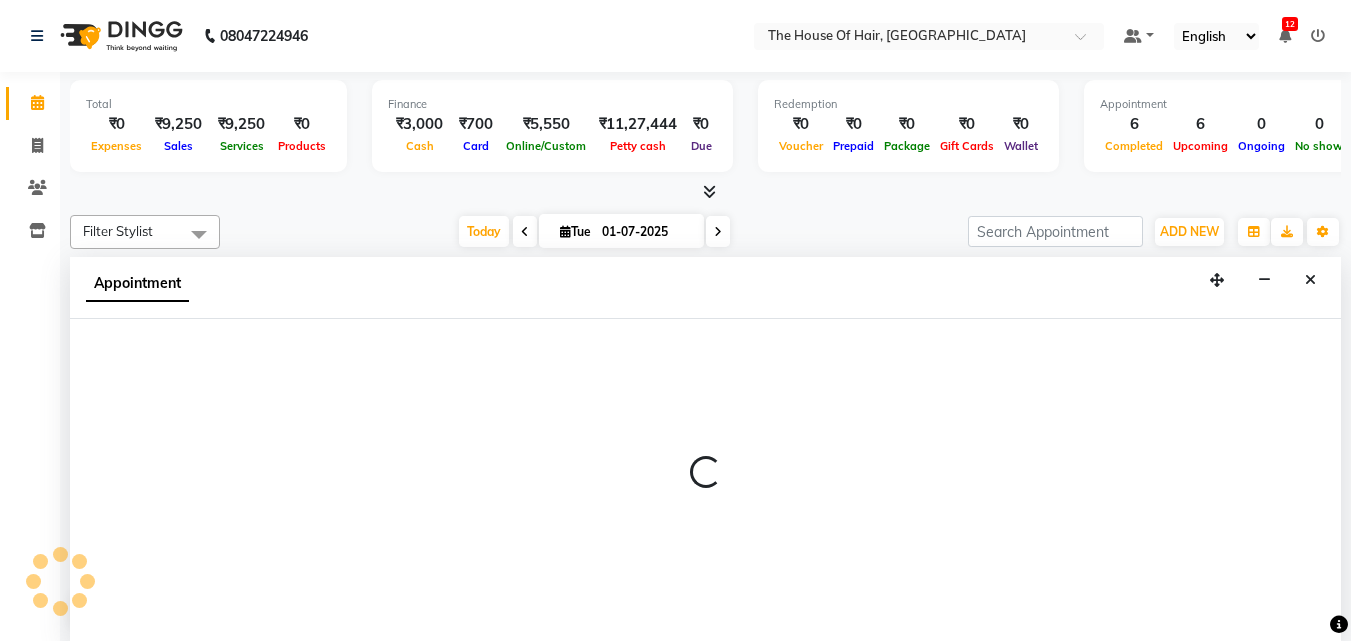scroll, scrollTop: 1, scrollLeft: 0, axis: vertical 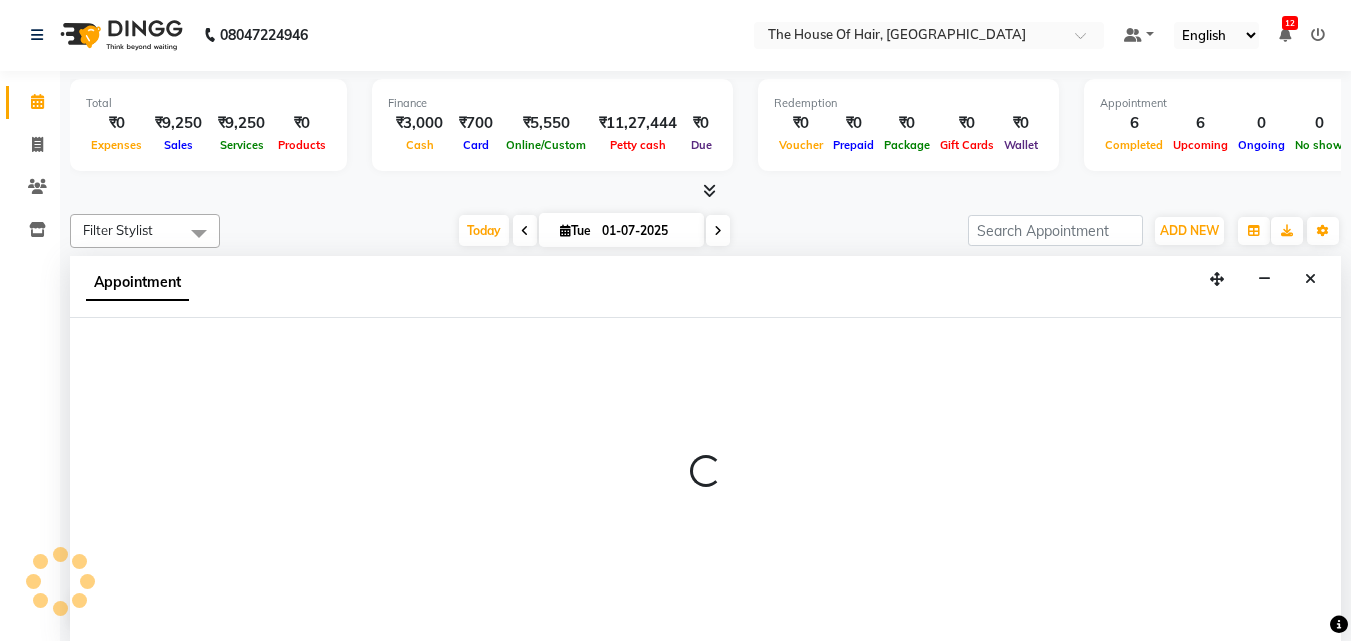 select on "57808" 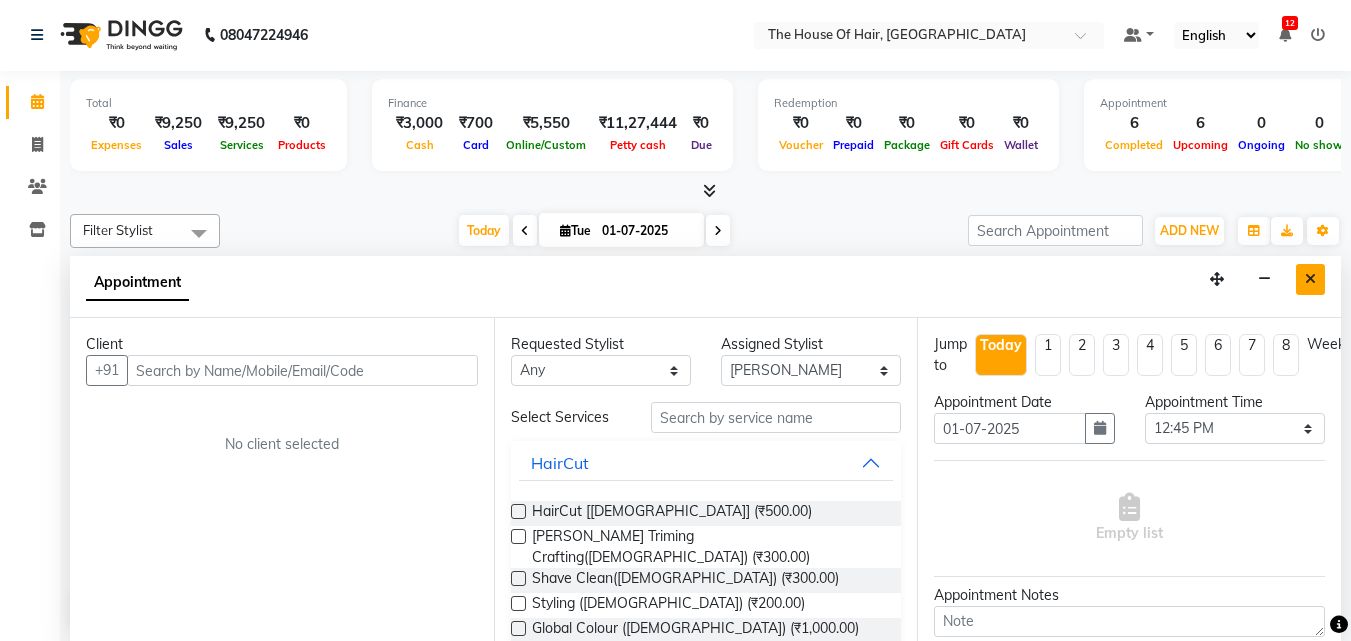 click at bounding box center (1310, 279) 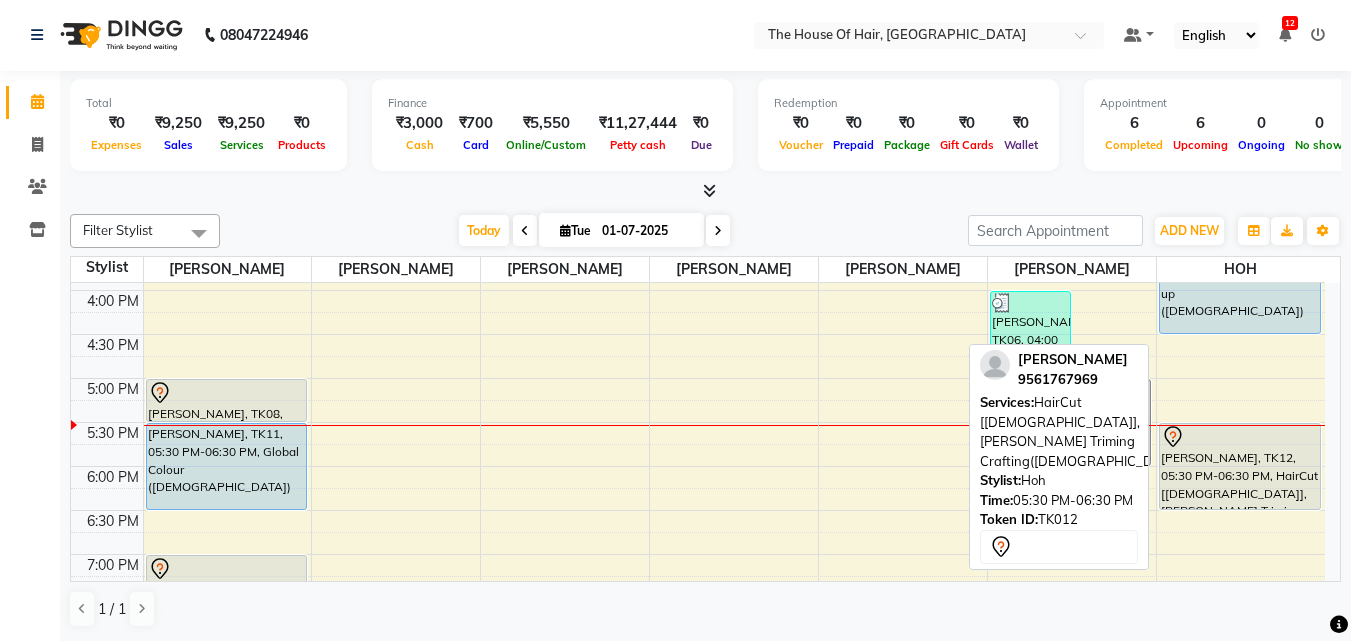 scroll, scrollTop: 695, scrollLeft: 0, axis: vertical 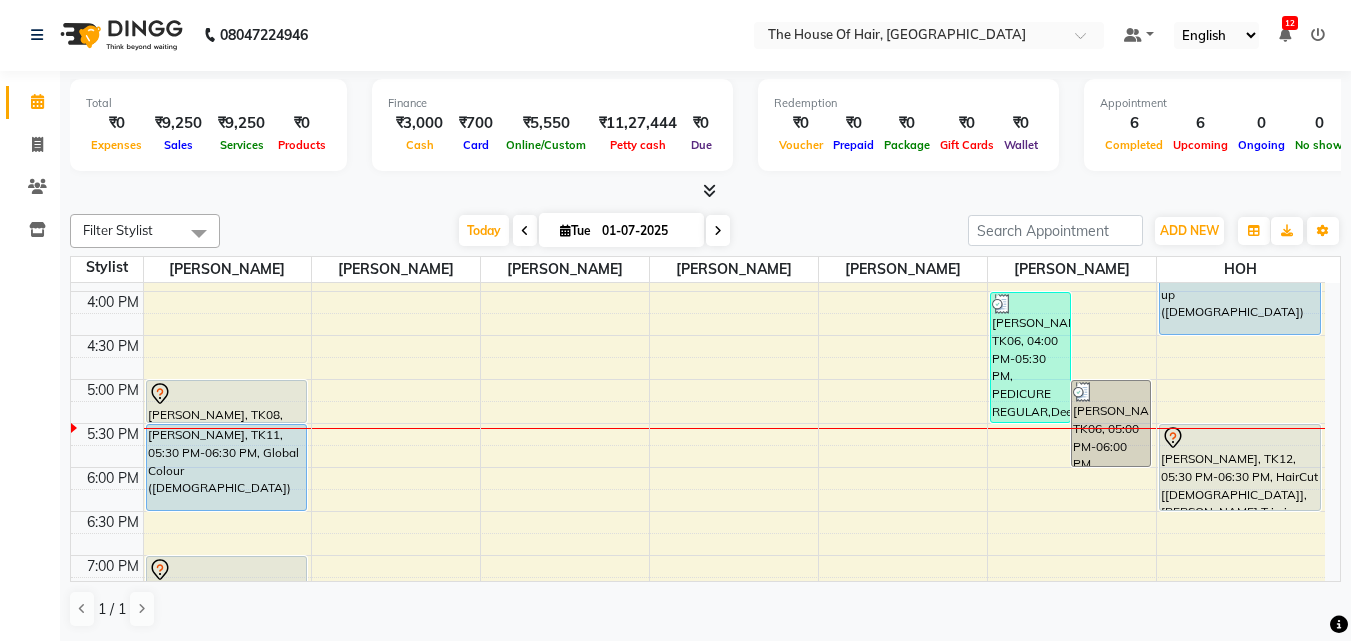 click on "8:00 AM 8:30 AM 9:00 AM 9:30 AM 10:00 AM 10:30 AM 11:00 AM 11:30 AM 12:00 PM 12:30 PM 1:00 PM 1:30 PM 2:00 PM 2:30 PM 3:00 PM 3:30 PM 4:00 PM 4:30 PM 5:00 PM 5:30 PM 6:00 PM 6:30 PM 7:00 PM 7:30 PM 8:00 PM 8:30 PM 9:00 PM 9:30 PM     PRANIT SHILIMKAR, TK03, 11:15 AM-12:15 PM, HairCut  [Male],Beard Triming Crafting(Male)             Koustubh, TK08, 05:00 PM-05:30 PM, Beard Triming Crafting(Male)    Rohan, TK11, 05:30 PM-06:30 PM, Global Colour (Male)             shlok ,, TK10, 07:00 PM-07:30 PM, HairCut  [Male]     Amit Bhide, TK01, 10:00 AM-10:30 AM, HairCut  [Male]     nitant, TK04, 10:30 AM-11:30 AM, HairCut  [Male],Beard Triming Crafting(Male)     Chandraashekhar Paranjpe, TK06, 04:00 PM-05:30 PM, PEDICURE  REGULAR,Deep Cleansing Clean Up     Chandraashekhar Paranjpe, TK06, 05:00 PM-06:00 PM, Jansen facial             PRANIT SHILIMKAR, TK02, 11:00 AM-11:30 AM, Beard Triming Crafting(Male)     Utakrsha Joshi, TK05, 12:00 PM-01:00 PM, Global Colour (female)" at bounding box center [698, 203] 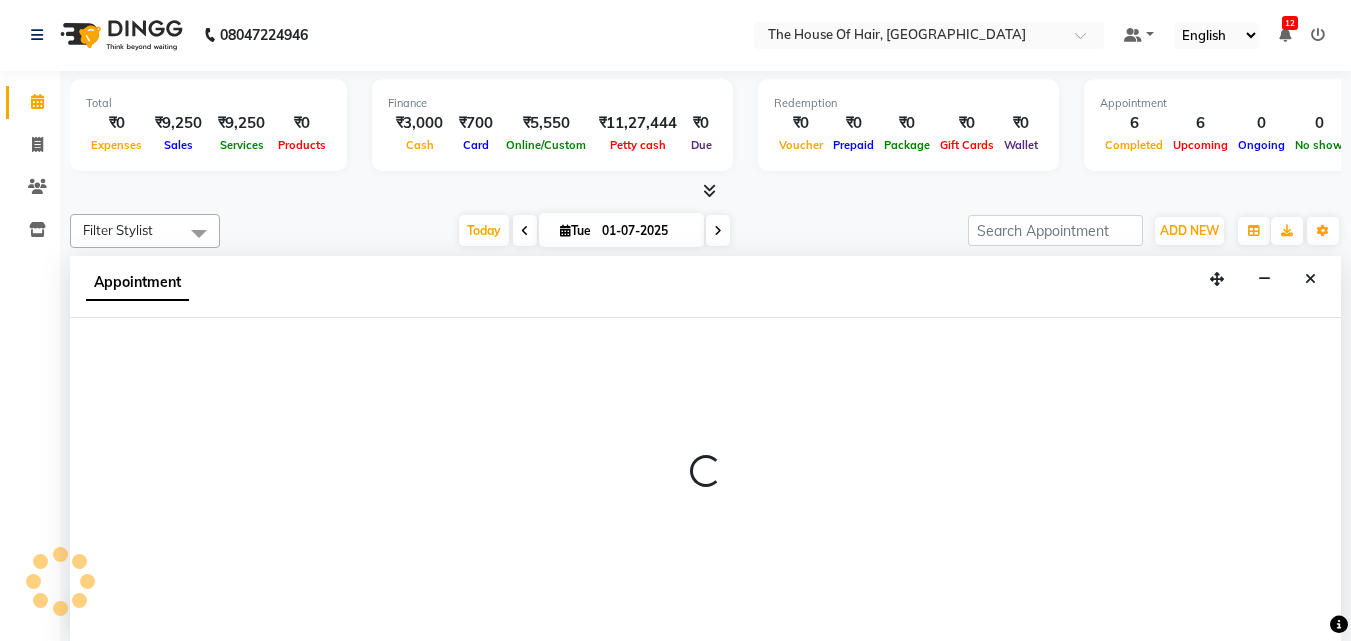 select on "57808" 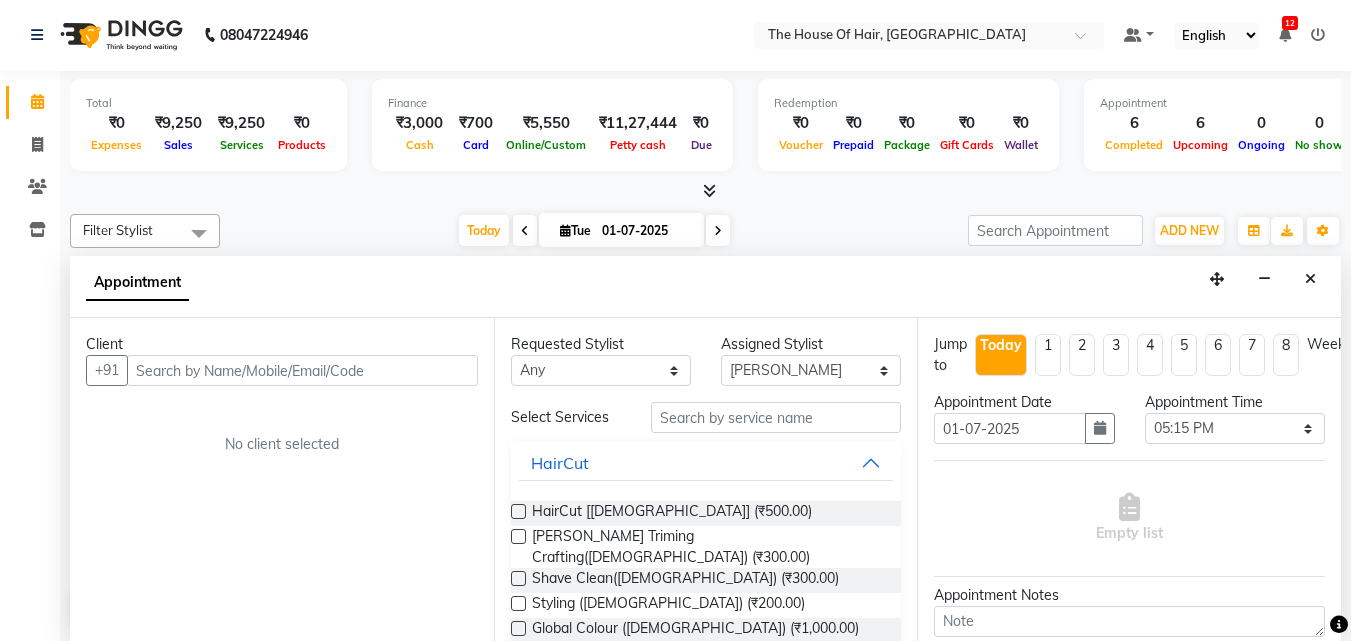 click at bounding box center (302, 370) 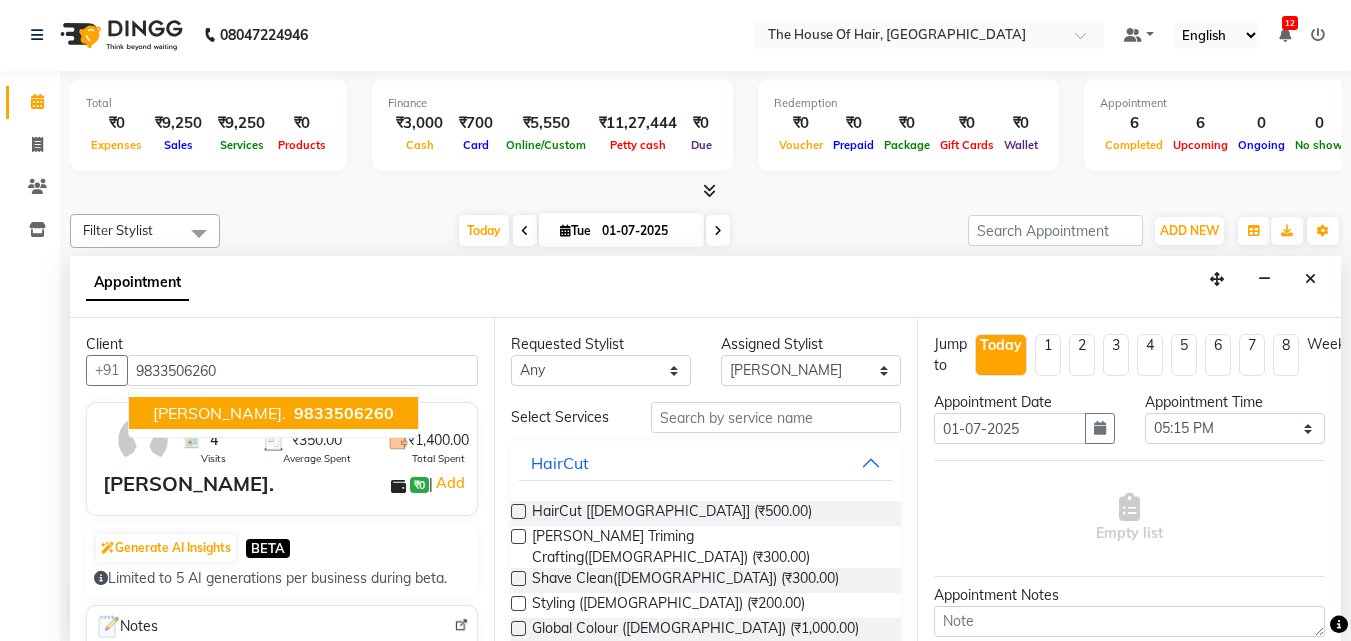 click on "Nakul." at bounding box center [219, 413] 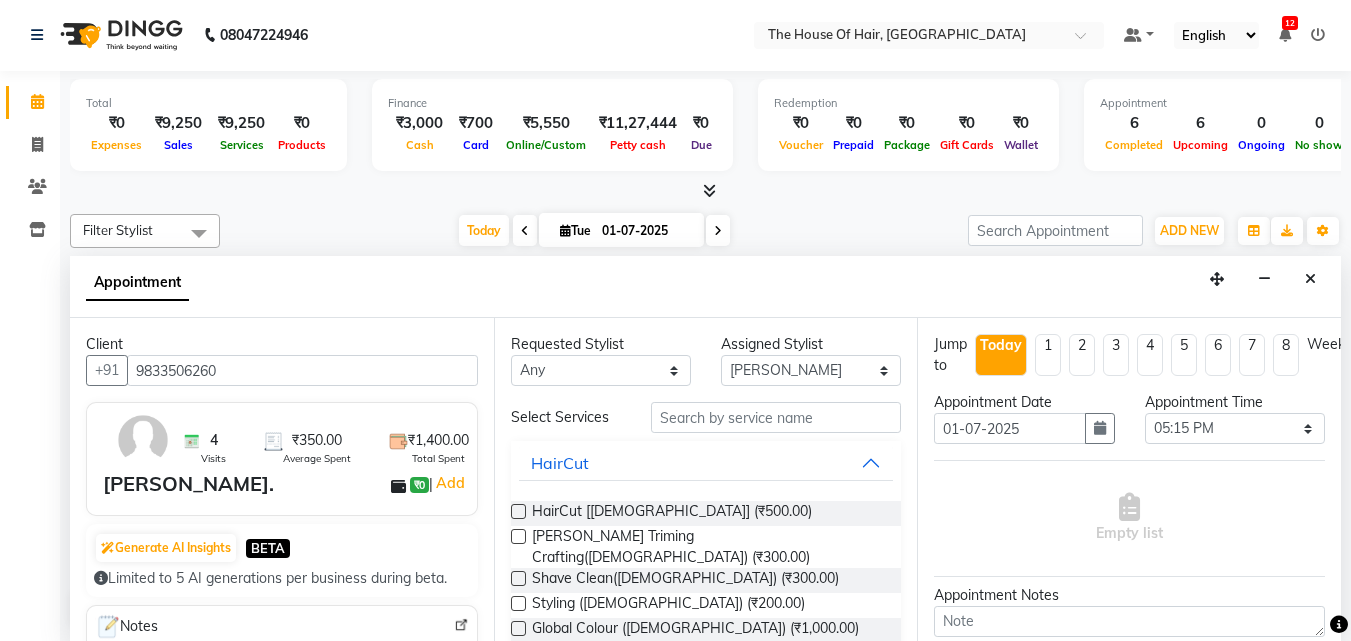 type on "9833506260" 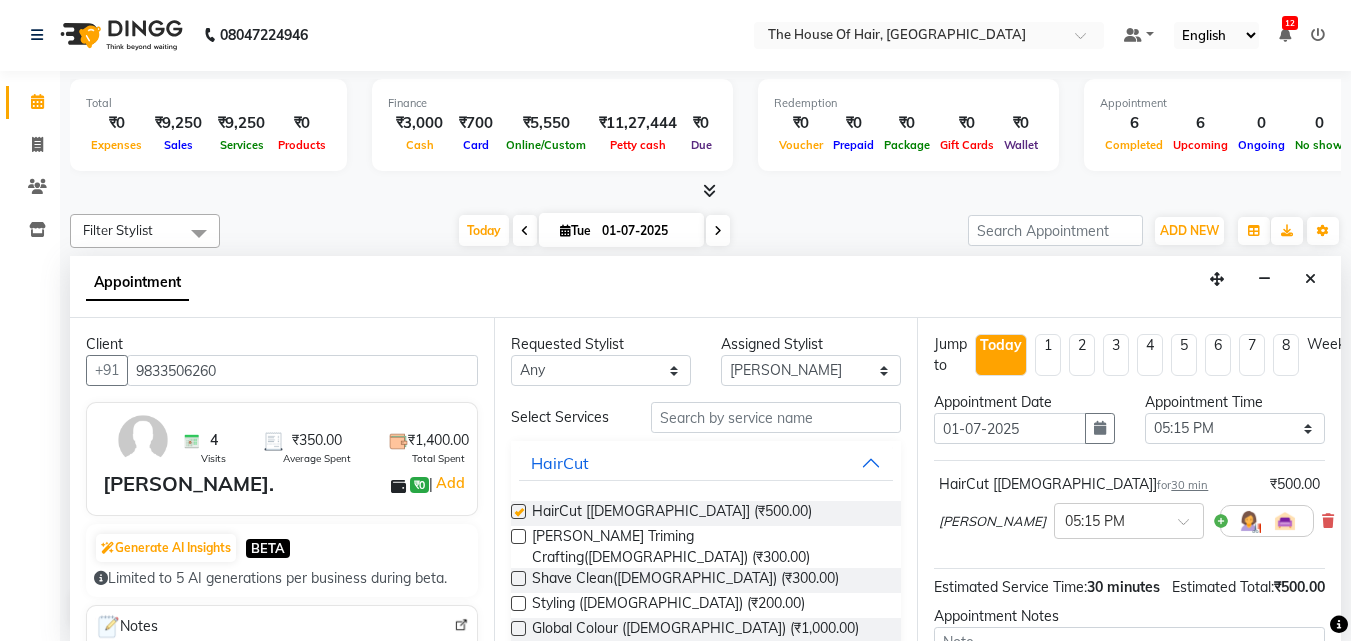 checkbox on "false" 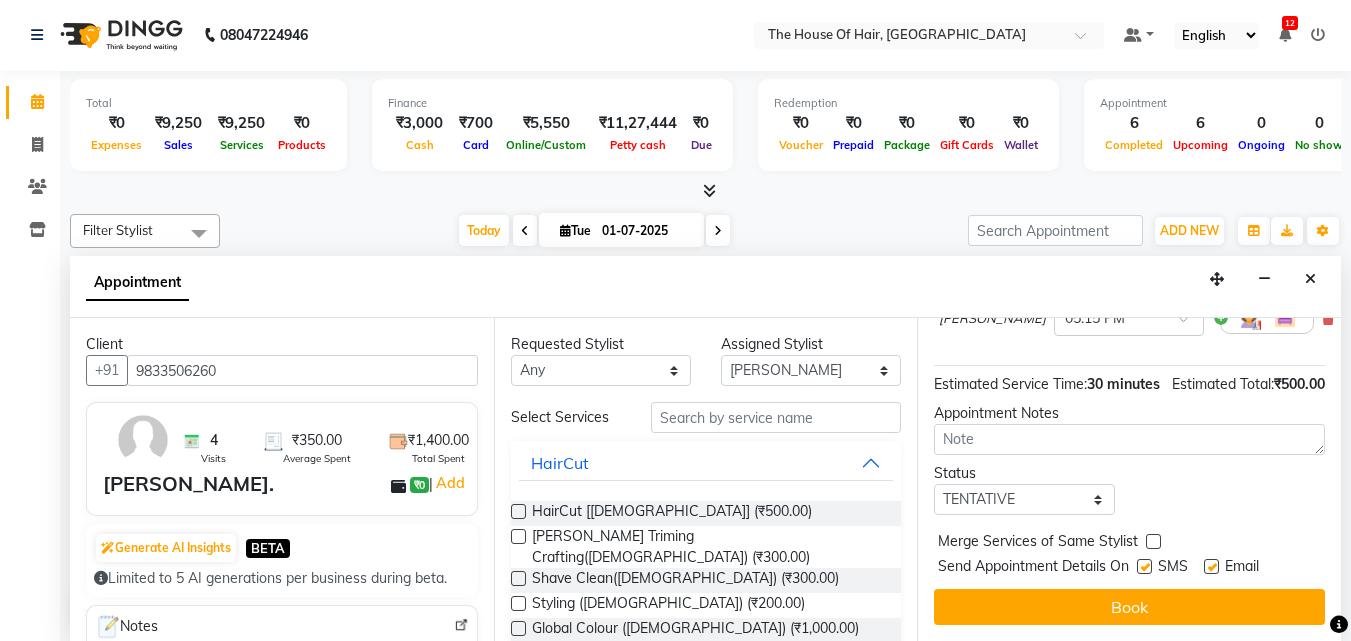 scroll, scrollTop: 239, scrollLeft: 0, axis: vertical 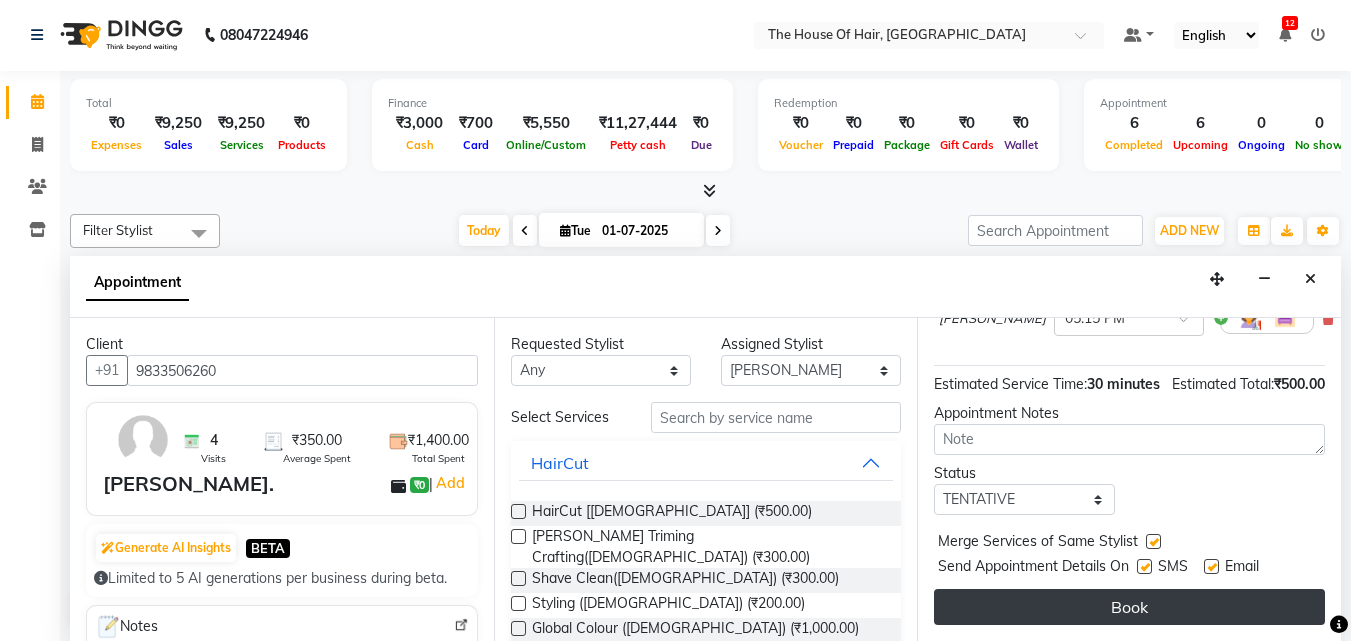 click on "Book" at bounding box center [1129, 607] 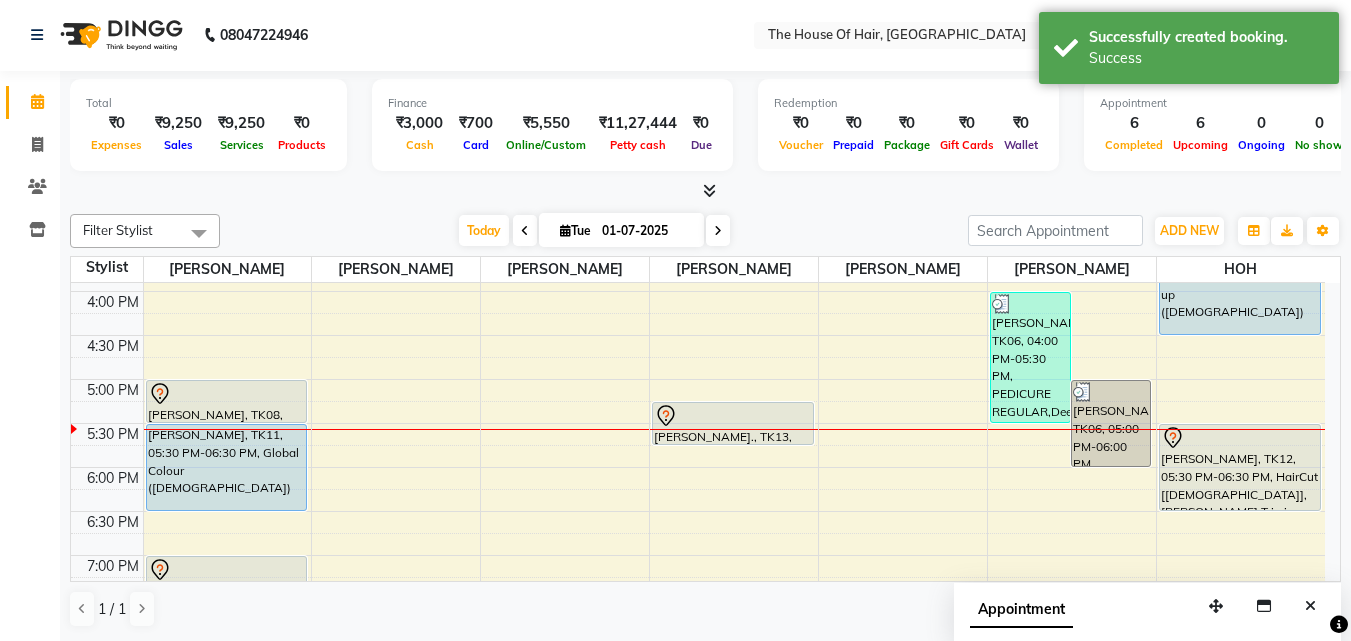 scroll, scrollTop: 0, scrollLeft: 0, axis: both 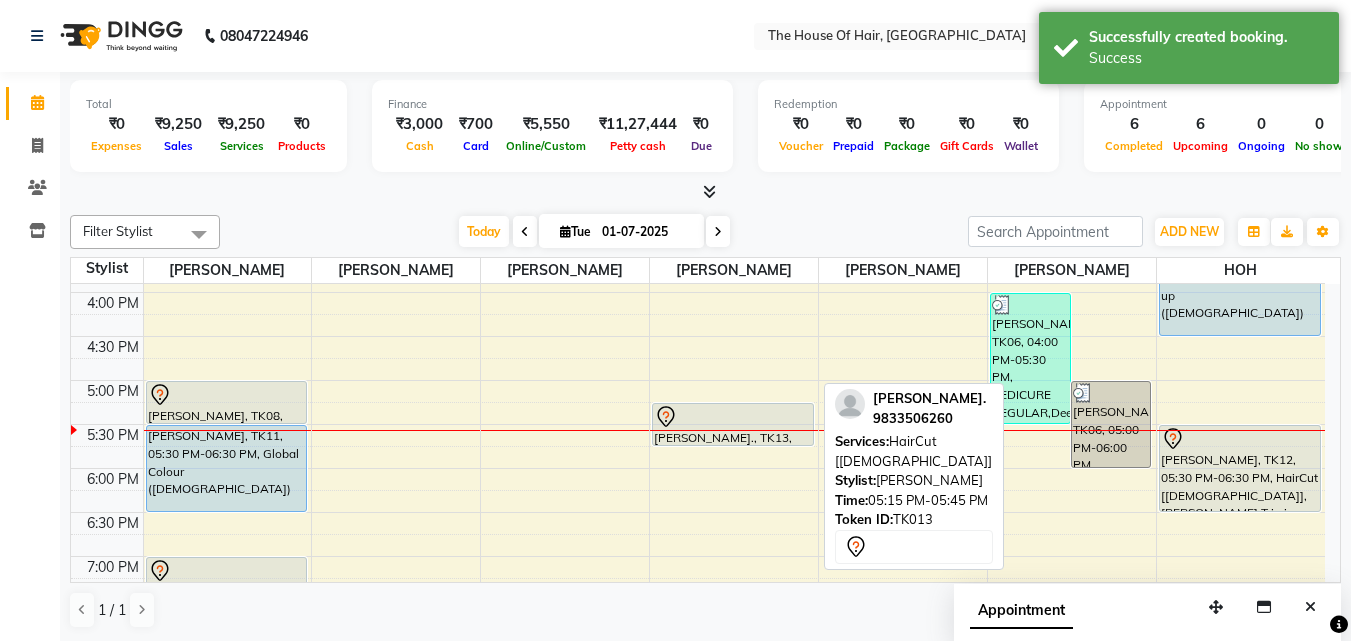 click at bounding box center [733, 417] 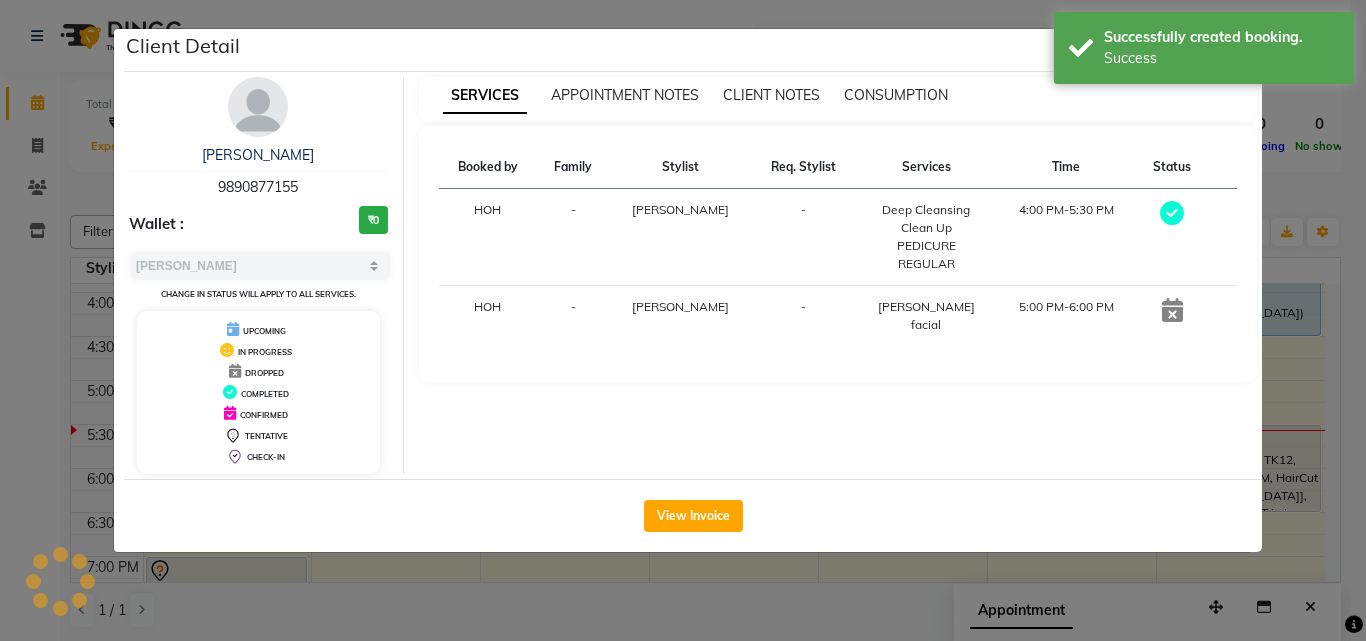select on "7" 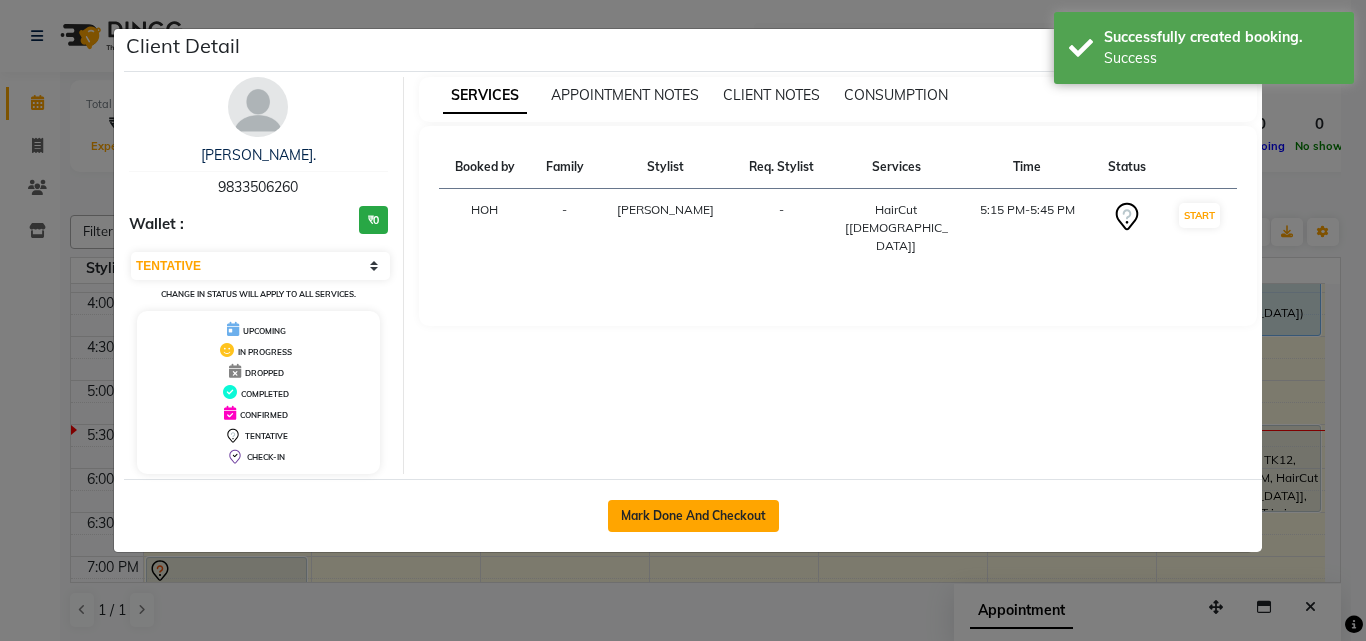 click on "Mark Done And Checkout" 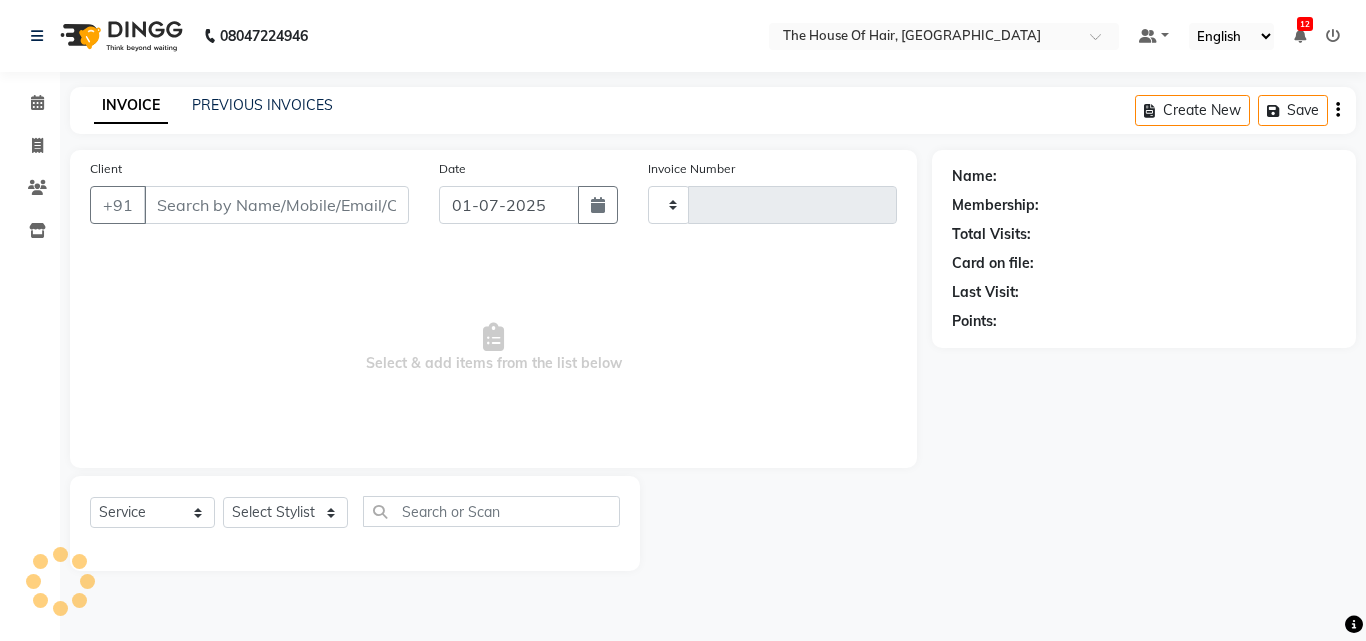 type on "1093" 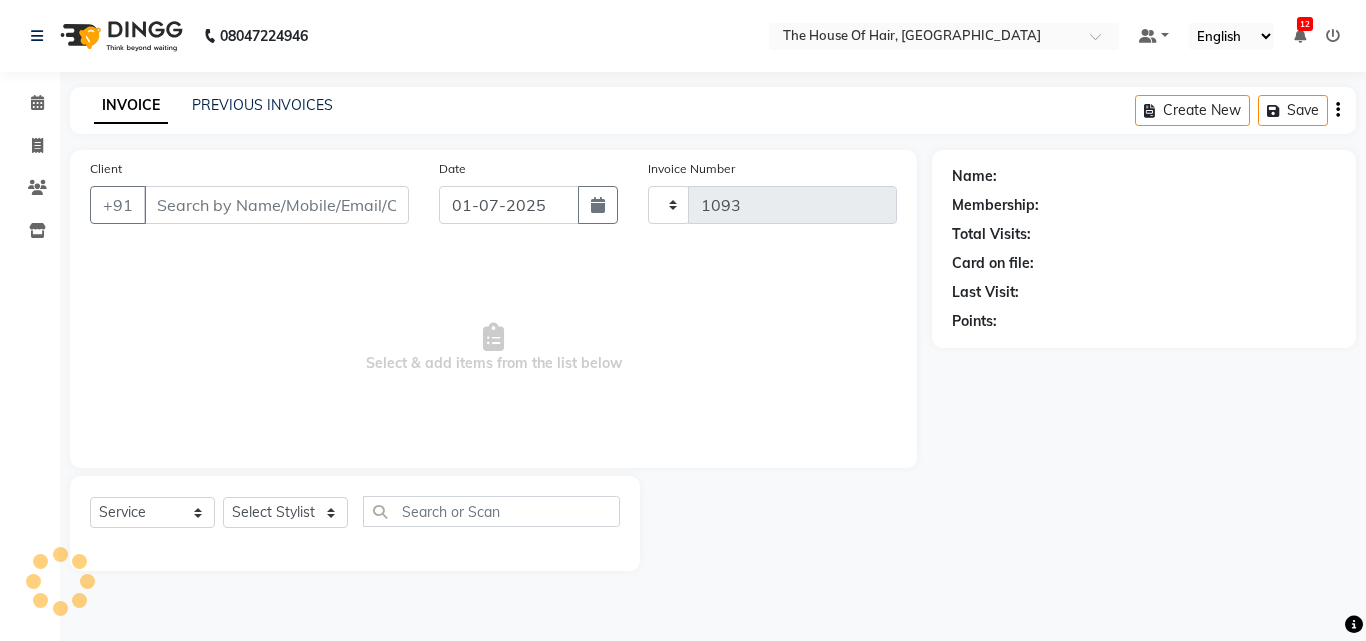 select on "5992" 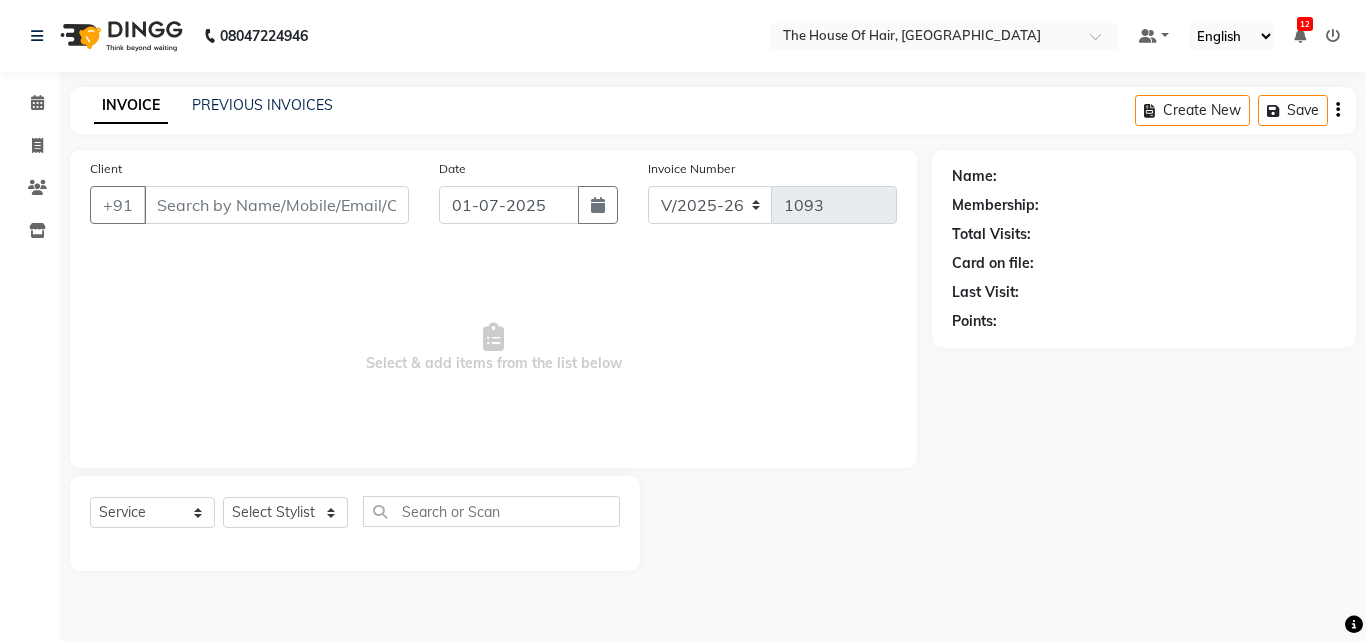 type on "9833506260" 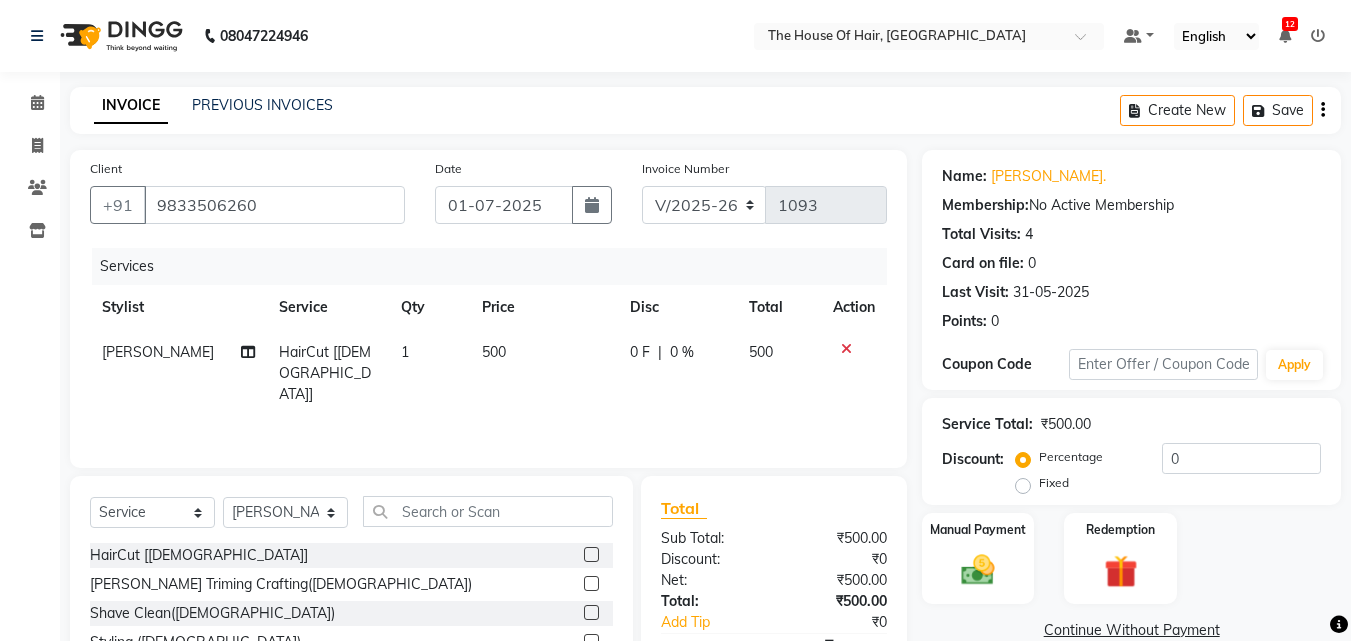 scroll, scrollTop: 111, scrollLeft: 0, axis: vertical 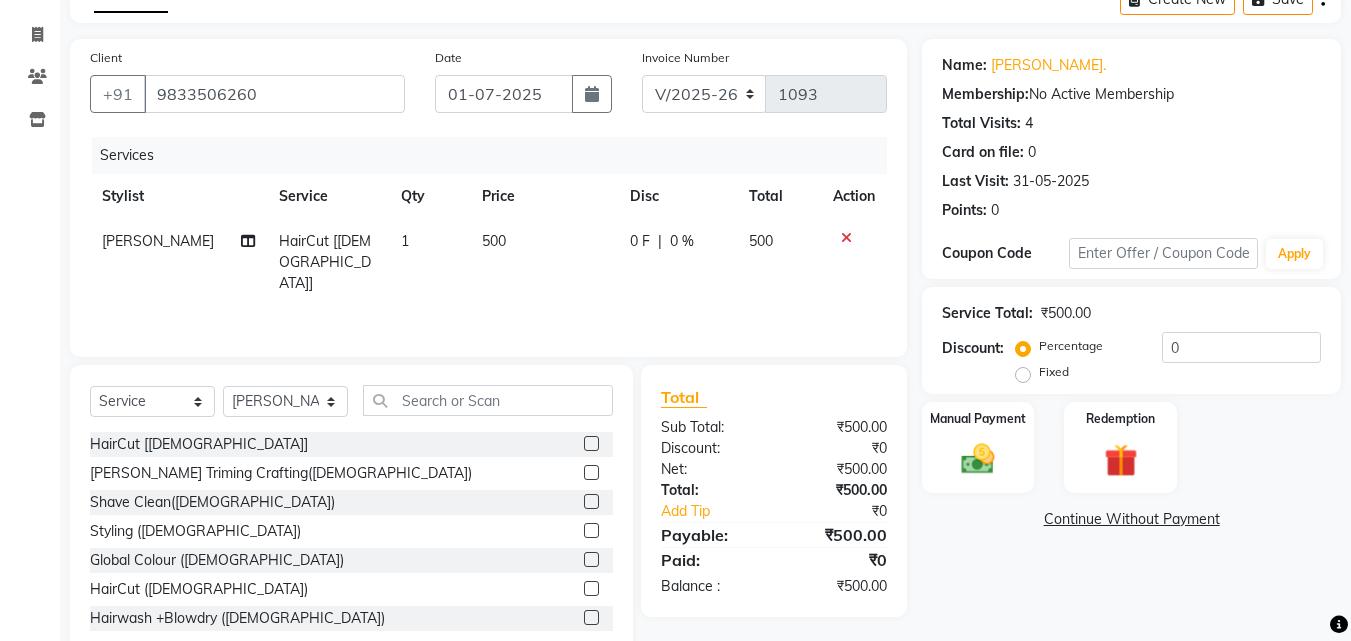 click on "500" 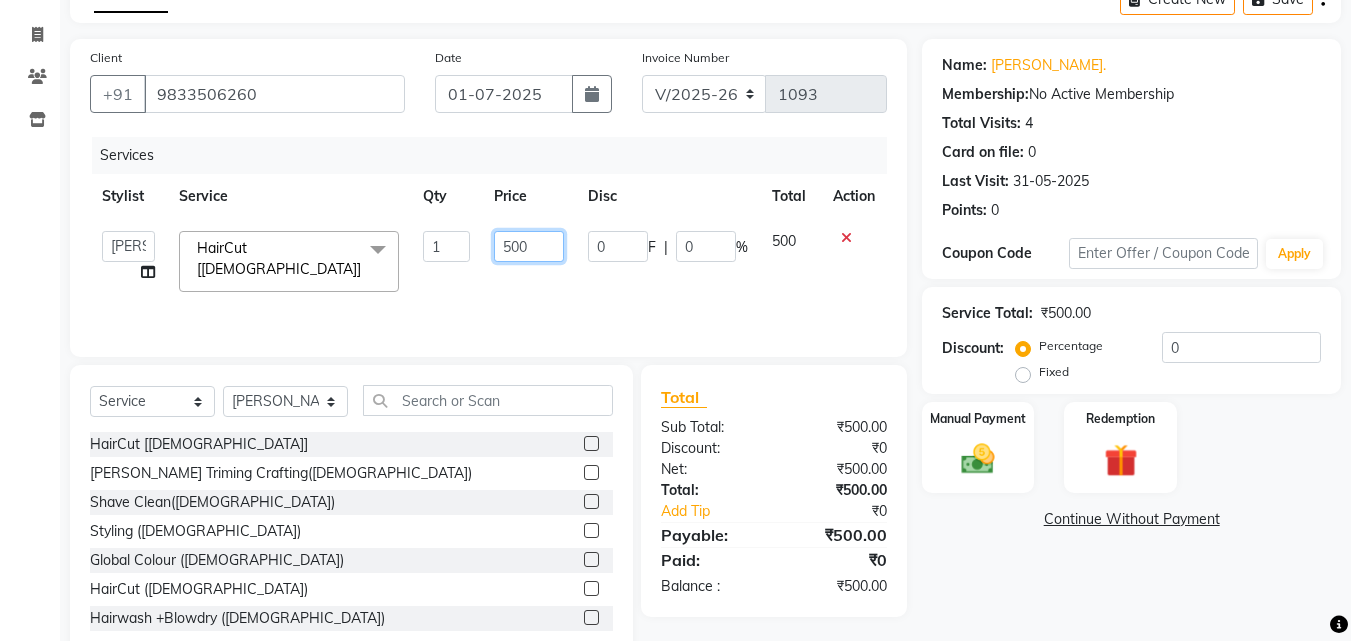 click on "500" 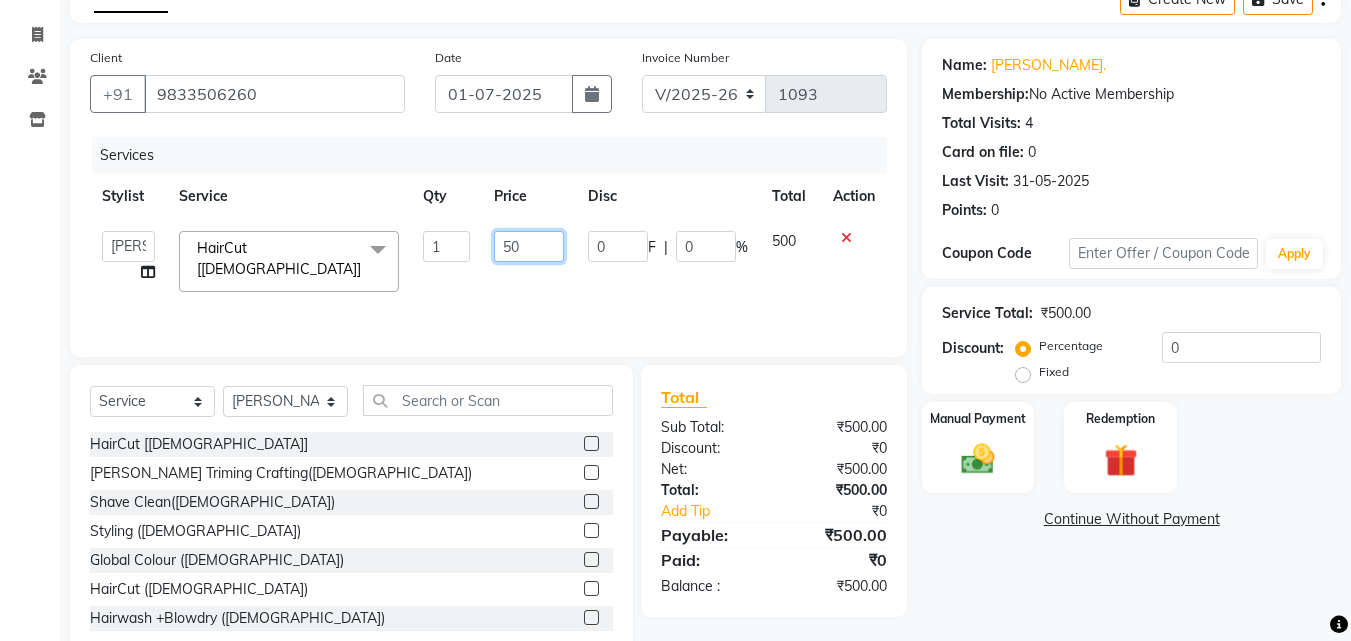 type on "5" 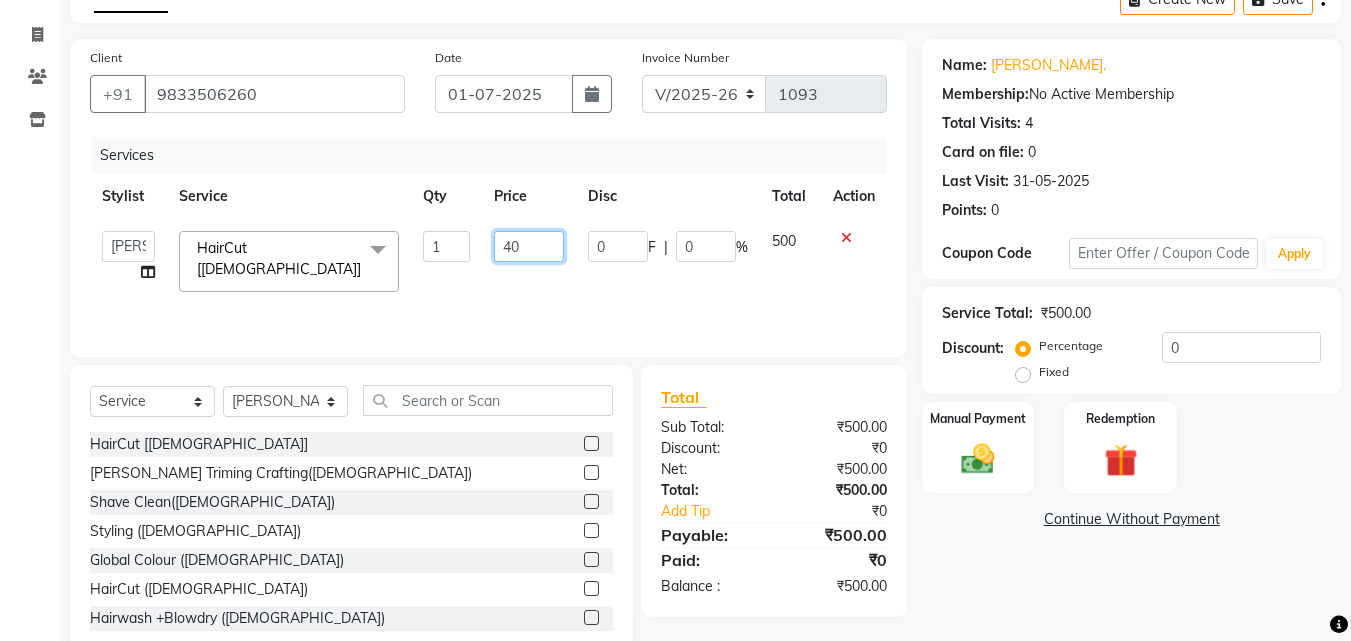 type on "400" 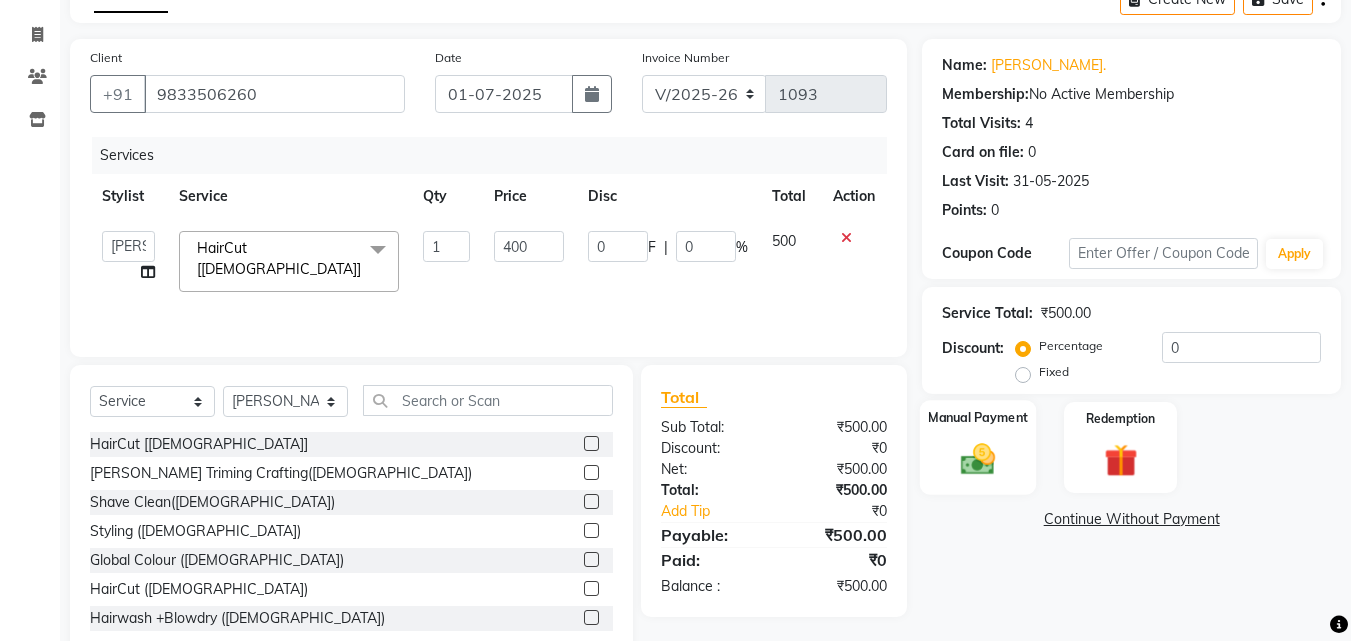 click 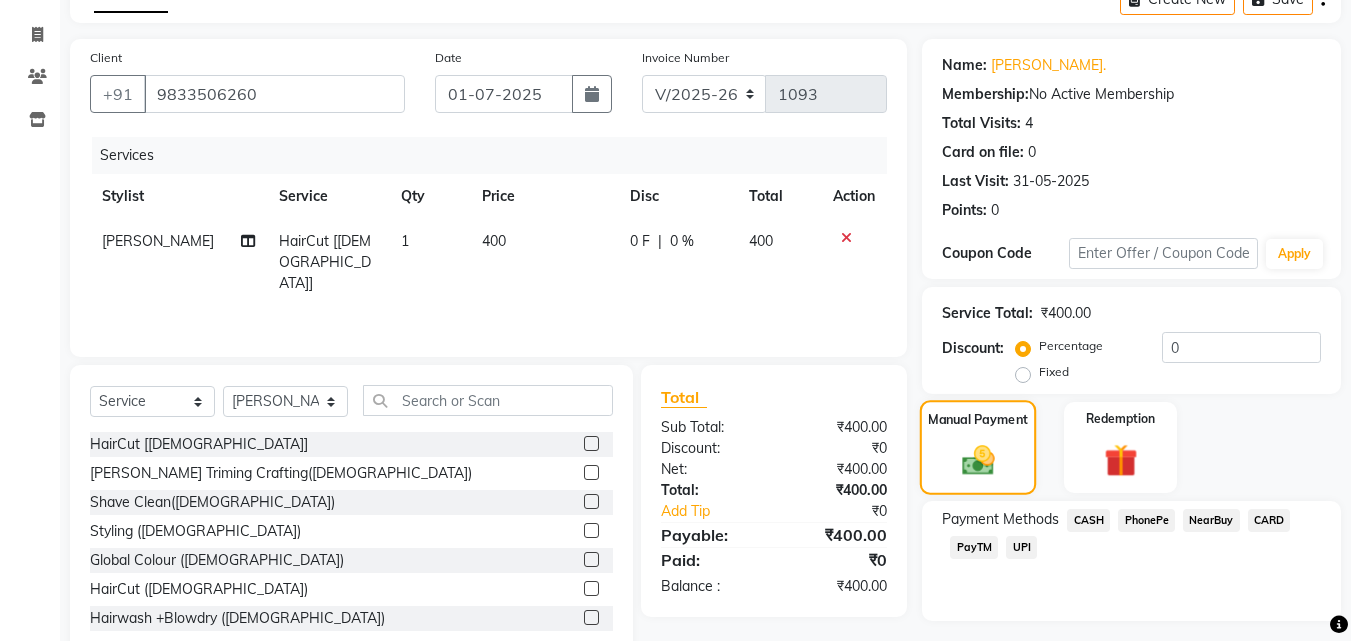 scroll, scrollTop: 162, scrollLeft: 0, axis: vertical 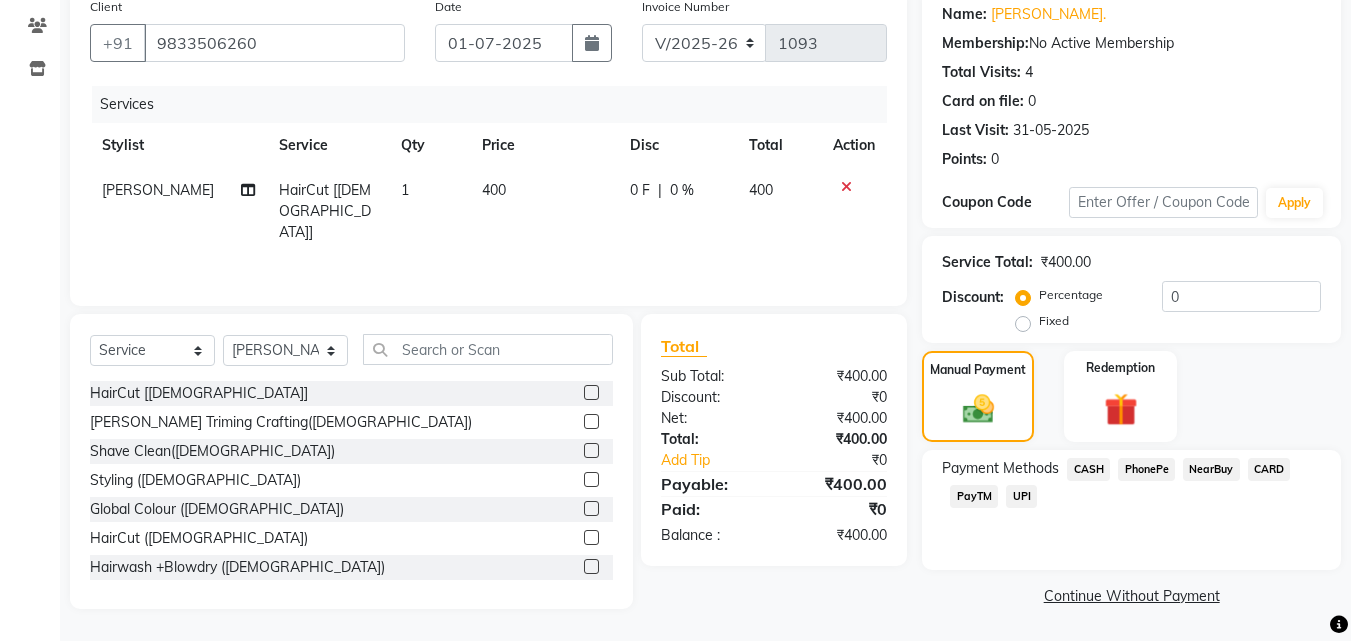 click on "UPI" 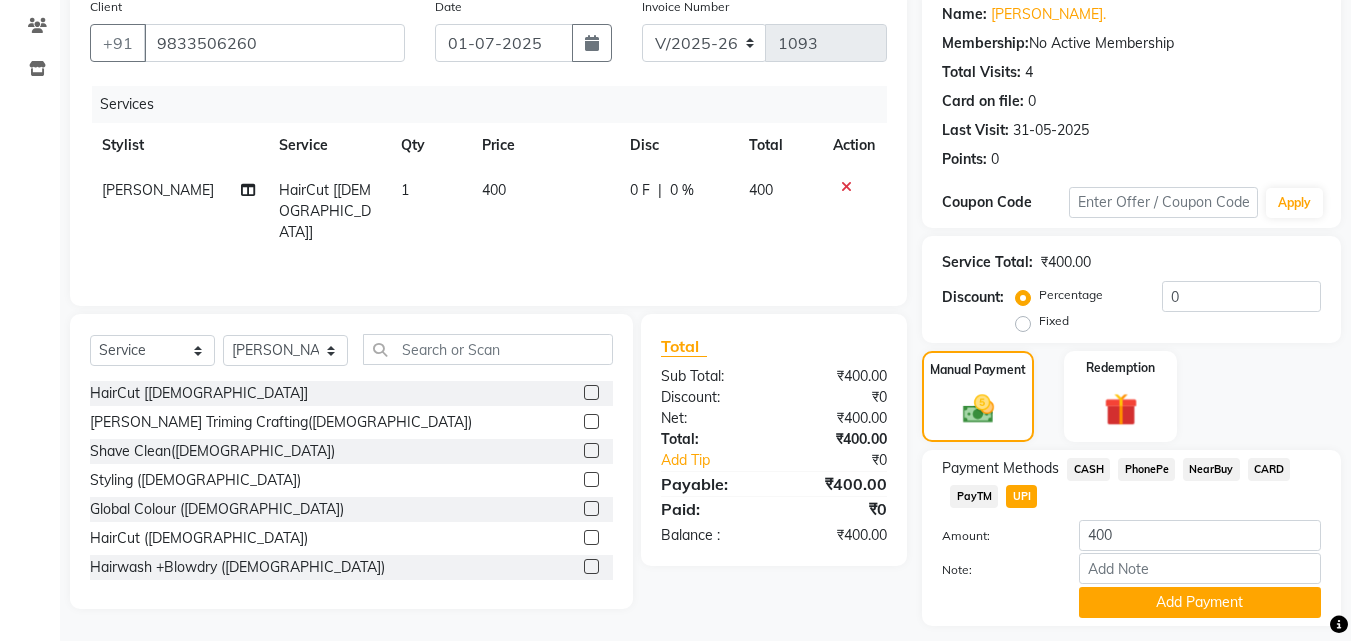 scroll, scrollTop: 218, scrollLeft: 0, axis: vertical 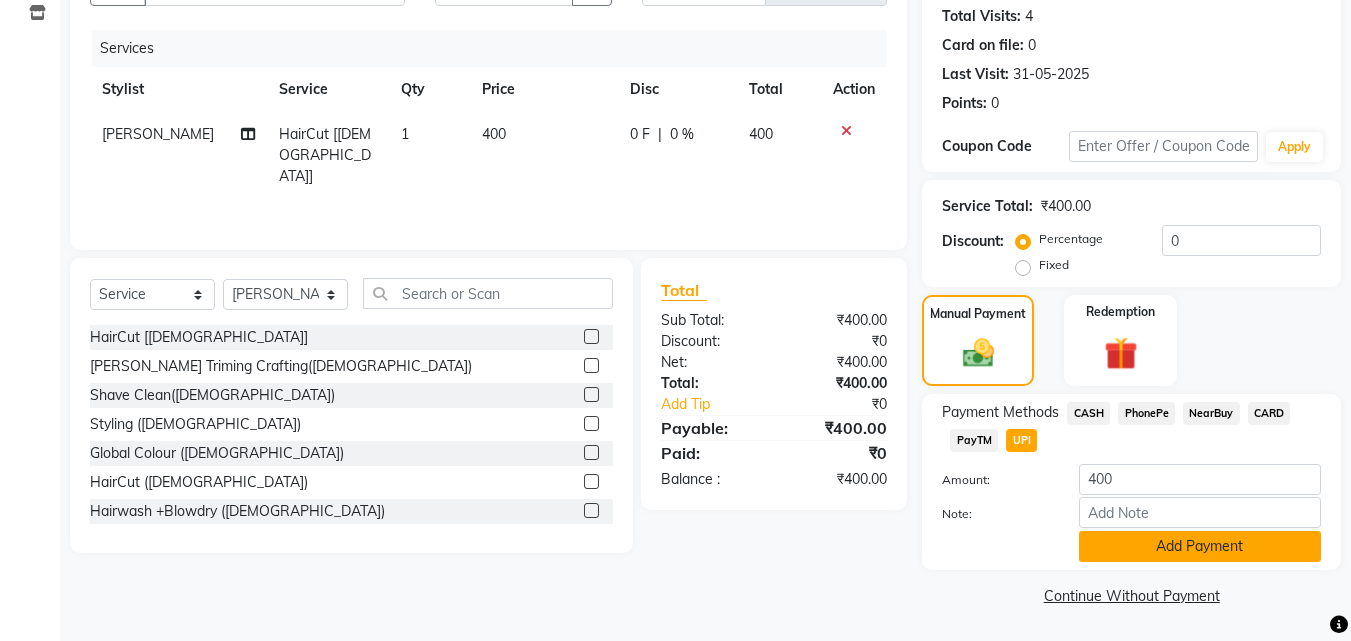 click on "Add Payment" 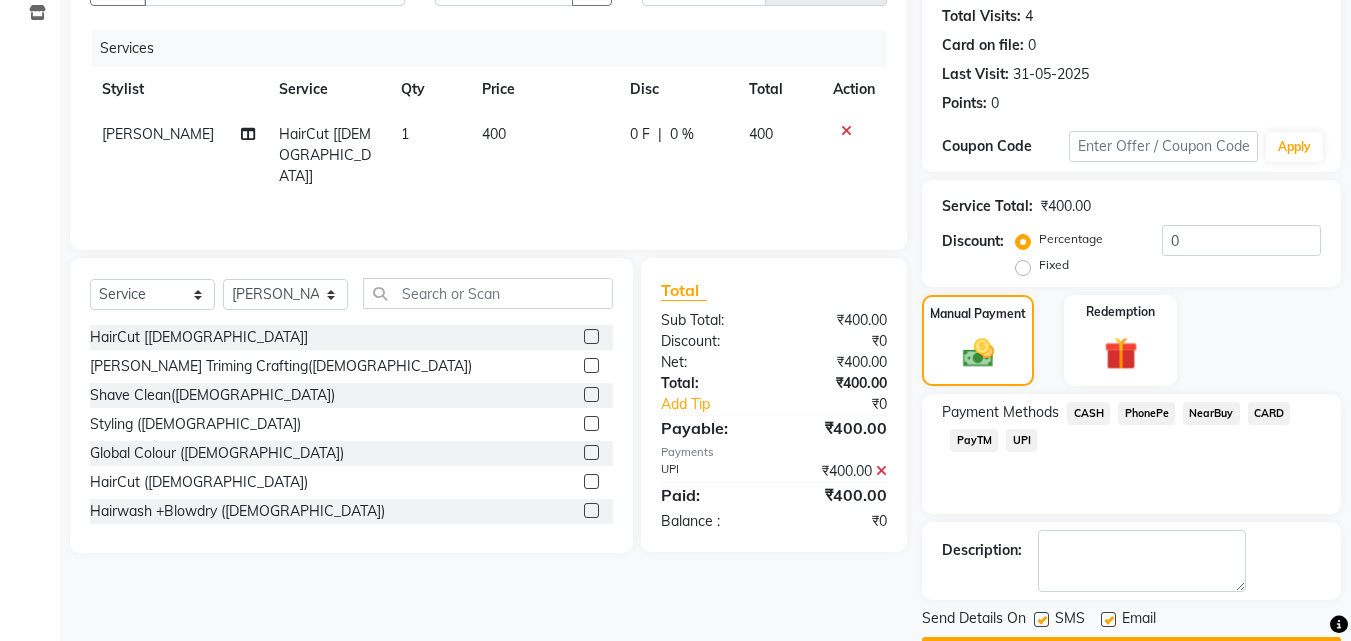 scroll, scrollTop: 275, scrollLeft: 0, axis: vertical 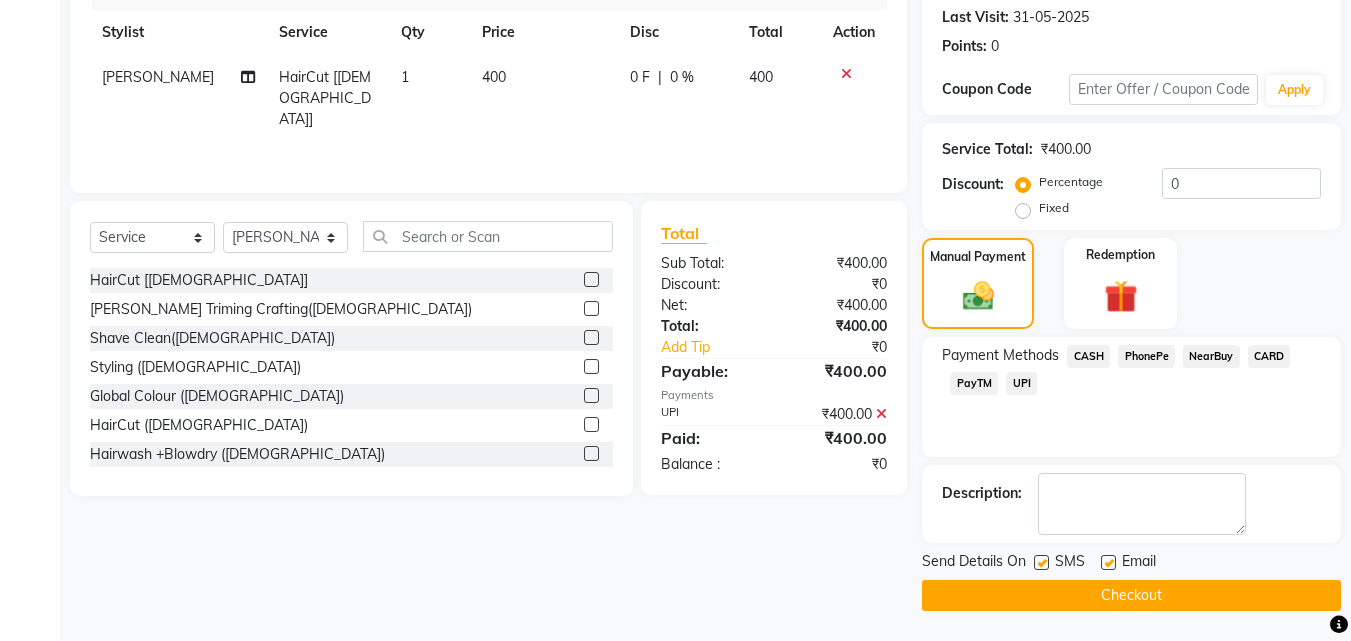 click on "Checkout" 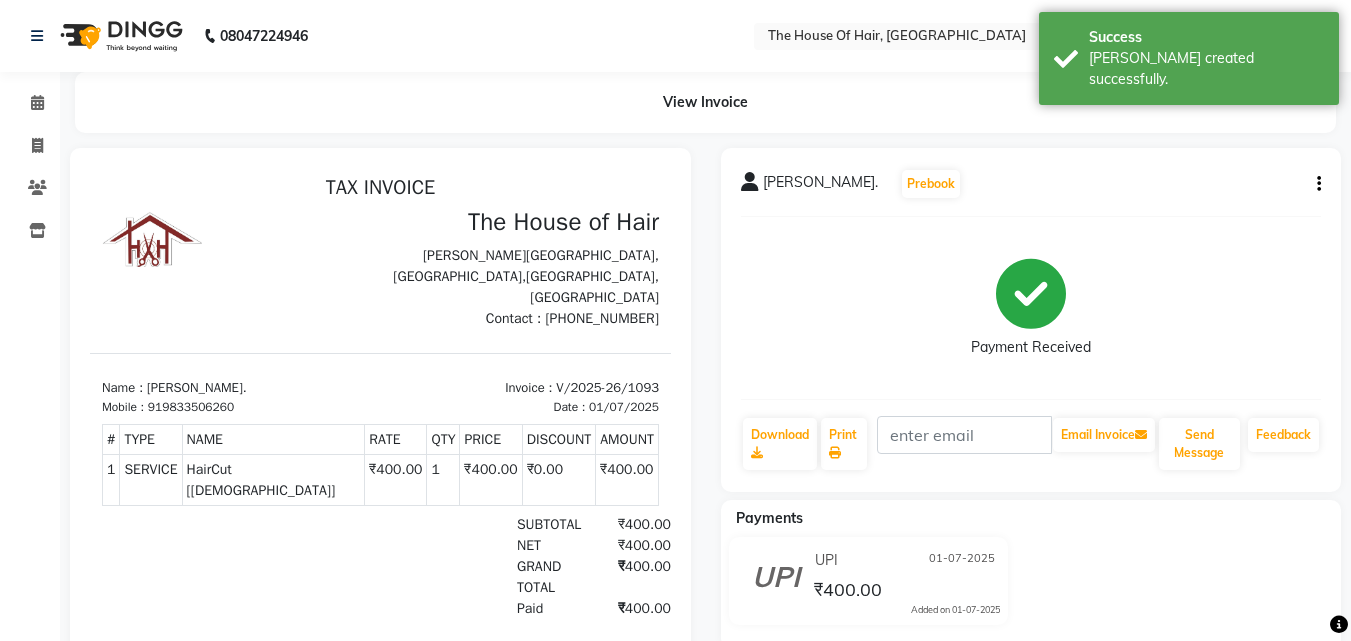 scroll, scrollTop: 0, scrollLeft: 0, axis: both 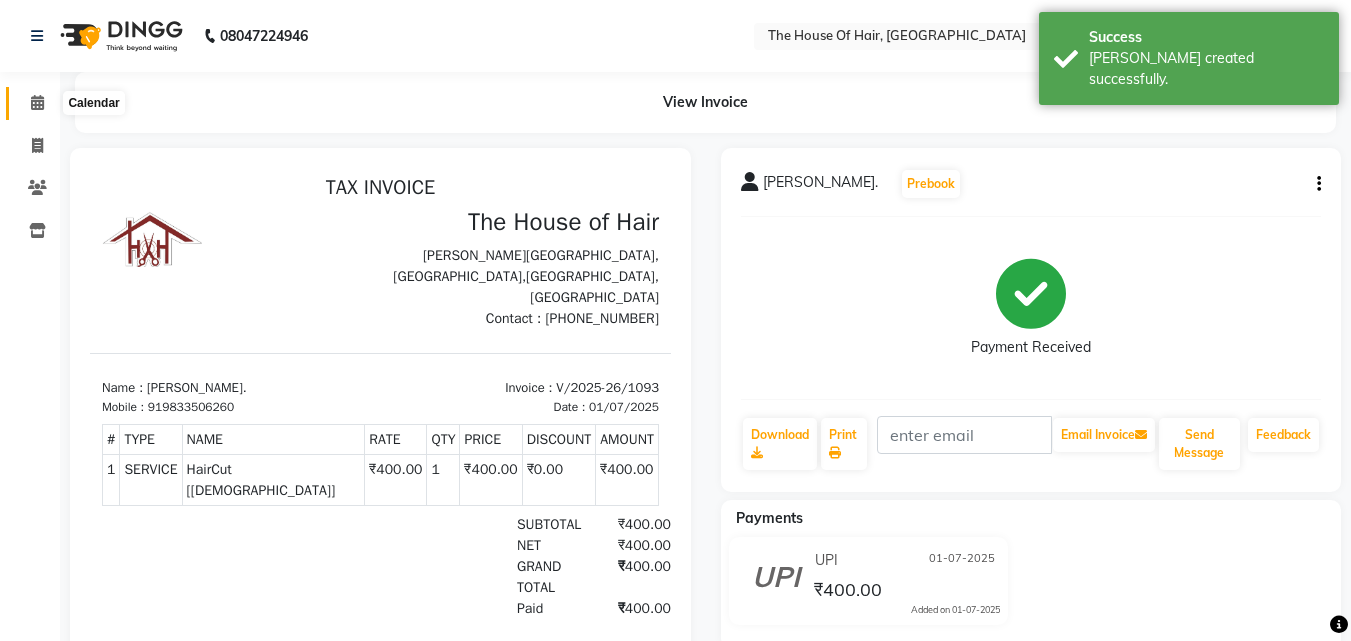 click 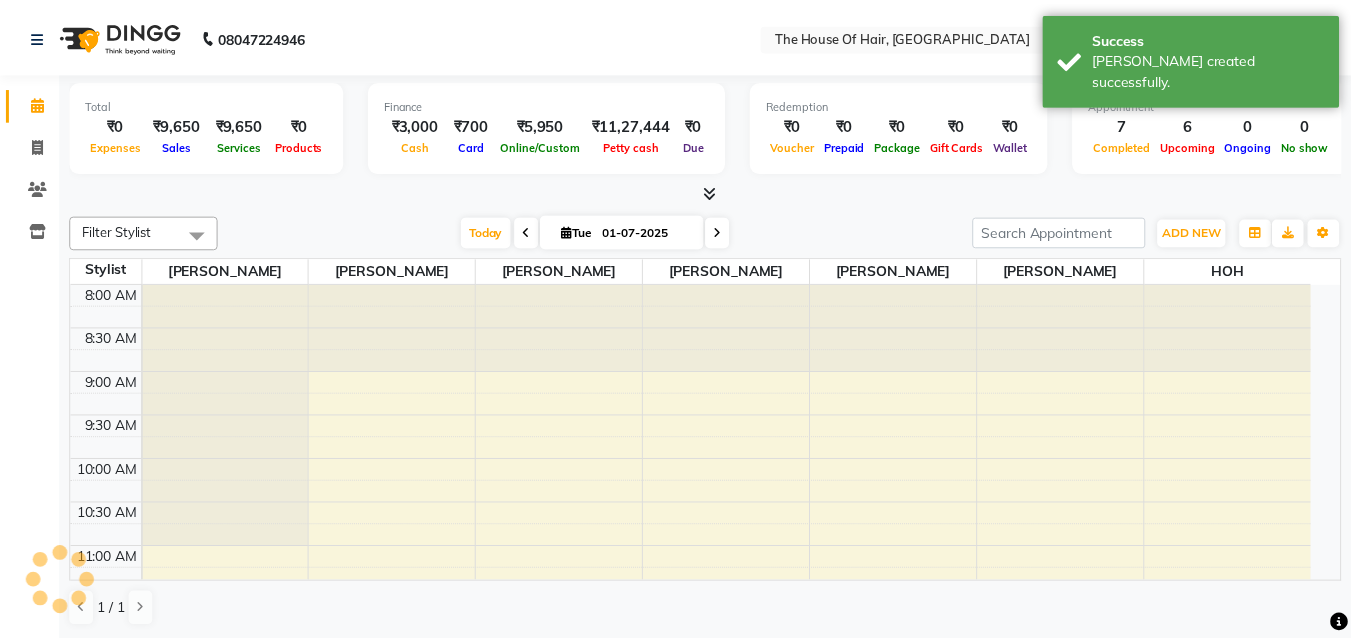 scroll, scrollTop: 0, scrollLeft: 0, axis: both 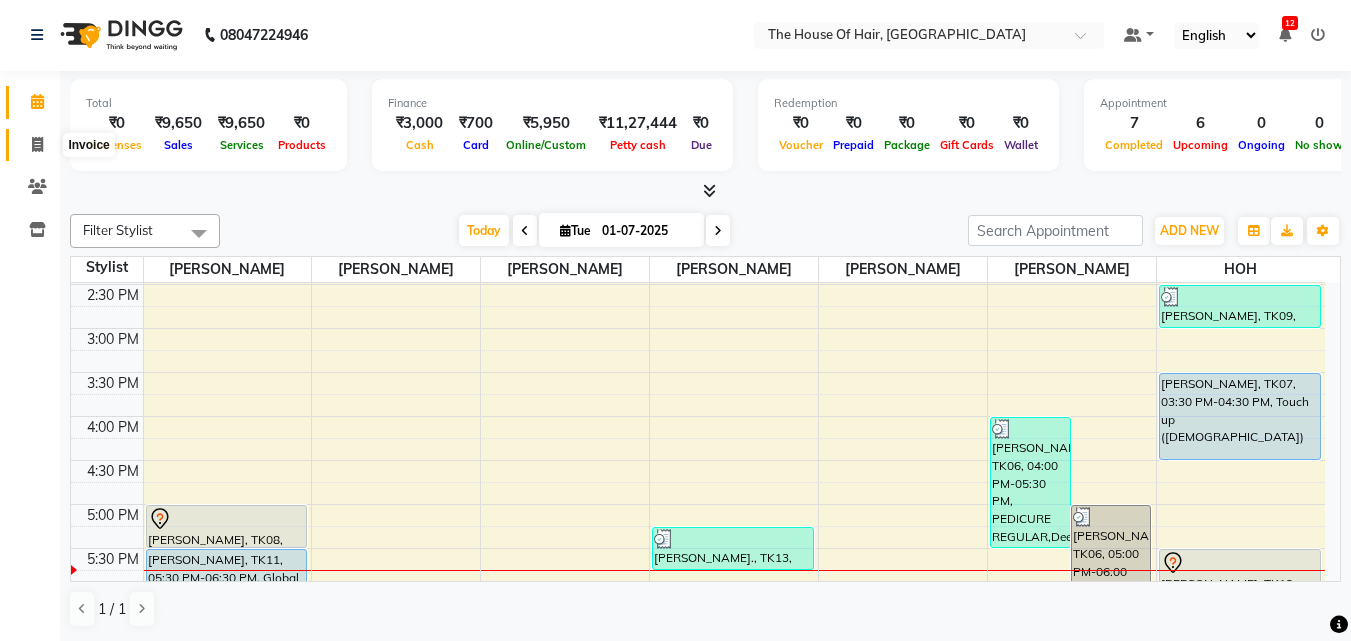 click 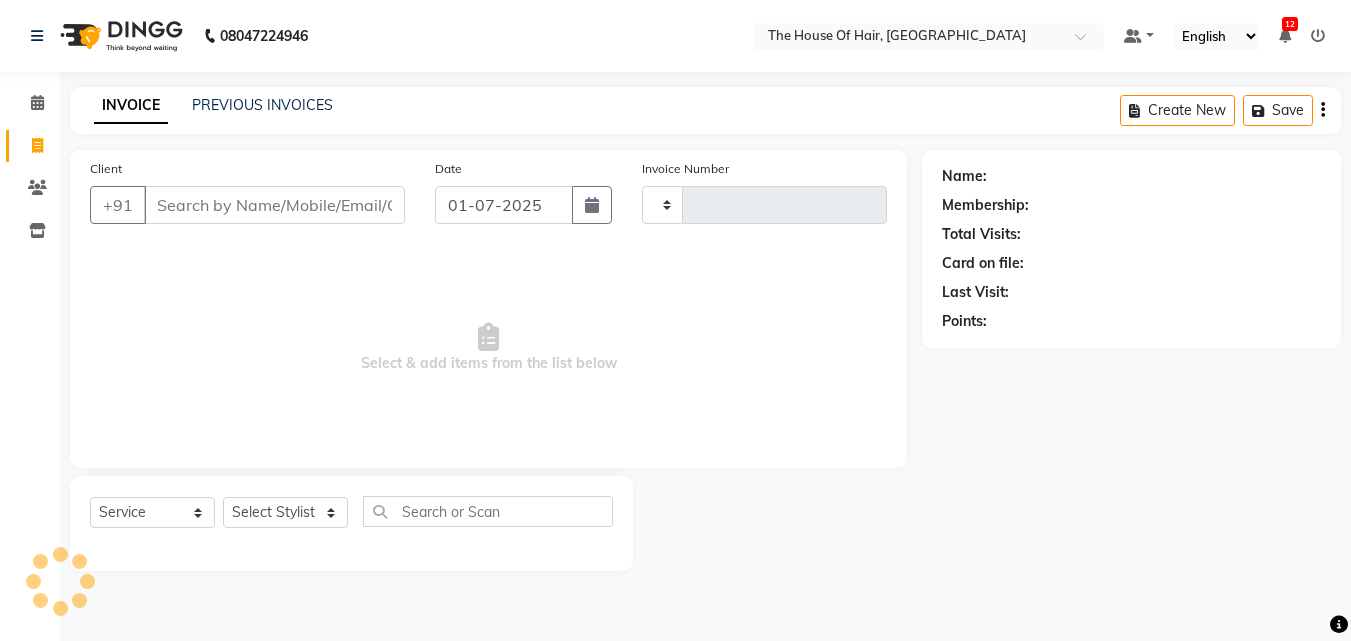 scroll, scrollTop: 0, scrollLeft: 0, axis: both 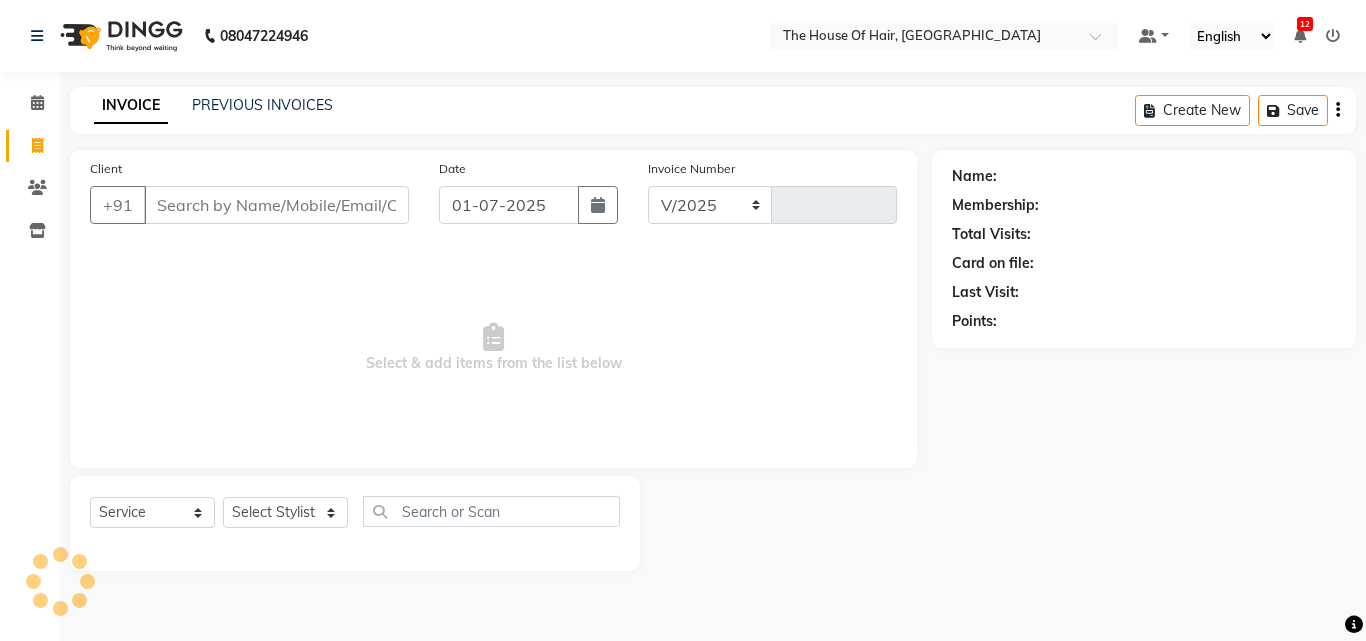 select on "5992" 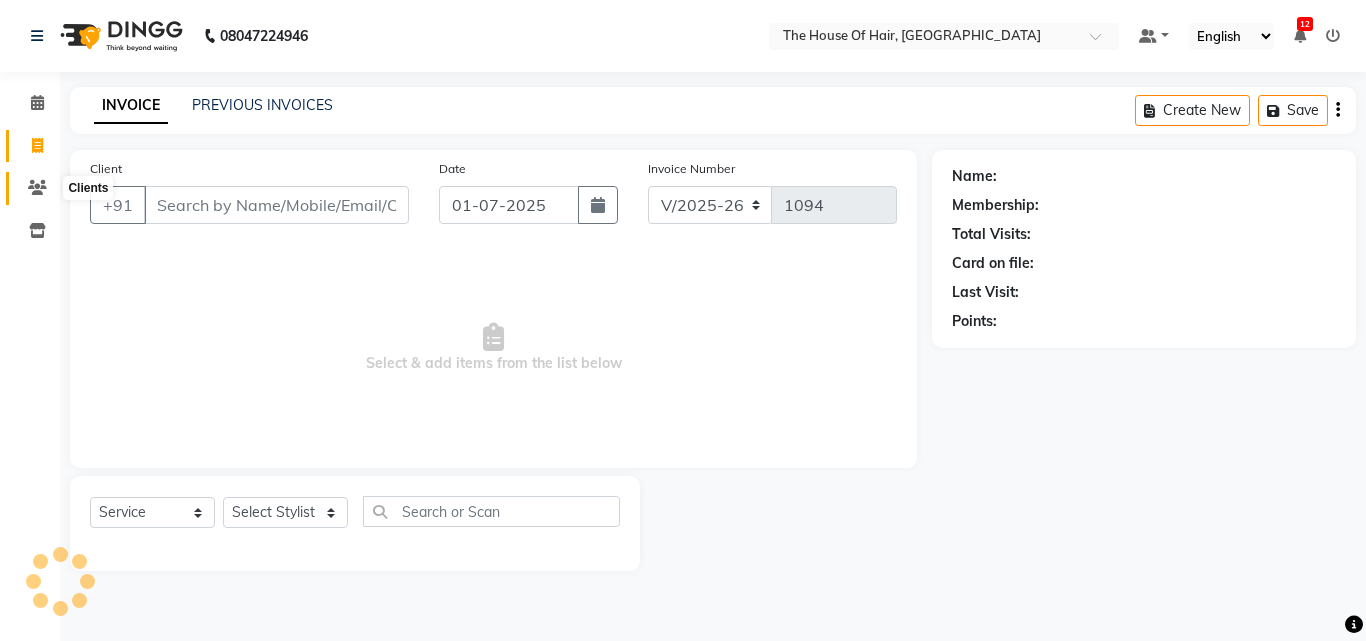 click 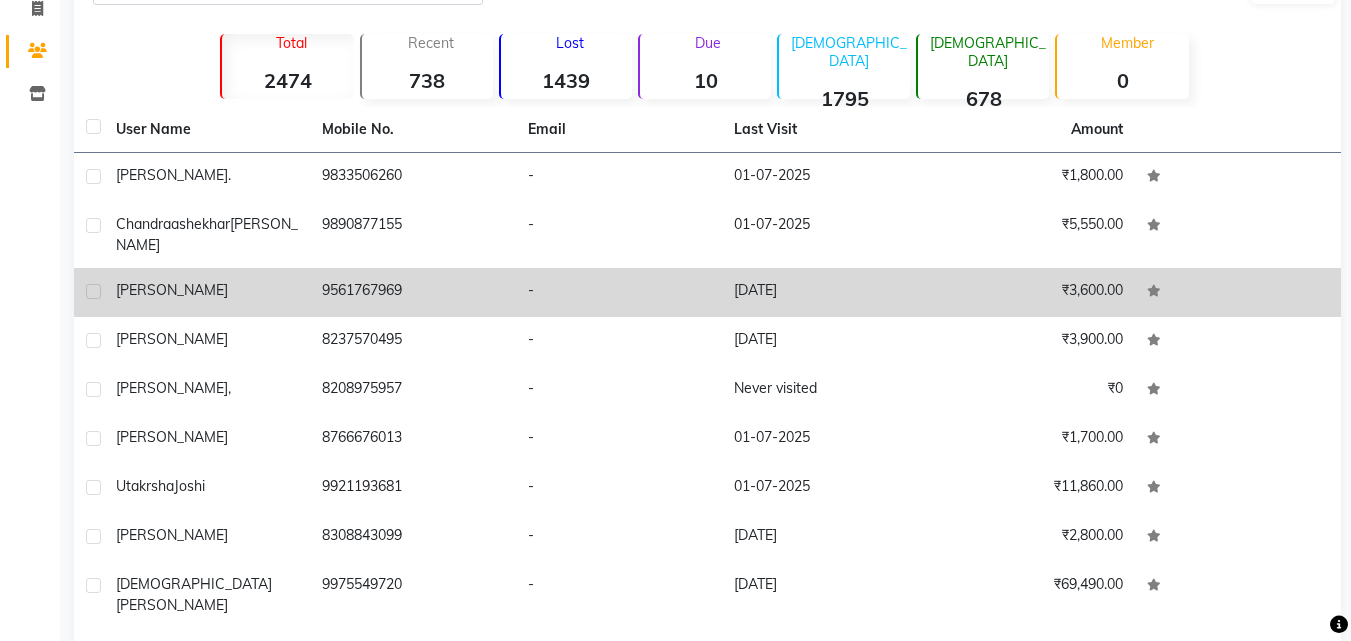 scroll, scrollTop: 222, scrollLeft: 0, axis: vertical 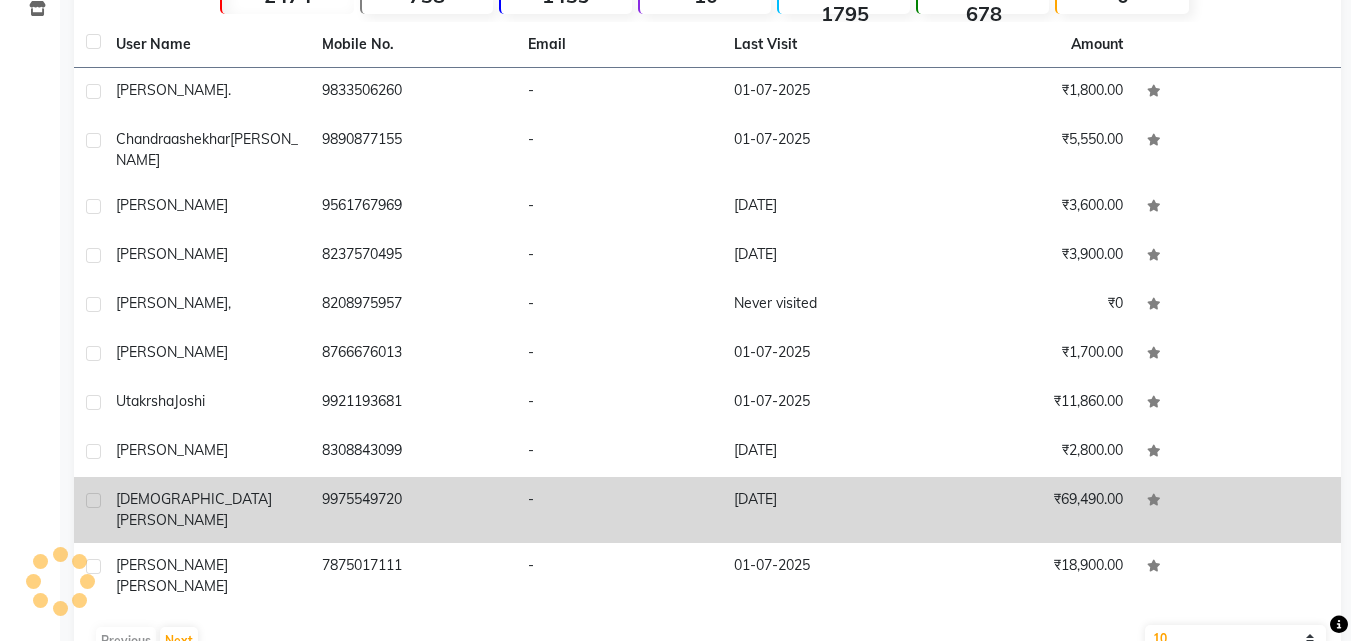 click on "Sunita  Bhalwankar" 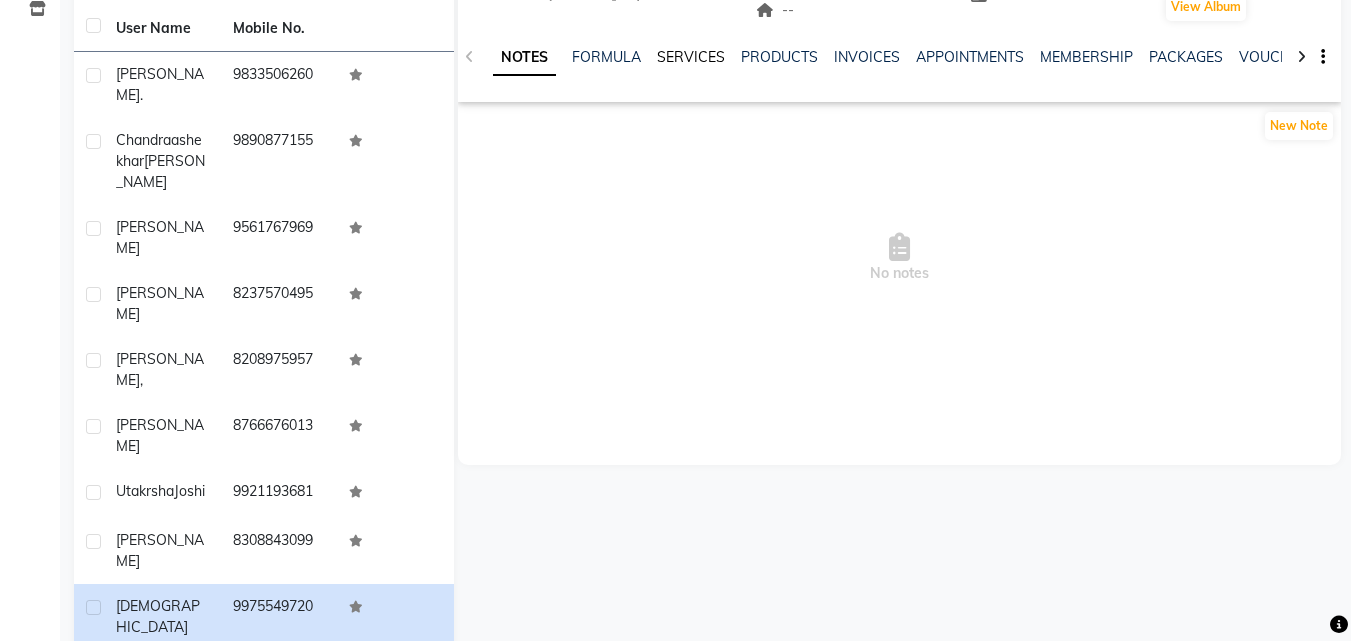 click on "SERVICES" 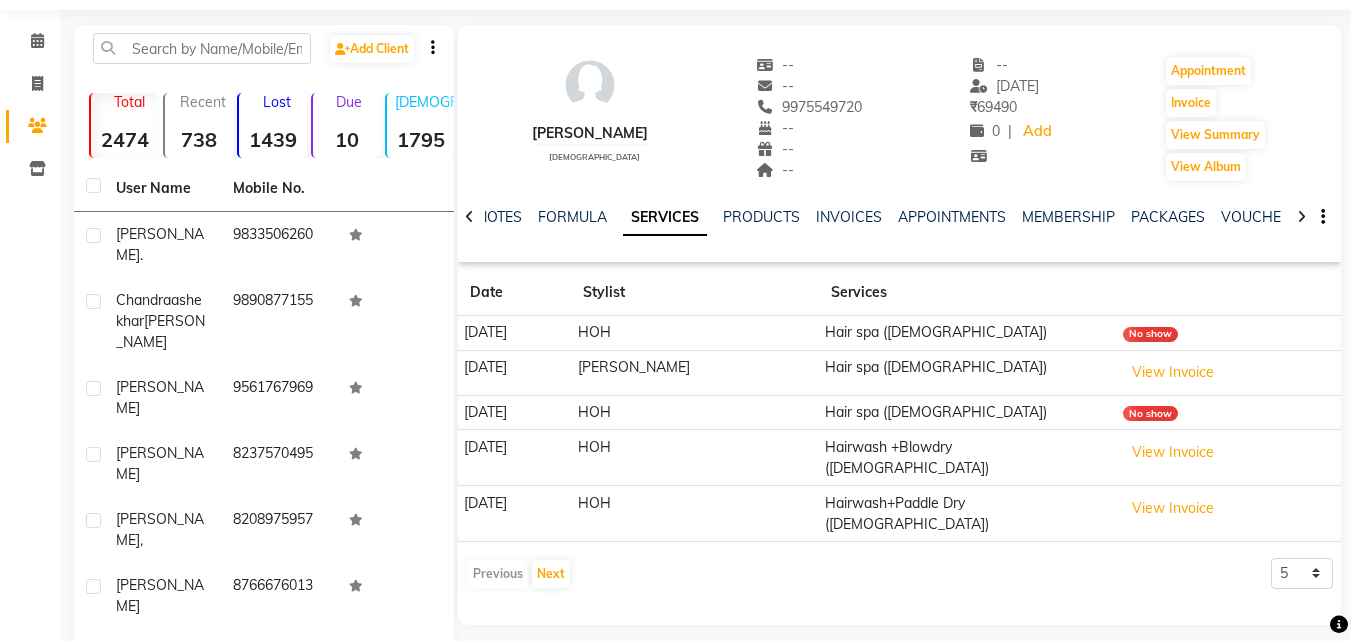 scroll, scrollTop: 3, scrollLeft: 0, axis: vertical 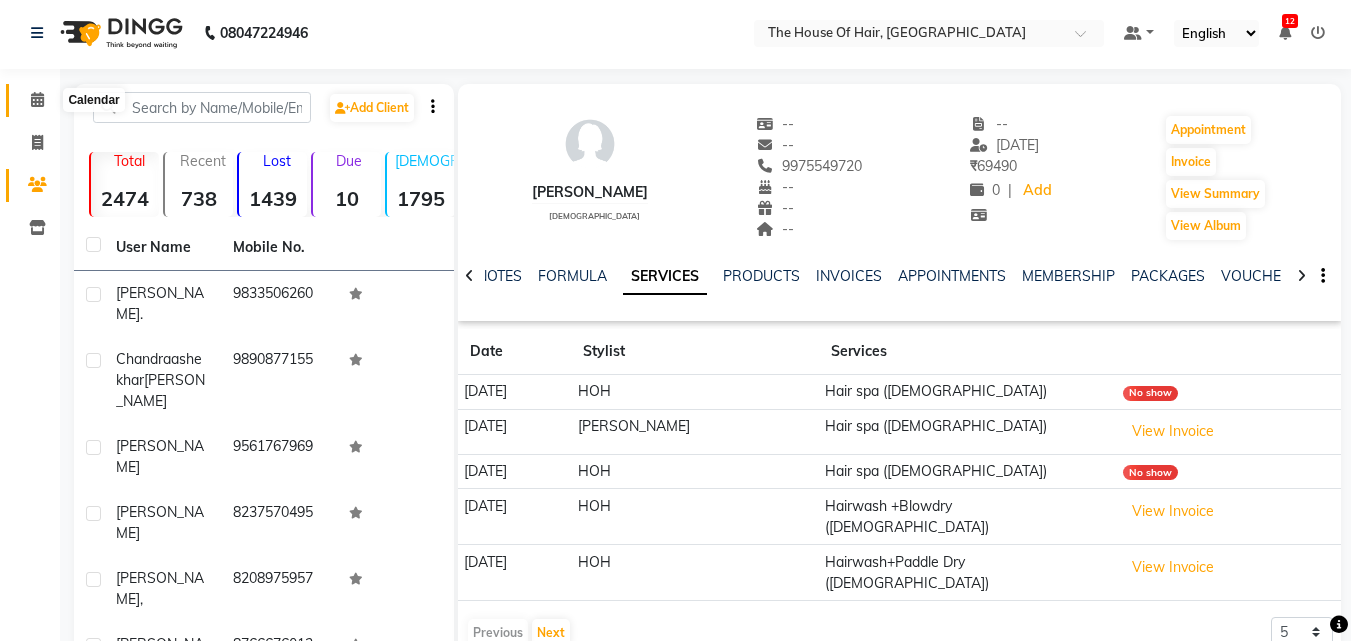click 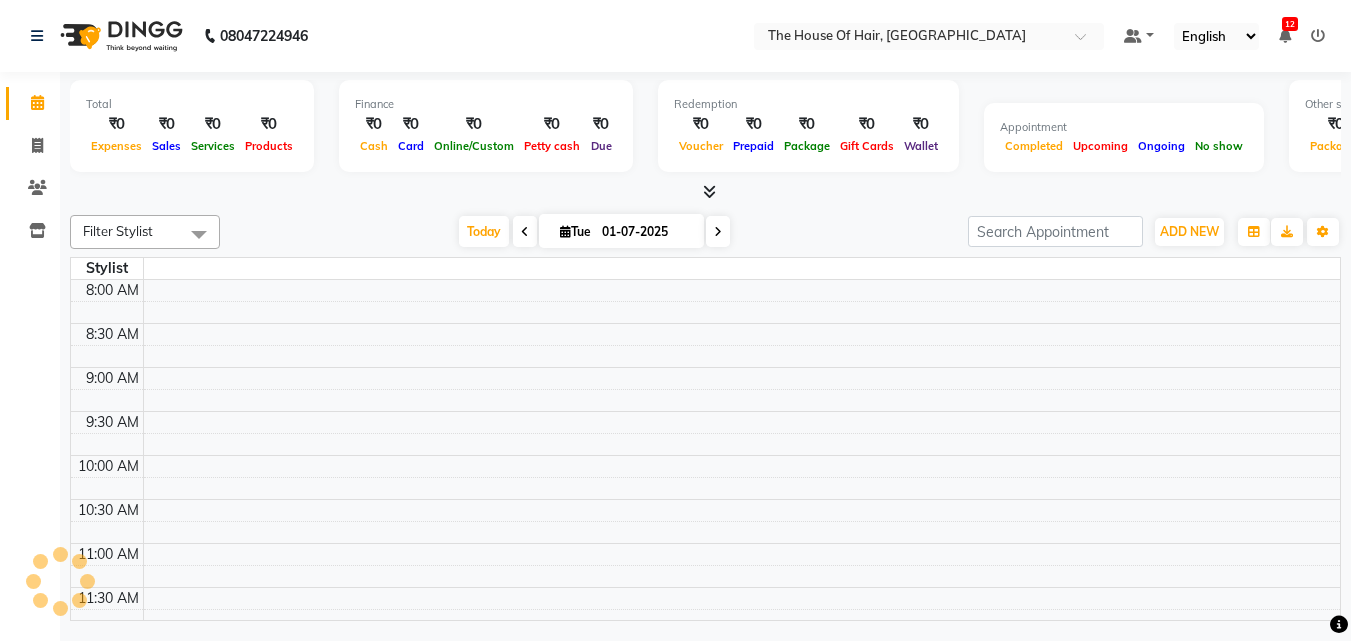 scroll, scrollTop: 0, scrollLeft: 0, axis: both 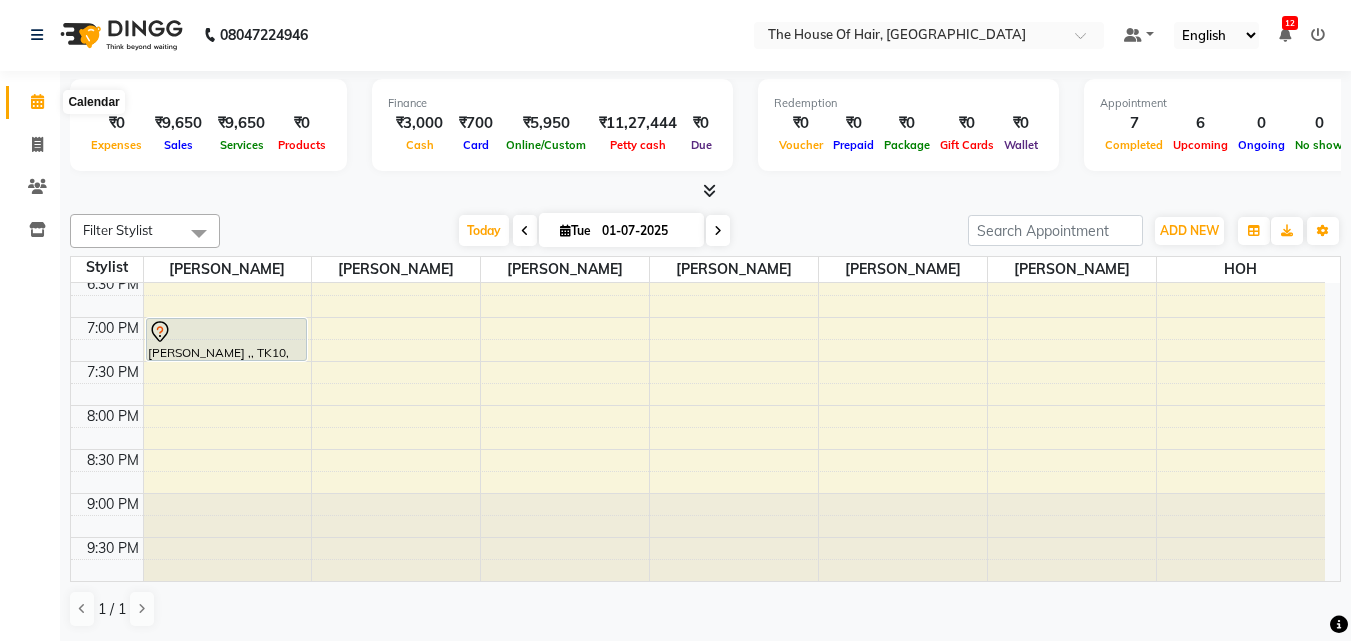 click 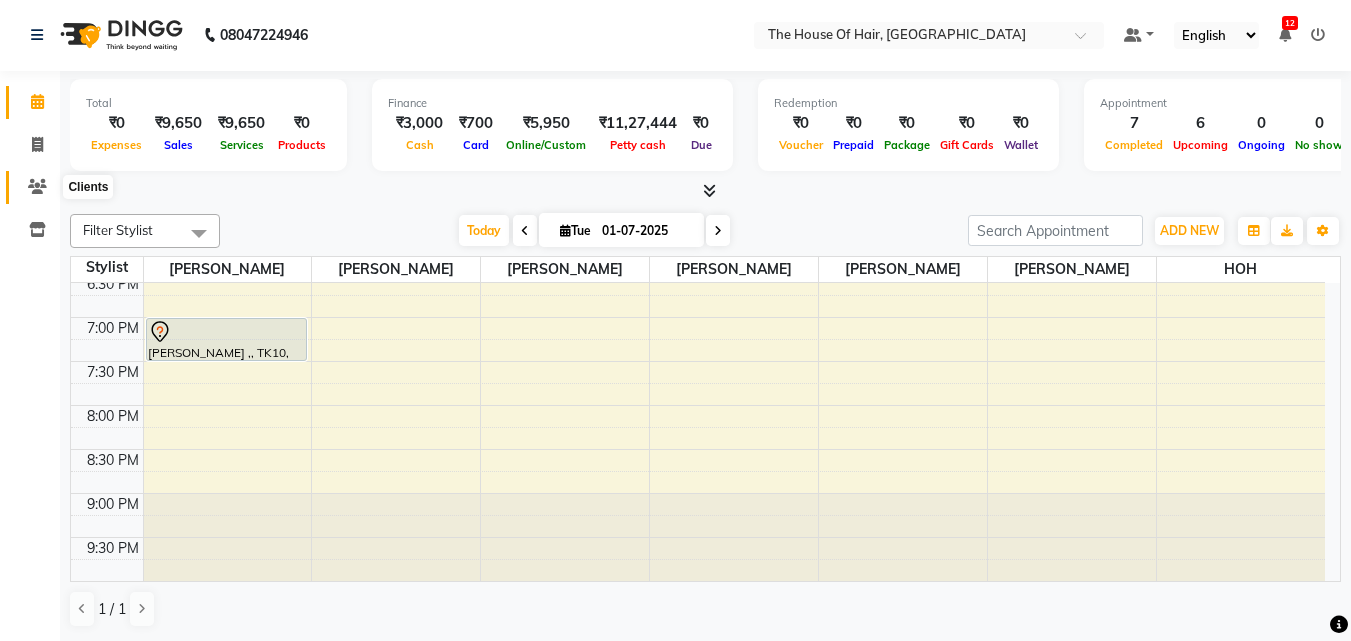click 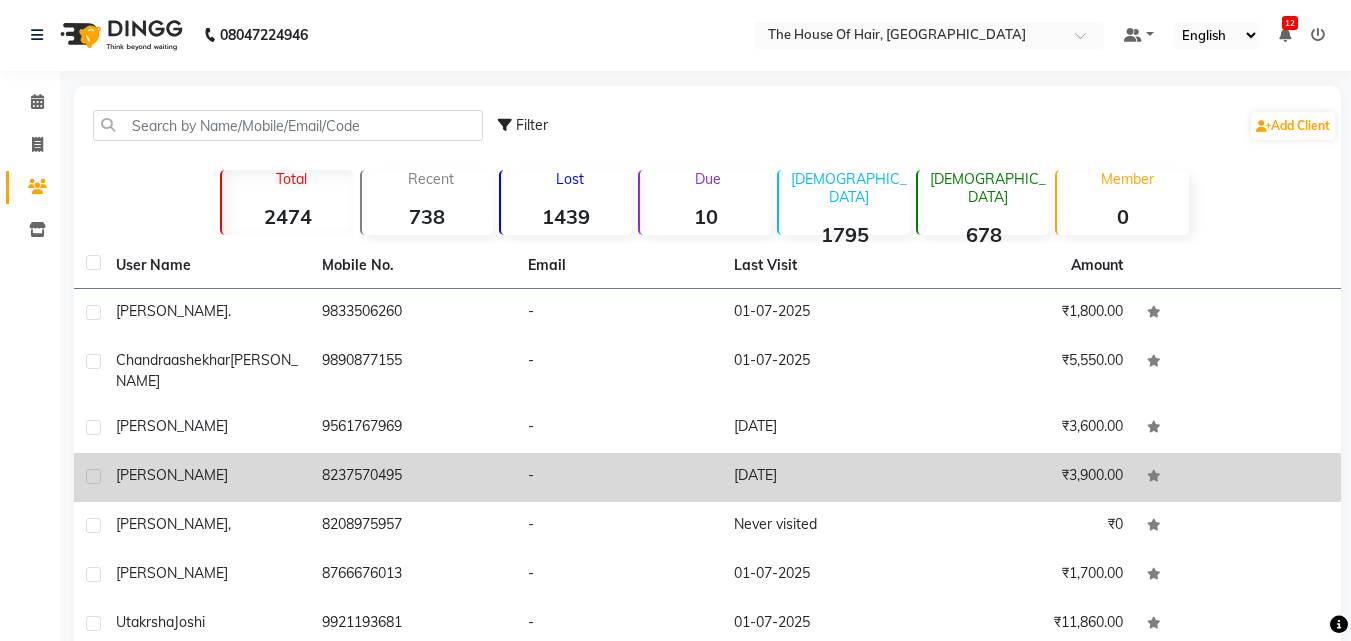 scroll, scrollTop: 225, scrollLeft: 0, axis: vertical 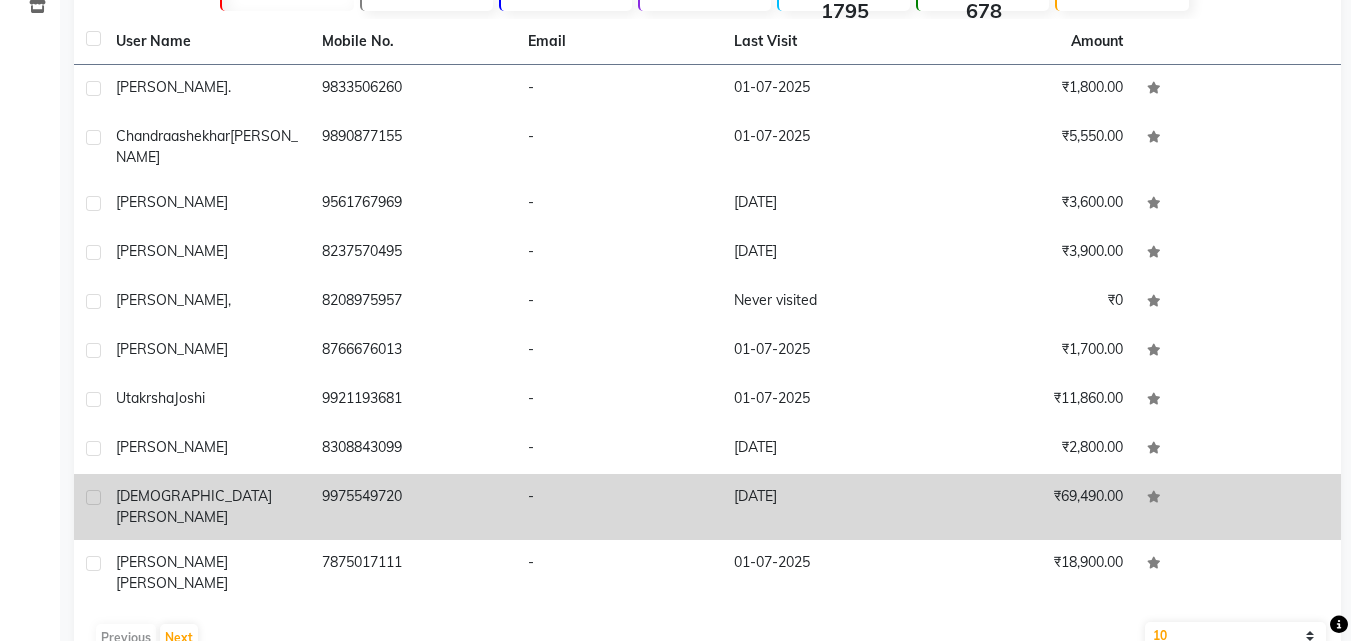 click on "Sunita  Bhalwankar" 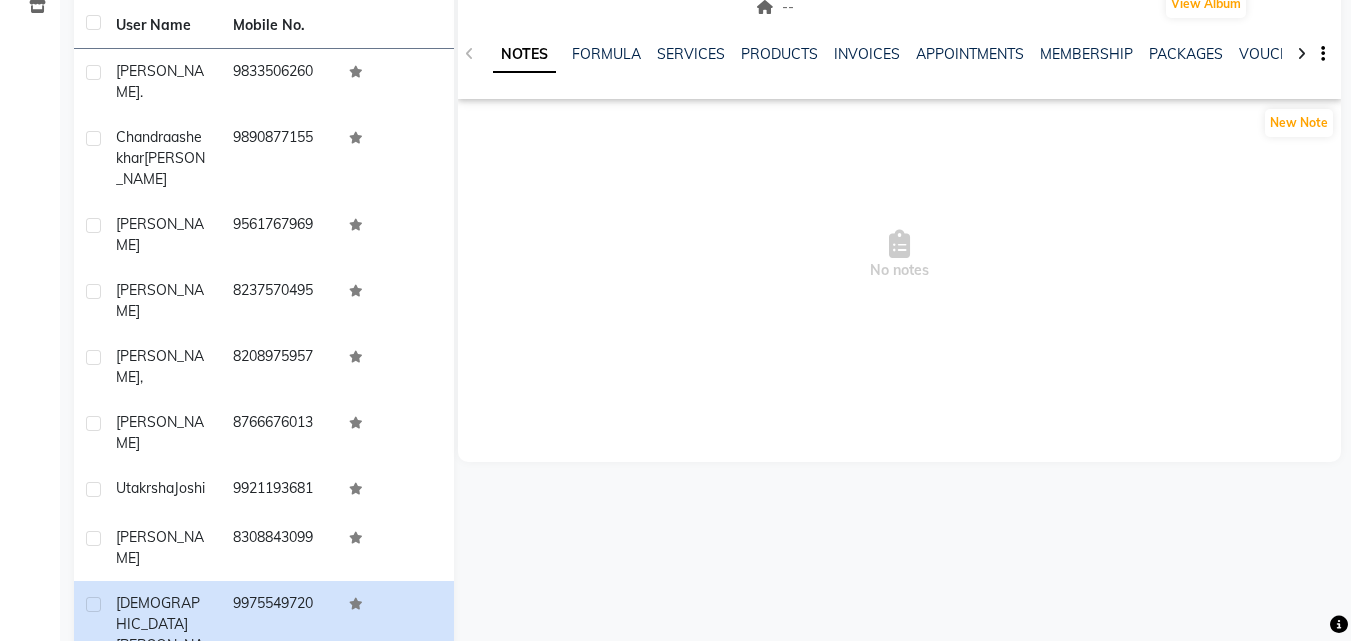 click on "NOTES FORMULA SERVICES PRODUCTS INVOICES APPOINTMENTS MEMBERSHIP PACKAGES VOUCHERS GIFTCARDS POINTS FORMS FAMILY CARDS WALLET" 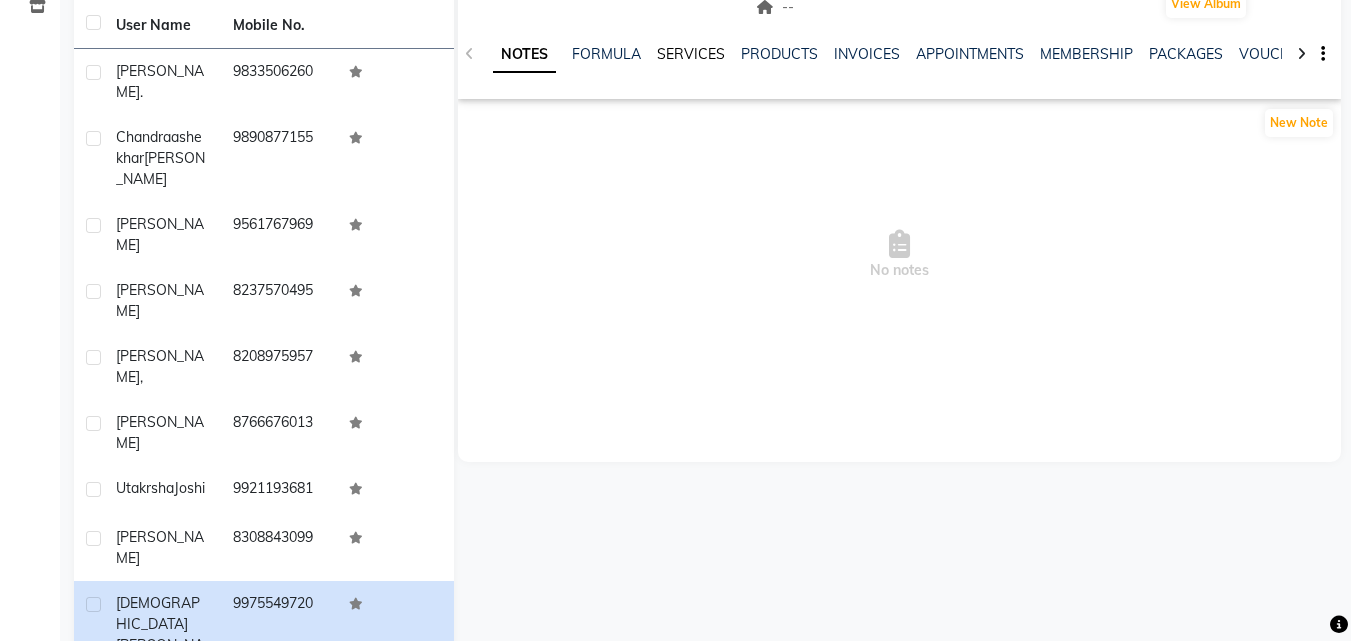 click on "SERVICES" 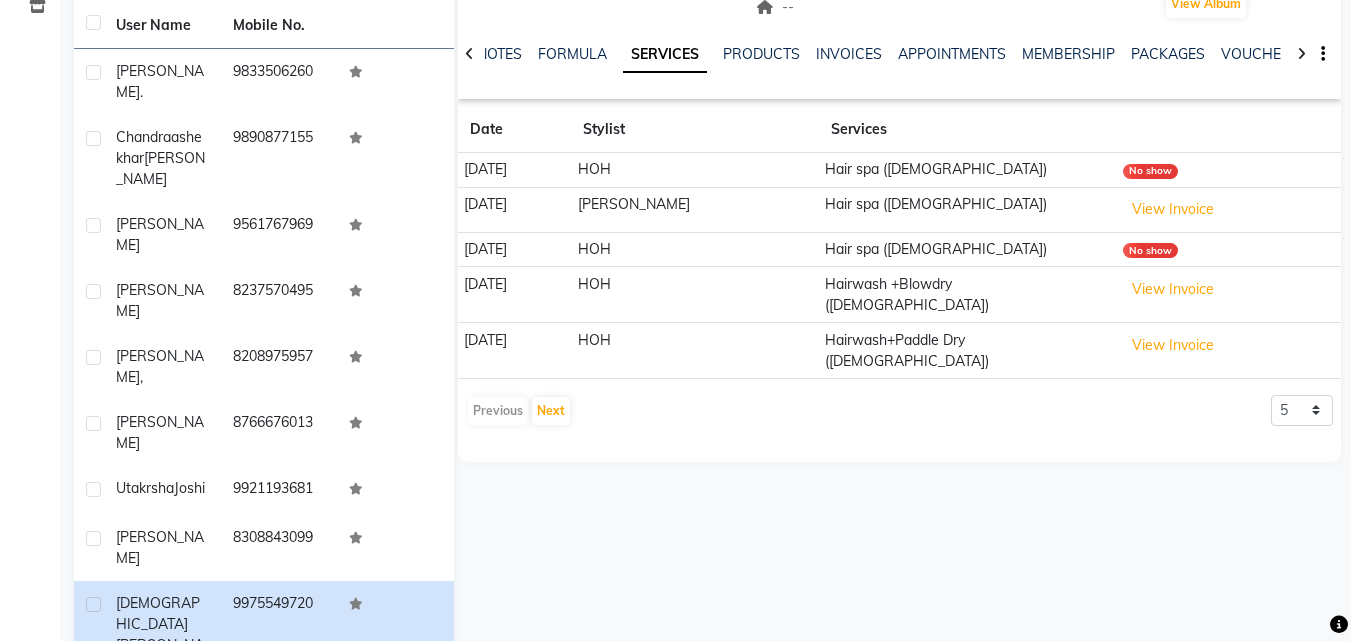 scroll, scrollTop: 277, scrollLeft: 0, axis: vertical 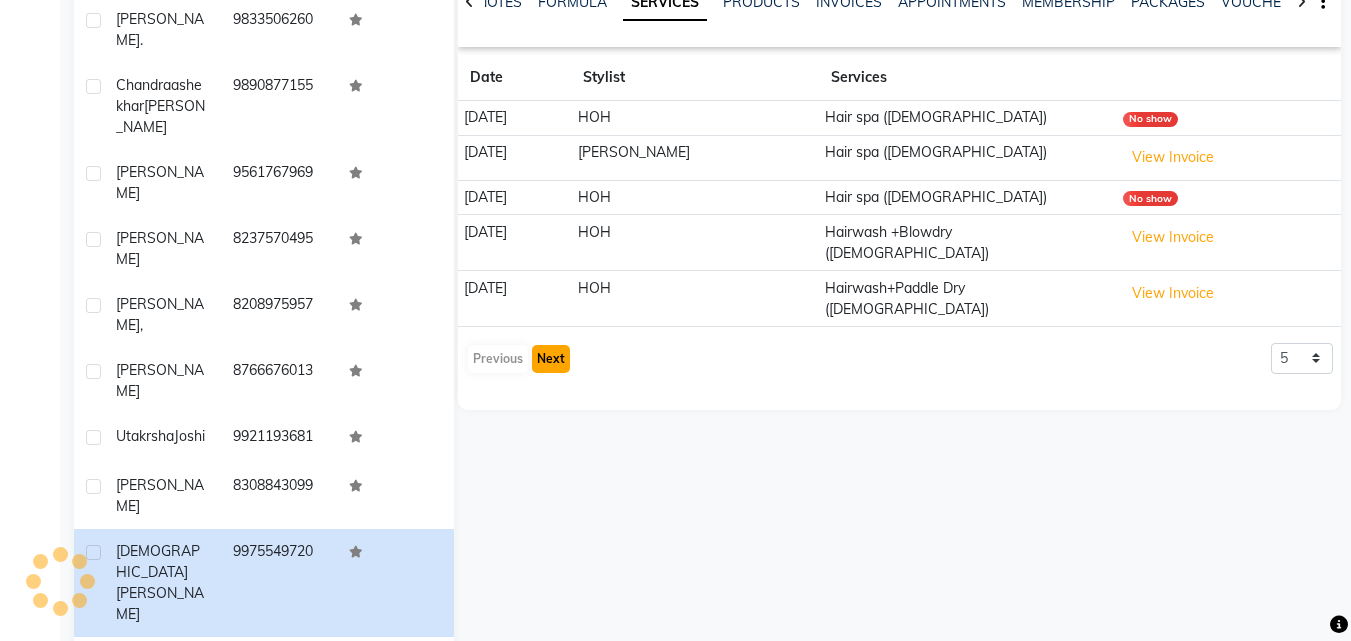 click on "Next" 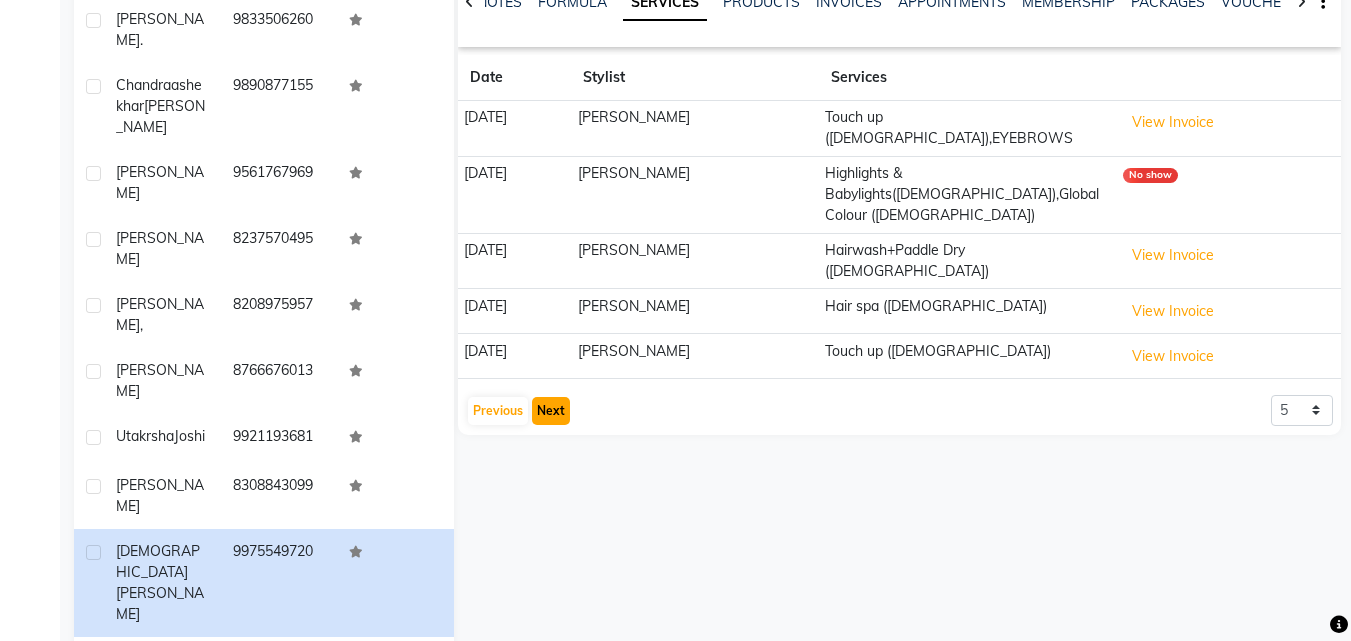click on "Next" 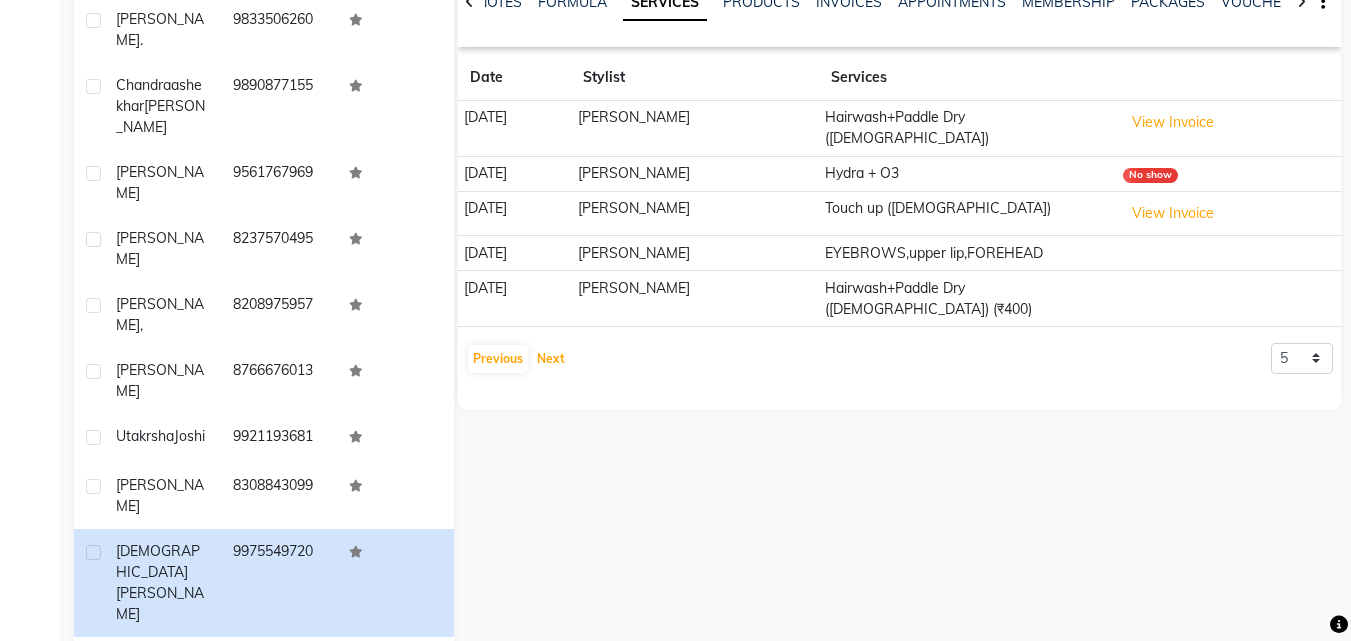 scroll, scrollTop: 0, scrollLeft: 0, axis: both 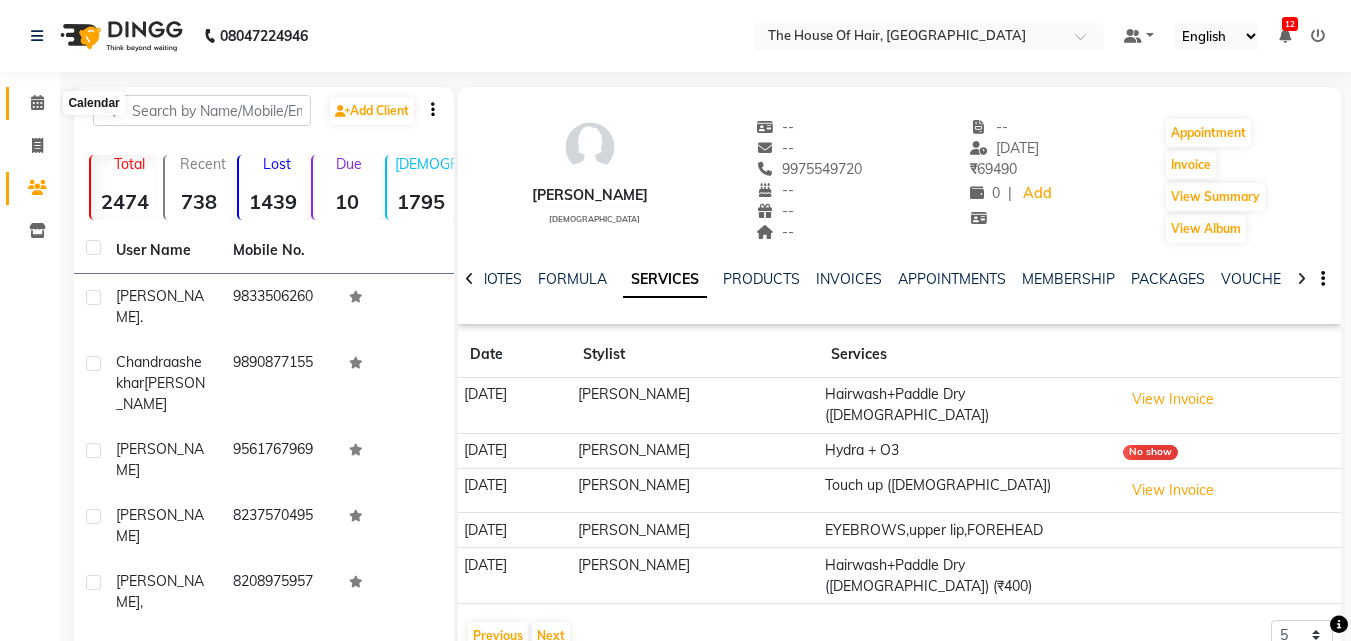 click 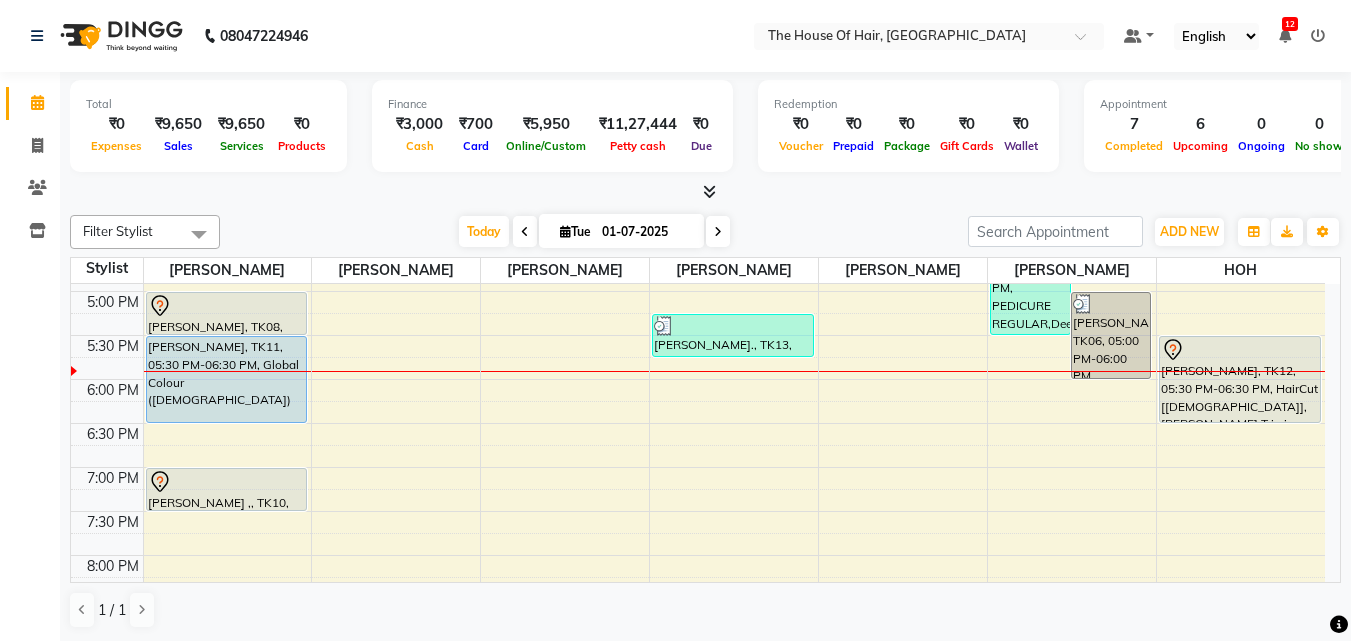 scroll, scrollTop: 781, scrollLeft: 0, axis: vertical 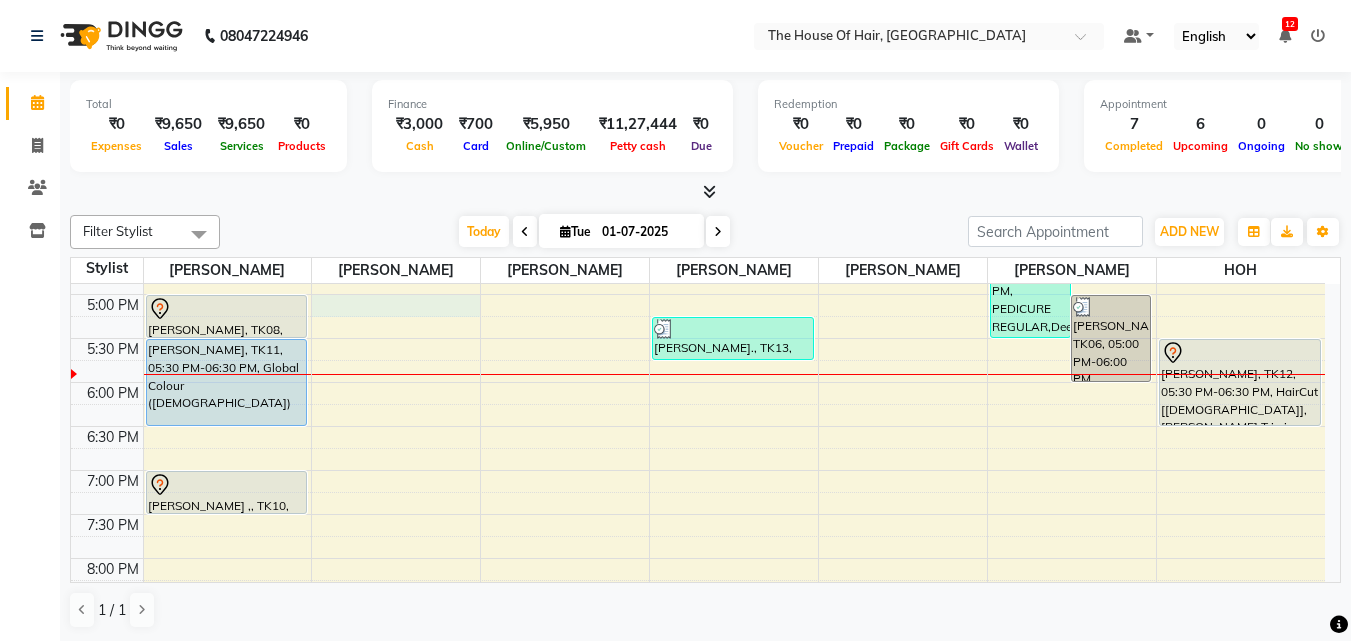 click on "8:00 AM 8:30 AM 9:00 AM 9:30 AM 10:00 AM 10:30 AM 11:00 AM 11:30 AM 12:00 PM 12:30 PM 1:00 PM 1:30 PM 2:00 PM 2:30 PM 3:00 PM 3:30 PM 4:00 PM 4:30 PM 5:00 PM 5:30 PM 6:00 PM 6:30 PM 7:00 PM 7:30 PM 8:00 PM 8:30 PM 9:00 PM 9:30 PM     PRANIT SHILIMKAR, TK03, 11:15 AM-12:15 PM, HairCut  [Male],Beard Triming Crafting(Male)             Koustubh, TK08, 05:00 PM-05:30 PM, Beard Triming Crafting(Male)    Rohan, TK11, 05:30 PM-06:30 PM, Global Colour (Male)             shlok ,, TK10, 07:00 PM-07:30 PM, HairCut  [Male]     Amit Bhide, TK01, 10:00 AM-10:30 AM, HairCut  [Male]     nitant, TK04, 10:30 AM-11:30 AM, HairCut  [Male],Beard Triming Crafting(Male)     Nakul., TK13, 05:15 PM-05:45 PM, HairCut  [Male]     Chandraashekhar Paranjpe, TK06, 04:00 PM-05:30 PM, PEDICURE  REGULAR,Deep Cleansing Clean Up     Chandraashekhar Paranjpe, TK06, 05:00 PM-06:00 PM, Jansen facial             PRANIT SHILIMKAR, TK02, 11:00 AM-11:30 AM, Beard Triming Crafting(Male)         Shubham, TK09, 02:30 PM-03:00 PM, HairCut  [Male]" at bounding box center [698, 118] 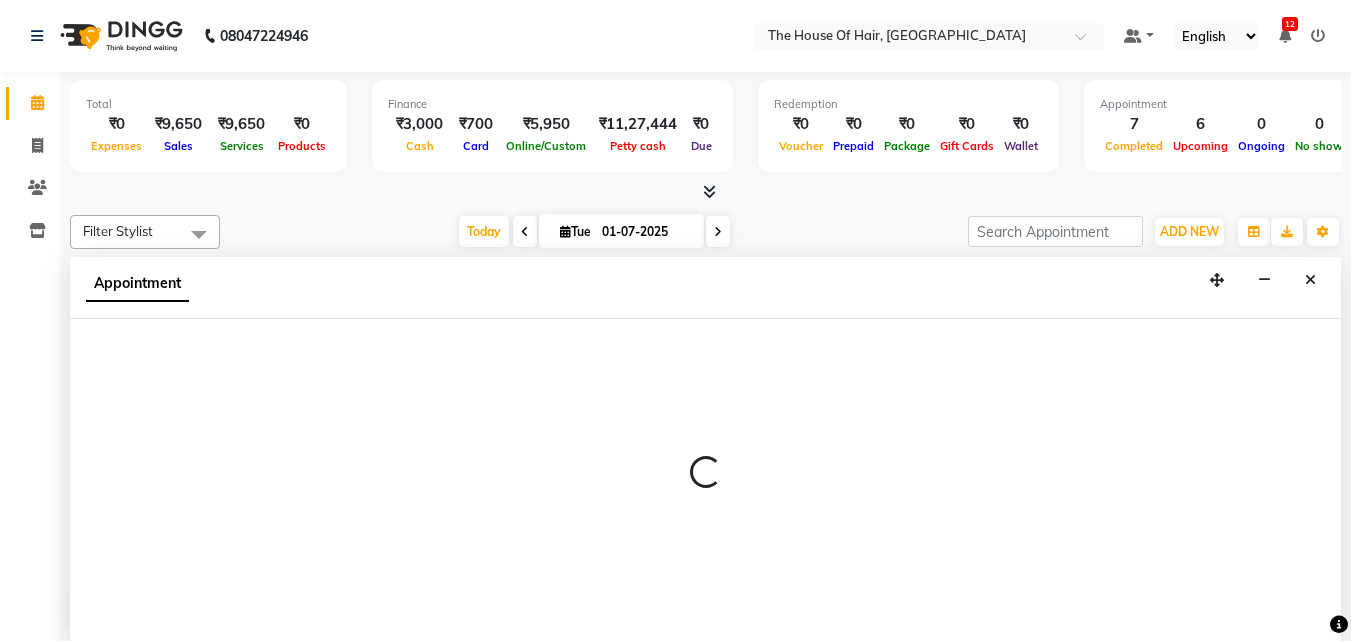 scroll, scrollTop: 1, scrollLeft: 0, axis: vertical 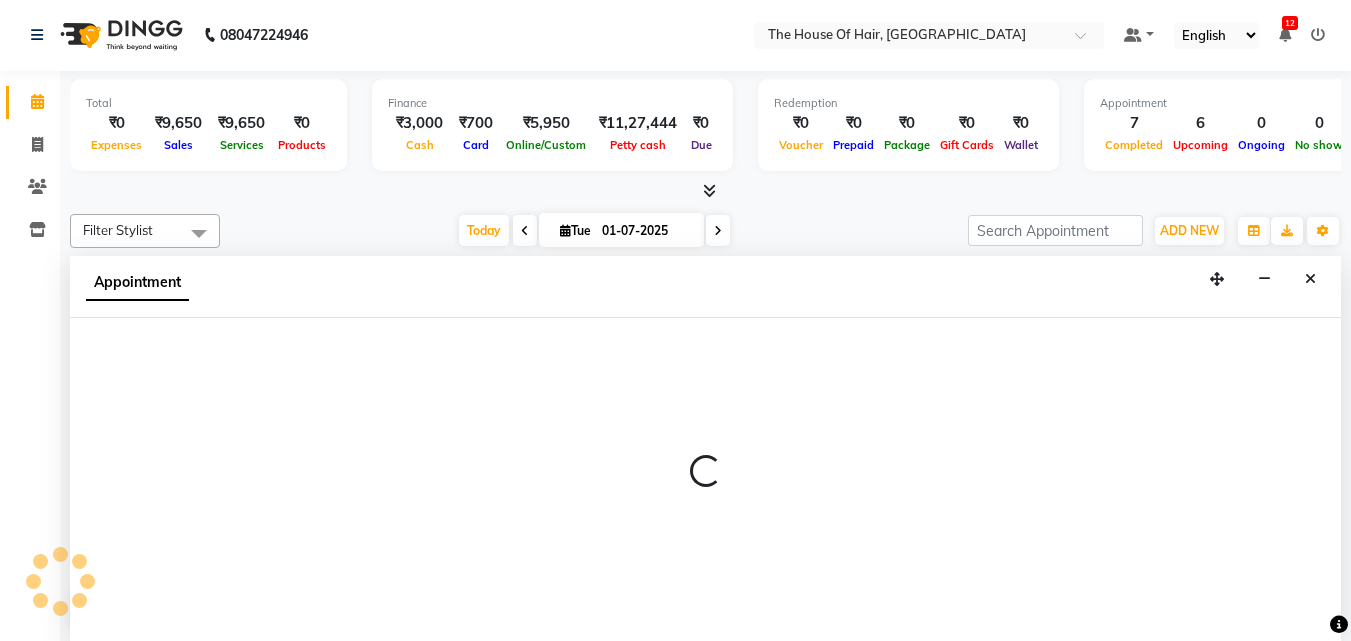 select on "42823" 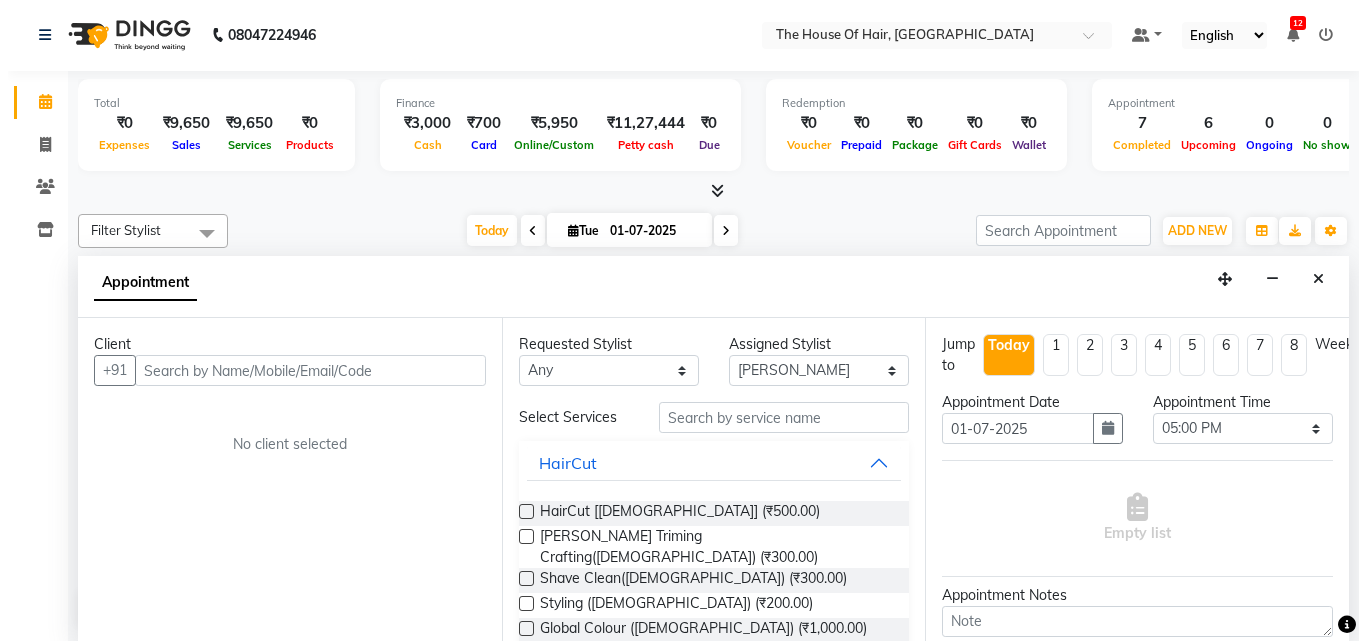 scroll, scrollTop: 737, scrollLeft: 0, axis: vertical 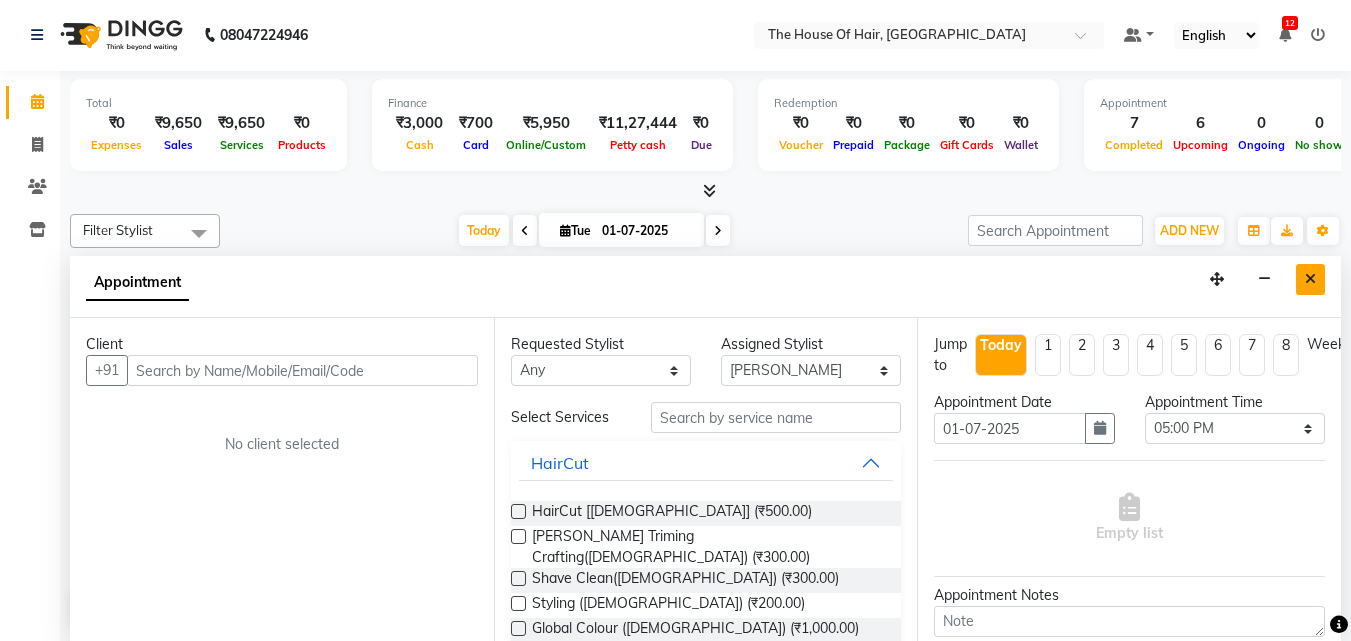 click at bounding box center (1310, 279) 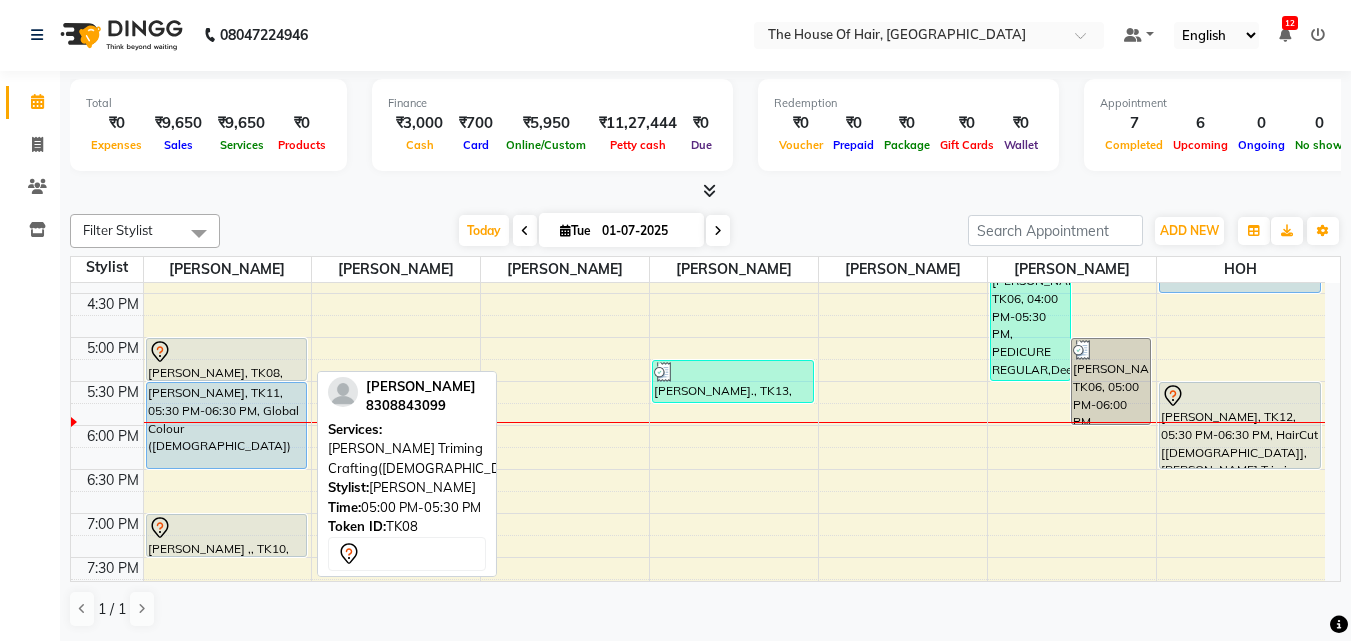 click on "Koustubh, TK08, 05:00 PM-05:30 PM, Beard Triming Crafting(Male)" at bounding box center [227, 359] 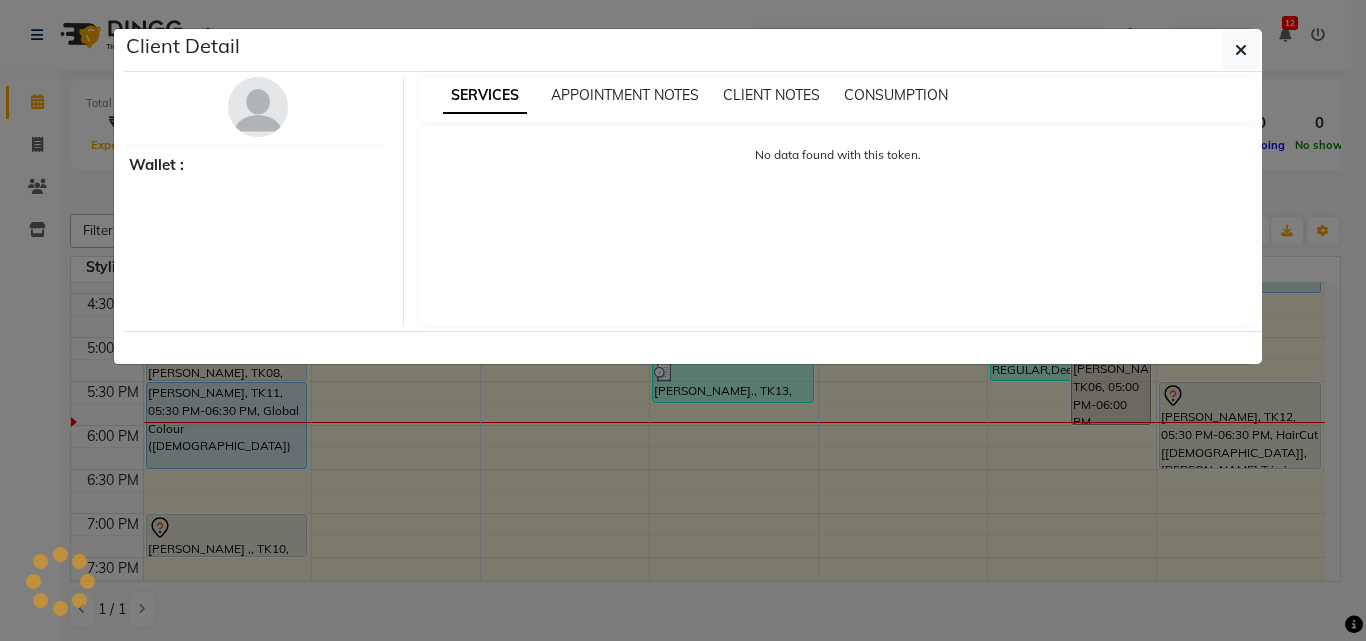 select on "7" 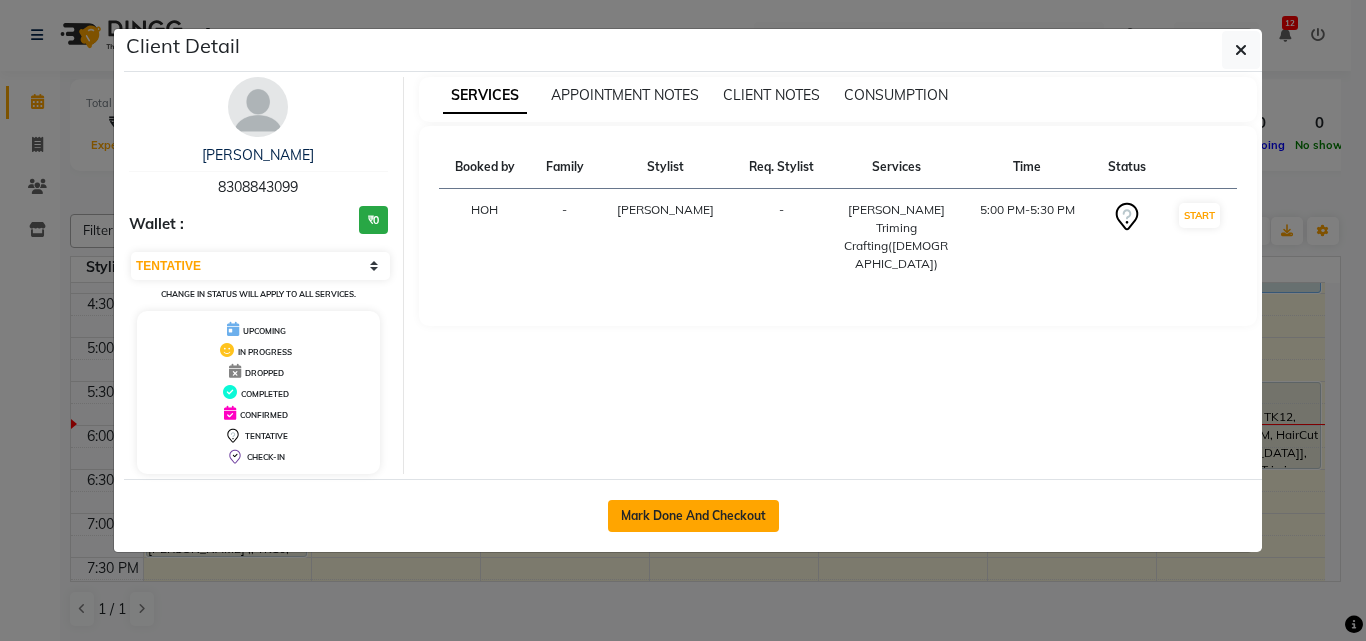 click on "Mark Done And Checkout" 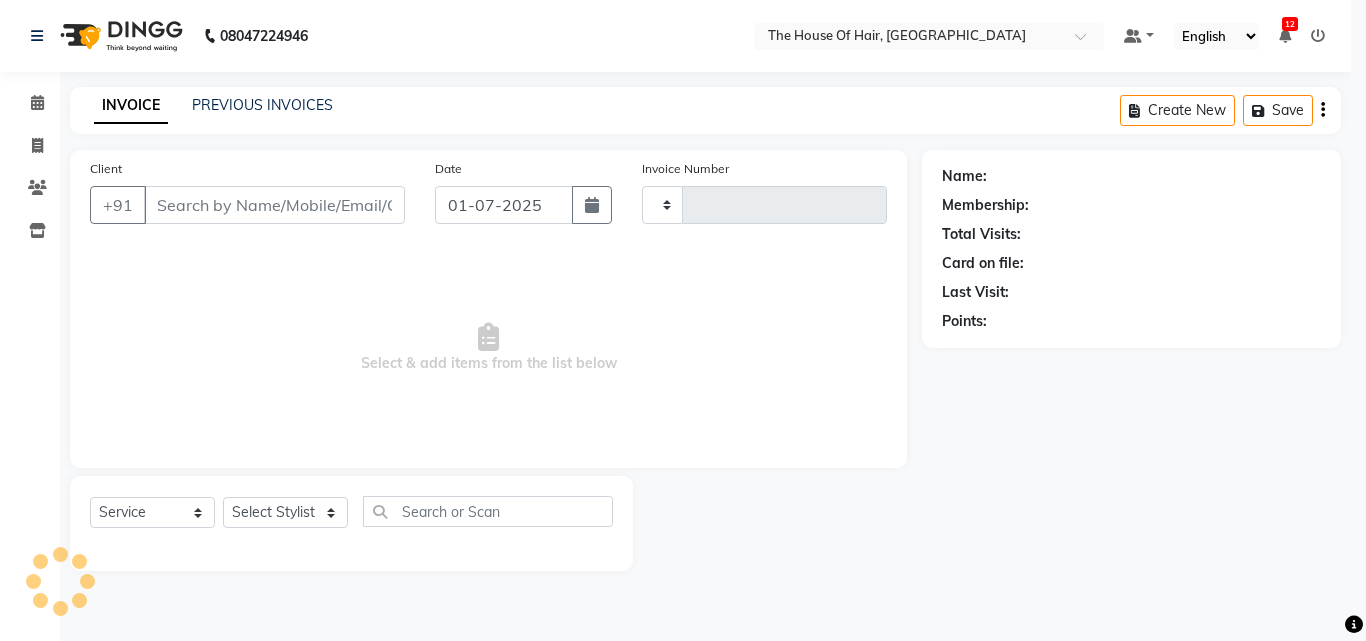 type on "1094" 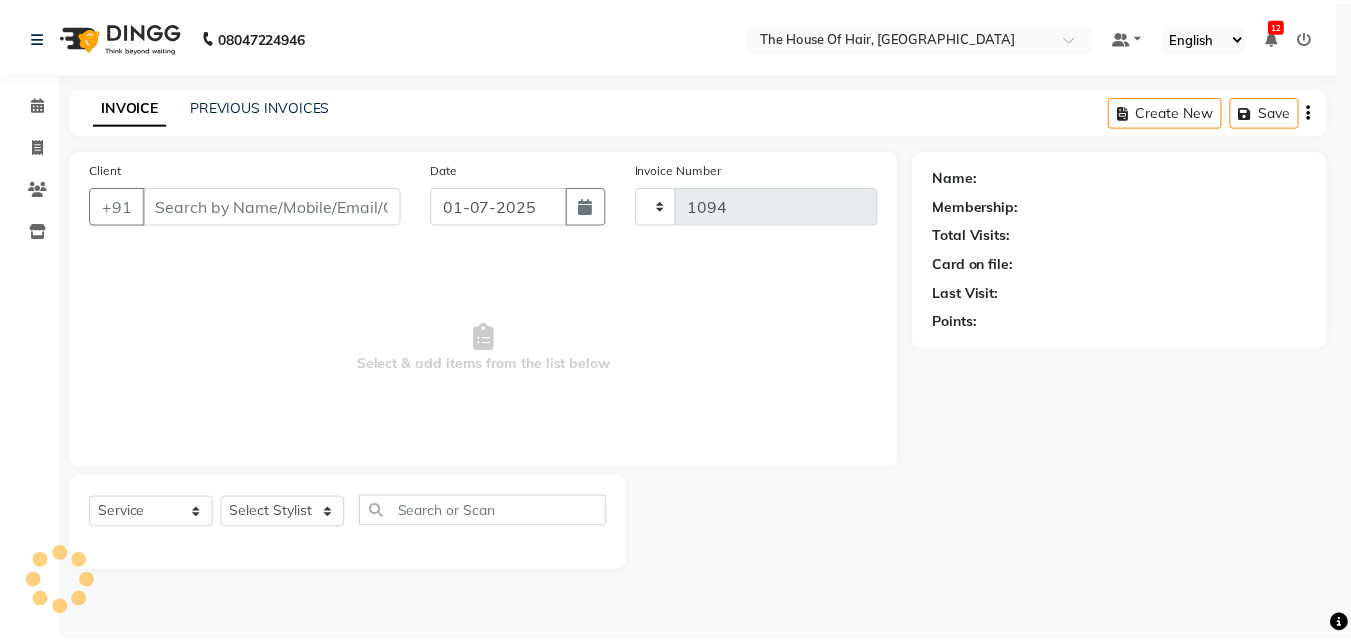 scroll, scrollTop: 0, scrollLeft: 0, axis: both 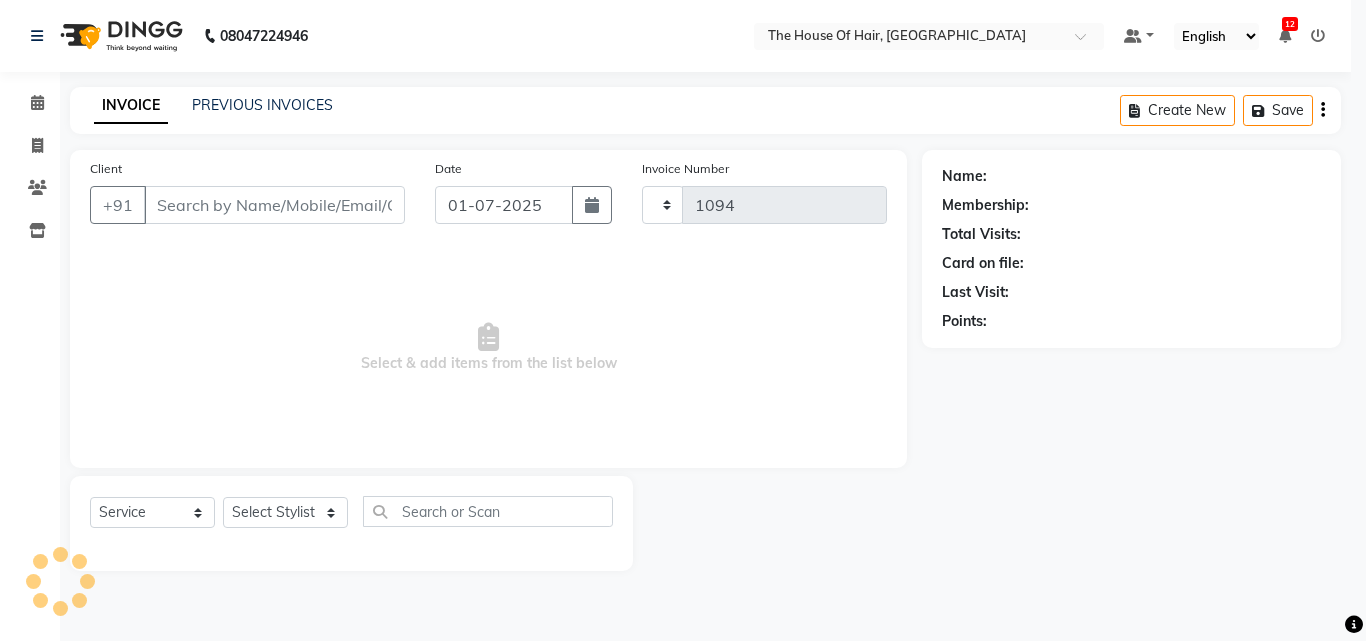 select on "5992" 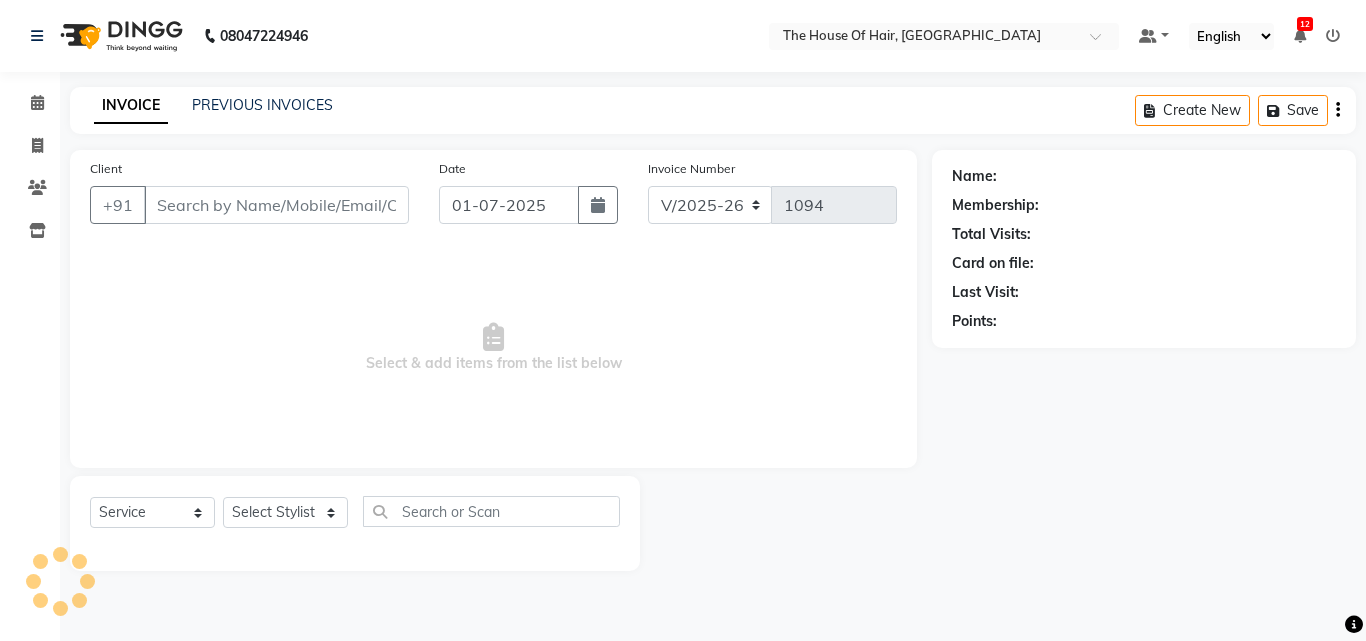 type on "8308843099" 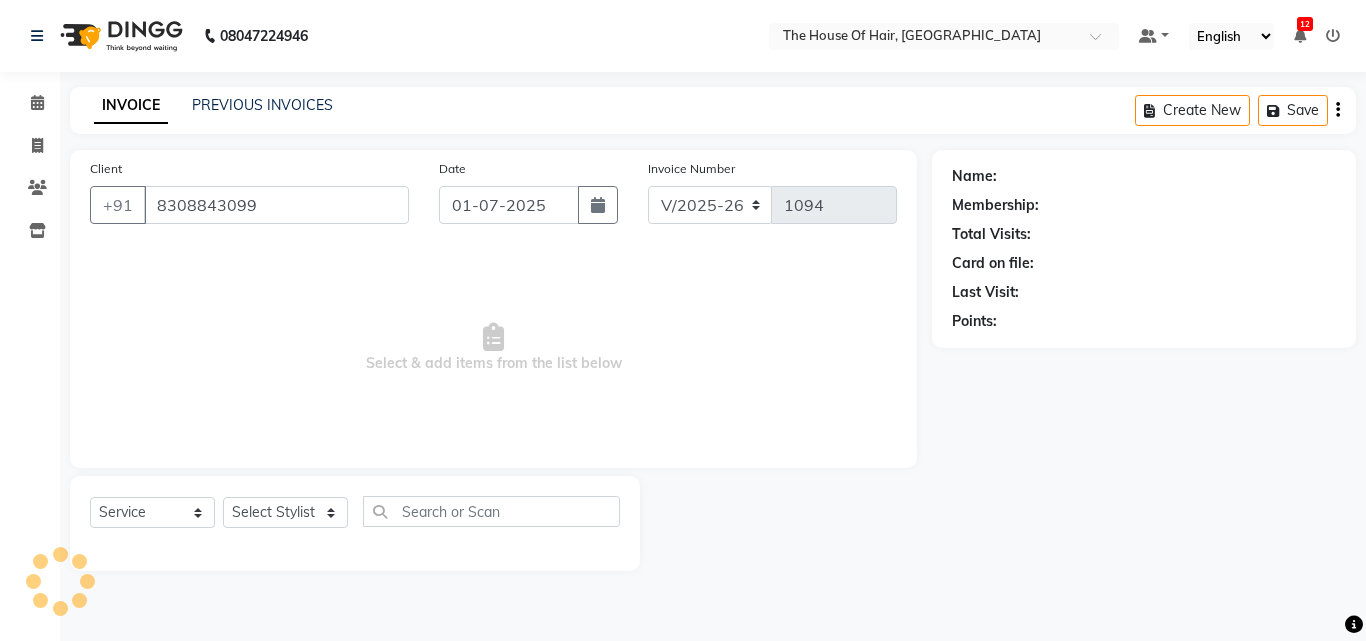select on "42812" 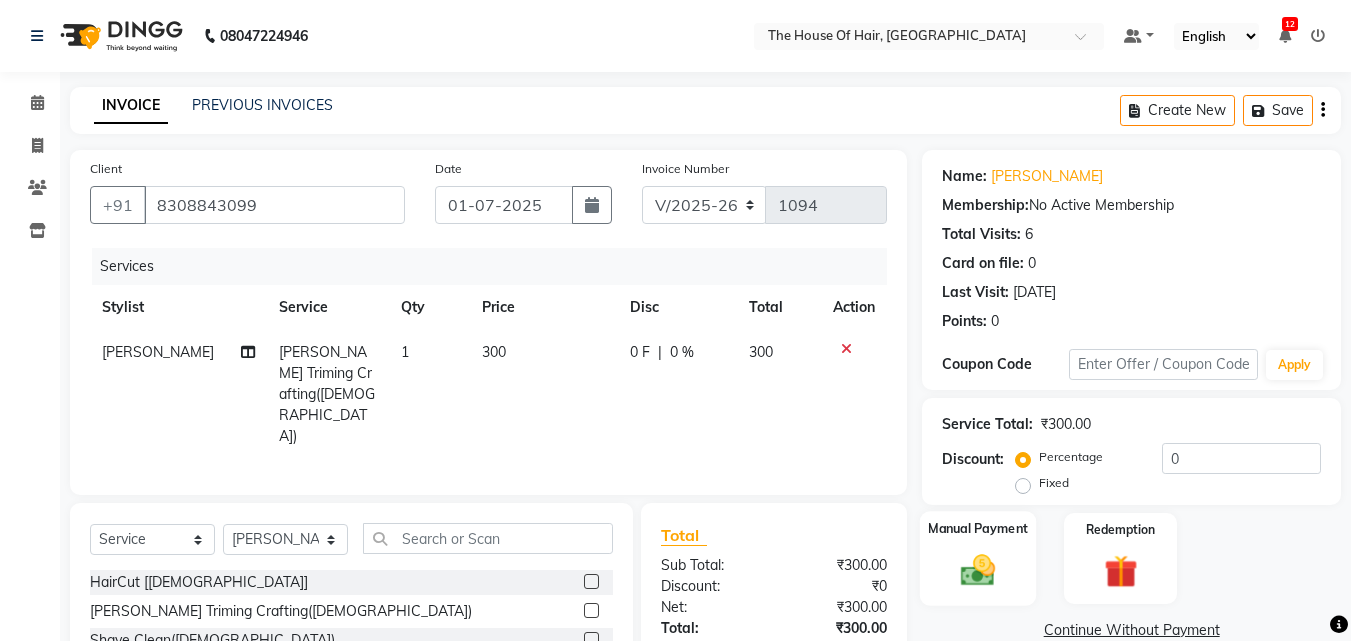 click 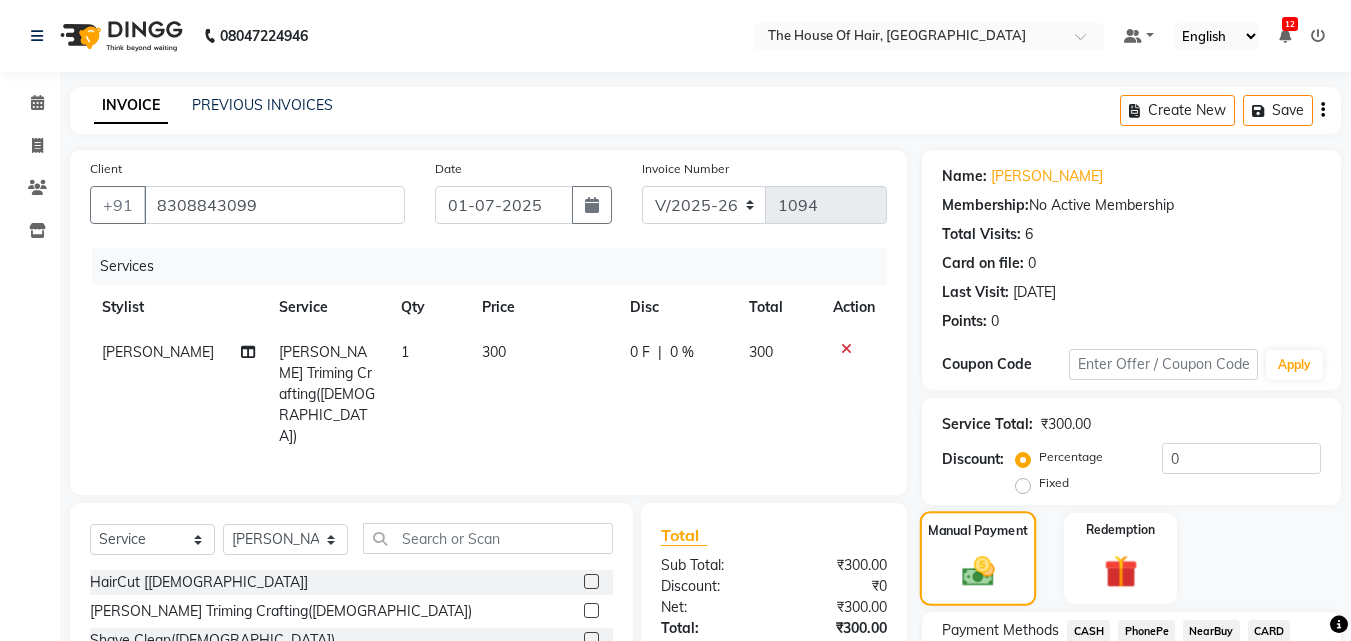 scroll, scrollTop: 162, scrollLeft: 0, axis: vertical 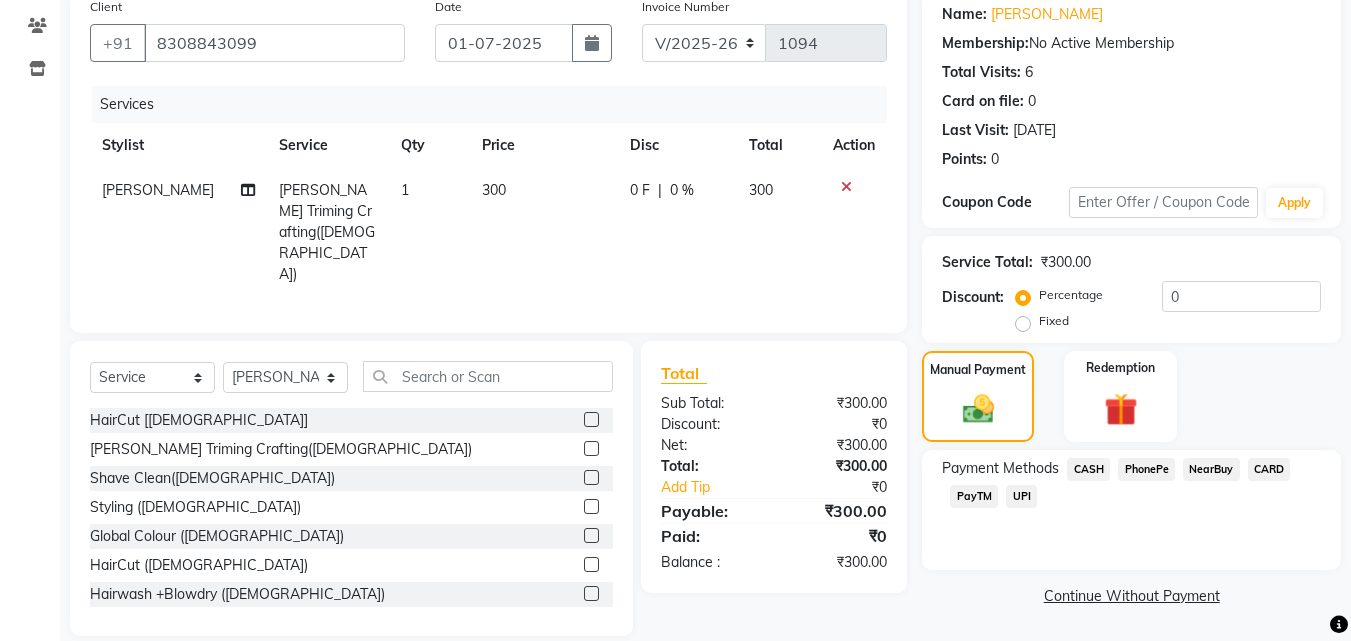 click on "UPI" 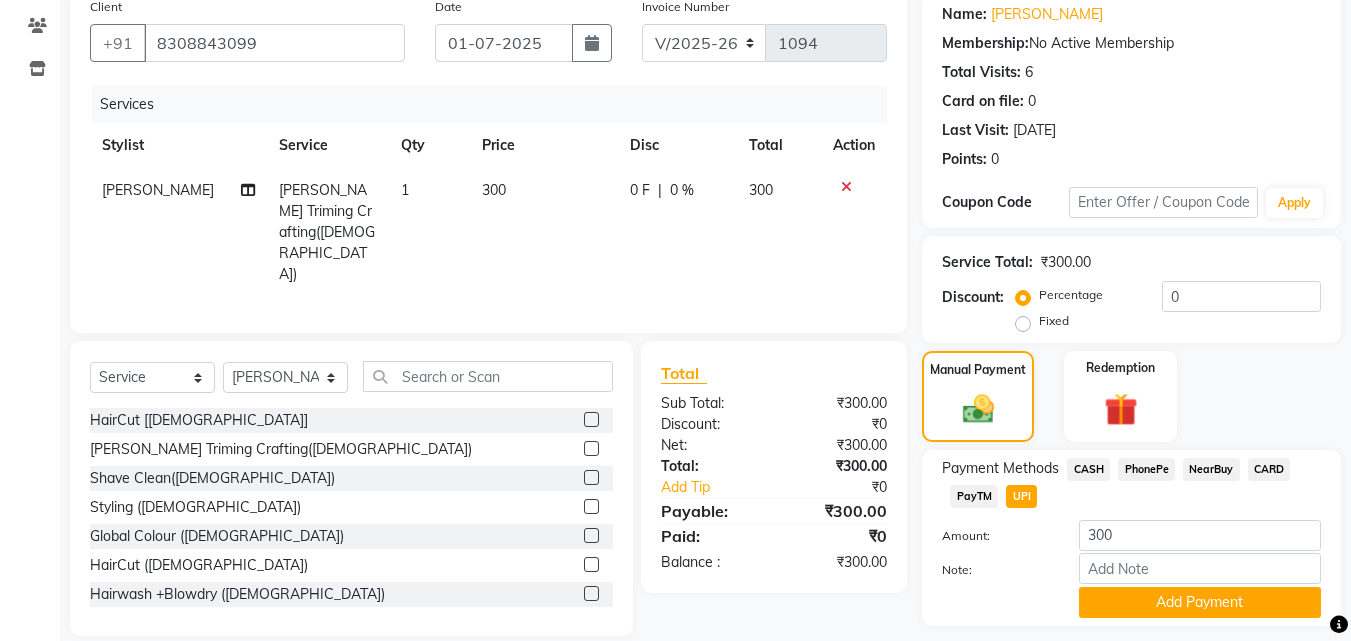 scroll, scrollTop: 218, scrollLeft: 0, axis: vertical 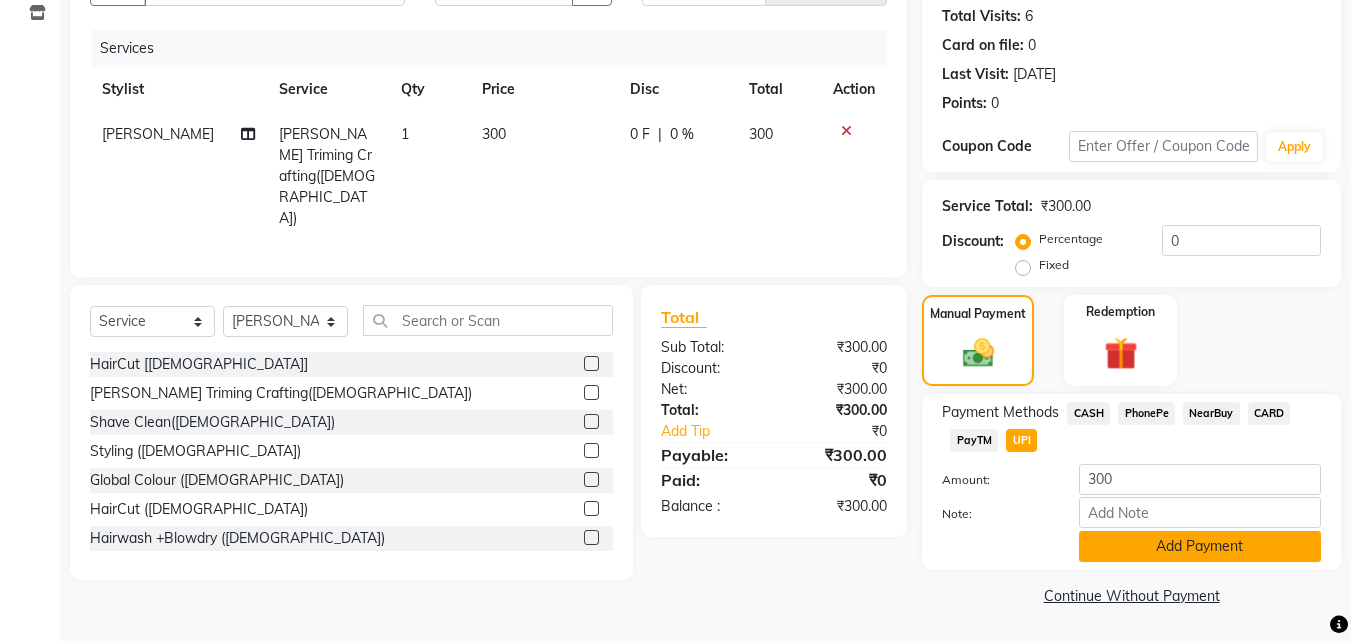 click on "Add Payment" 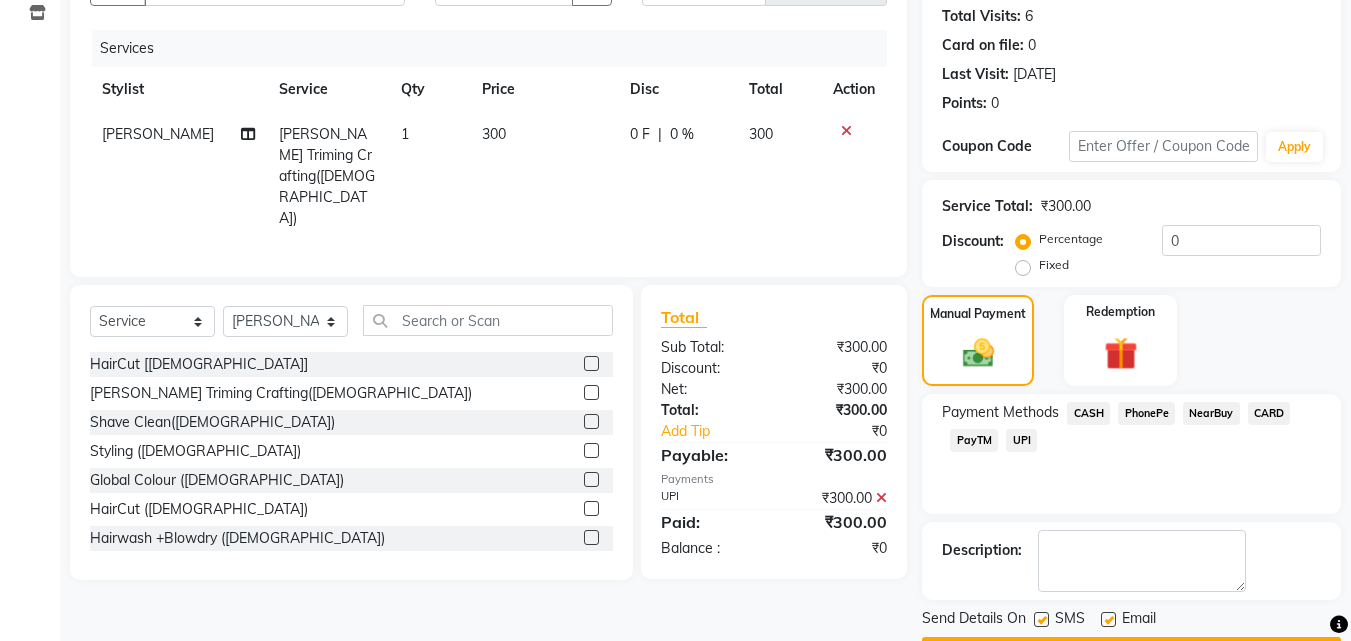 scroll, scrollTop: 275, scrollLeft: 0, axis: vertical 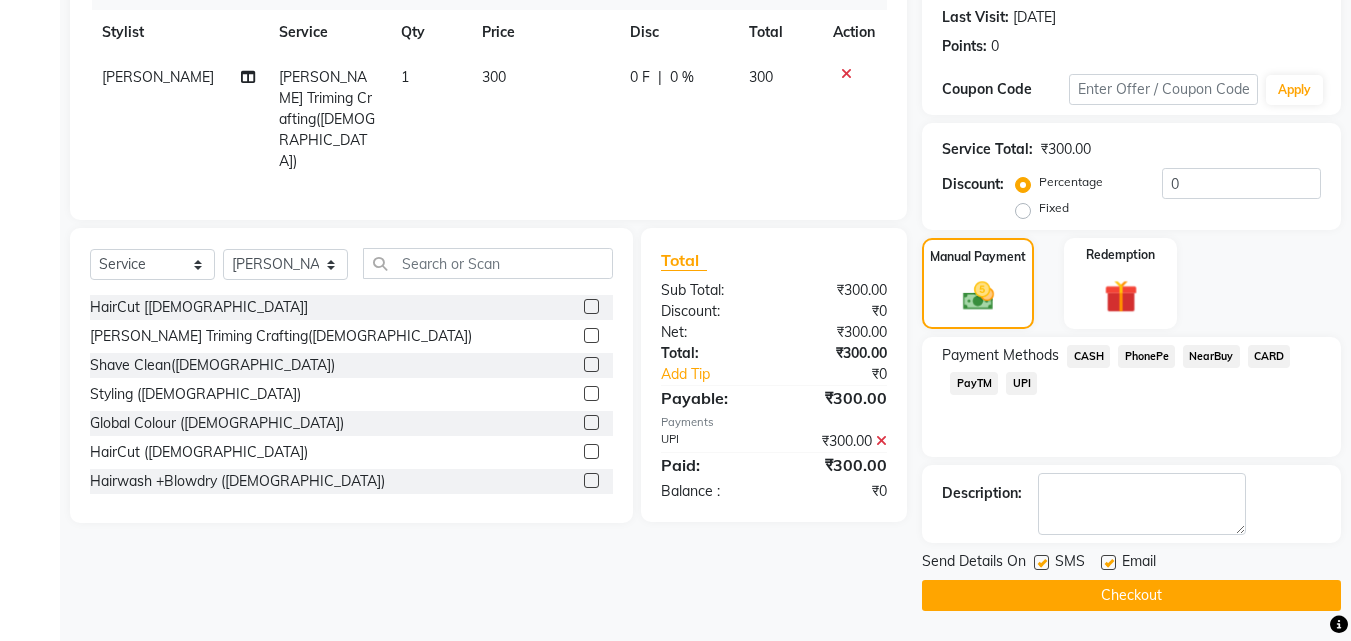 click on "Checkout" 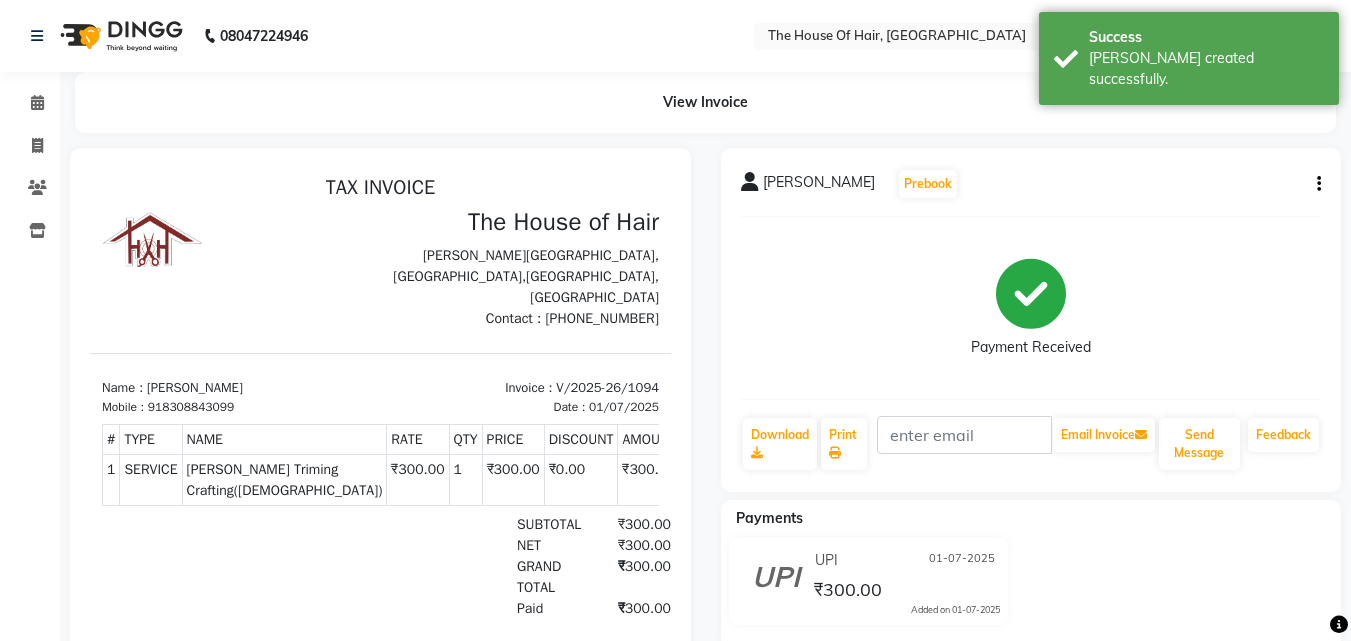 scroll, scrollTop: 0, scrollLeft: 0, axis: both 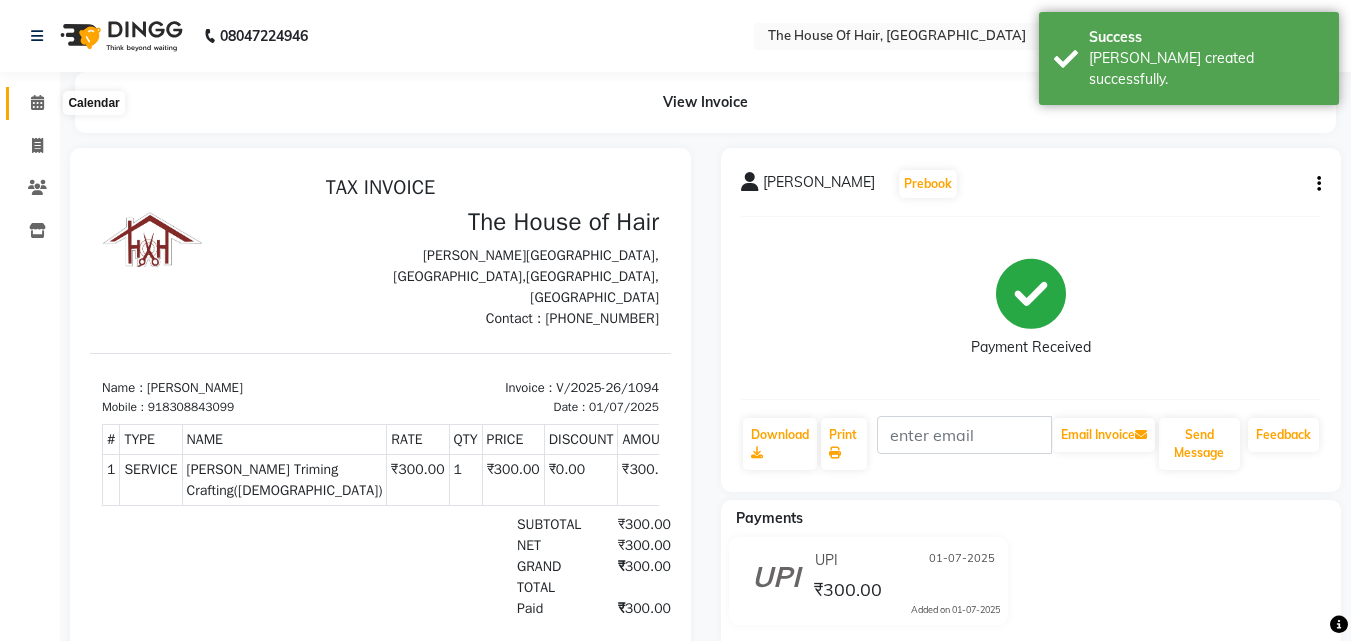 click 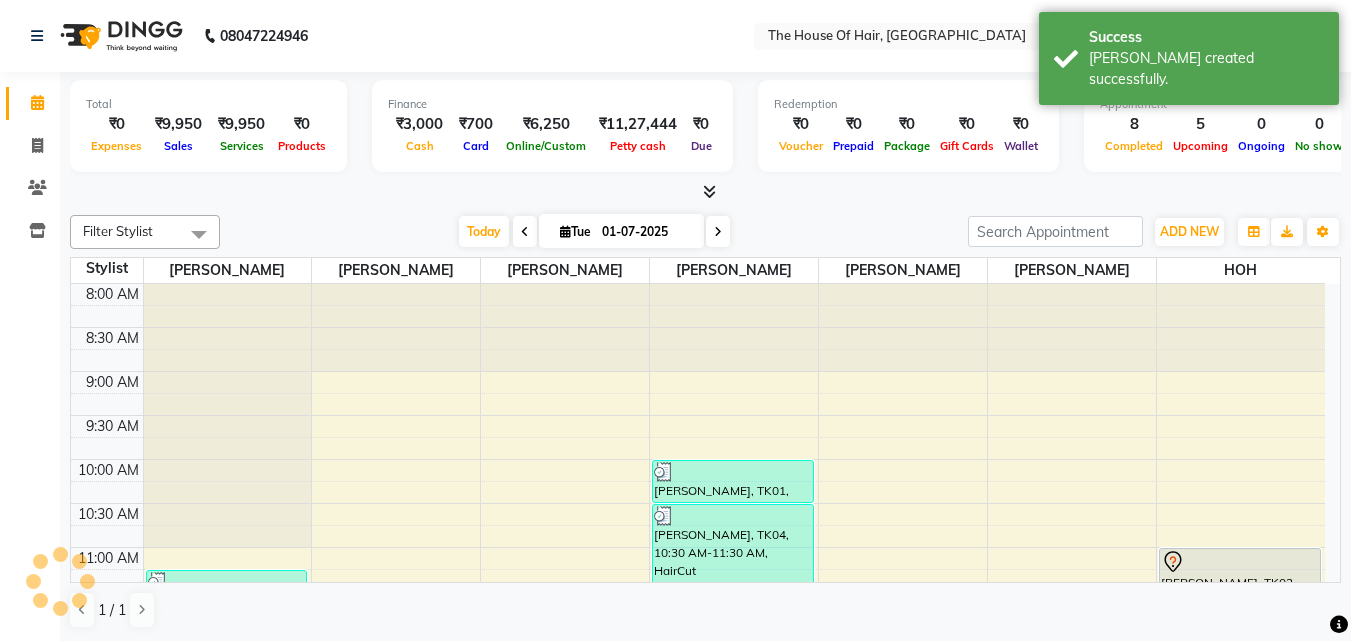 scroll, scrollTop: 0, scrollLeft: 0, axis: both 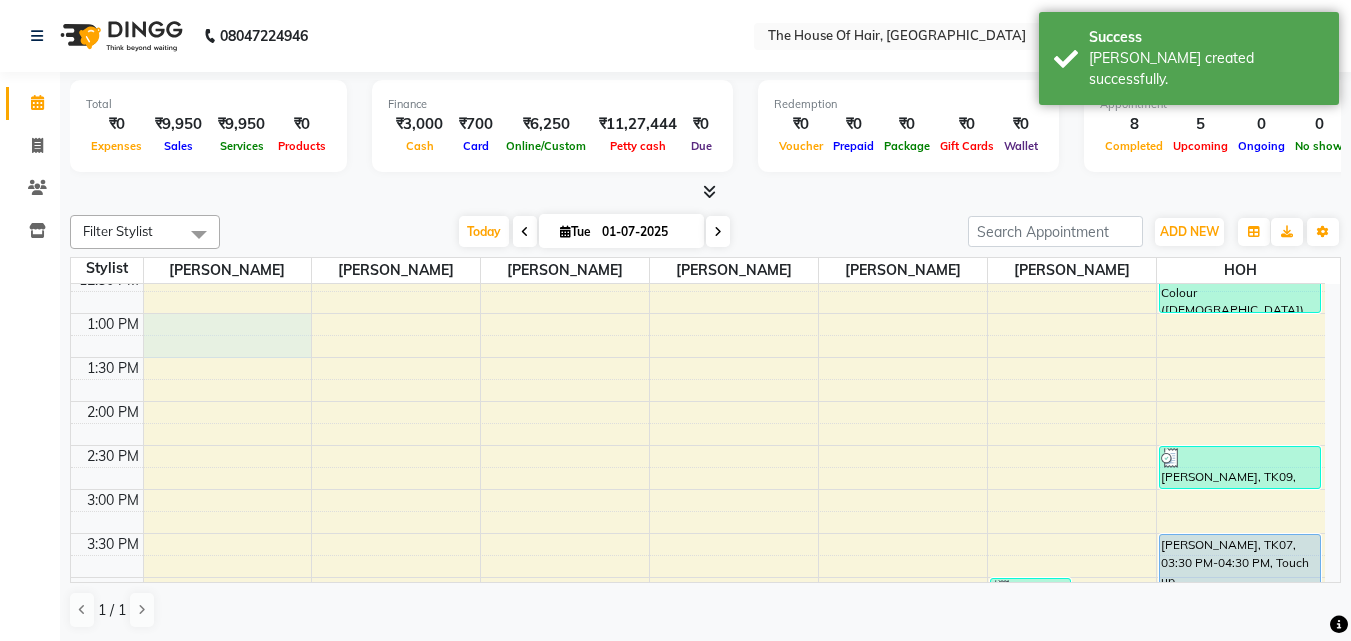 click on "8:00 AM 8:30 AM 9:00 AM 9:30 AM 10:00 AM 10:30 AM 11:00 AM 11:30 AM 12:00 PM 12:30 PM 1:00 PM 1:30 PM 2:00 PM 2:30 PM 3:00 PM 3:30 PM 4:00 PM 4:30 PM 5:00 PM 5:30 PM 6:00 PM 6:30 PM 7:00 PM 7:30 PM 8:00 PM 8:30 PM 9:00 PM 9:30 PM     PRANIT SHILIMKAR, TK03, 11:15 AM-12:15 PM, HairCut  [Male],Beard Triming Crafting(Male)     Koustubh, TK08, 05:00 PM-05:30 PM, Beard Triming Crafting(Male)    Rohan, TK11, 05:30 PM-06:30 PM, Global Colour (Male)             shlok ,, TK10, 07:00 PM-07:30 PM, HairCut  [Male]     Amit Bhide, TK01, 10:00 AM-10:30 AM, HairCut  [Male]     nitant, TK04, 10:30 AM-11:30 AM, HairCut  [Male],Beard Triming Crafting(Male)     Nakul., TK13, 05:15 PM-05:45 PM, HairCut  [Male]     Chandraashekhar Paranjpe, TK06, 04:00 PM-05:30 PM, PEDICURE  REGULAR,Deep Cleansing Clean Up     Chandraashekhar Paranjpe, TK06, 05:00 PM-06:00 PM, Jansen facial             PRANIT SHILIMKAR, TK02, 11:00 AM-11:30 AM, Beard Triming Crafting(Male)     Utakrsha Joshi, TK05, 12:00 PM-01:00 PM, Global Colour (female)" at bounding box center [698, 489] 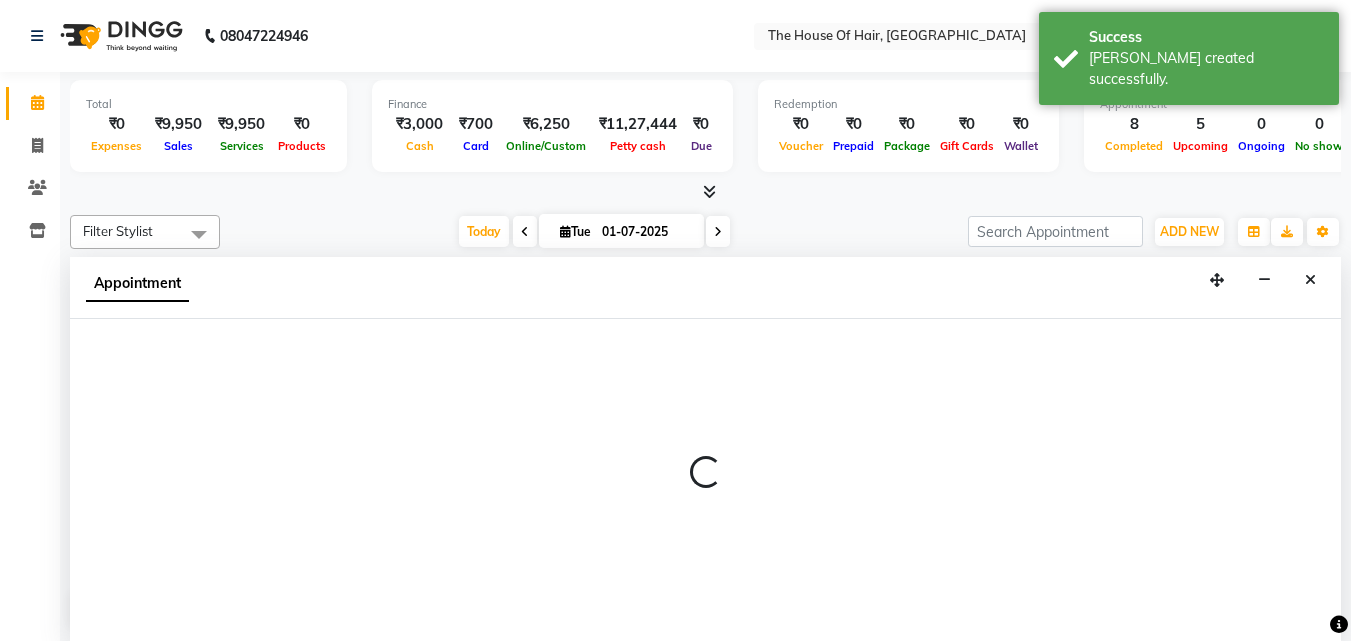 scroll, scrollTop: 1, scrollLeft: 0, axis: vertical 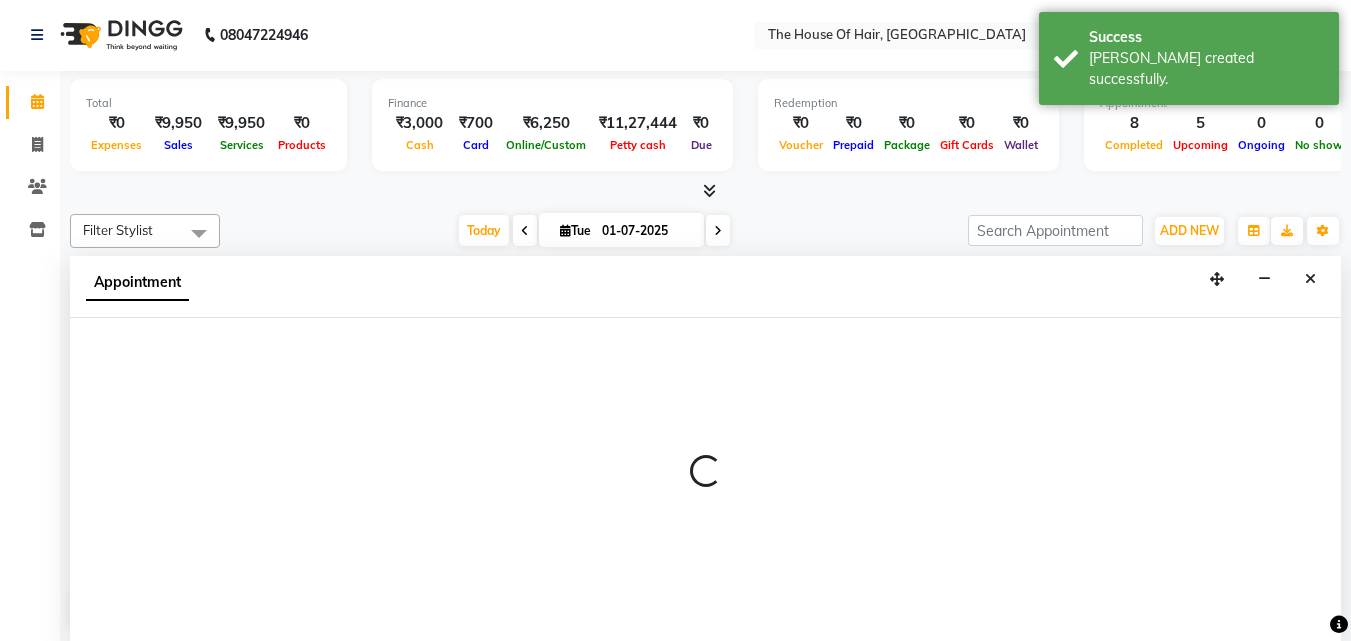 select on "42812" 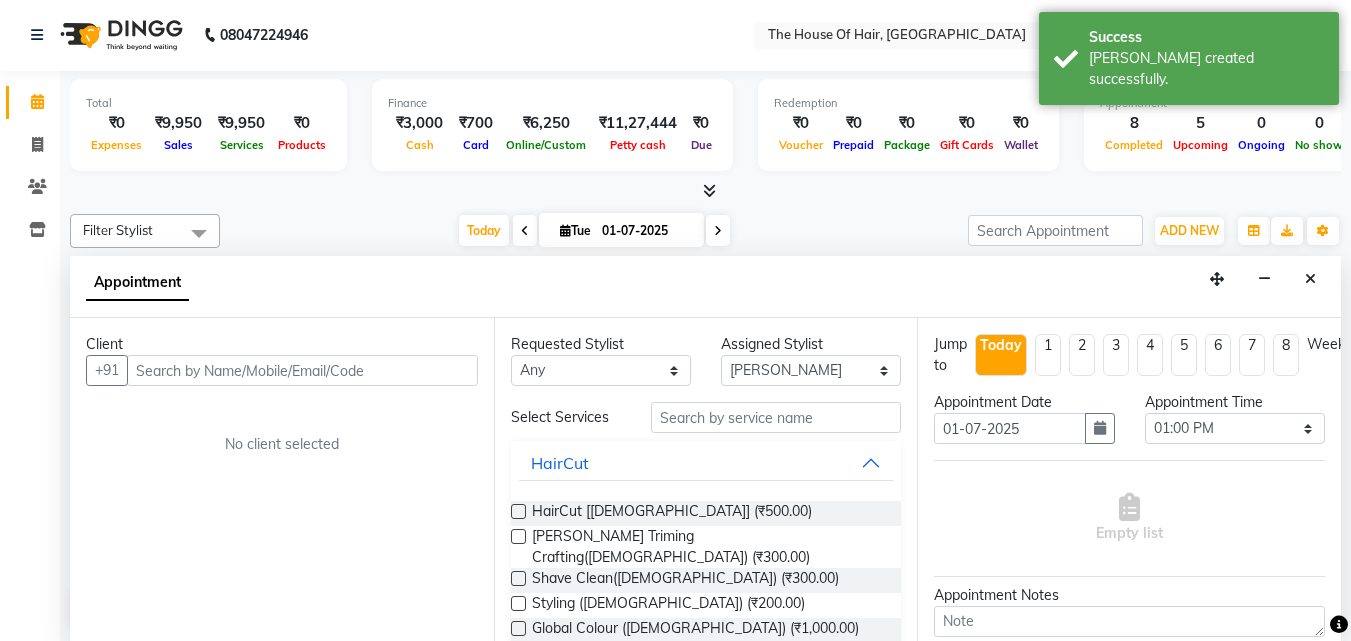 scroll, scrollTop: 0, scrollLeft: 0, axis: both 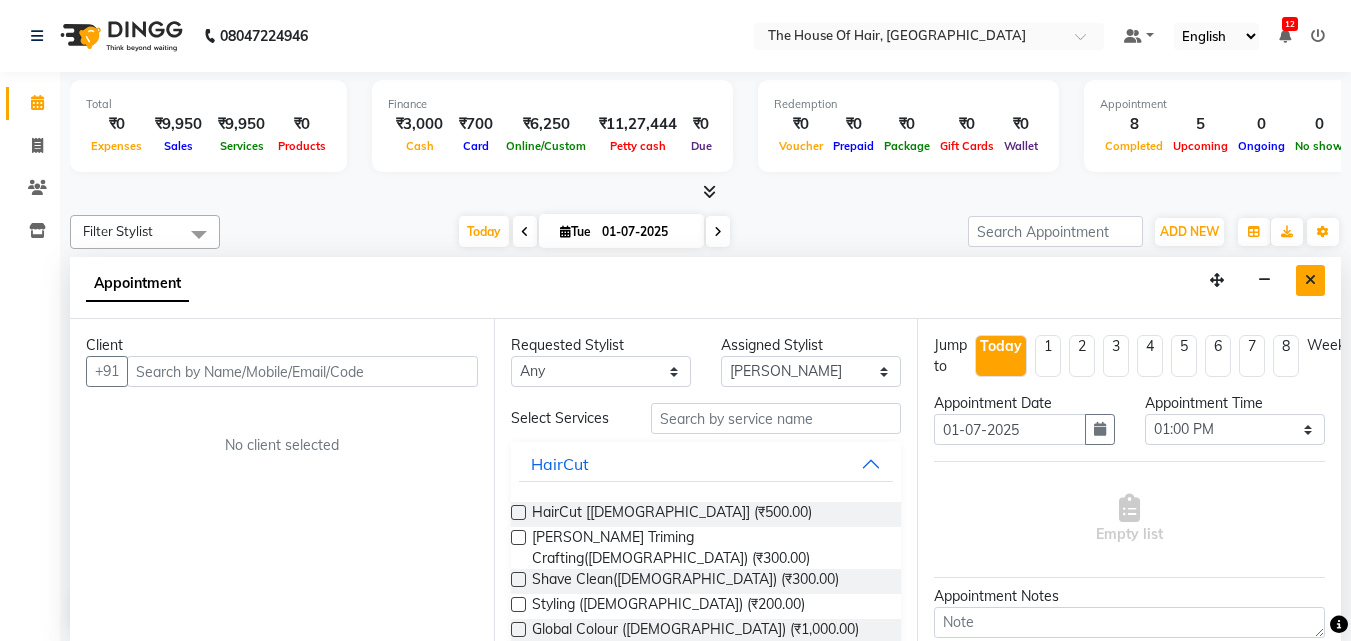 click at bounding box center [1310, 280] 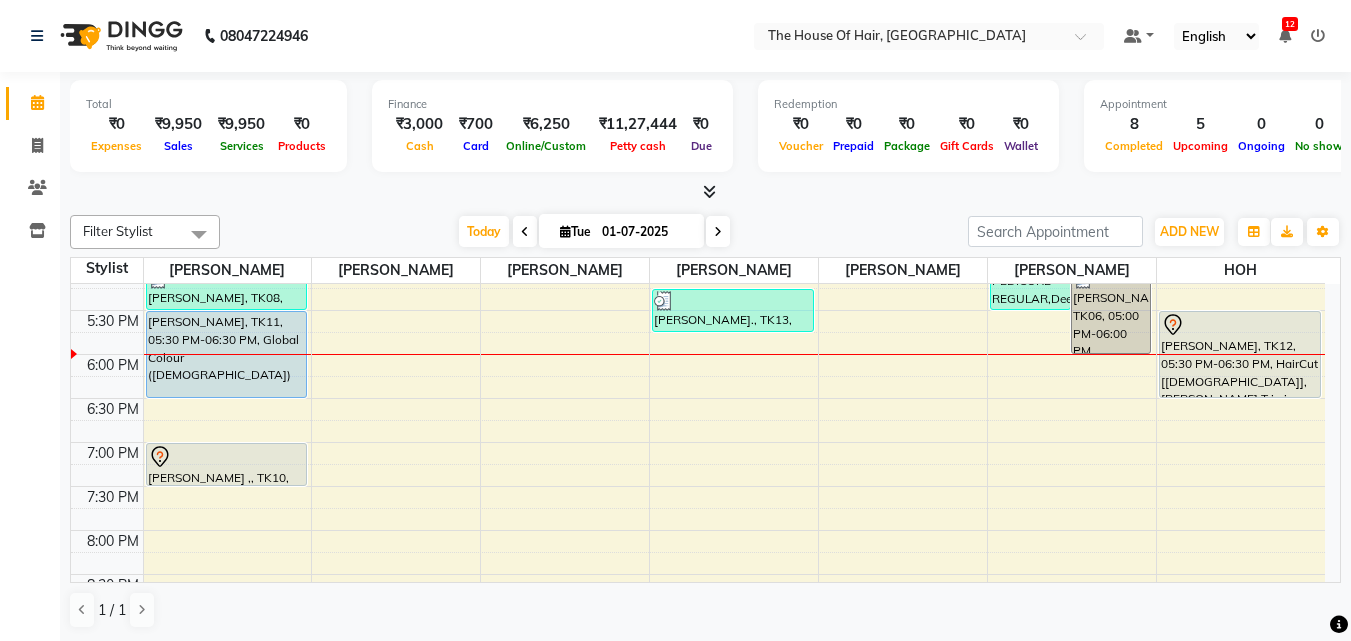 scroll, scrollTop: 810, scrollLeft: 0, axis: vertical 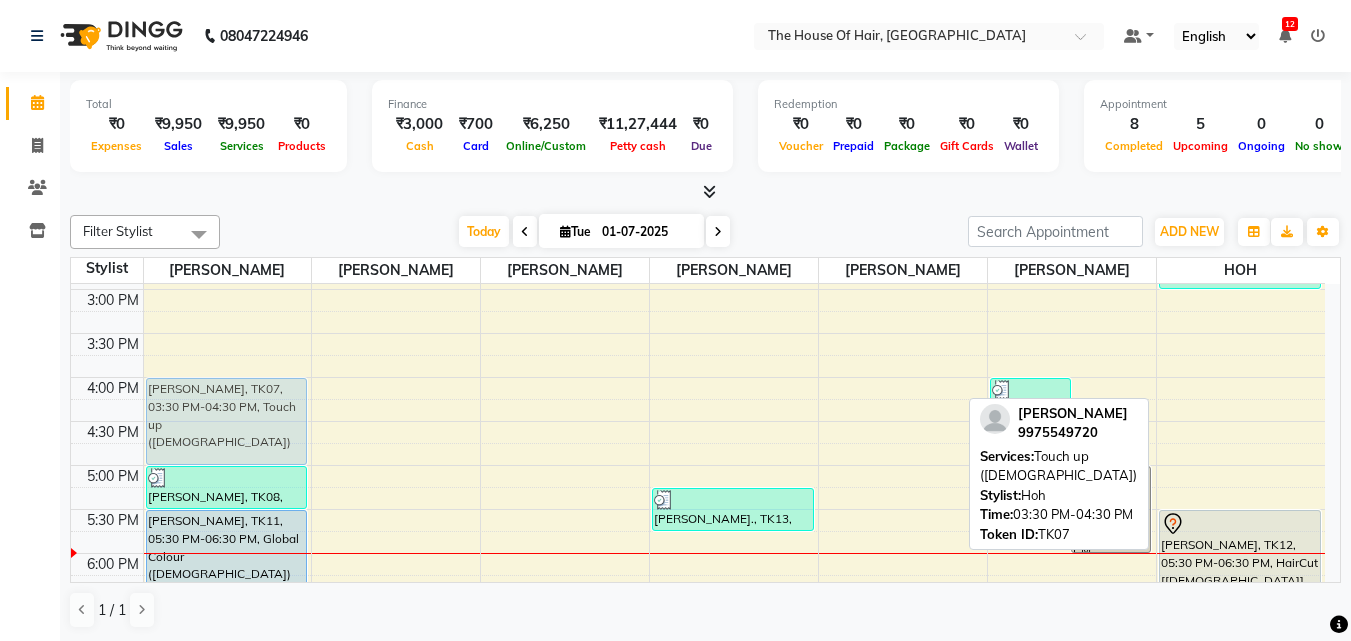 drag, startPoint x: 1208, startPoint y: 372, endPoint x: 129, endPoint y: 414, distance: 1079.8171 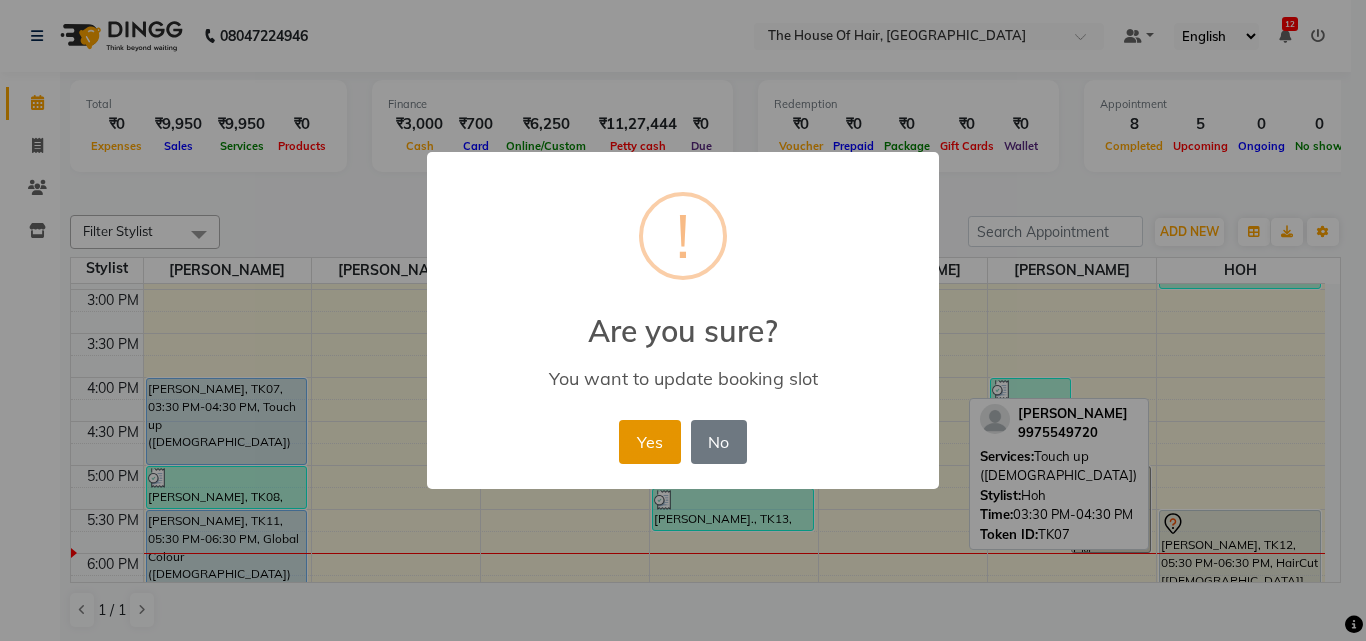click on "Yes" at bounding box center (649, 442) 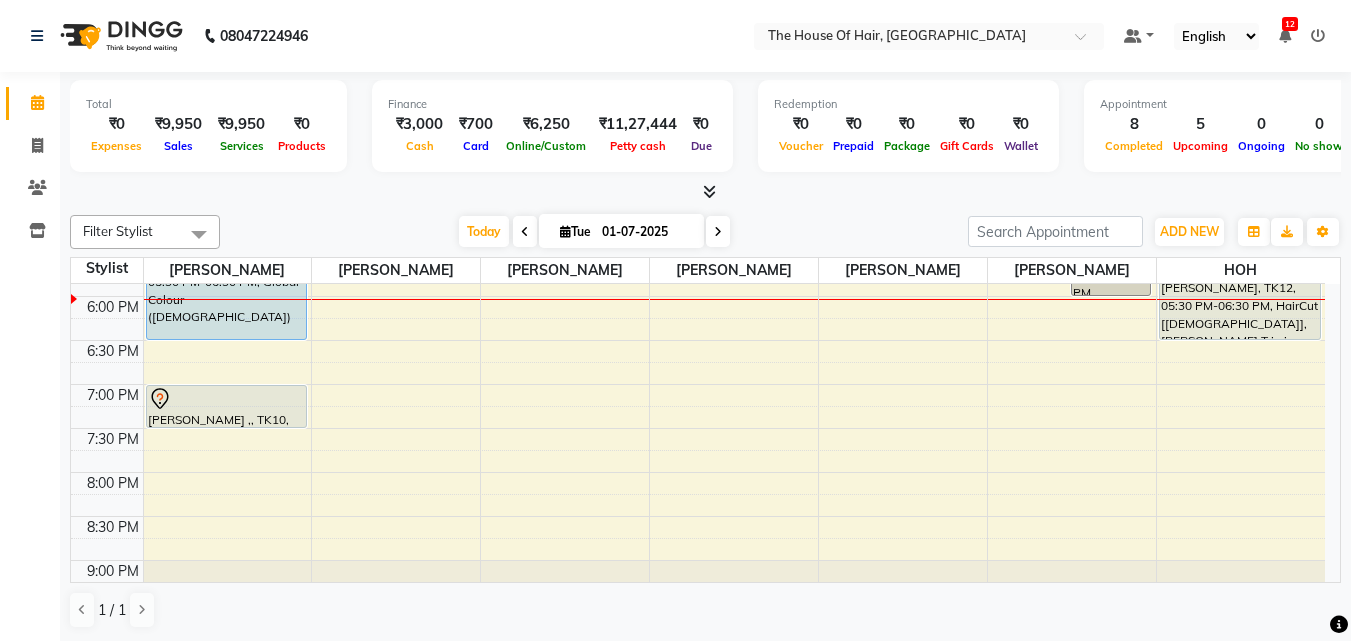 scroll, scrollTop: 897, scrollLeft: 0, axis: vertical 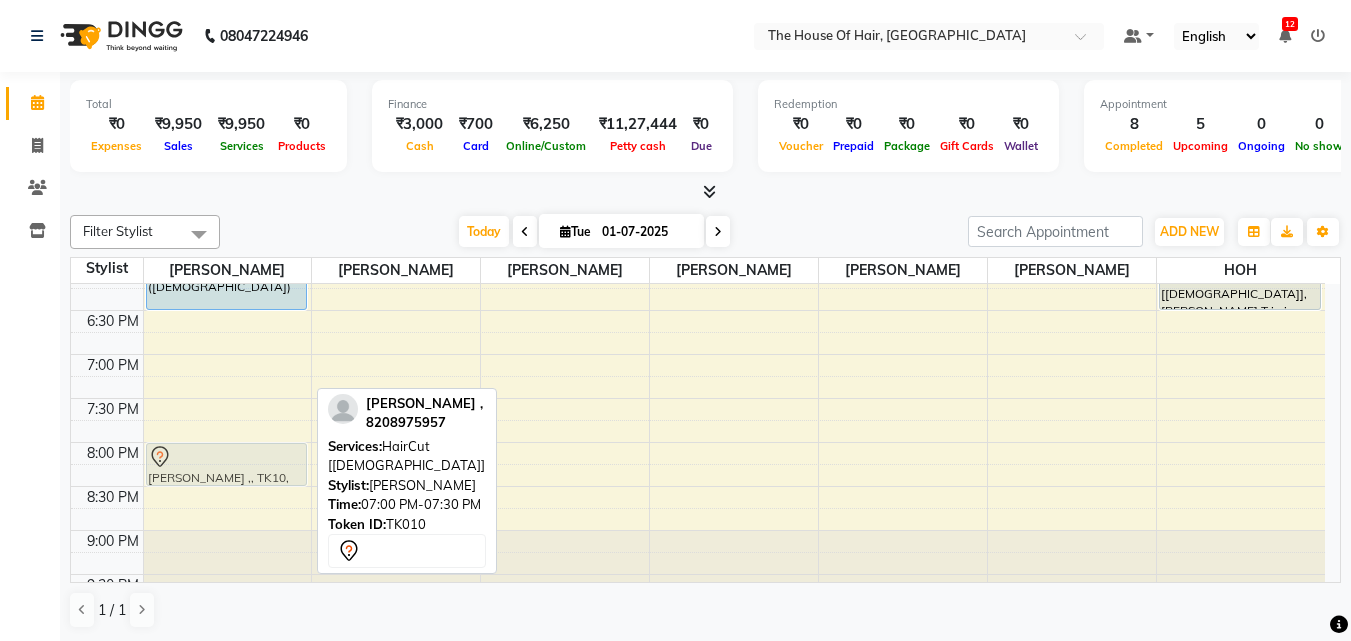 drag, startPoint x: 195, startPoint y: 377, endPoint x: 195, endPoint y: 465, distance: 88 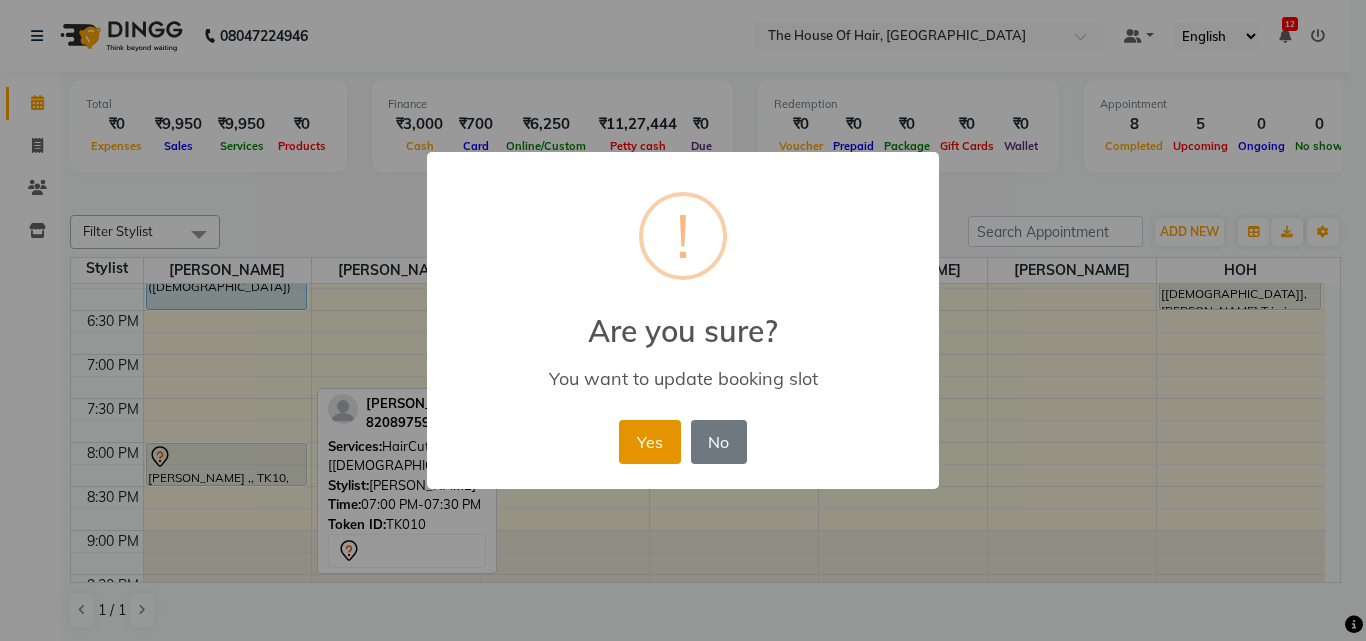 click on "Yes" at bounding box center (649, 442) 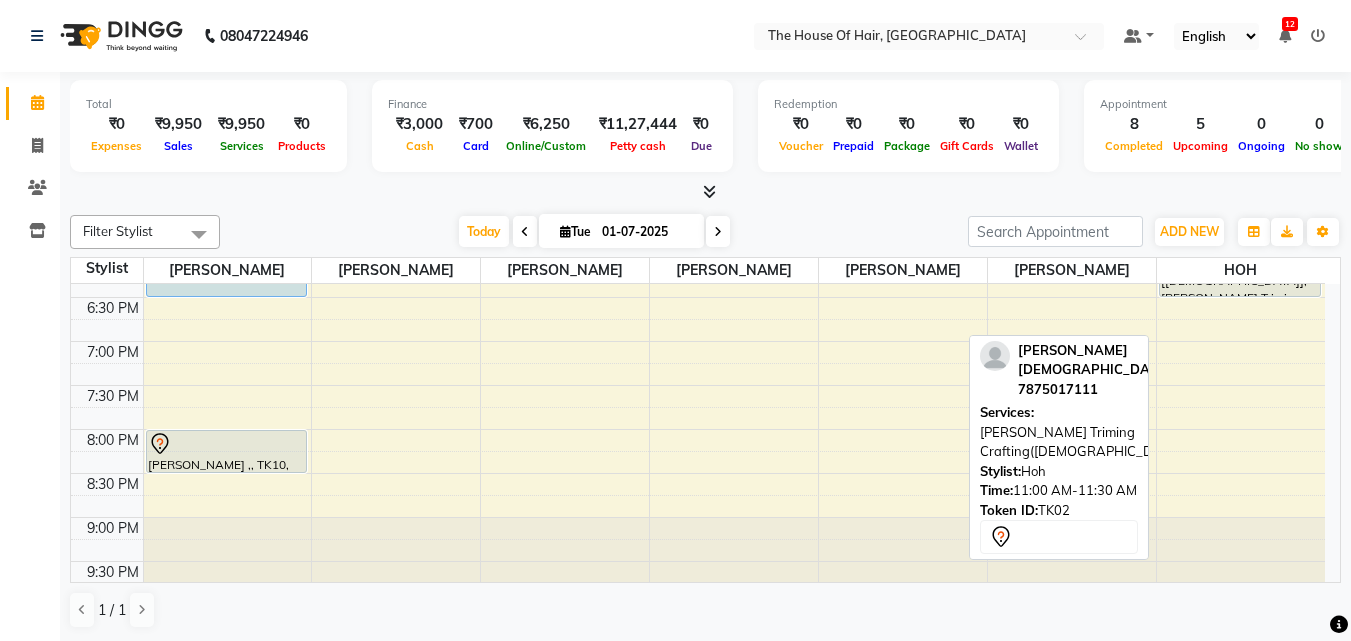 scroll, scrollTop: 933, scrollLeft: 0, axis: vertical 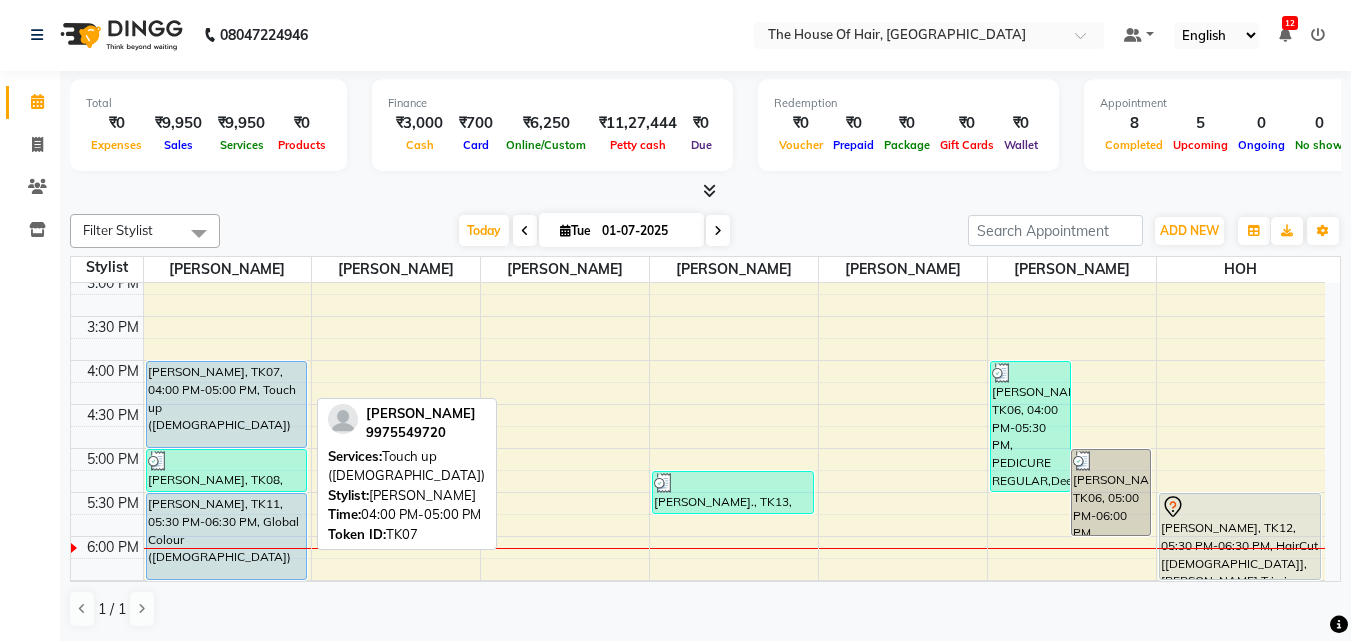 click on "Sunita Bhalwankar, TK07, 04:00 PM-05:00 PM, Touch up (Female)" at bounding box center (227, 404) 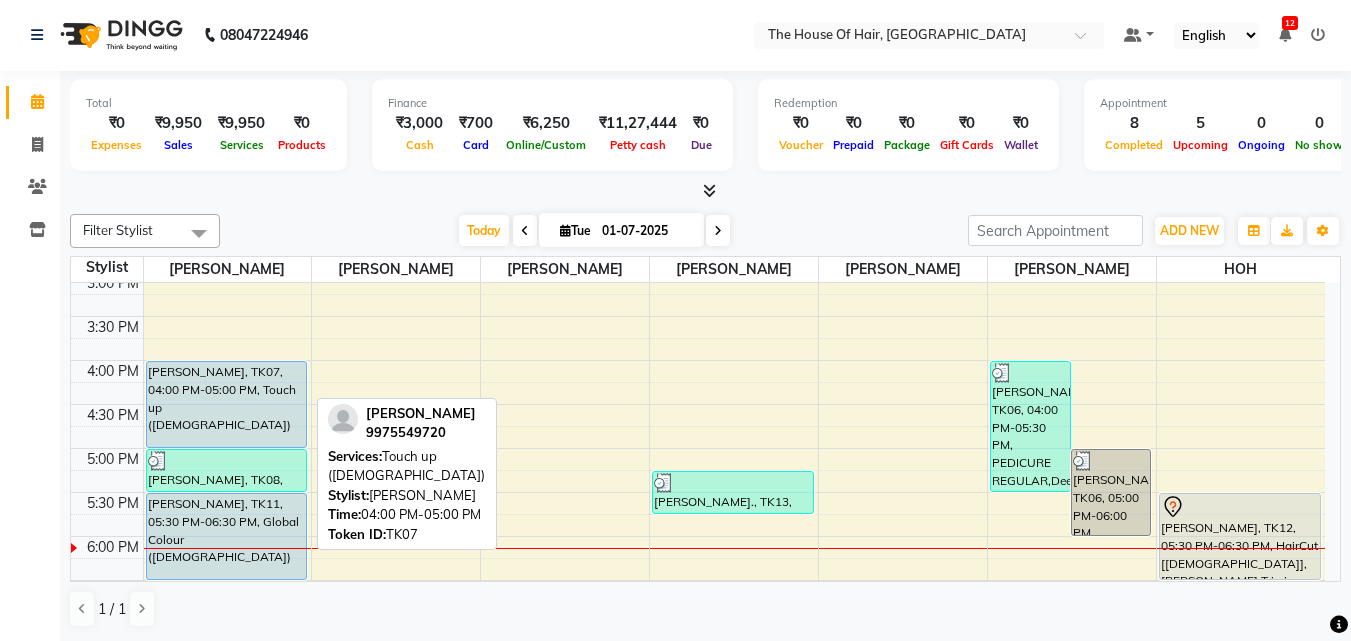 click on "Sunita Bhalwankar, TK07, 04:00 PM-05:00 PM, Touch up (Female)" at bounding box center [227, 404] 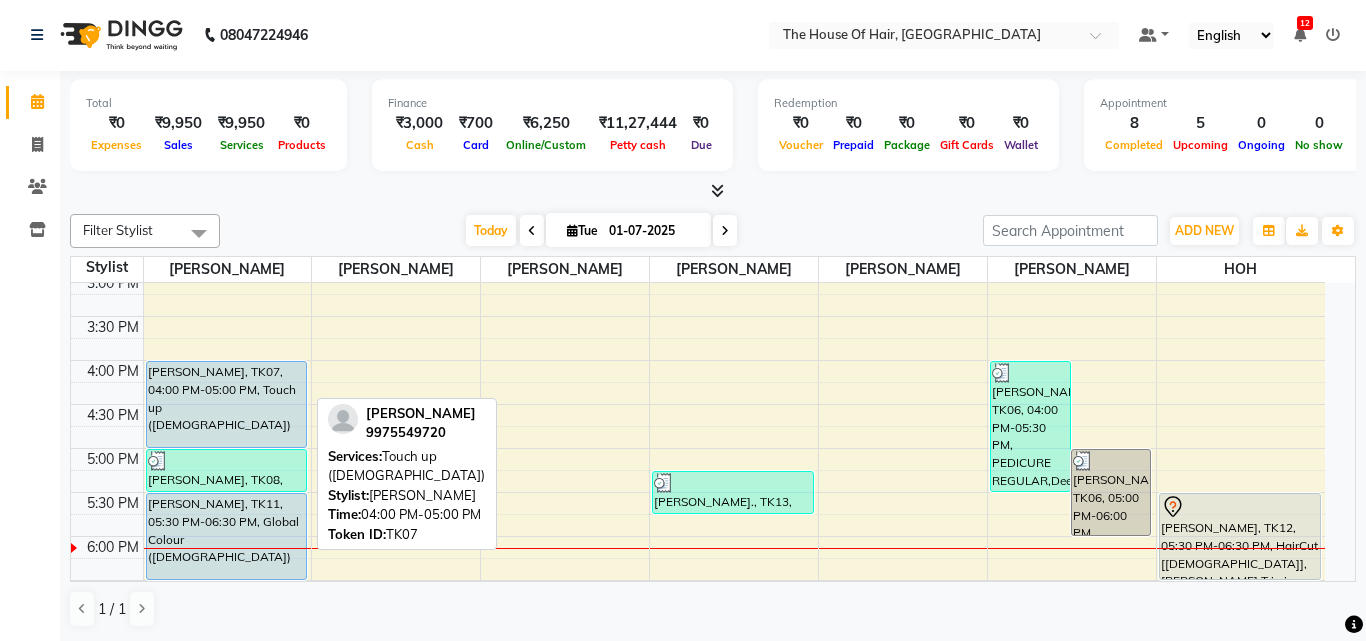 select on "5" 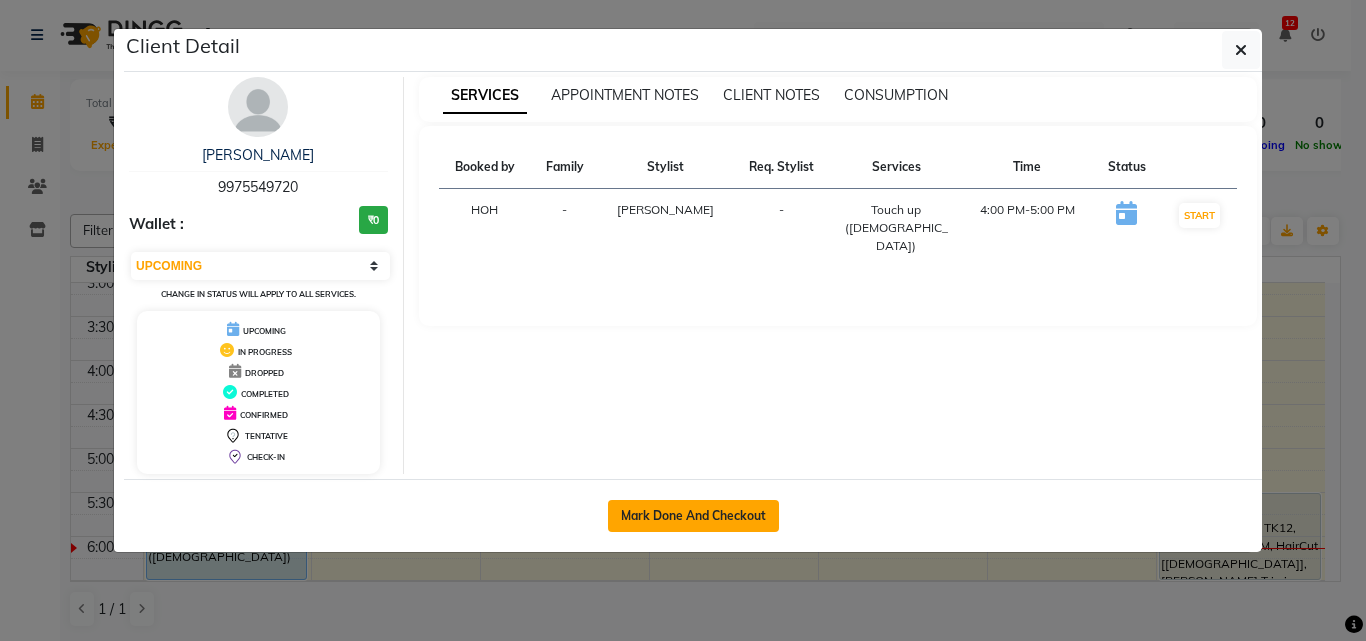 click on "Mark Done And Checkout" 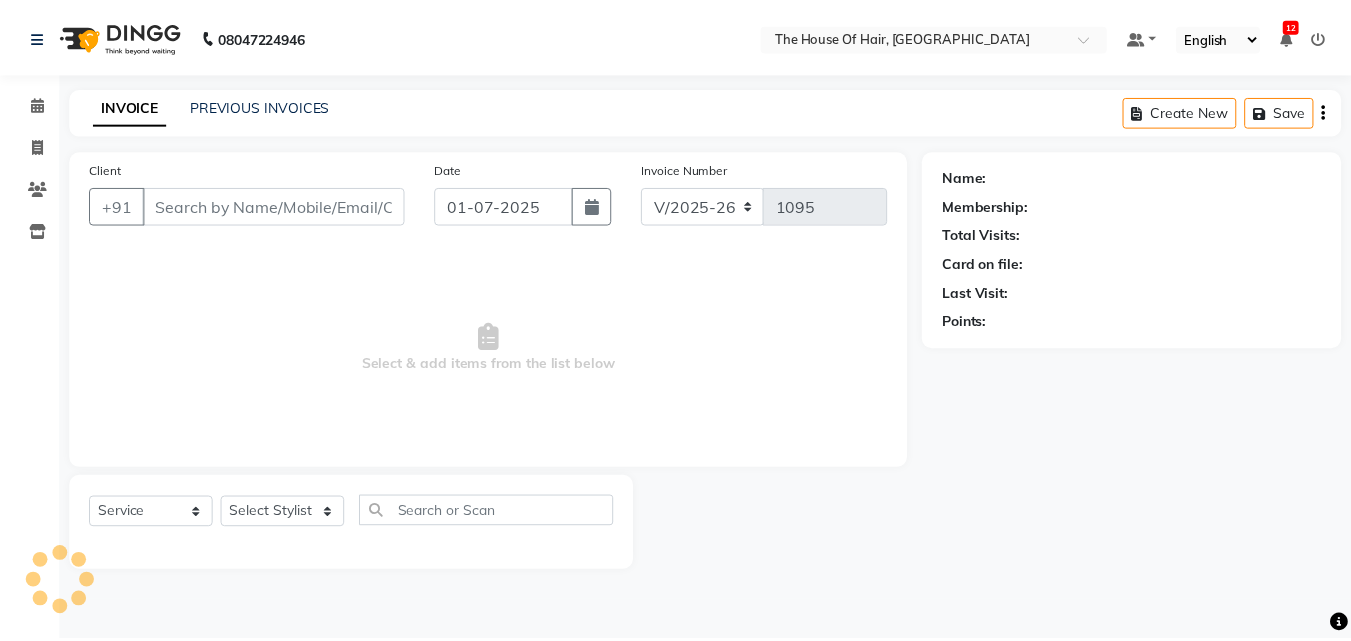 scroll, scrollTop: 0, scrollLeft: 0, axis: both 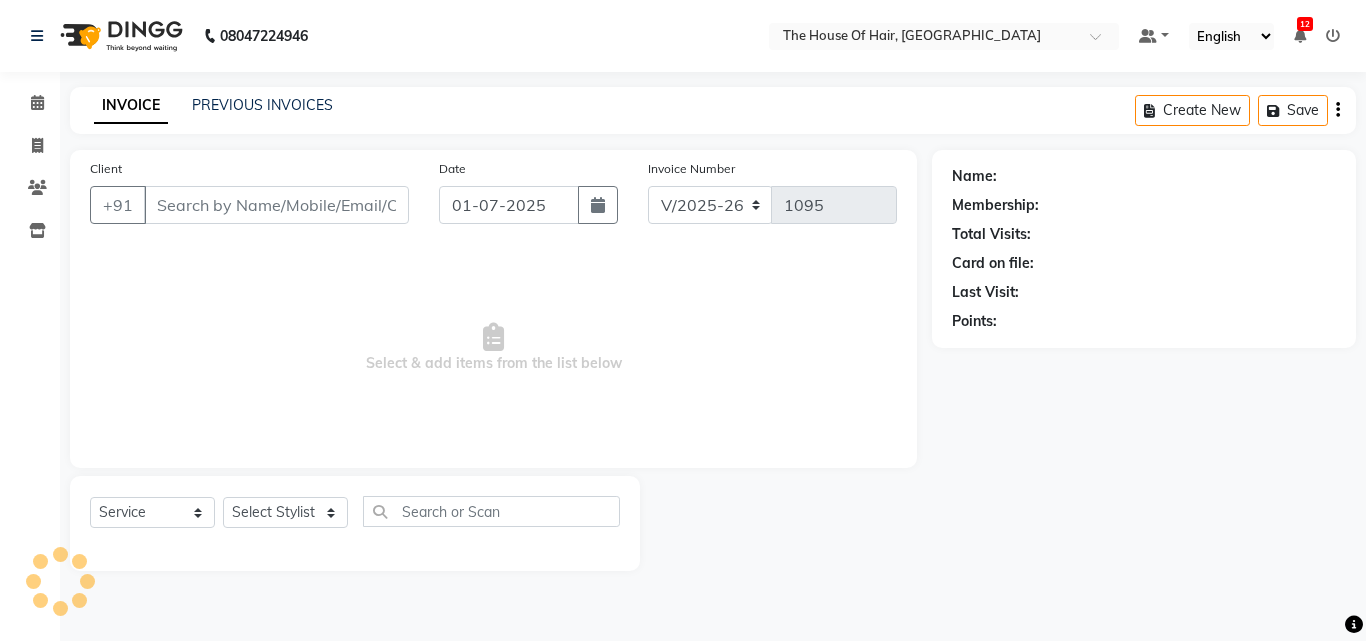 click 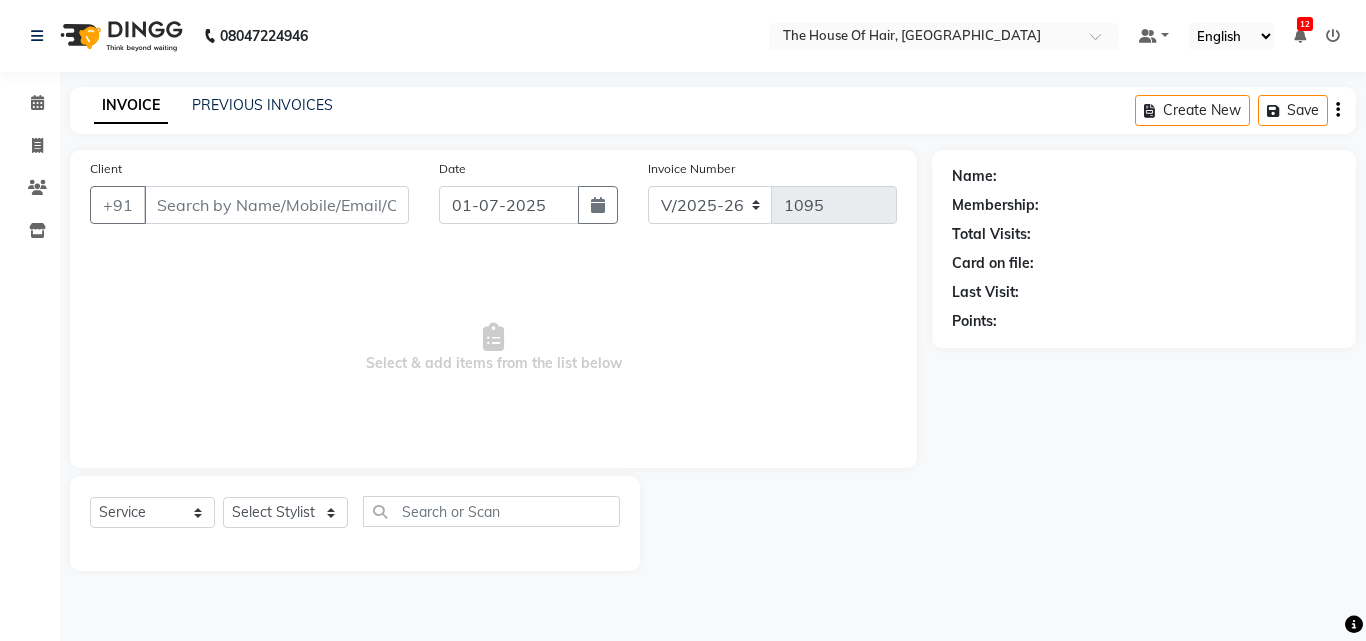 type on "9975549720" 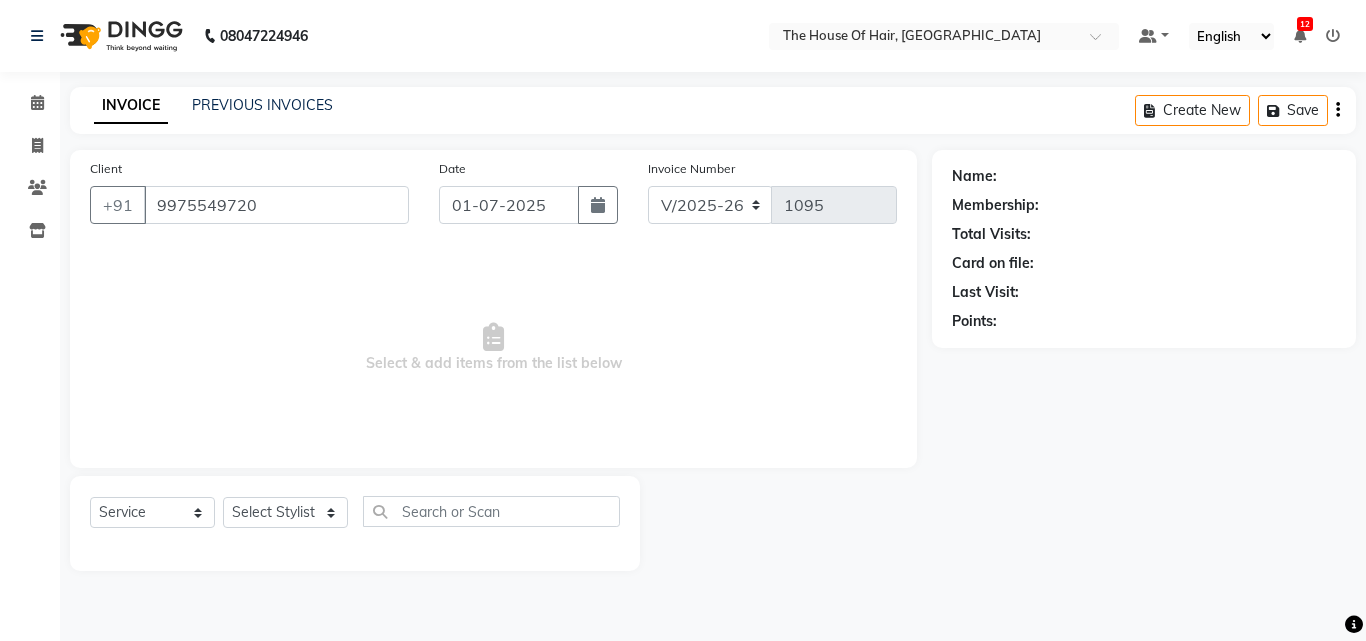 select on "42812" 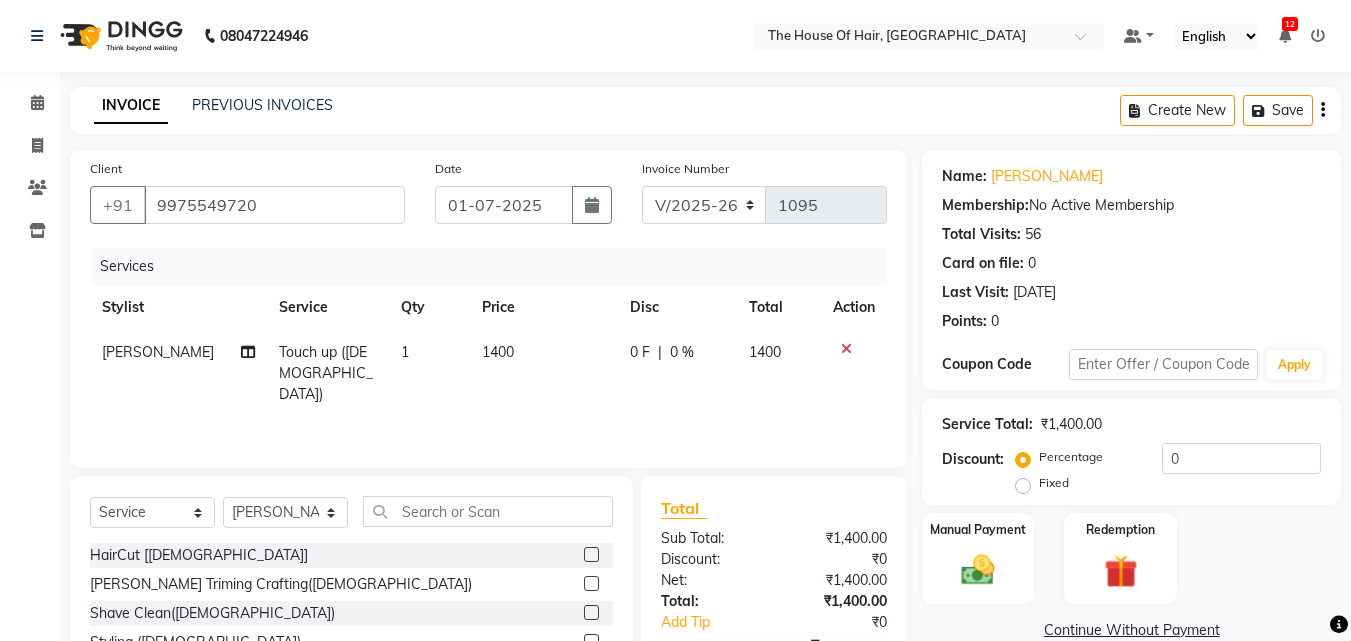 click on "1400" 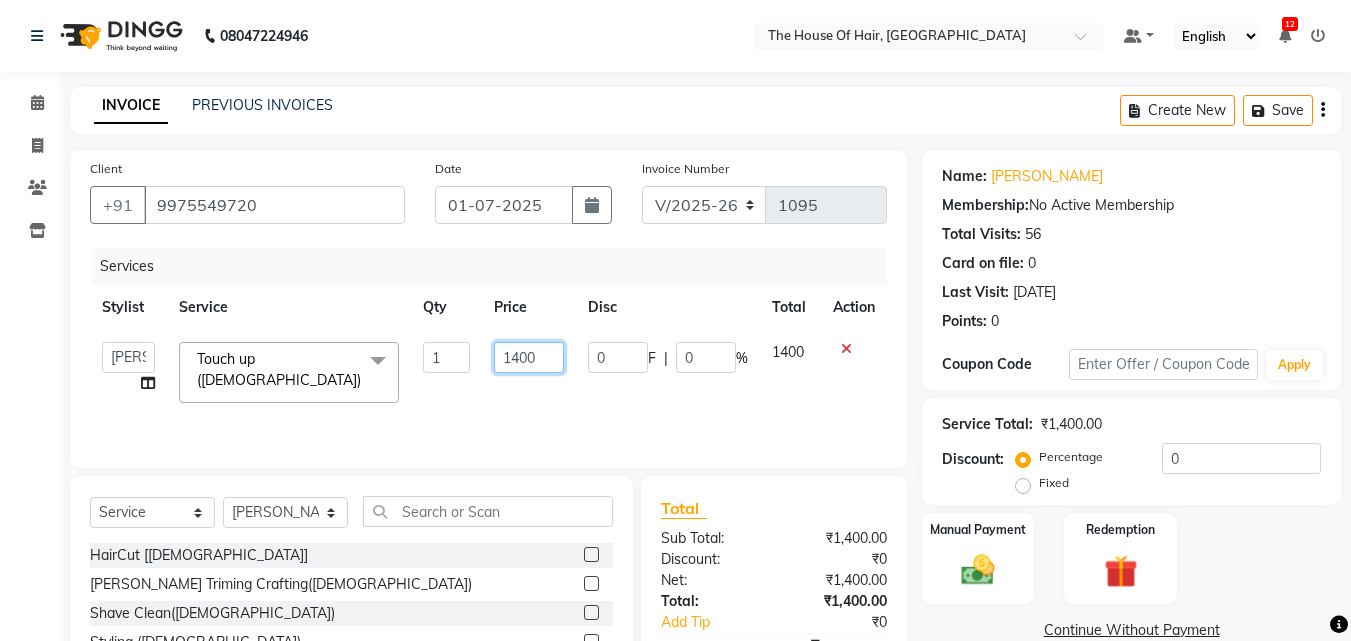 click on "1400" 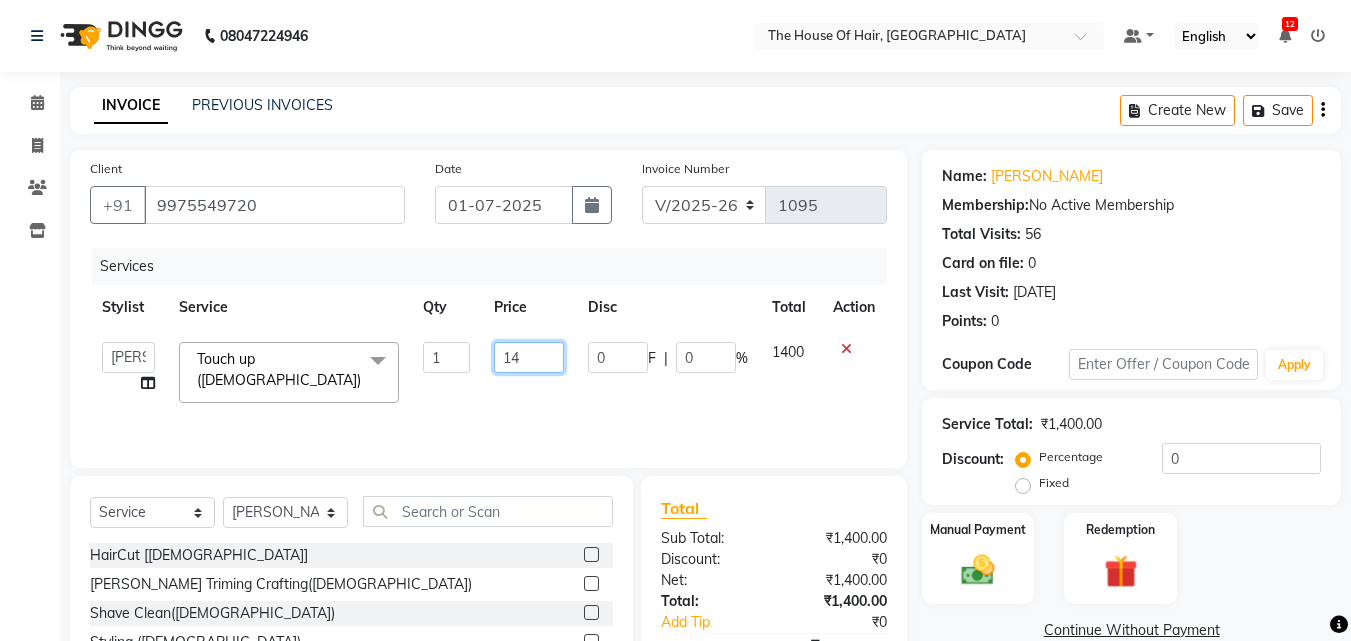 type on "1" 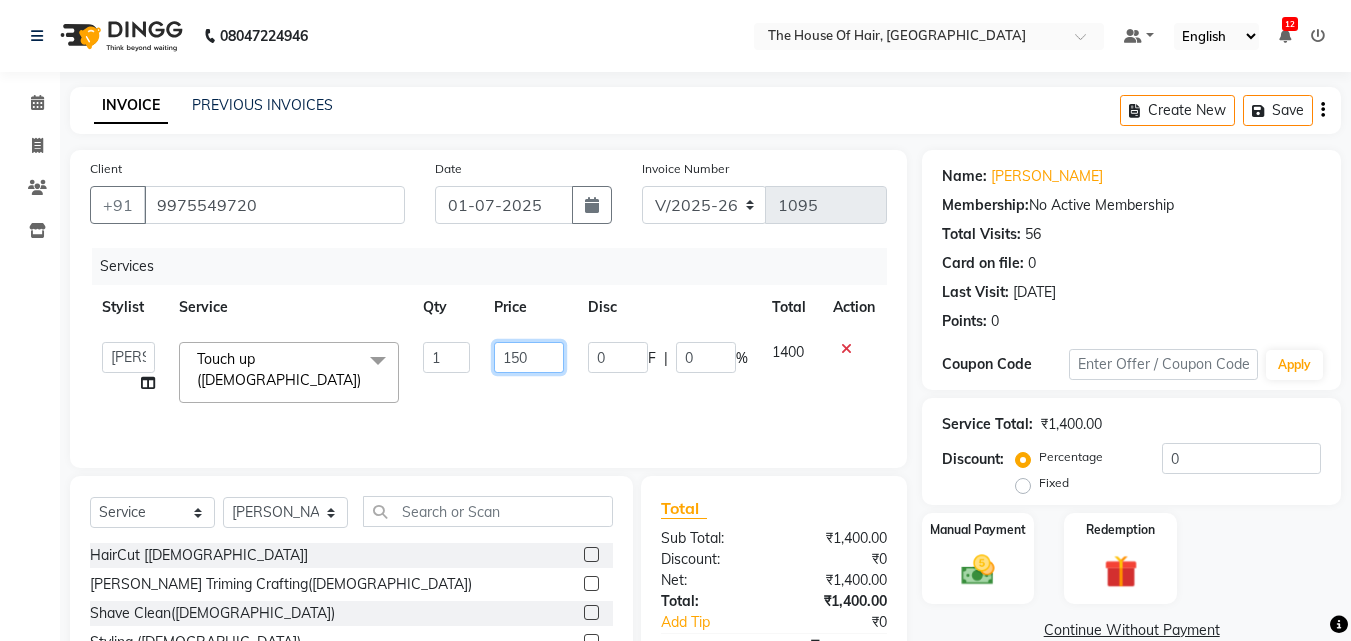 type on "1500" 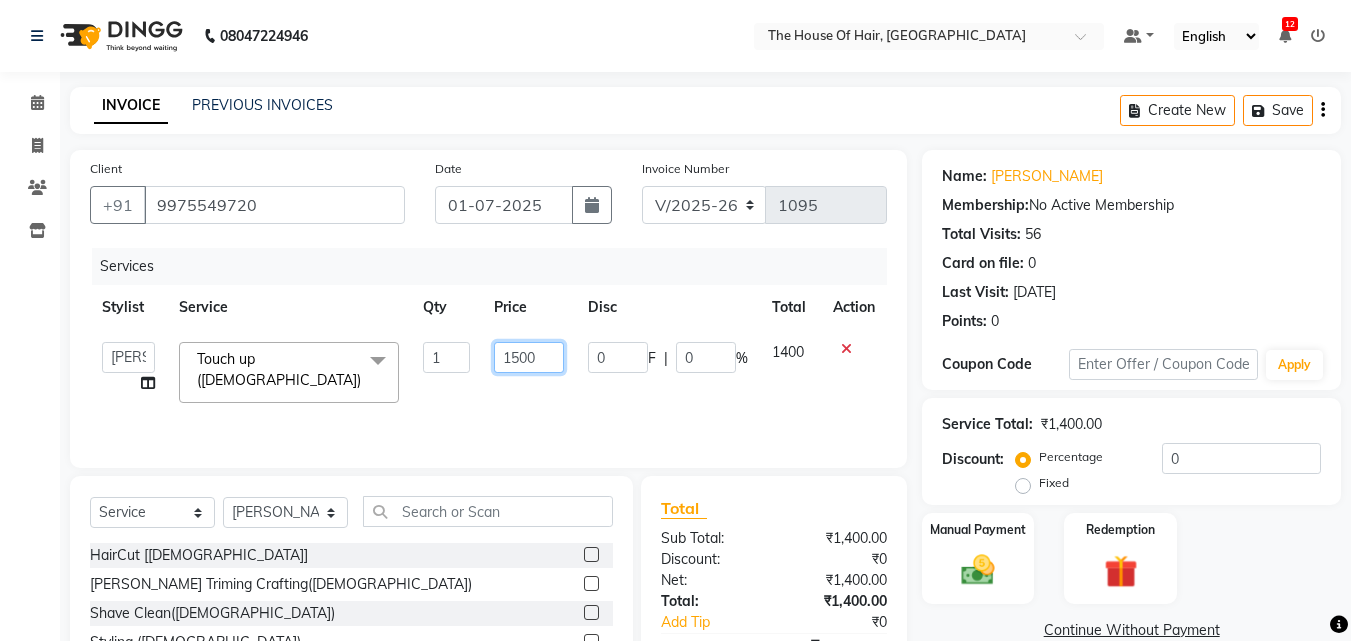 scroll, scrollTop: 104, scrollLeft: 0, axis: vertical 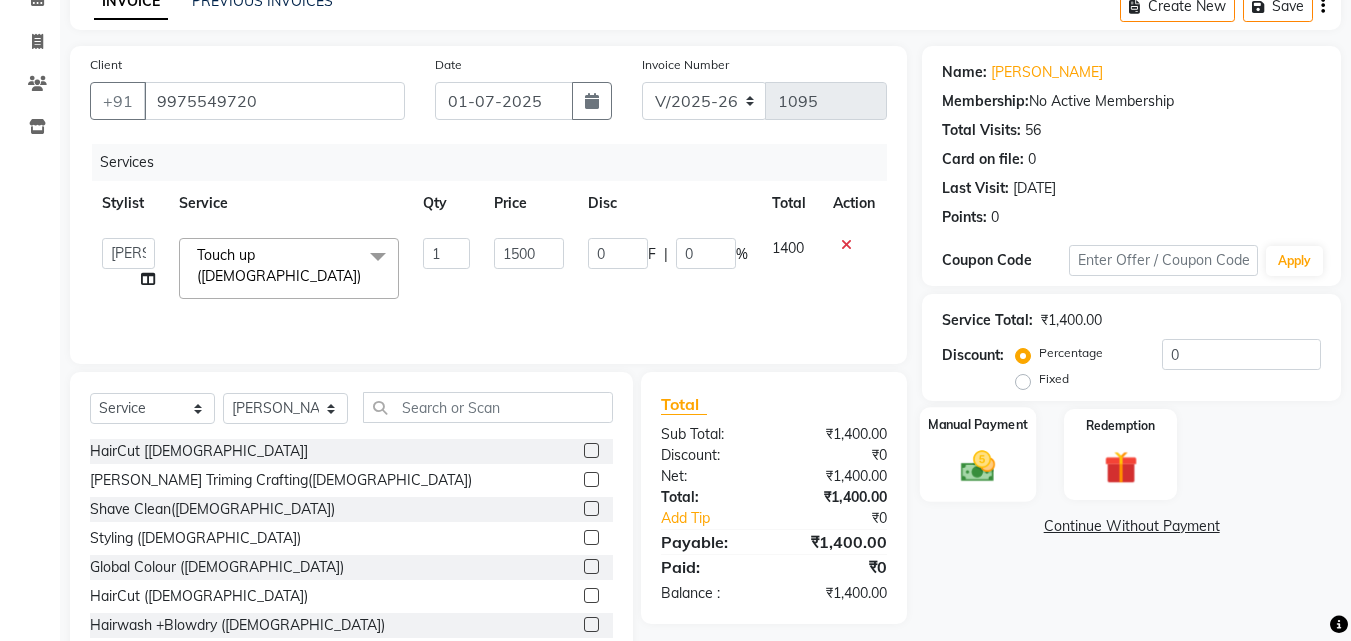 click 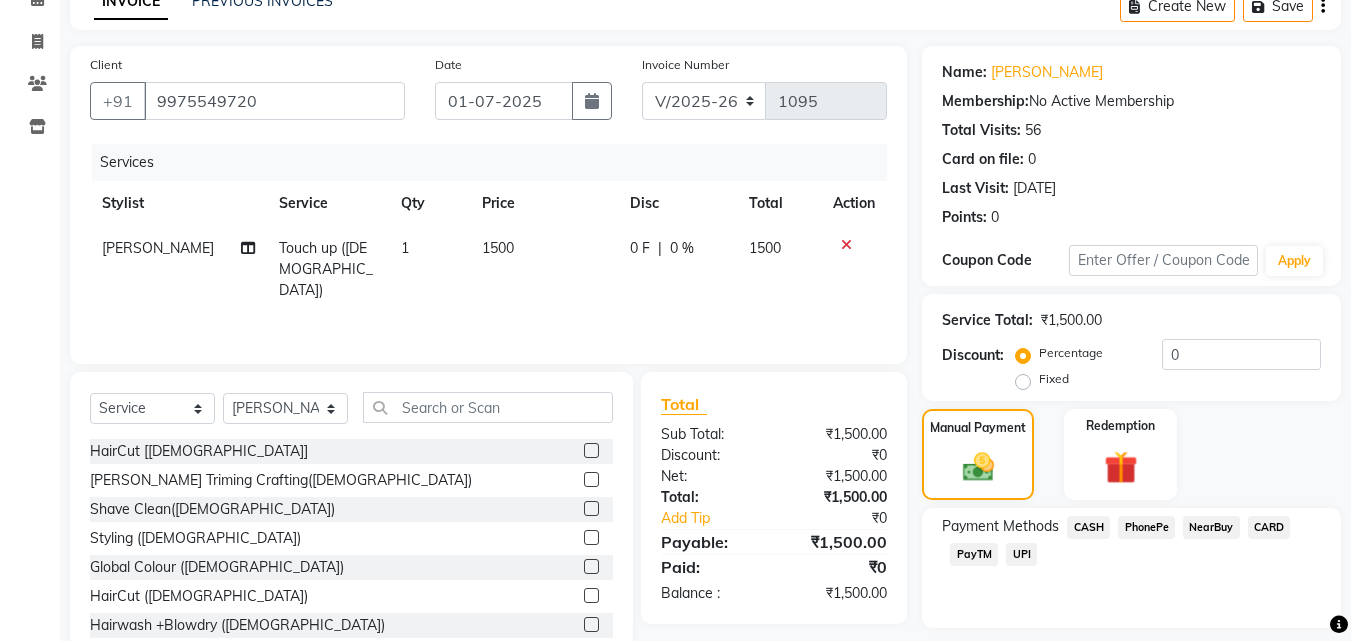 click on "UPI" 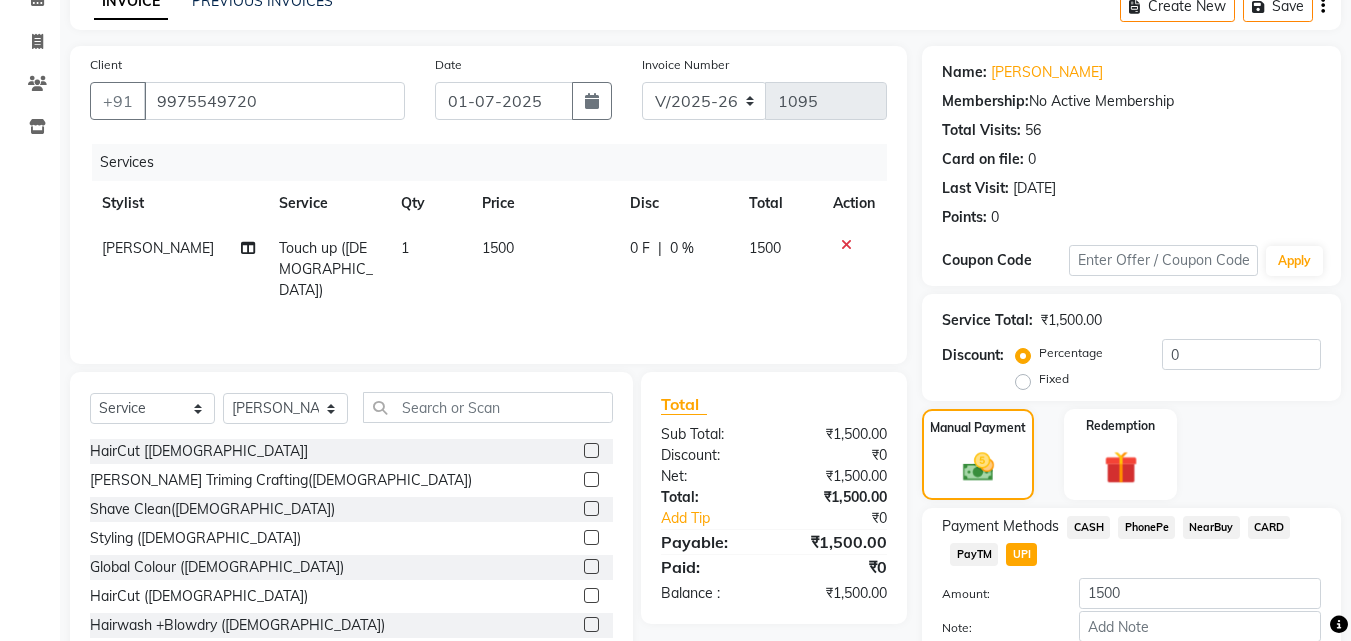 scroll, scrollTop: 218, scrollLeft: 0, axis: vertical 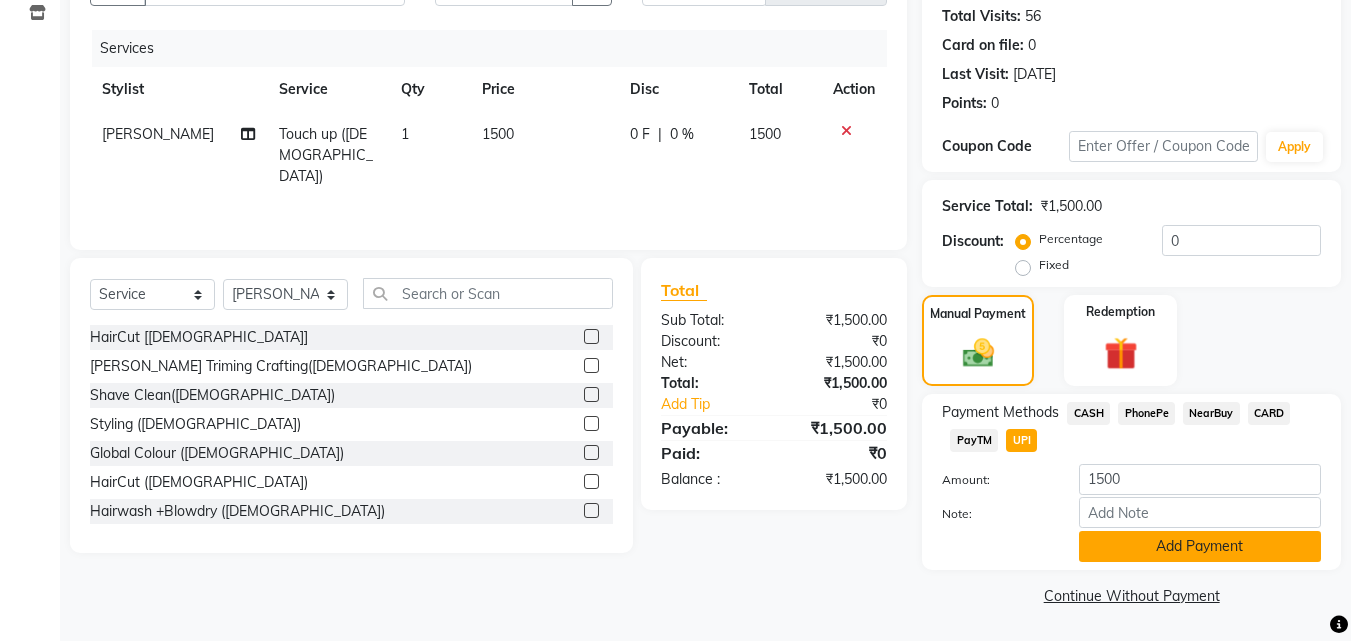 click on "Add Payment" 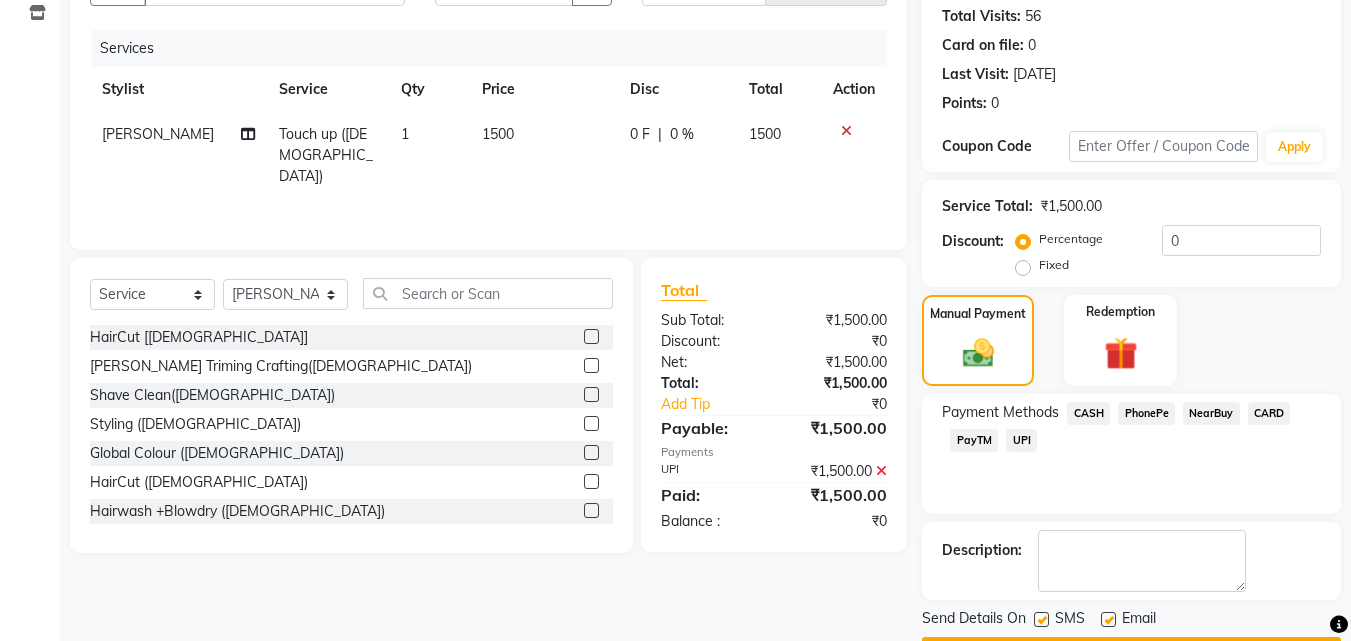 scroll, scrollTop: 275, scrollLeft: 0, axis: vertical 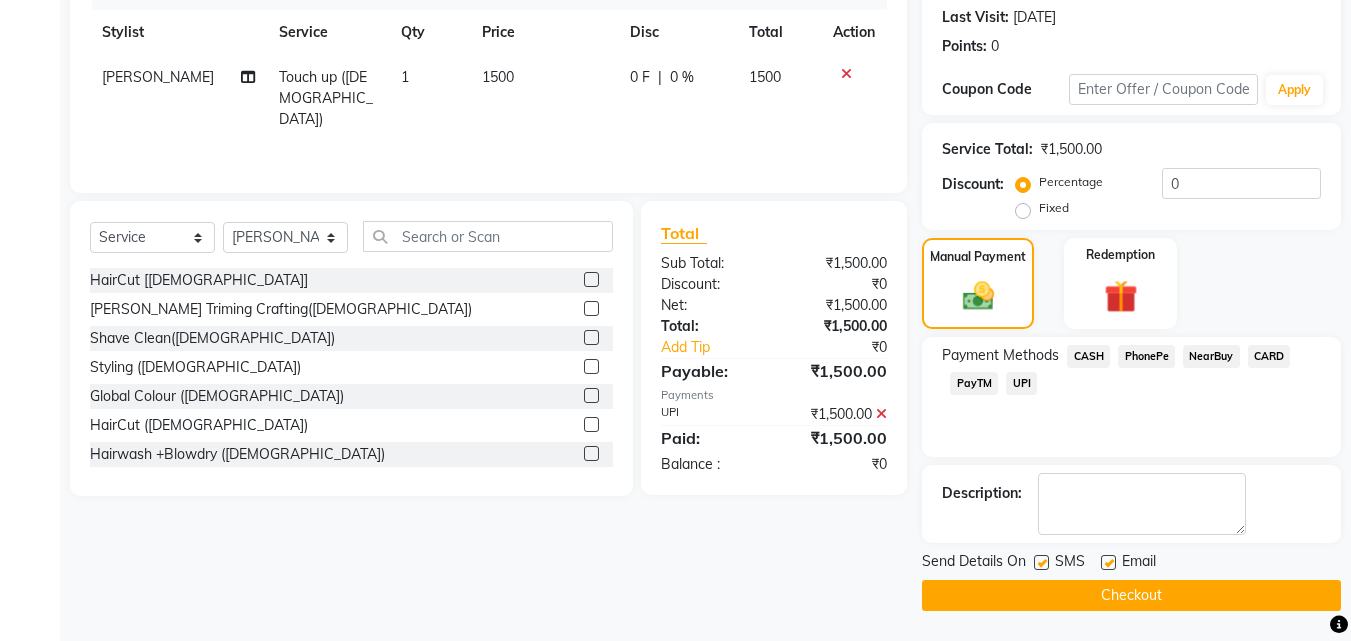 click on "Checkout" 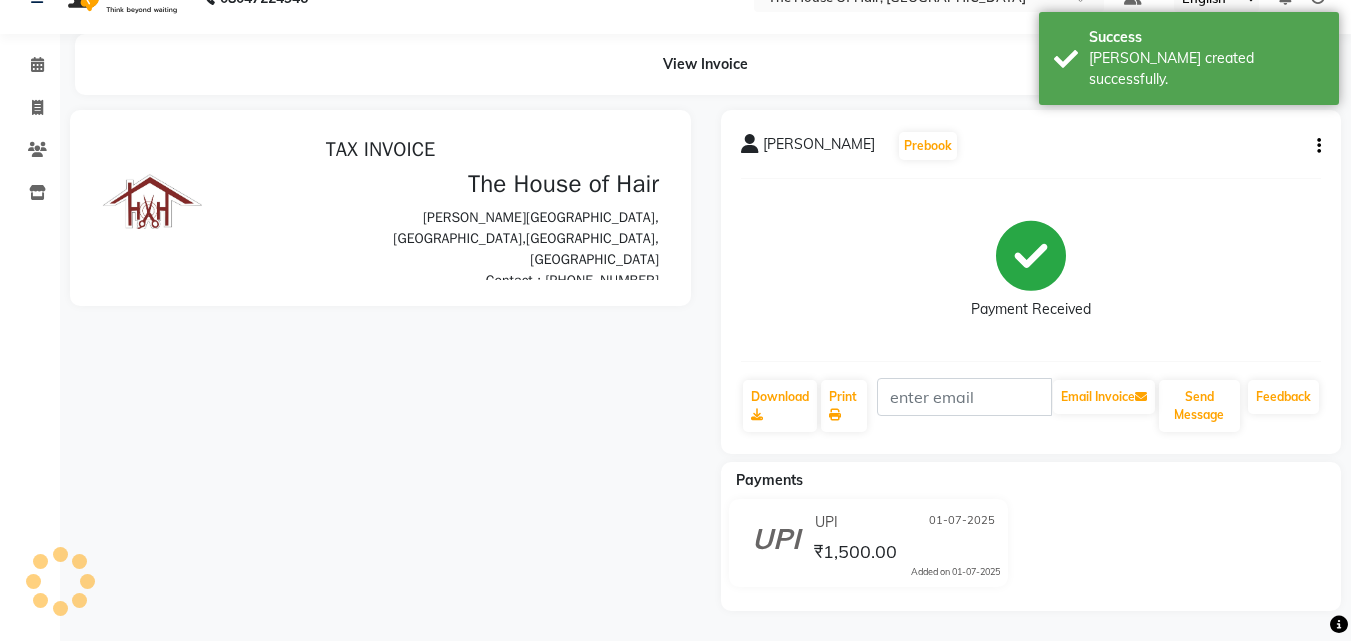scroll, scrollTop: 0, scrollLeft: 0, axis: both 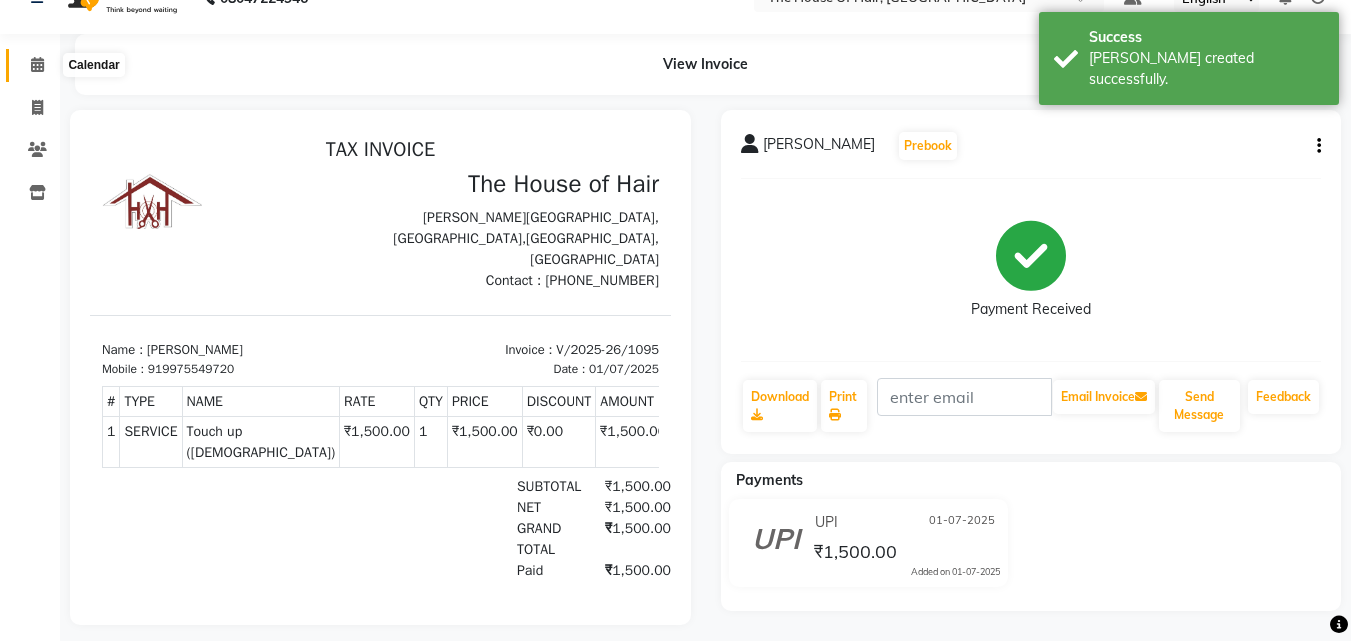 click 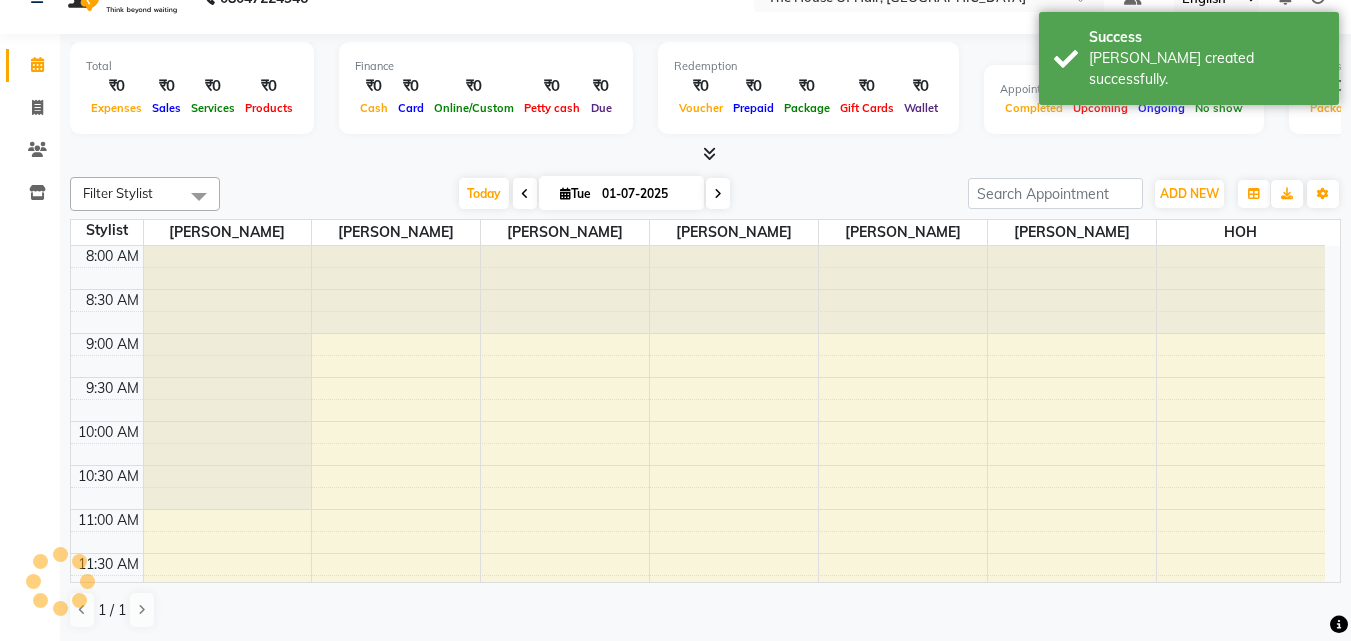 scroll, scrollTop: 0, scrollLeft: 0, axis: both 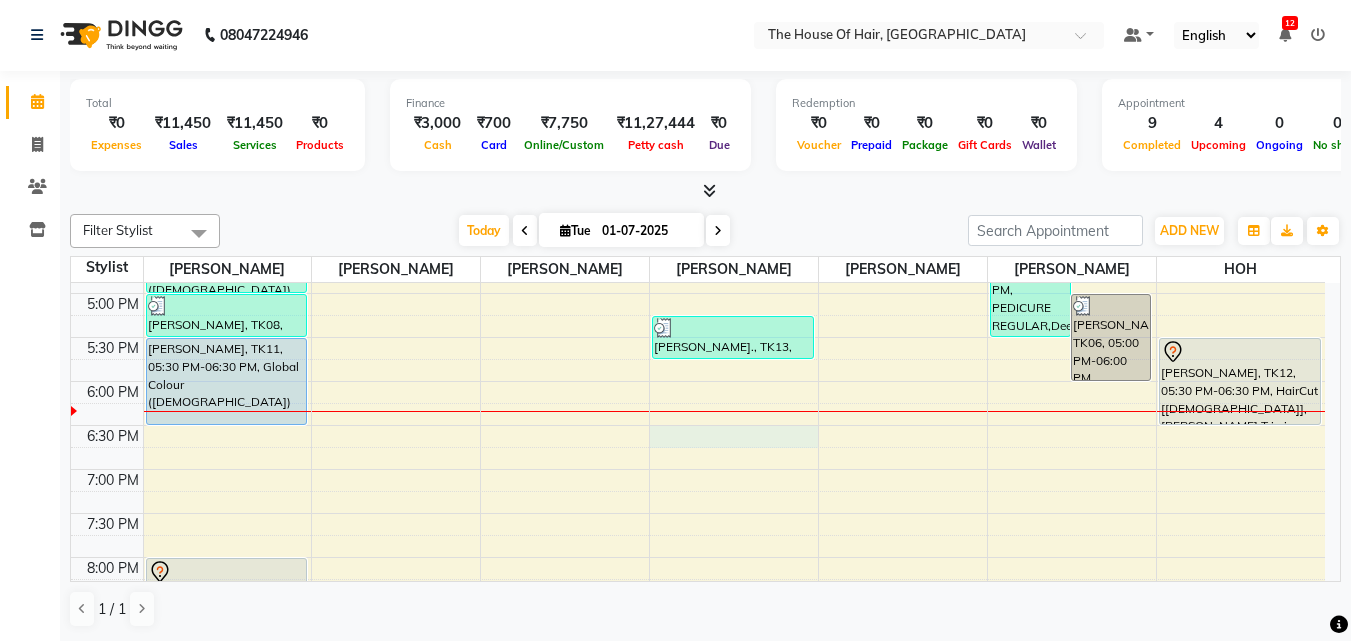 click on "8:00 AM 8:30 AM 9:00 AM 9:30 AM 10:00 AM 10:30 AM 11:00 AM 11:30 AM 12:00 PM 12:30 PM 1:00 PM 1:30 PM 2:00 PM 2:30 PM 3:00 PM 3:30 PM 4:00 PM 4:30 PM 5:00 PM 5:30 PM 6:00 PM 6:30 PM 7:00 PM 7:30 PM 8:00 PM 8:30 PM 9:00 PM 9:30 PM     PRANIT SHILIMKAR, TK03, 11:15 AM-12:15 PM, HairCut  [Male],Beard Triming Crafting(Male)     Sunita Bhalwankar, TK07, 04:00 PM-05:00 PM, Touch up (Female)     Koustubh, TK08, 05:00 PM-05:30 PM, Beard Triming Crafting(Male)    Rohan, TK11, 05:30 PM-06:30 PM, Global Colour (Male)             shlok ,, TK10, 08:00 PM-08:30 PM, HairCut  [Male]     Amit Bhide, TK01, 10:00 AM-10:30 AM, HairCut  [Male]     nitant, TK04, 10:30 AM-11:30 AM, HairCut  [Male],Beard Triming Crafting(Male)     Nakul., TK13, 05:15 PM-05:45 PM, HairCut  [Male]     Chandraashekhar Paranjpe, TK06, 04:00 PM-05:30 PM, PEDICURE  REGULAR,Deep Cleansing Clean Up     Chandraashekhar Paranjpe, TK06, 05:00 PM-06:00 PM, Jansen facial             PRANIT SHILIMKAR, TK02, 11:00 AM-11:30 AM, Beard Triming Crafting(Male)" at bounding box center (698, 117) 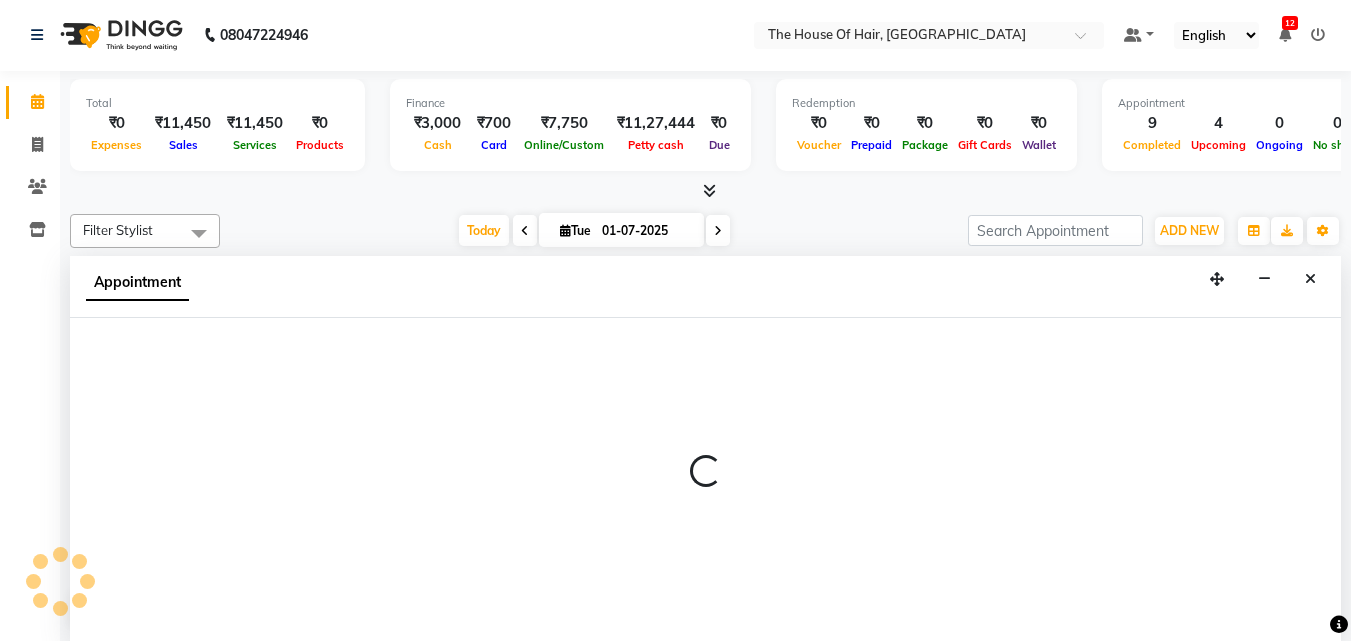 select on "57808" 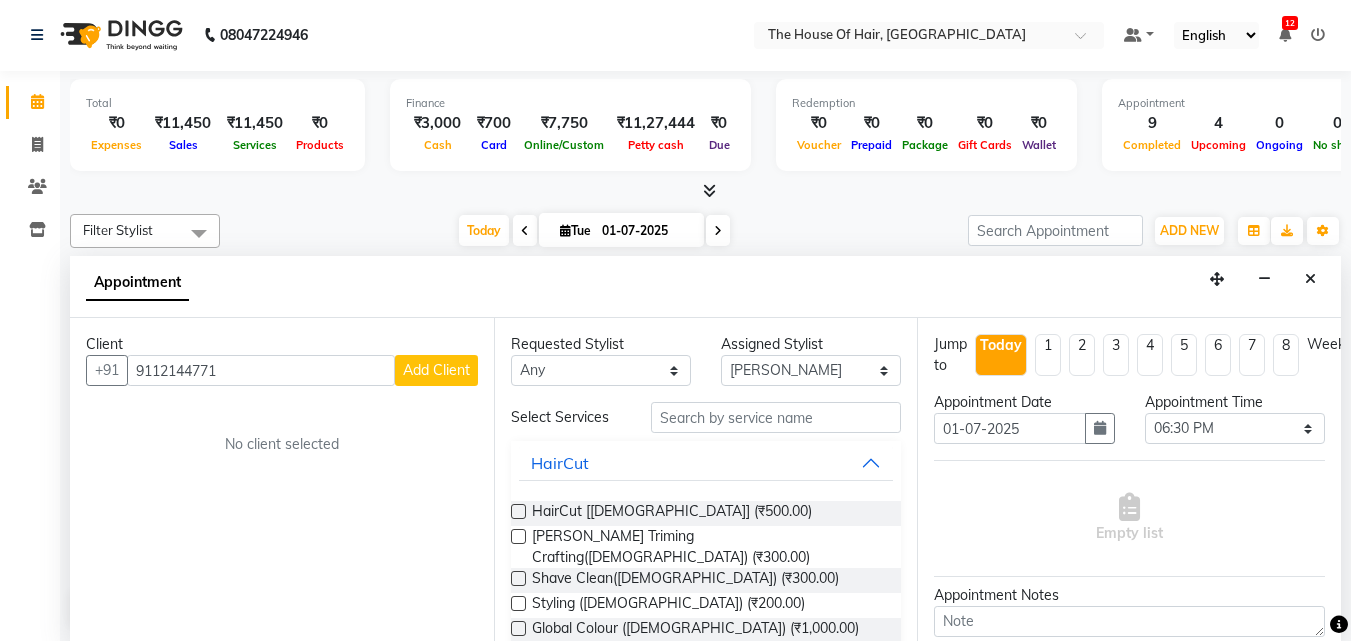 type on "9112144771" 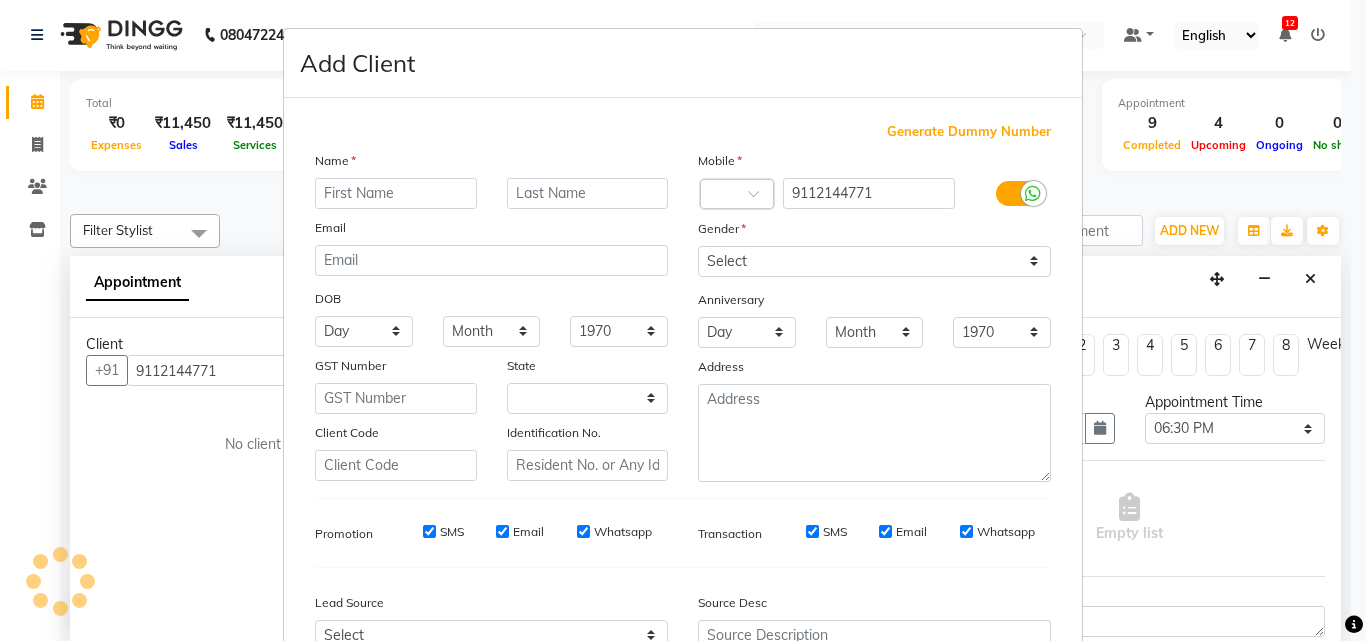select on "22" 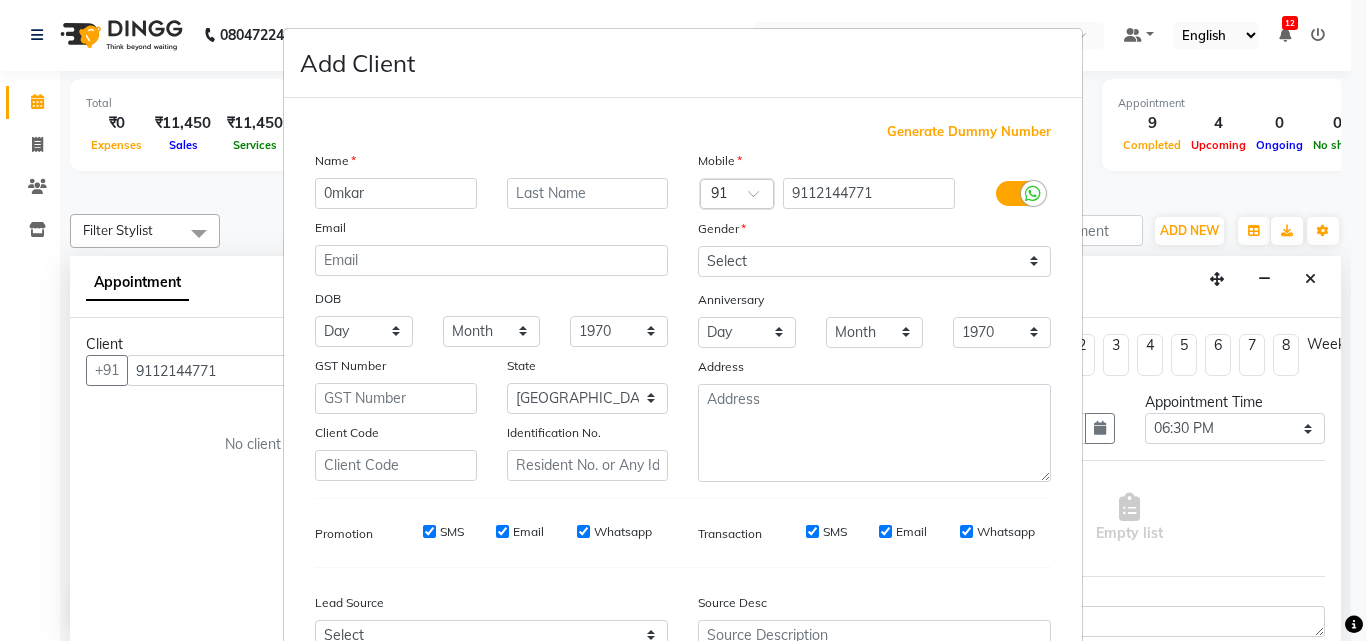 type on "0mkar" 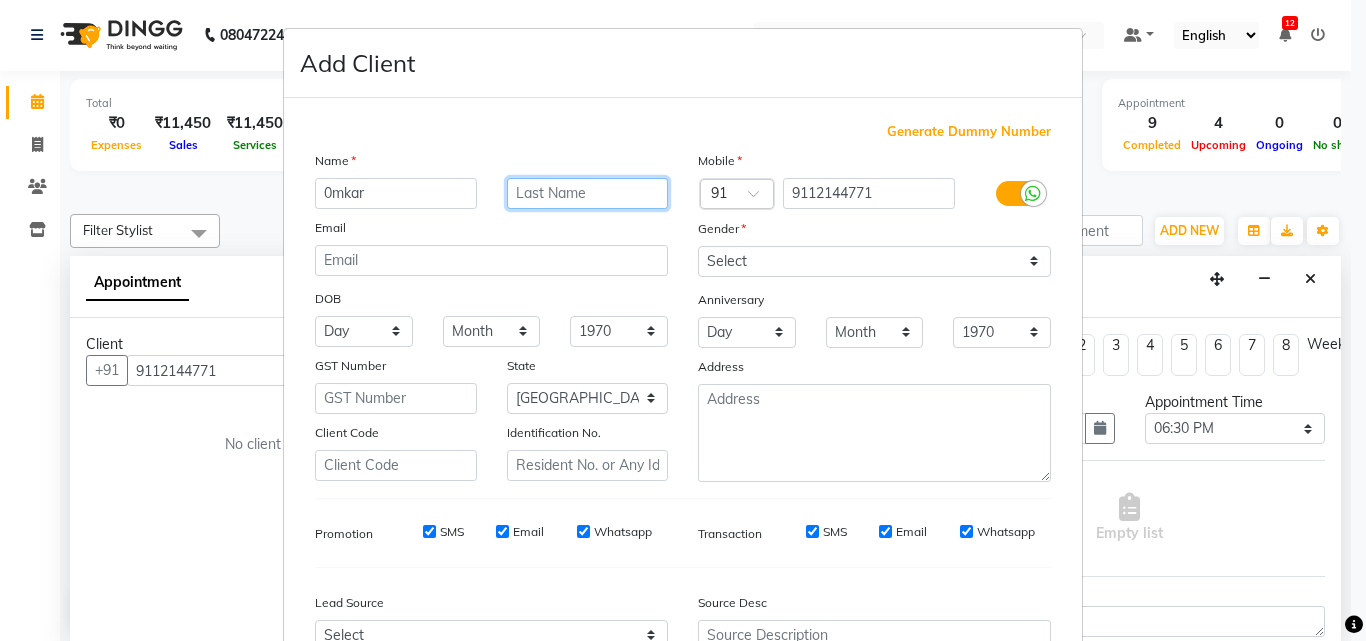 click at bounding box center [588, 193] 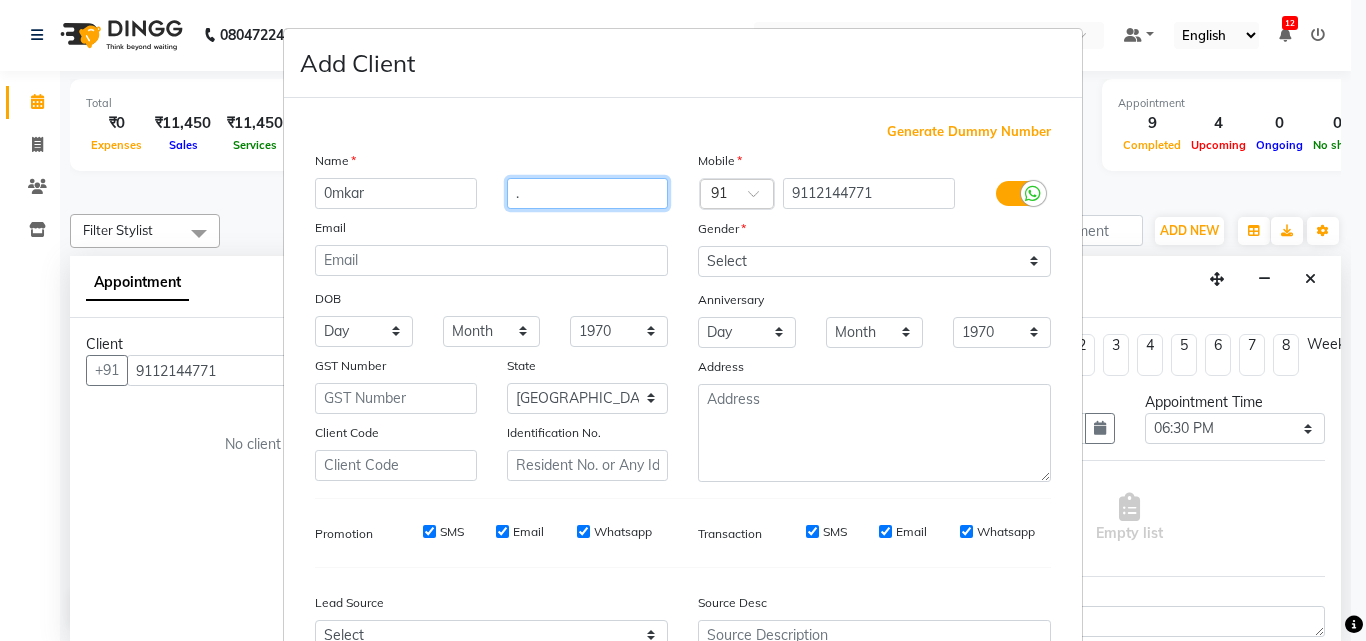 type on "." 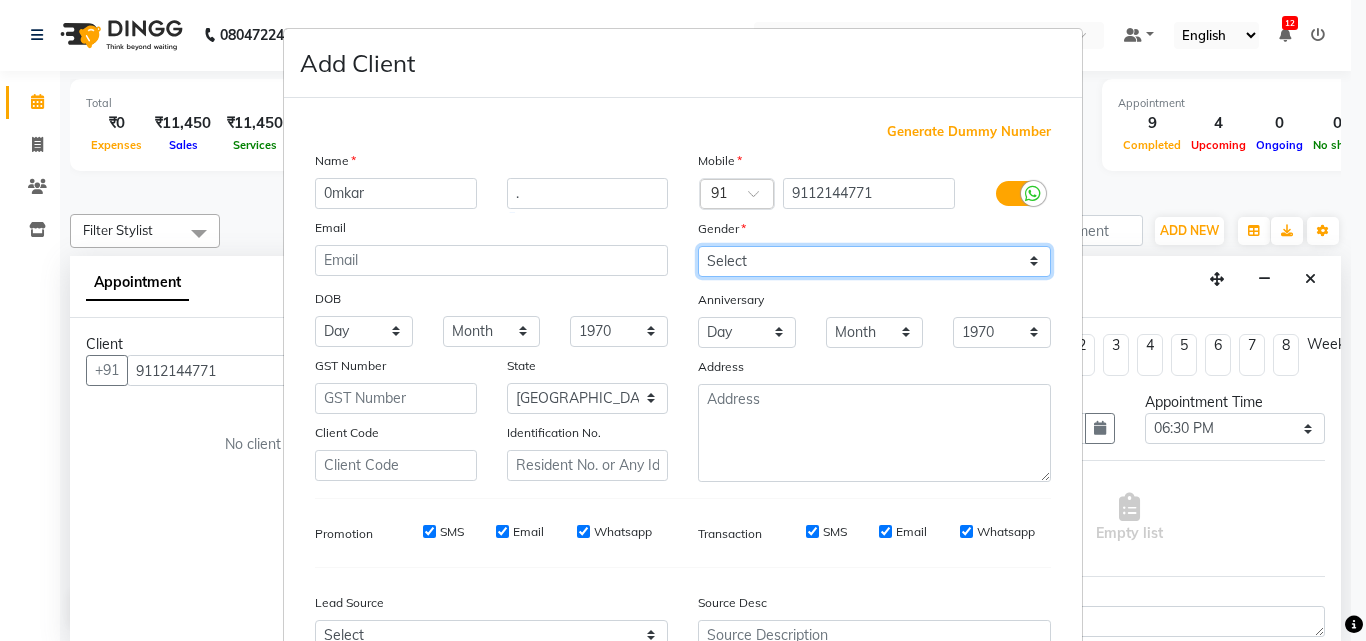 click on "Select Male Female Other Prefer Not To Say" at bounding box center [874, 261] 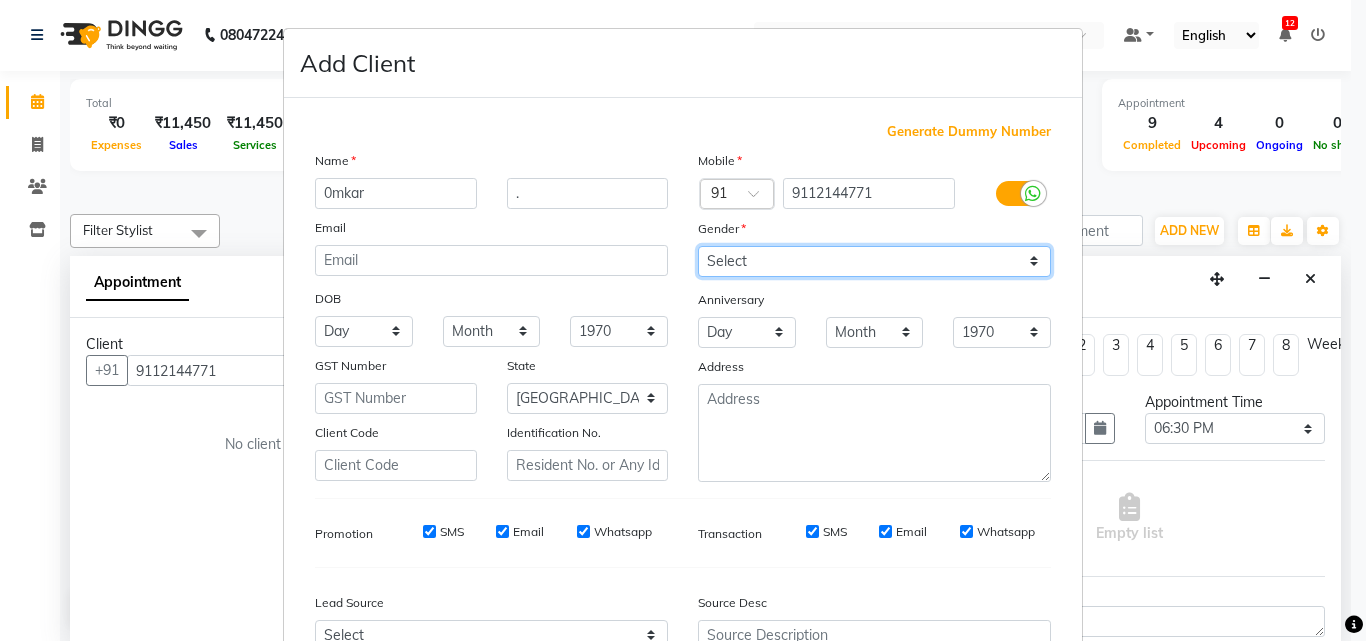 select on "male" 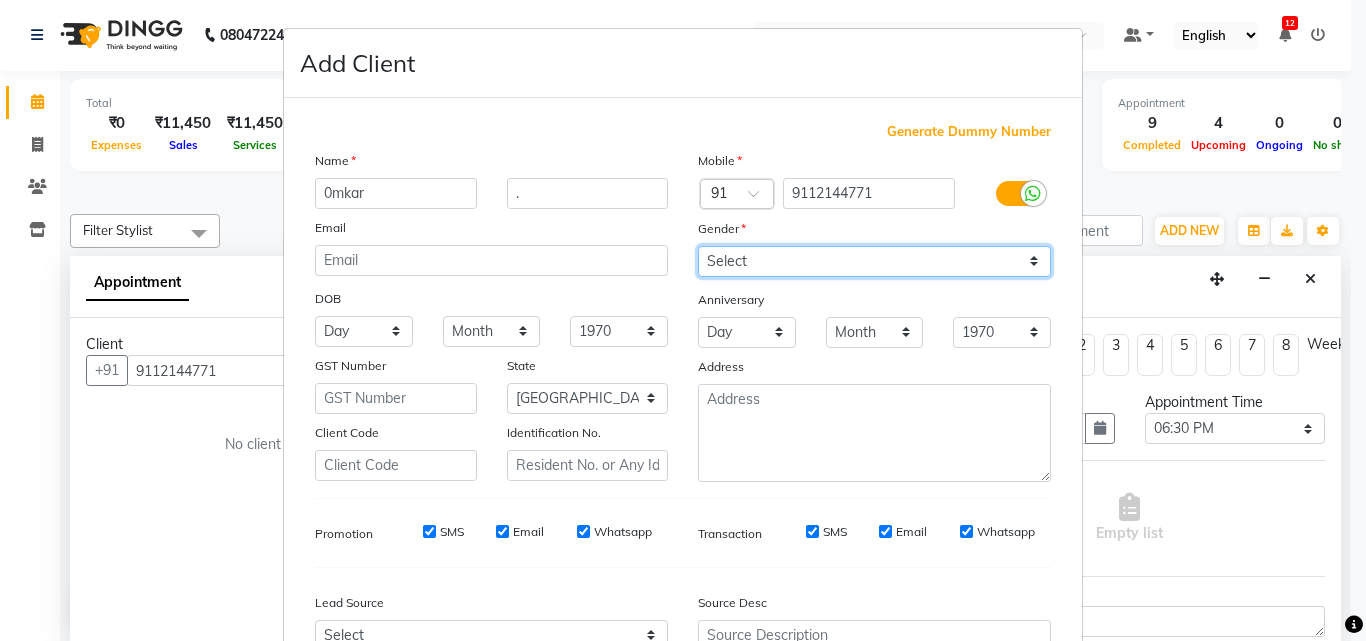click on "Select Male Female Other Prefer Not To Say" at bounding box center (874, 261) 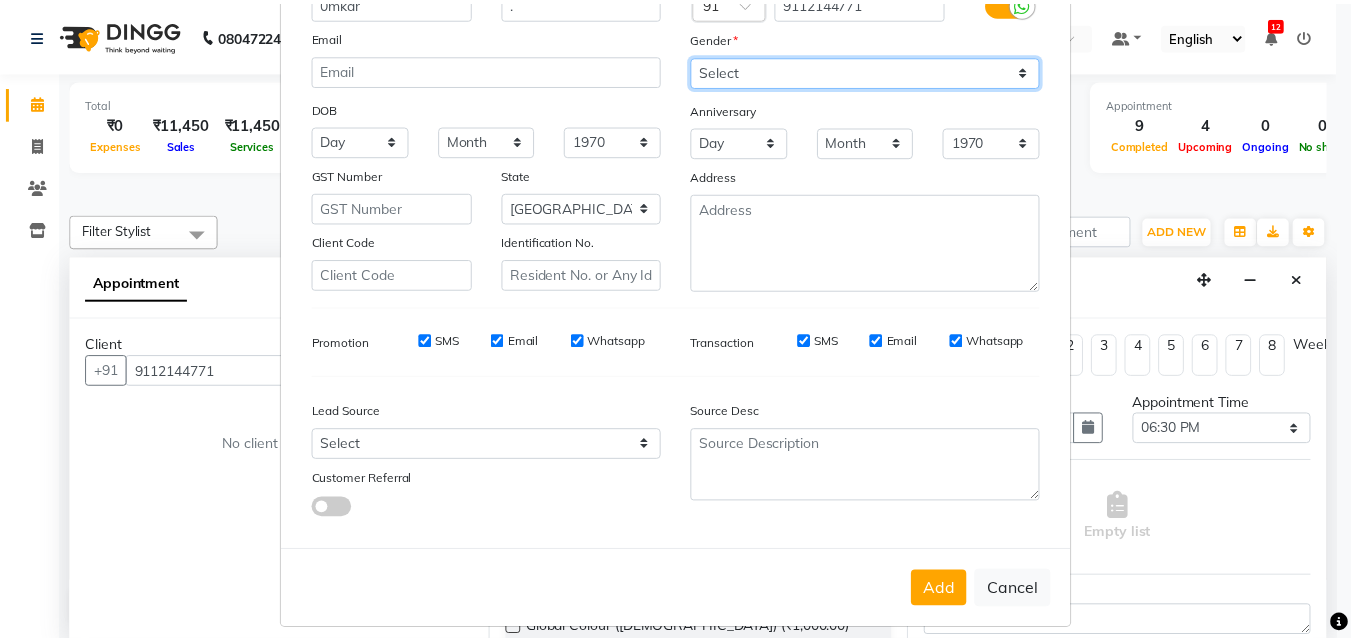 scroll, scrollTop: 208, scrollLeft: 0, axis: vertical 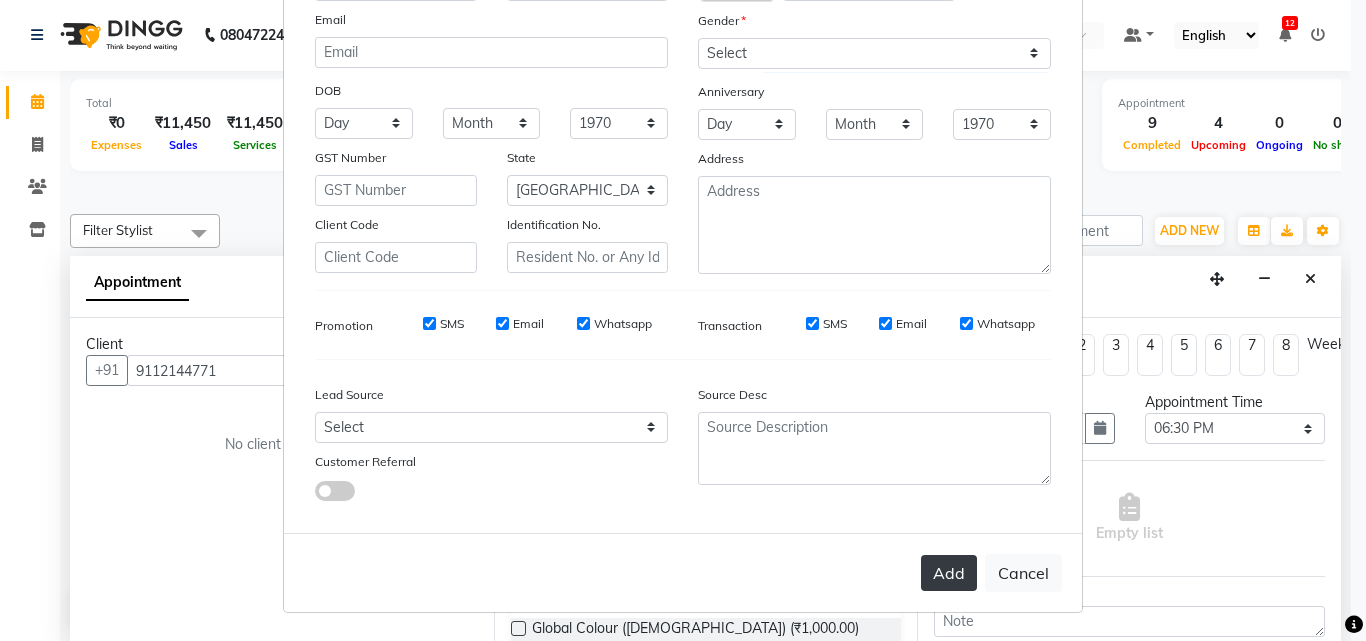 click on "Add" at bounding box center (949, 573) 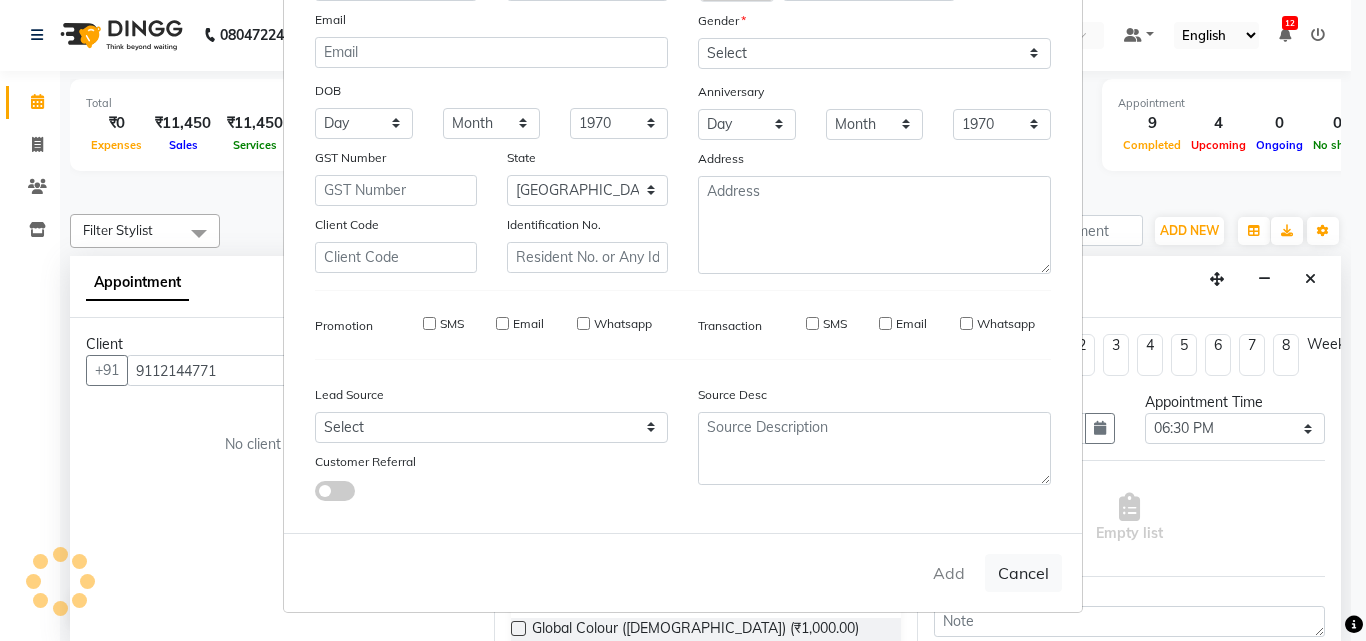 type 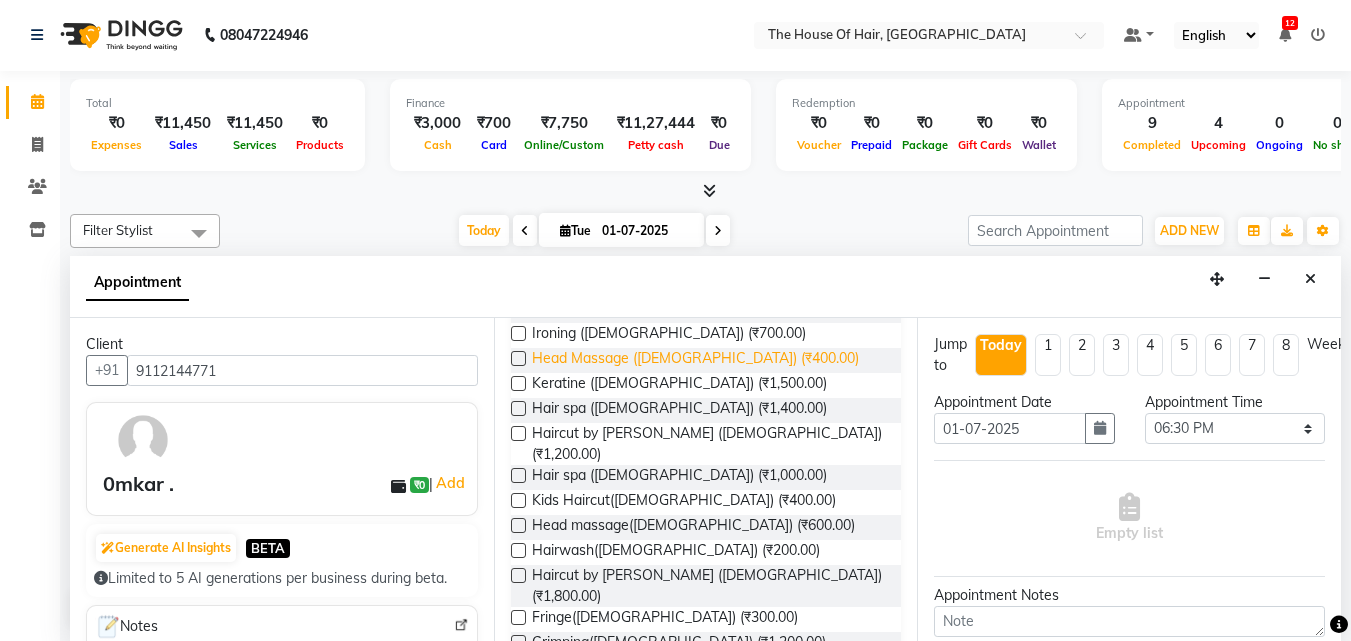 scroll, scrollTop: 666, scrollLeft: 0, axis: vertical 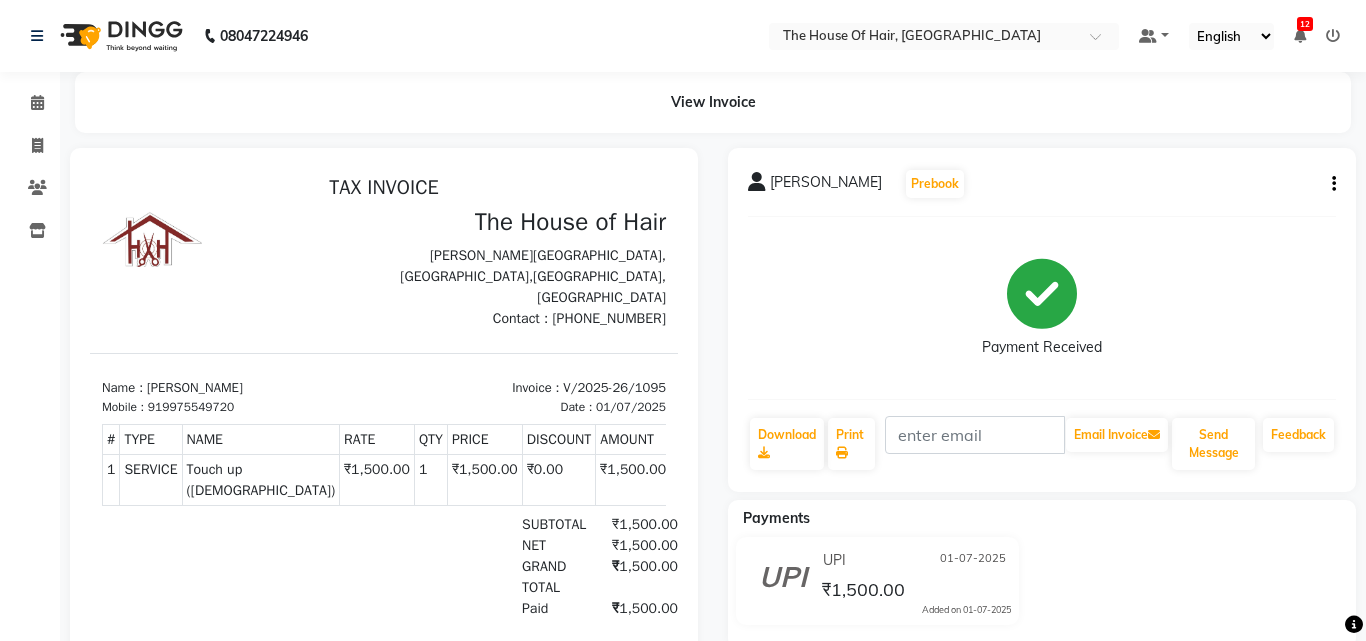 select on "service" 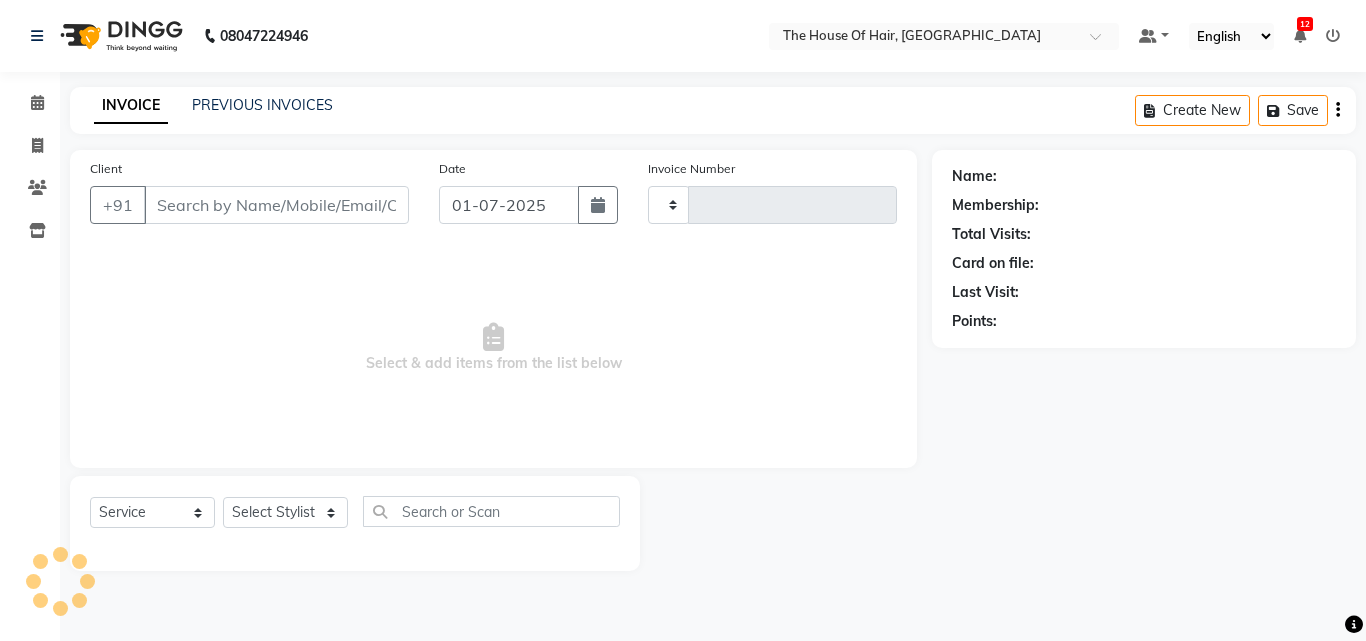 type on "1096" 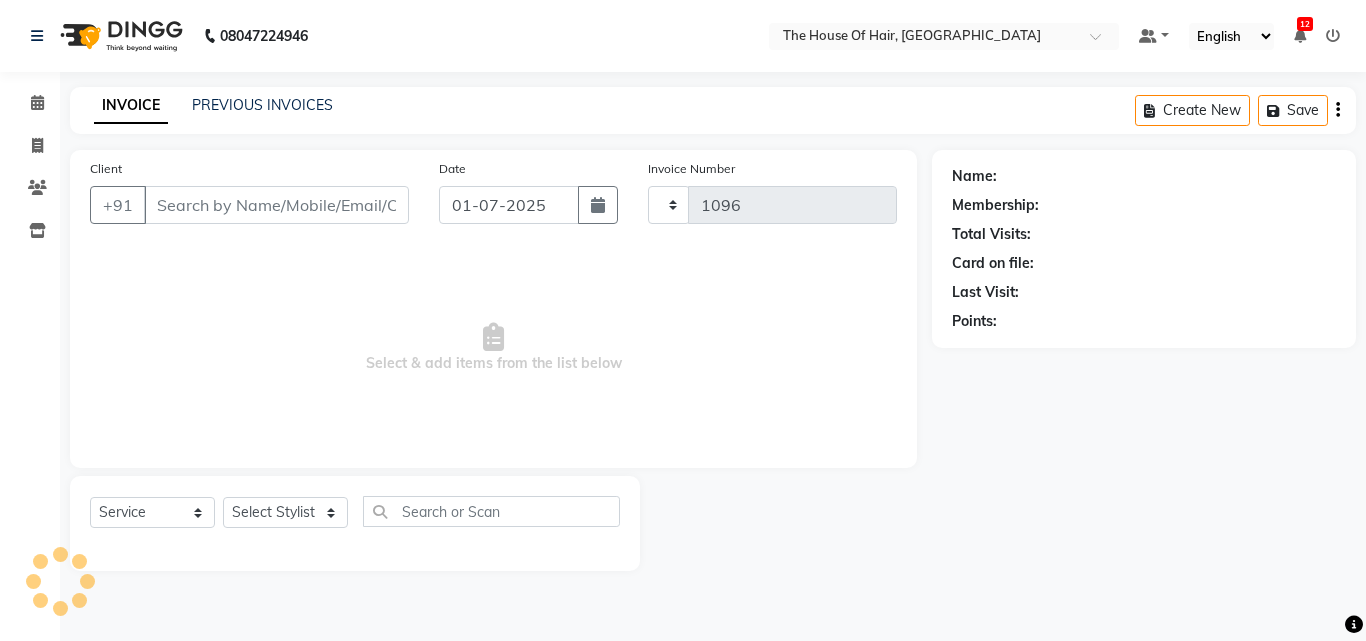 select on "5992" 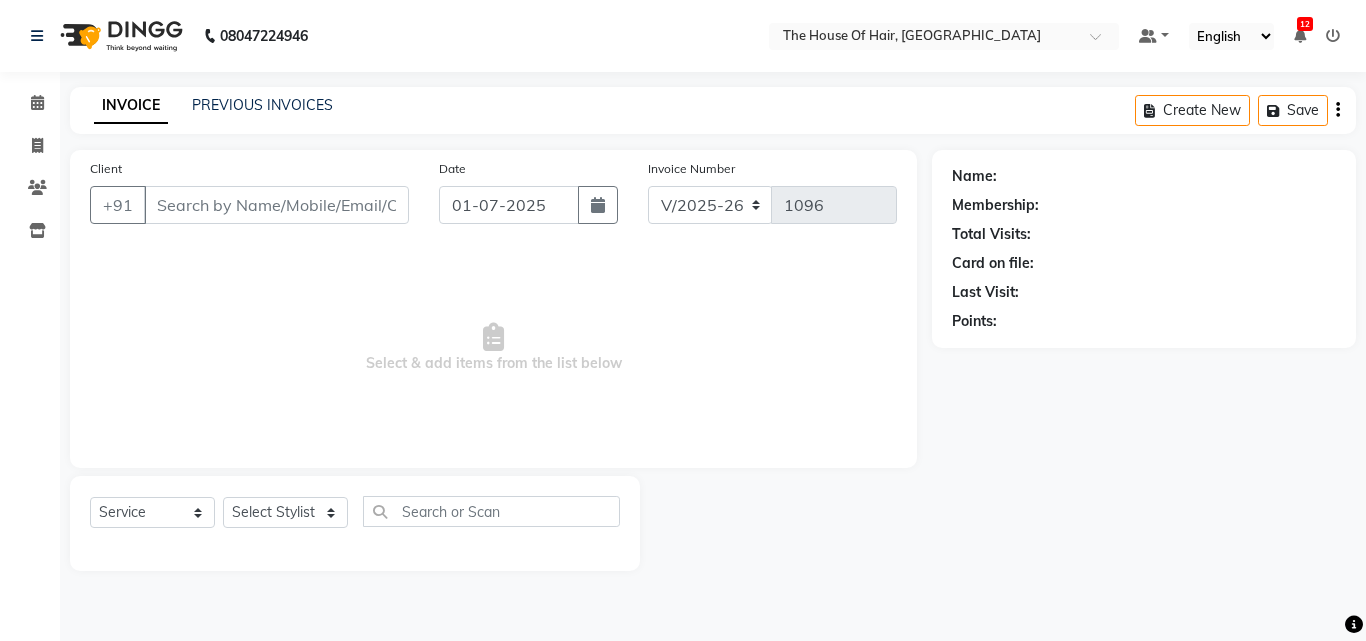 type on "9975549720" 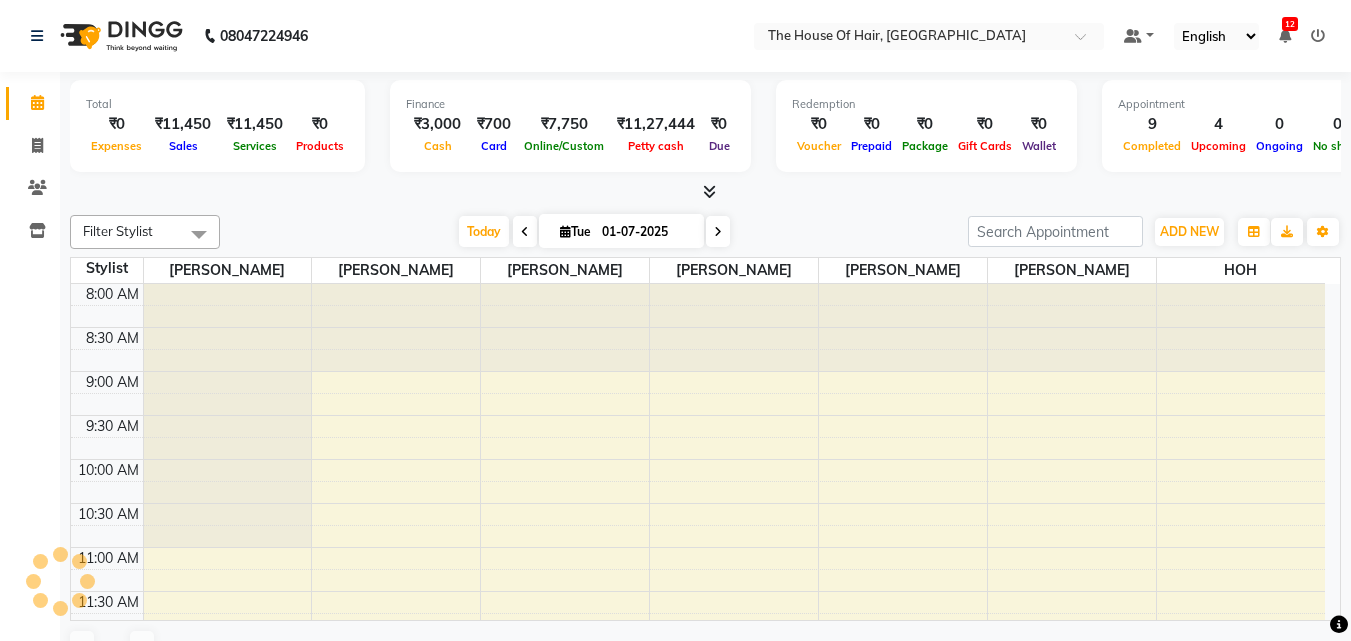 scroll, scrollTop: 0, scrollLeft: 0, axis: both 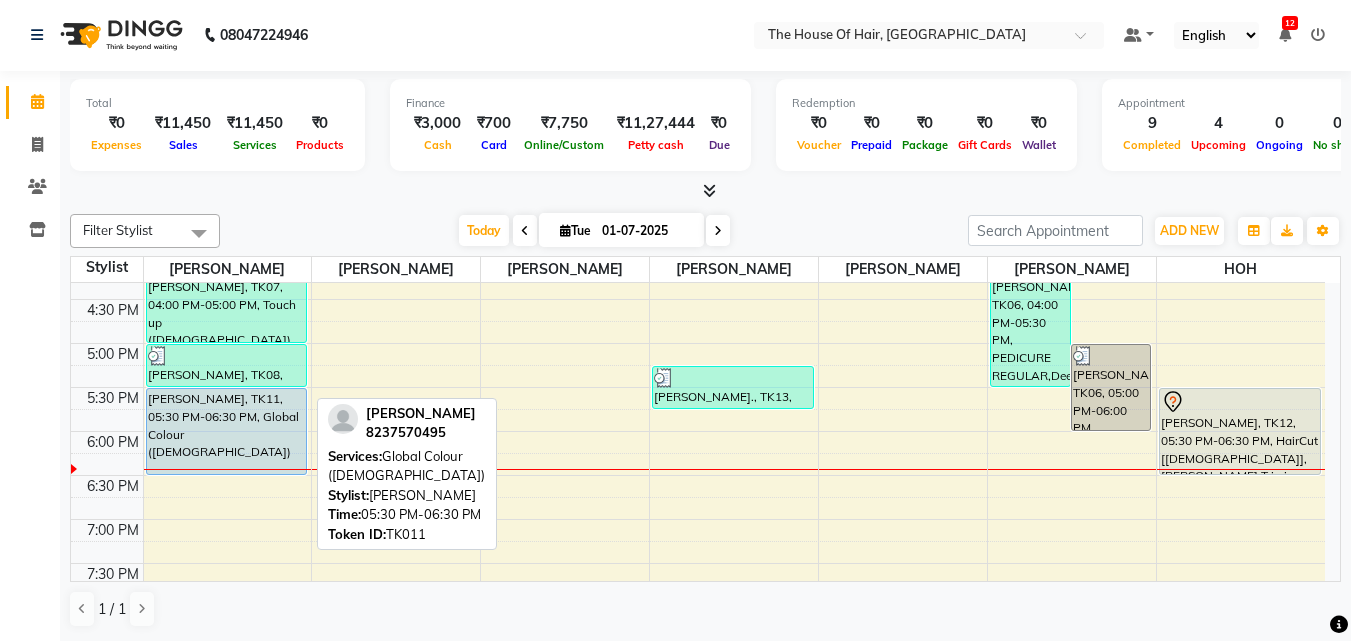 click on "Rohan, TK11, 05:30 PM-06:30 PM, Global Colour (Male)" at bounding box center [227, 431] 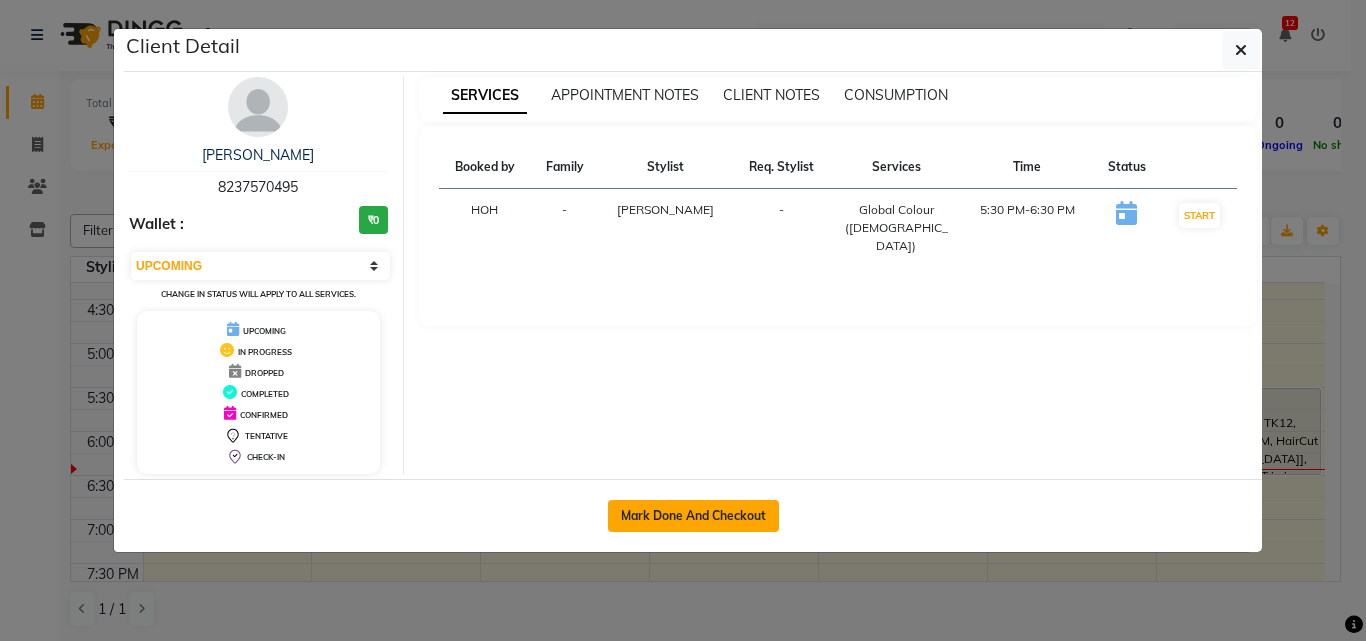 click on "Mark Done And Checkout" 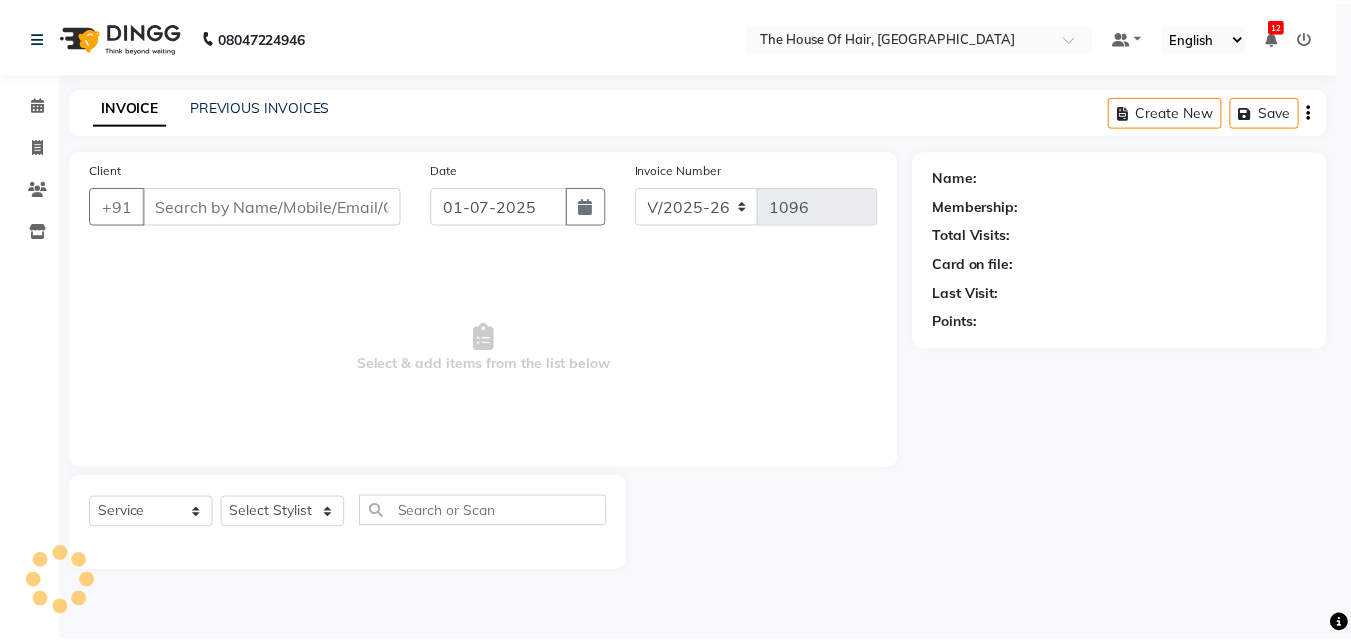 scroll, scrollTop: 0, scrollLeft: 0, axis: both 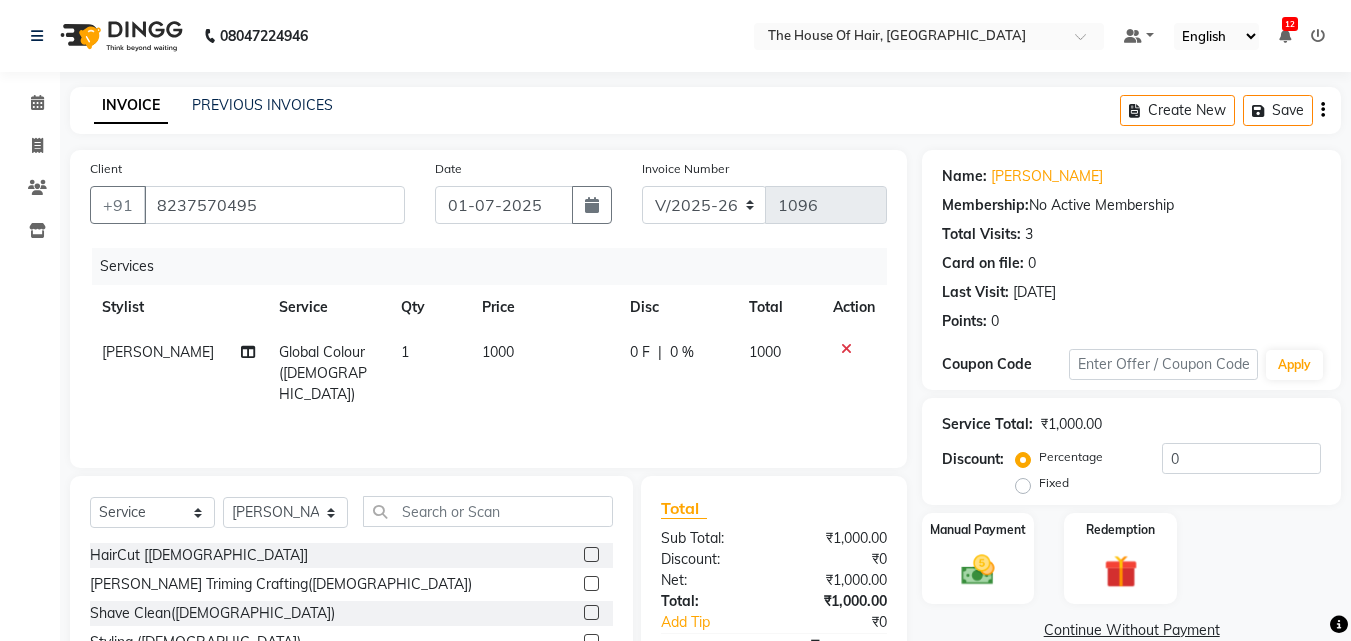 click on "1000" 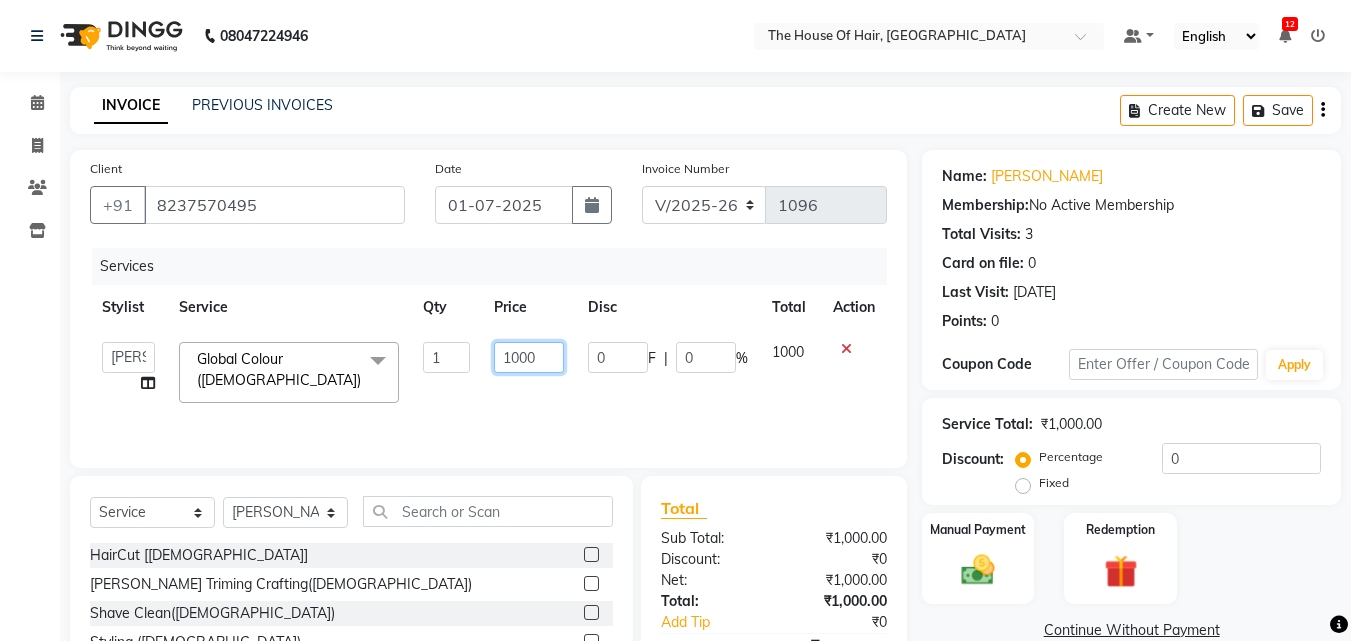 click on "1000" 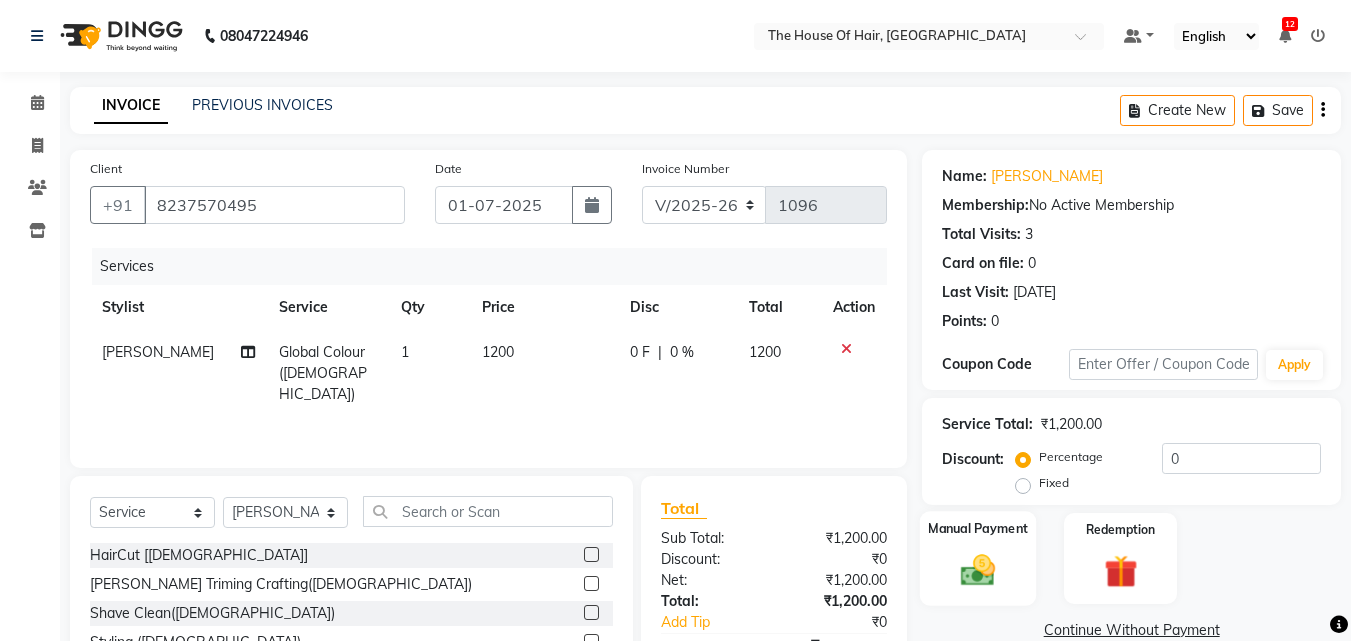 click 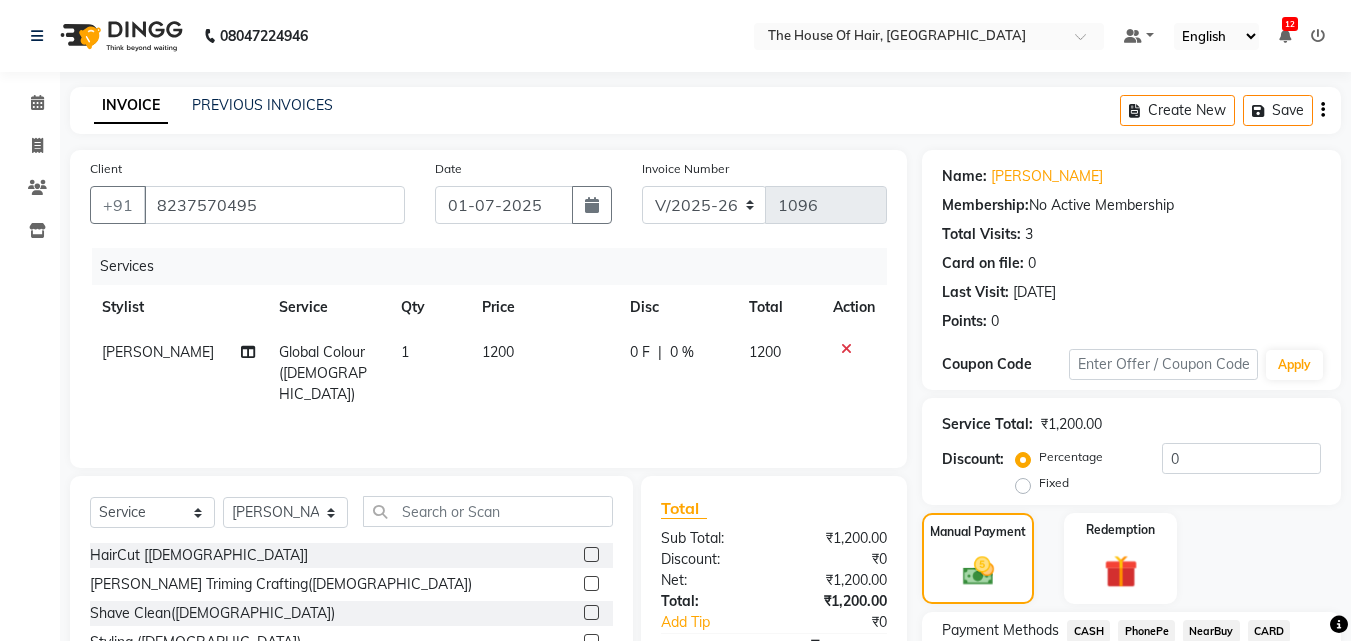 scroll, scrollTop: 162, scrollLeft: 0, axis: vertical 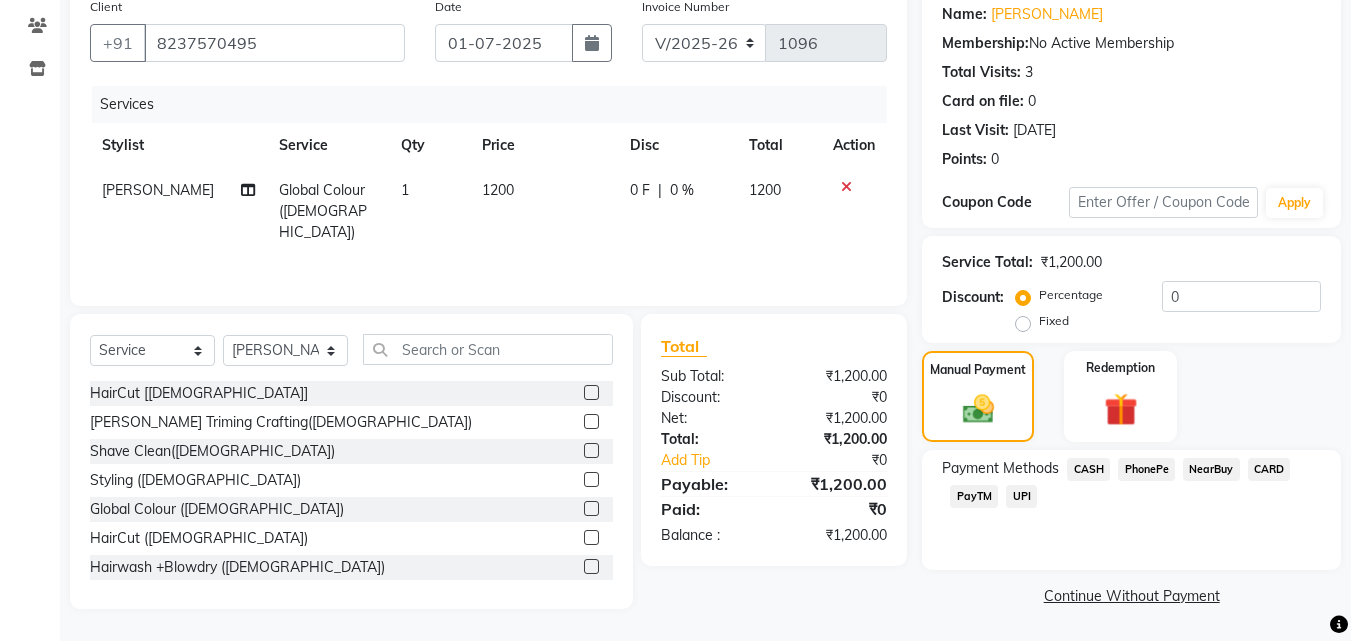 click on "CARD" 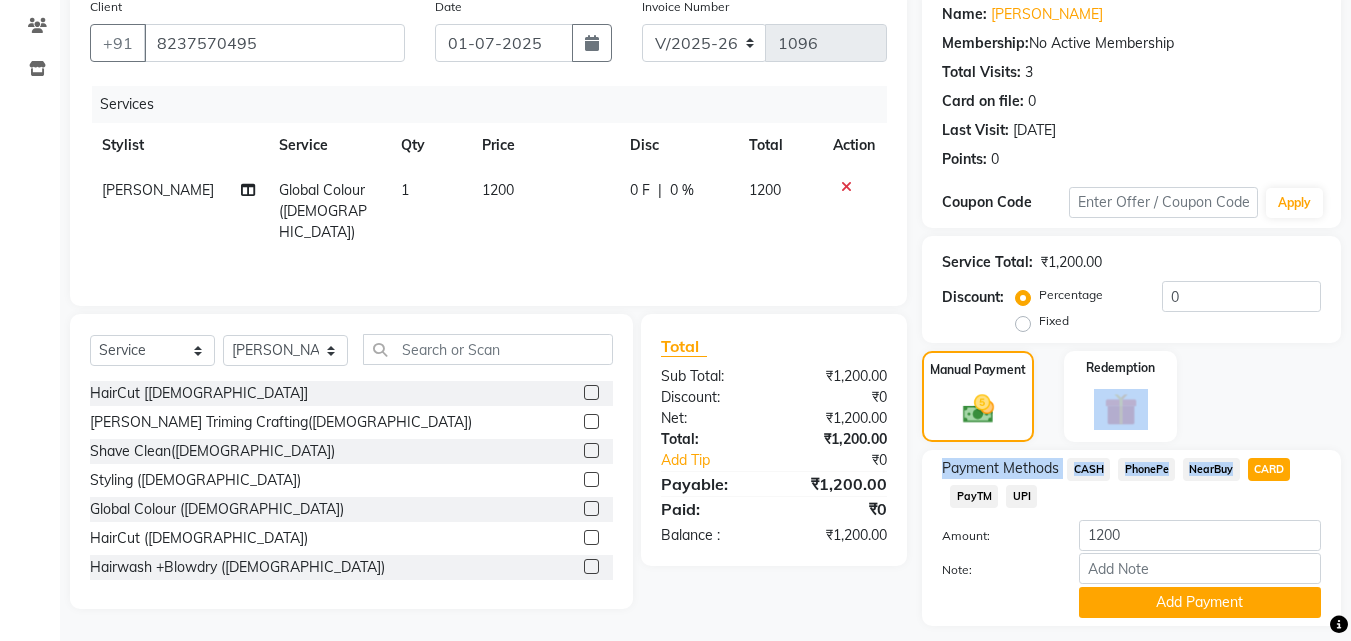 click on "Name: Rohan  Membership:  No Active Membership  Total Visits:  3 Card on file:  0 Last Visit:   04-04-2025 Points:   0  Coupon Code Apply Service Total:  ₹1,200.00  Discount:  Percentage   Fixed  0 Manual Payment Redemption Payment Methods  CASH   PhonePe   NearBuy   CARD   PayTM   UPI  Amount: 1200 Note: Add Payment  Continue Without Payment" 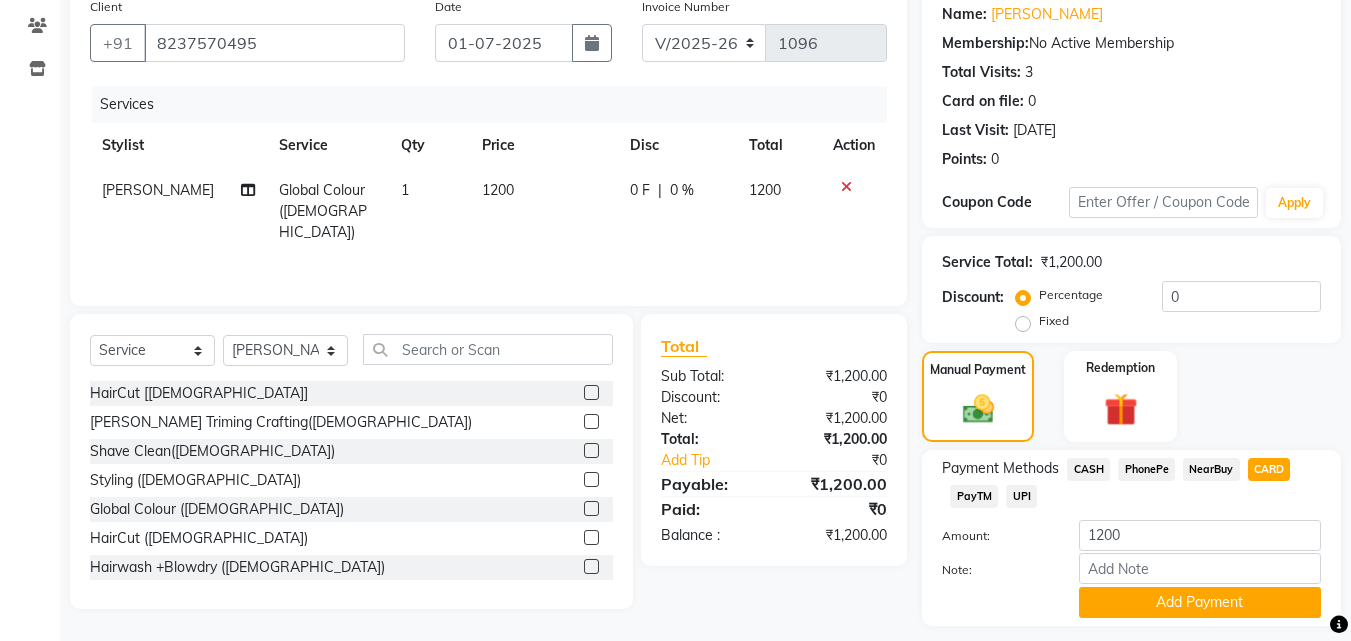 click on "Service Total:  ₹1,200.00" 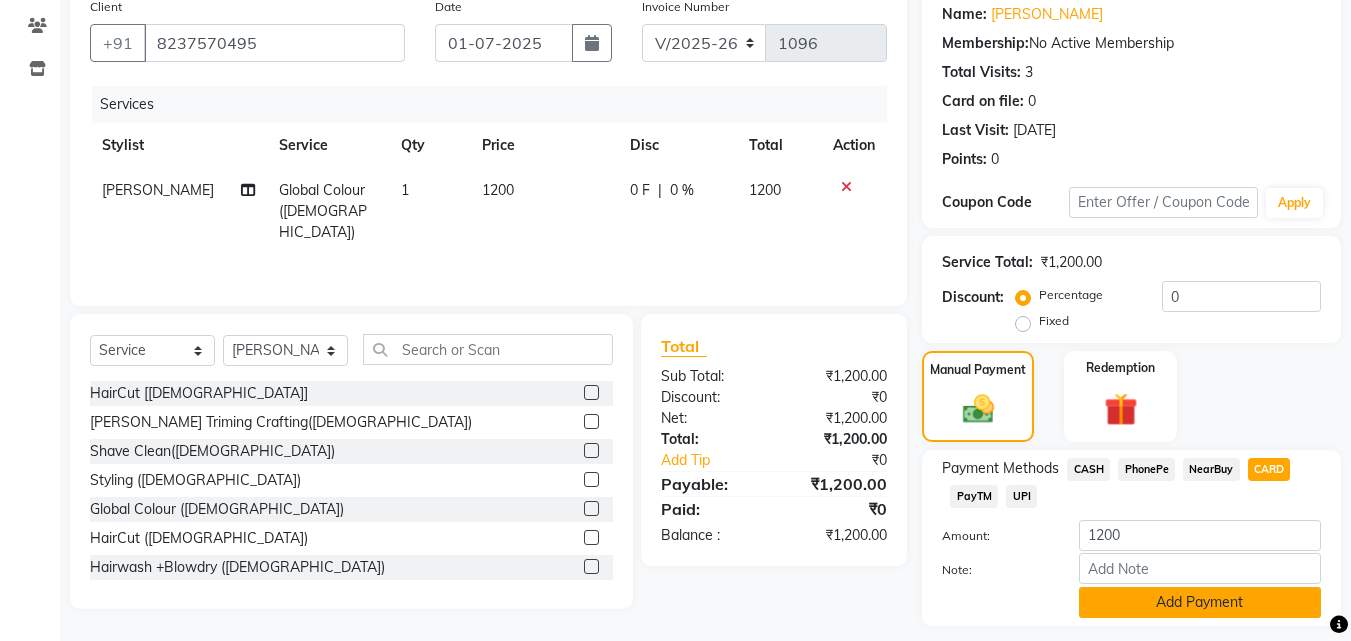 click on "Add Payment" 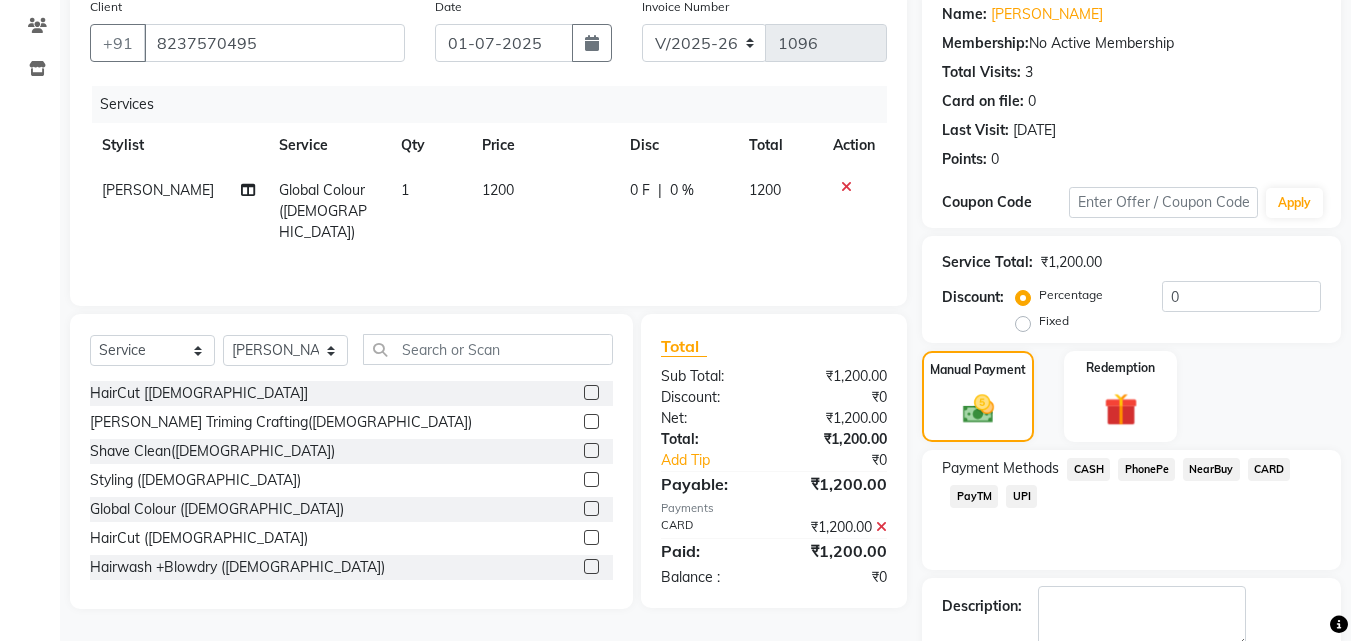 scroll, scrollTop: 275, scrollLeft: 0, axis: vertical 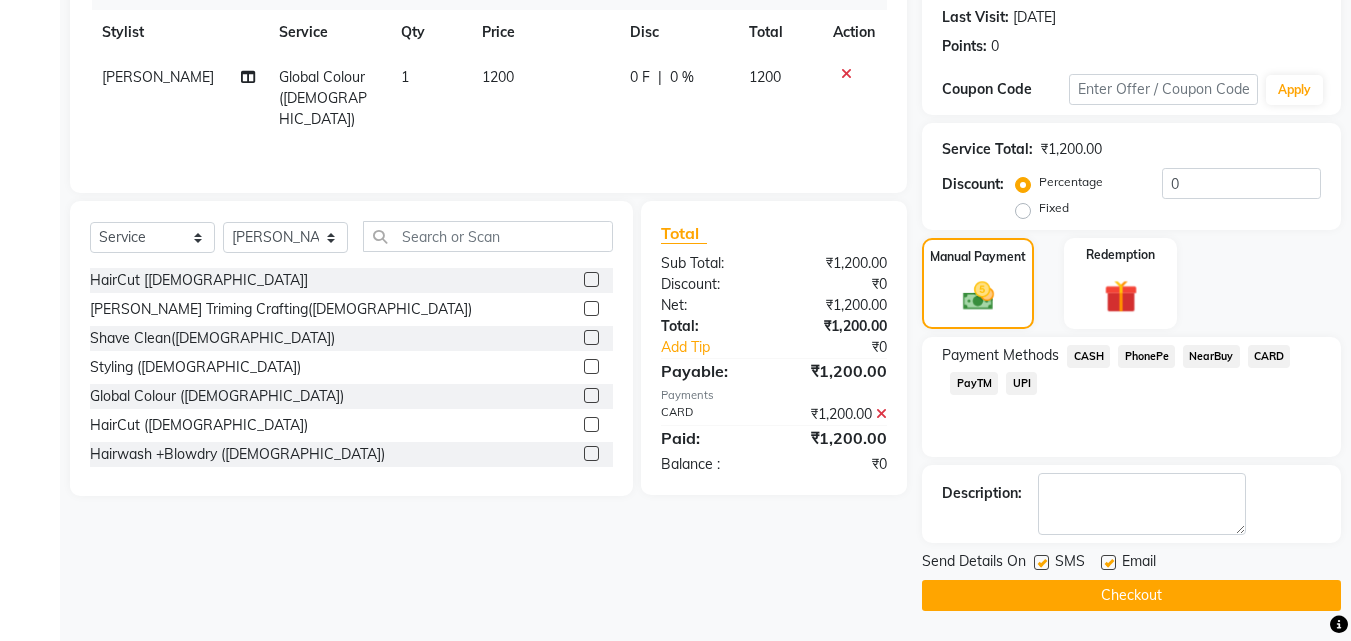 click on "Checkout" 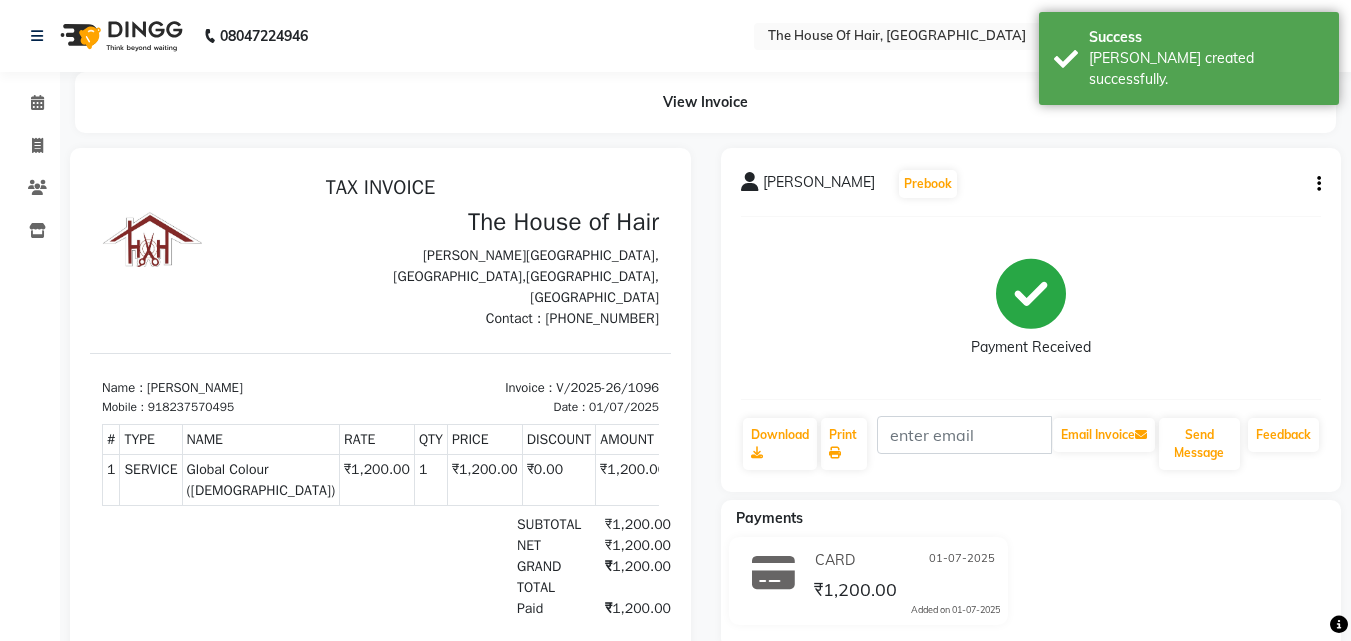 scroll, scrollTop: 0, scrollLeft: 0, axis: both 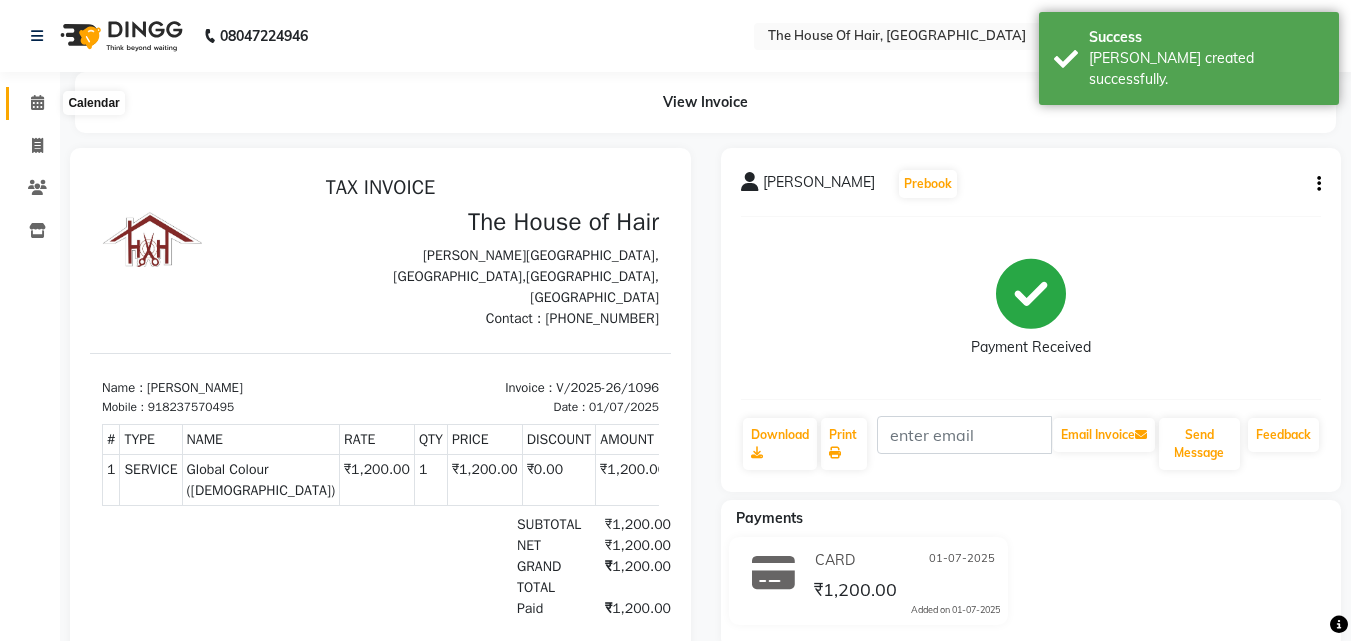 click 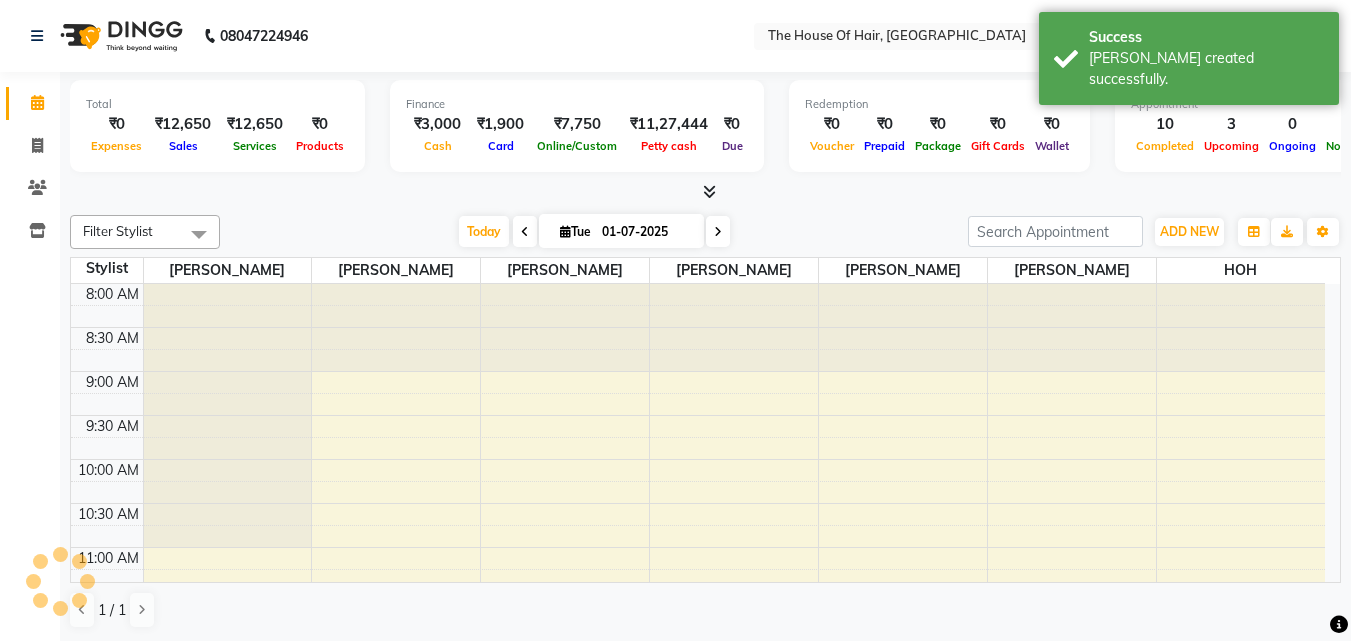 scroll, scrollTop: 0, scrollLeft: 0, axis: both 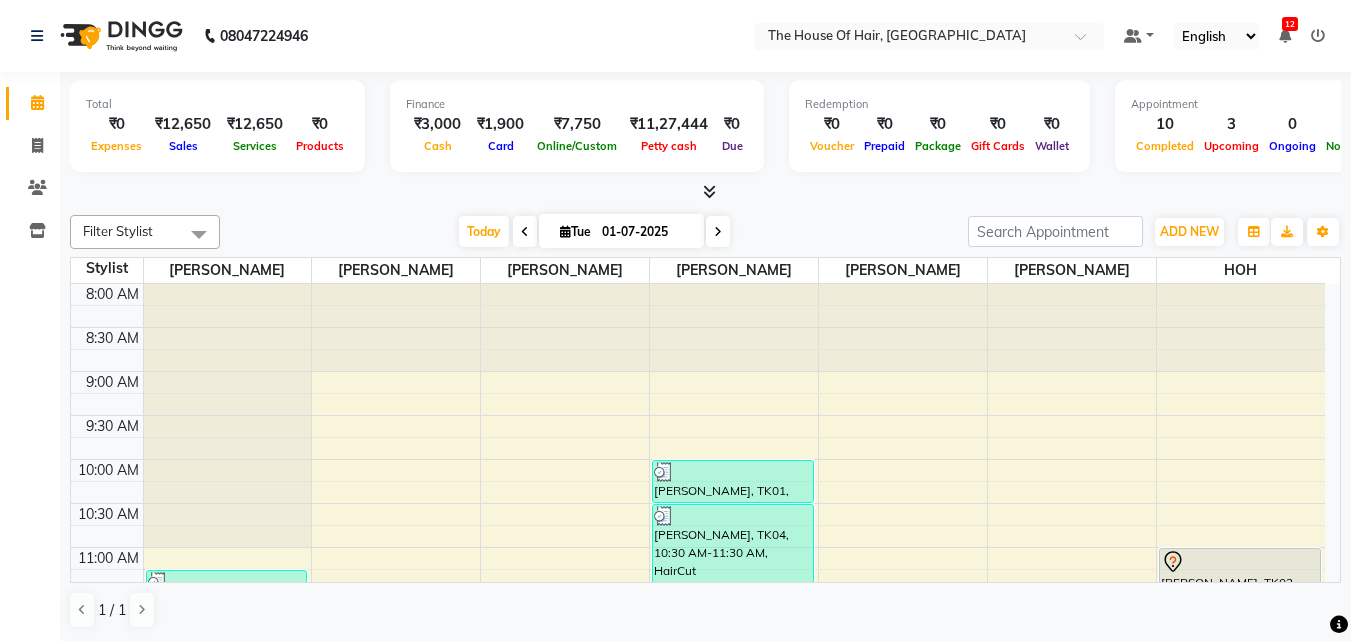 drag, startPoint x: 36, startPoint y: 107, endPoint x: 14, endPoint y: 422, distance: 315.76733 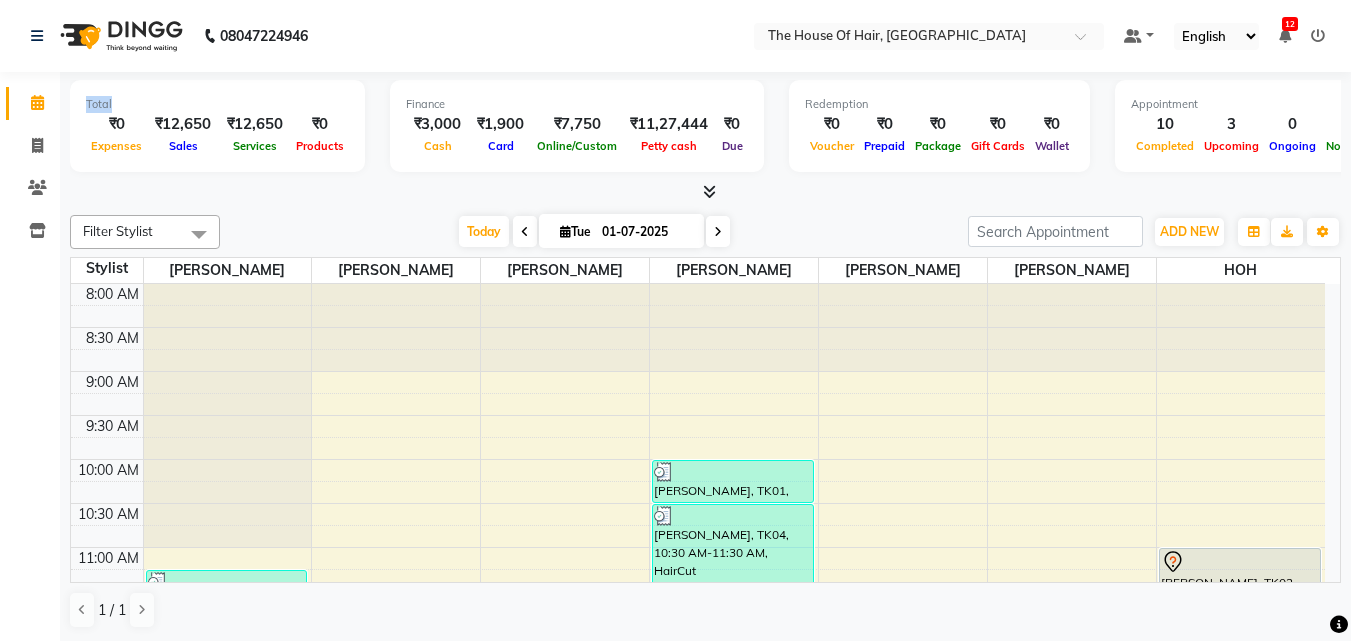 click on "Calendar  Invoice  Clients  Inventory Completed InProgress Upcoming Dropped Tentative Check-In Confirm Bookings Segments Page Builder" 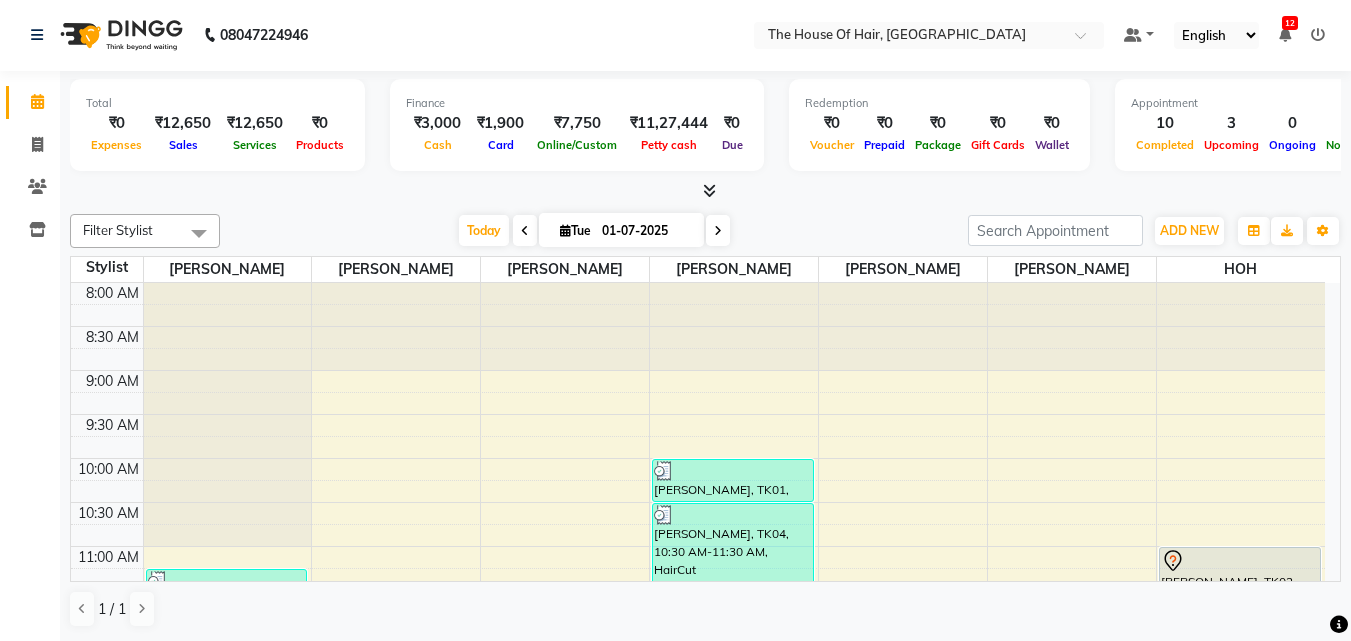 click on "Calendar  Invoice  Clients  Inventory Completed InProgress Upcoming Dropped Tentative Check-In Confirm Bookings Segments Page Builder" 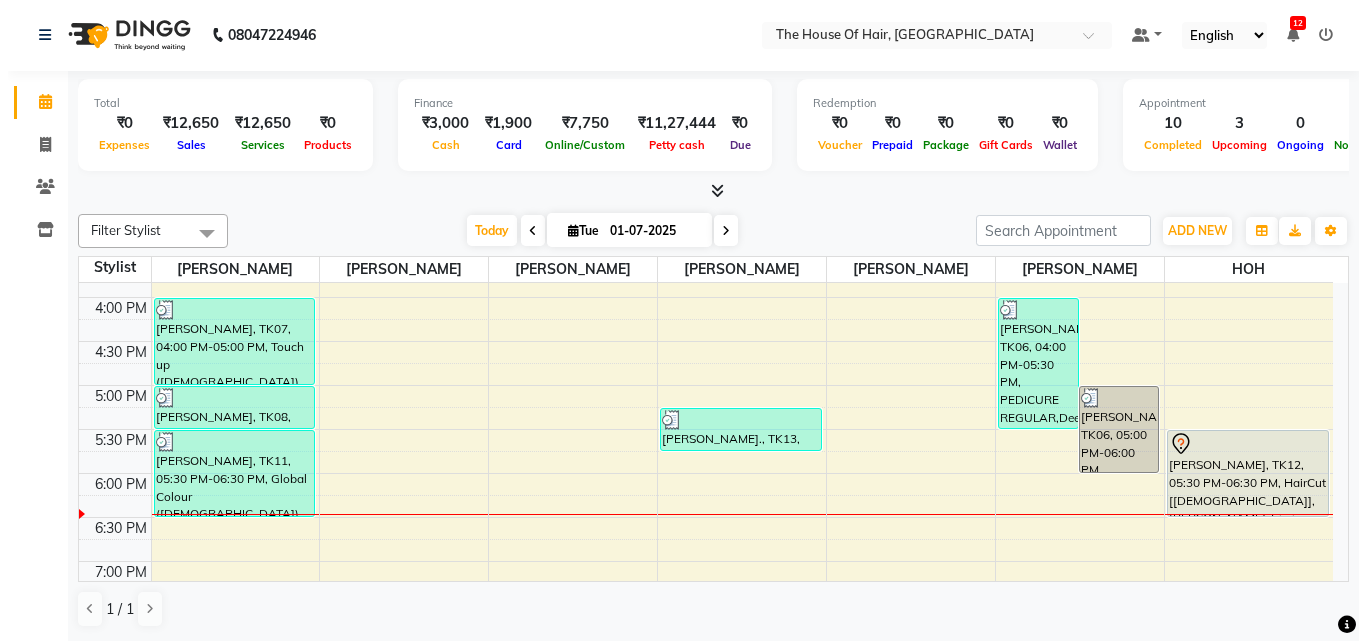 scroll, scrollTop: 691, scrollLeft: 0, axis: vertical 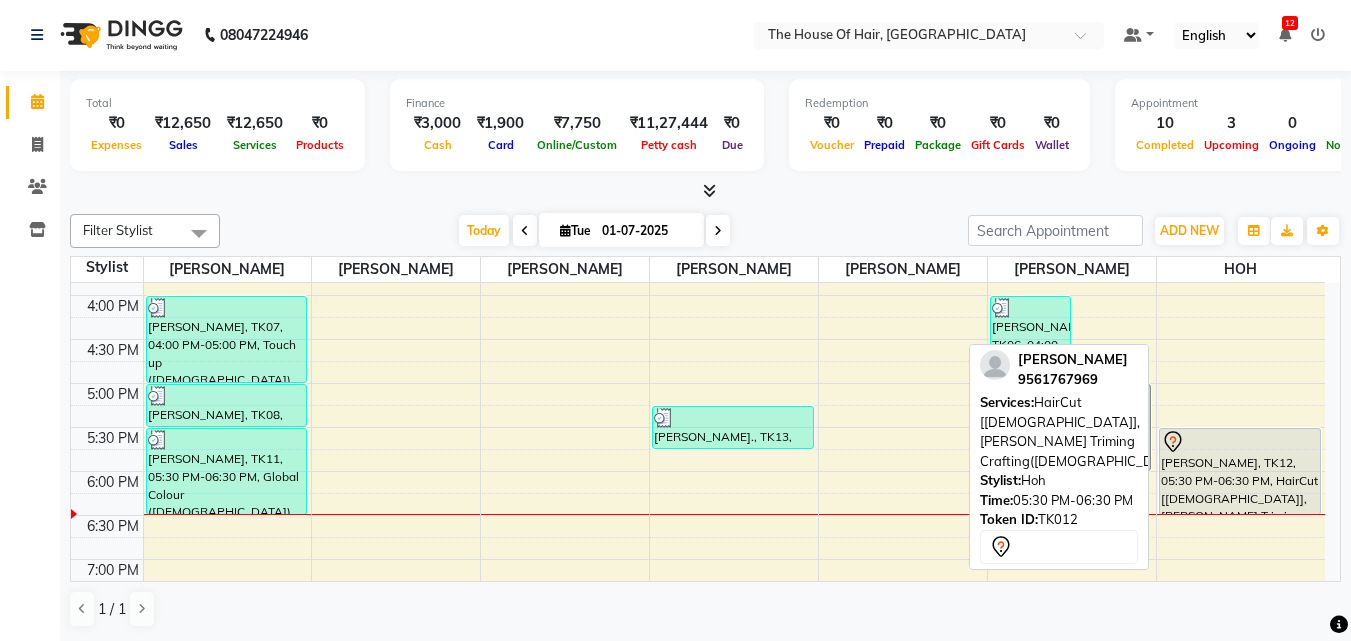 click on "Aniket, TK12, 05:30 PM-06:30 PM, HairCut  [Male],Beard Triming Crafting(Male)" at bounding box center (1240, 471) 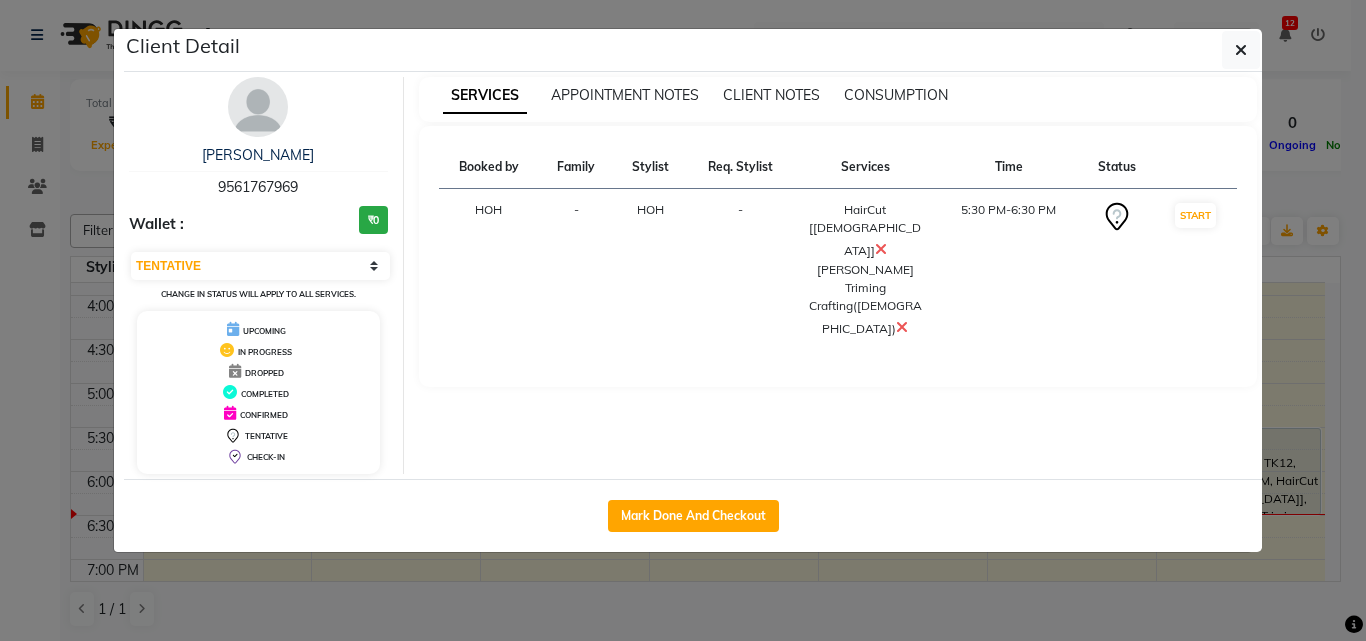 click on "Mark Done And Checkout" 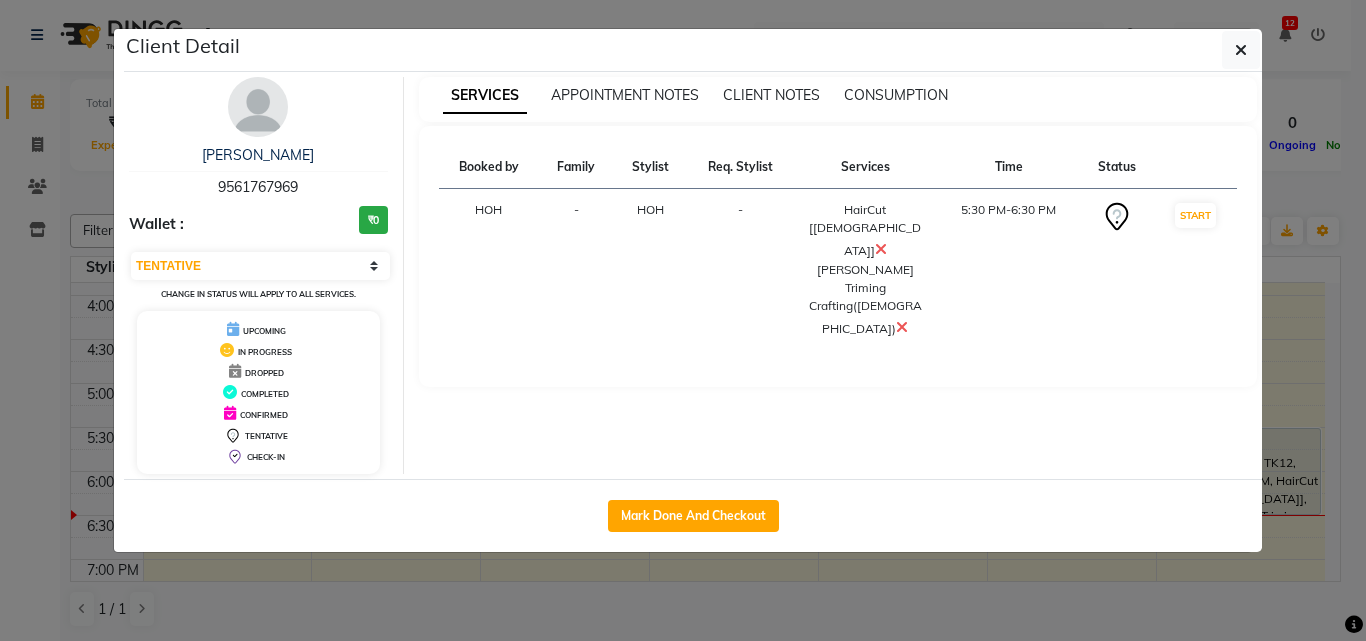 click on "Mark Done And Checkout" 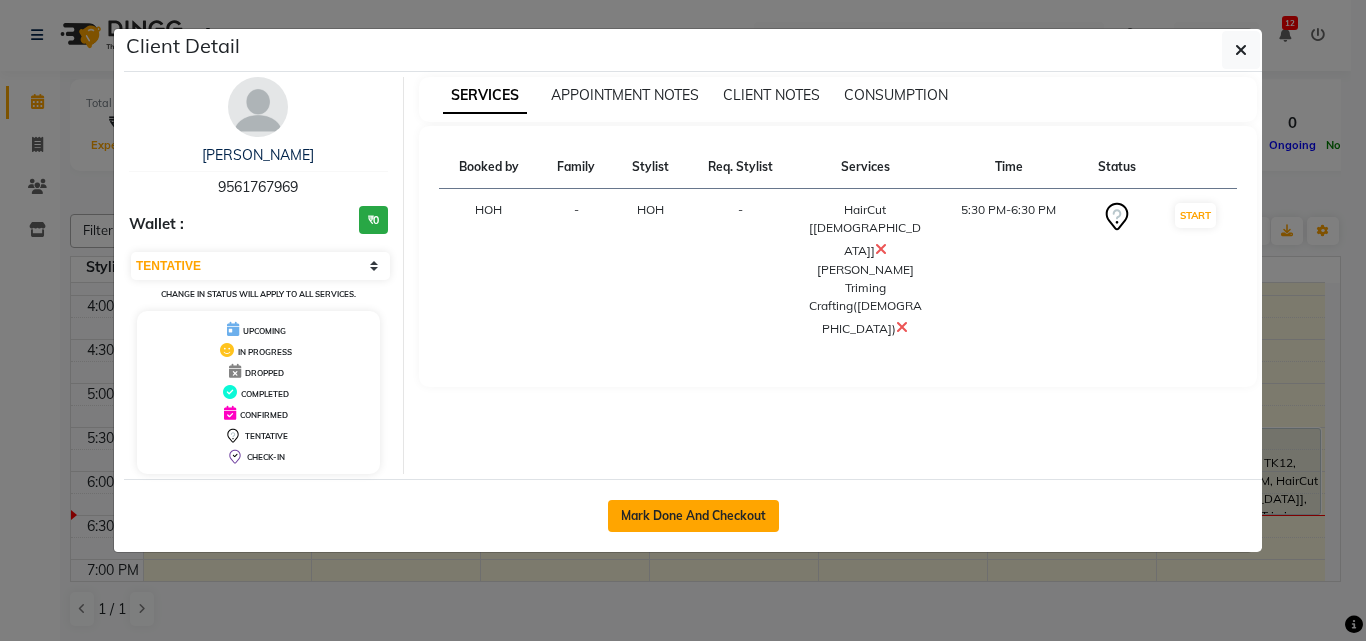 click on "Mark Done And Checkout" 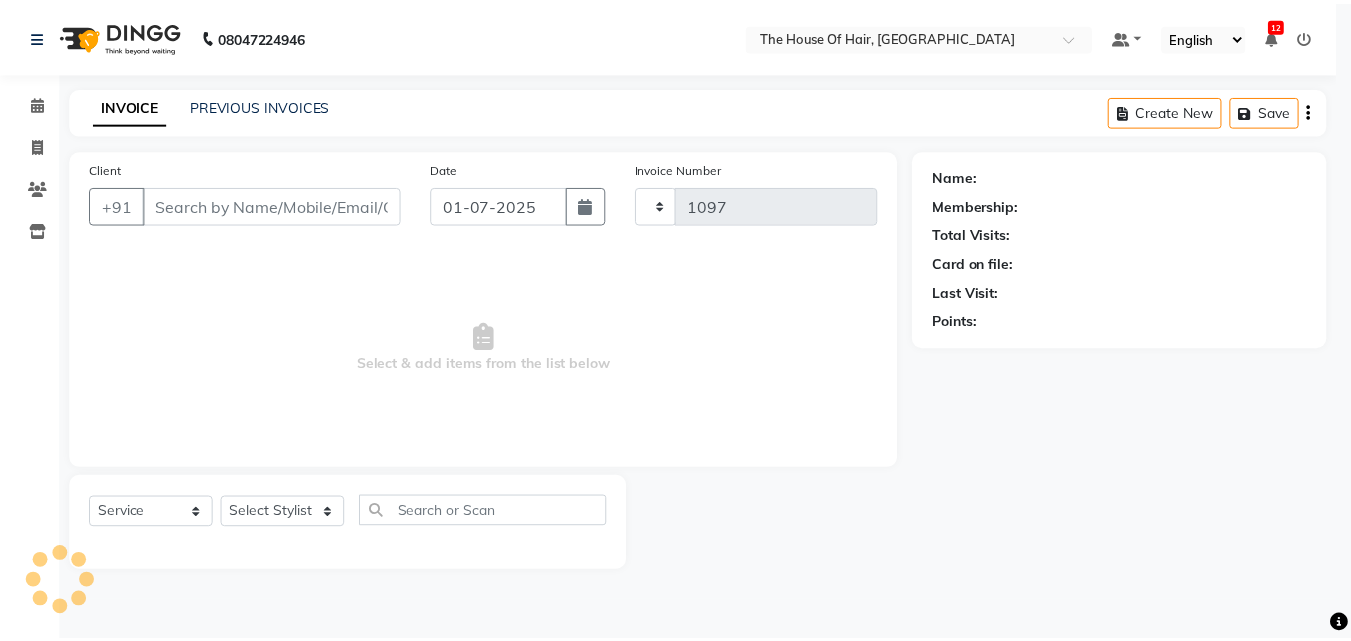 scroll, scrollTop: 0, scrollLeft: 0, axis: both 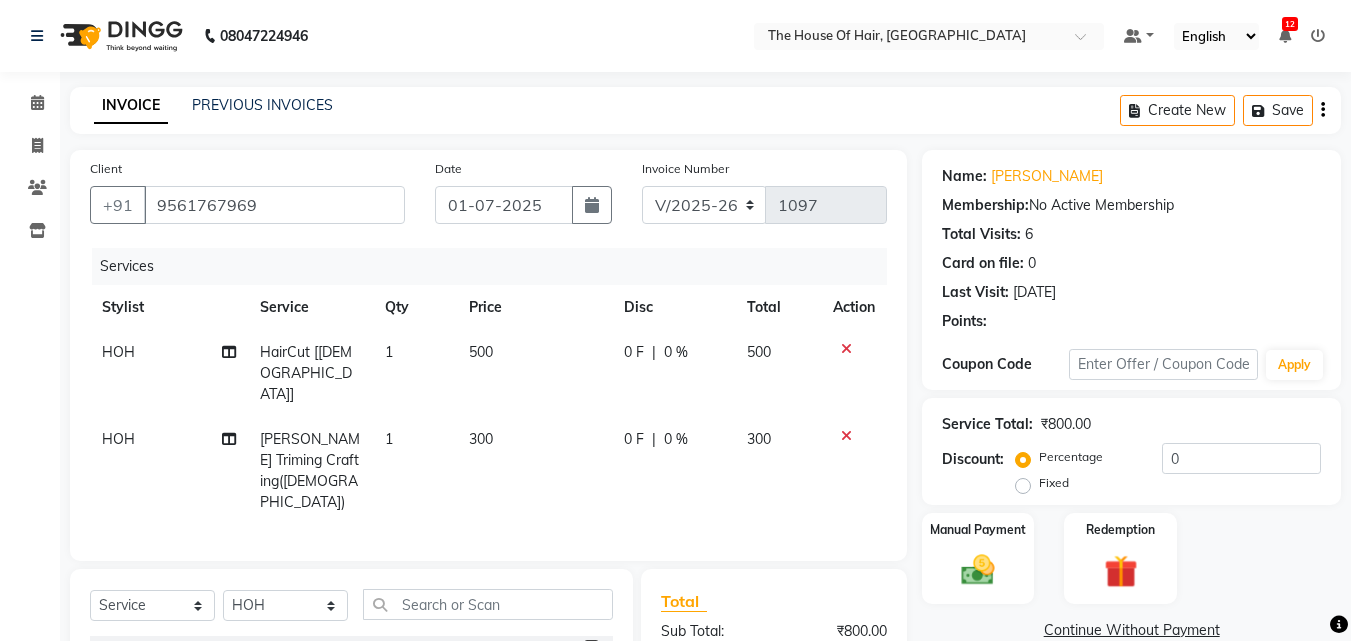 click on "500" 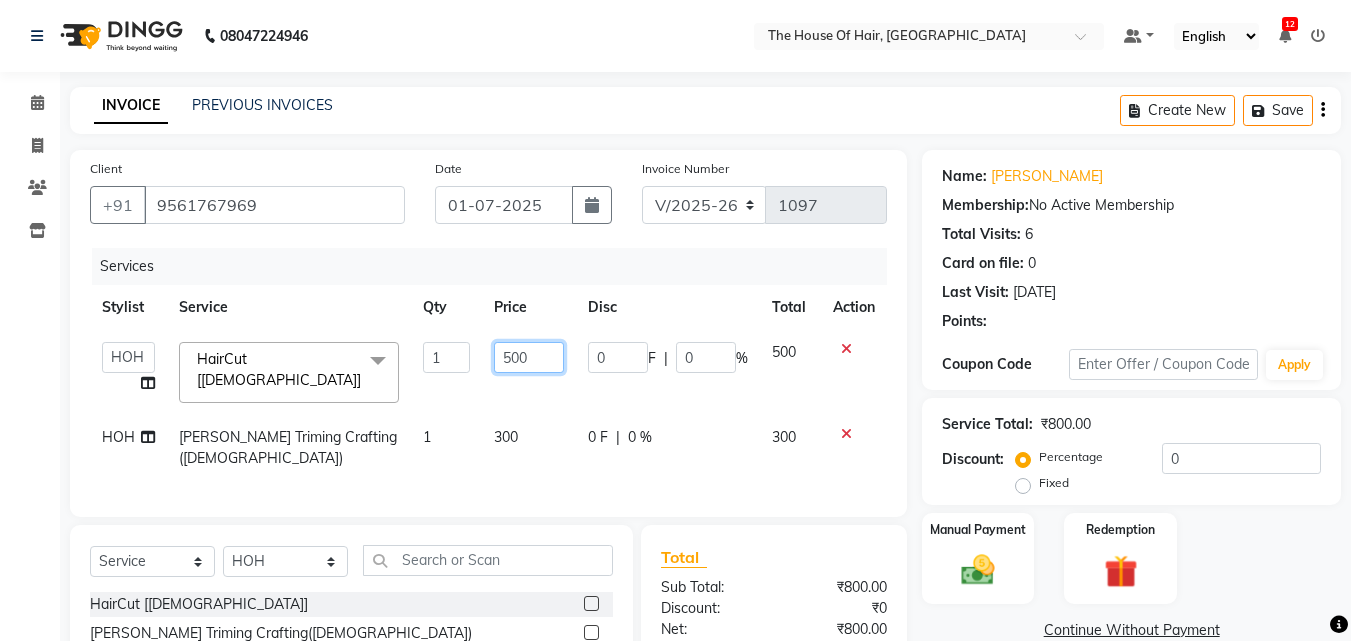 click on "500" 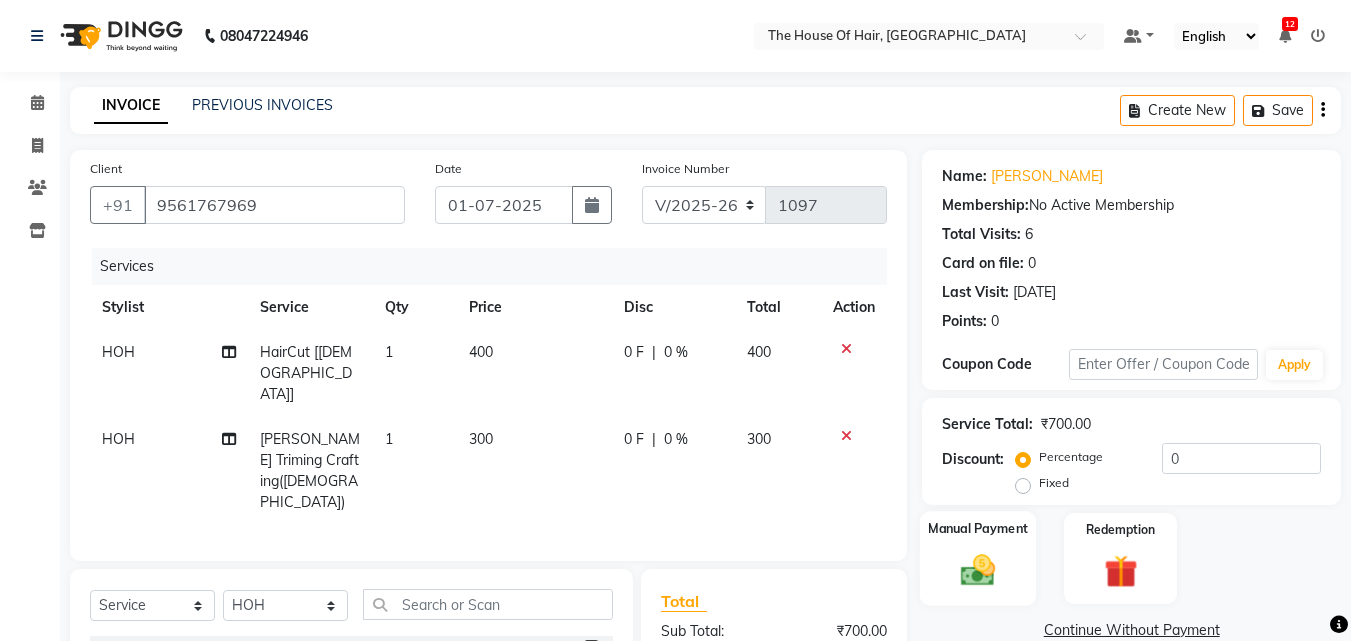 click 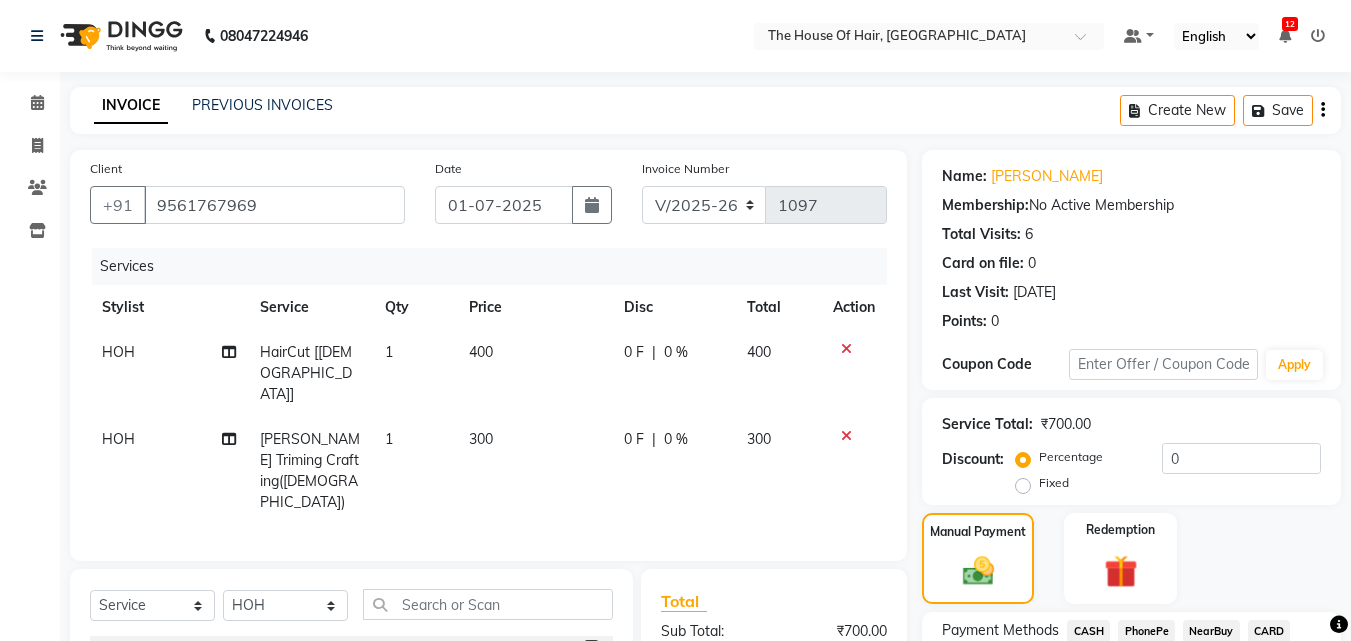 scroll, scrollTop: 184, scrollLeft: 0, axis: vertical 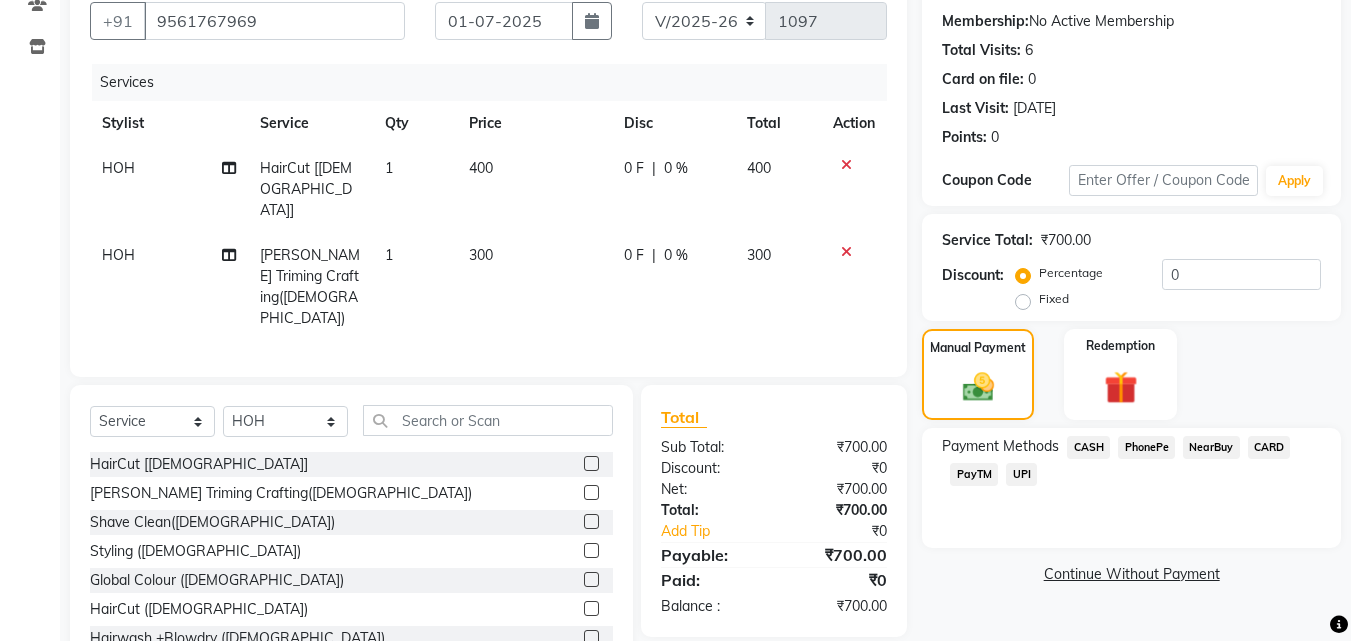 click on "UPI" 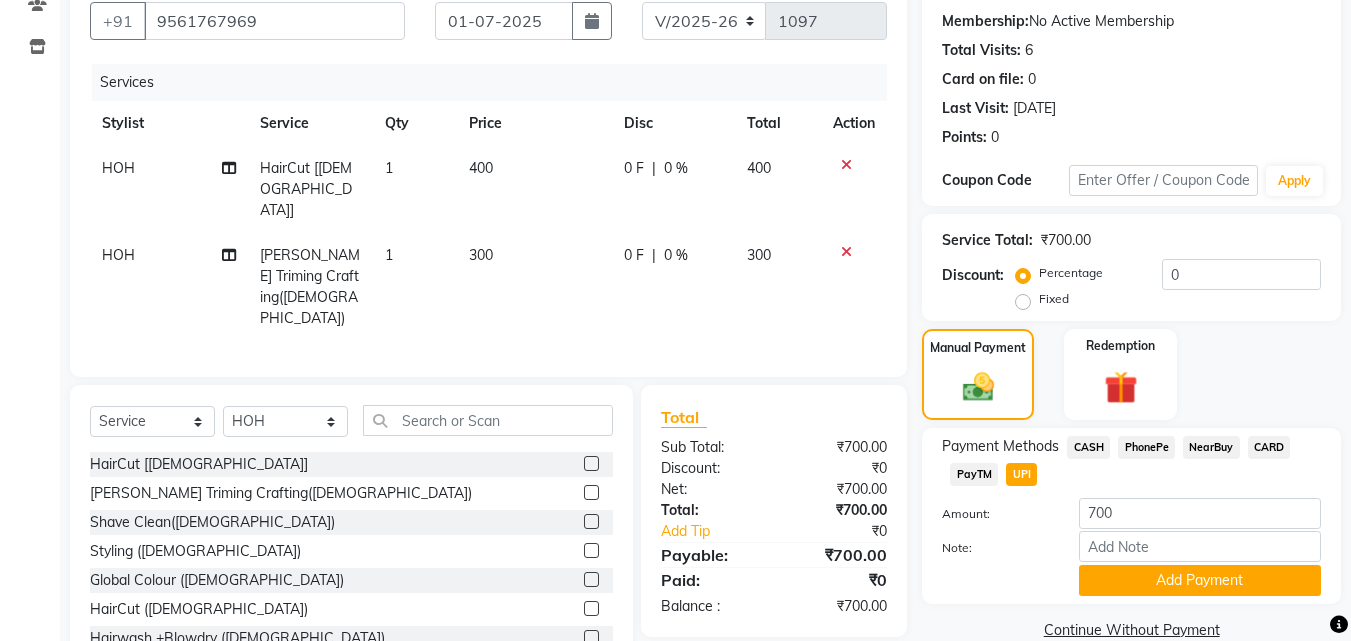 scroll, scrollTop: 218, scrollLeft: 0, axis: vertical 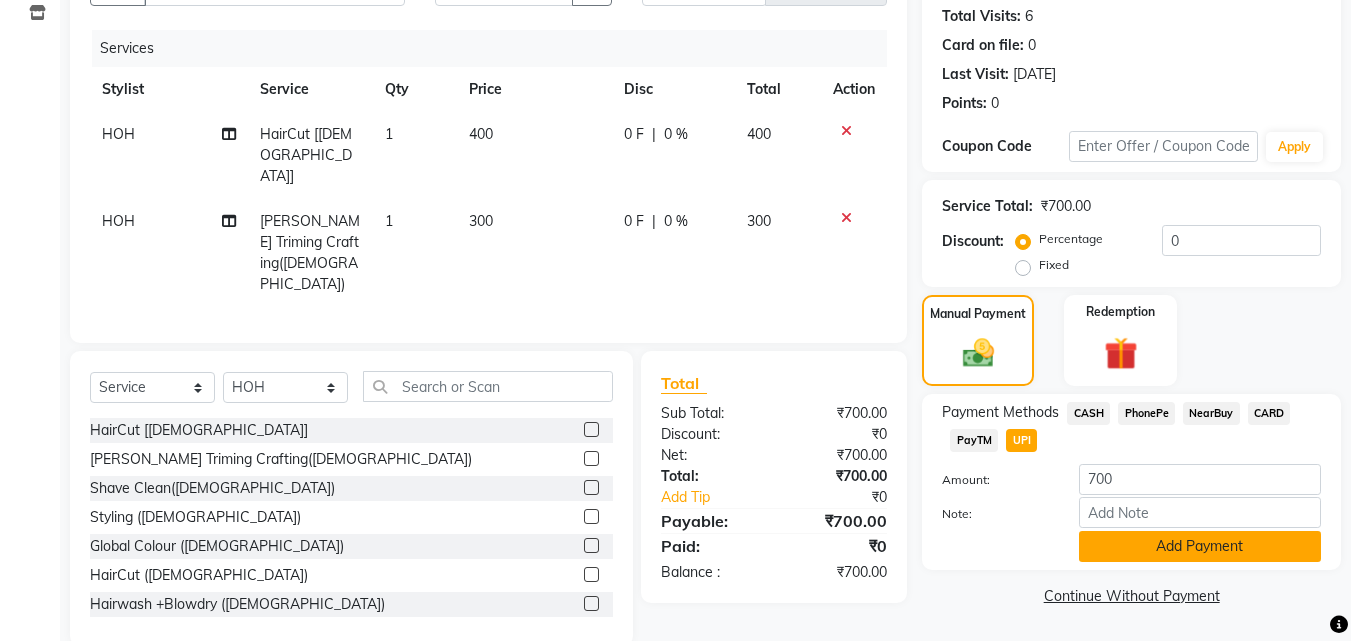 click on "Add Payment" 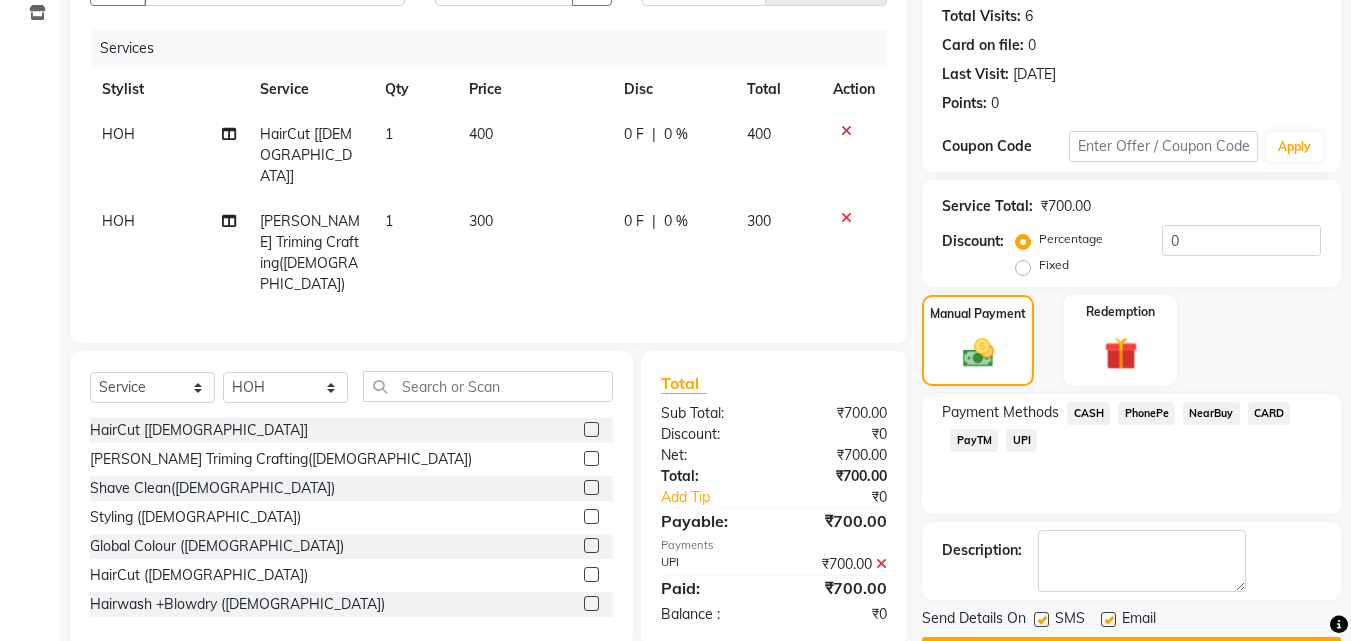 scroll, scrollTop: 275, scrollLeft: 0, axis: vertical 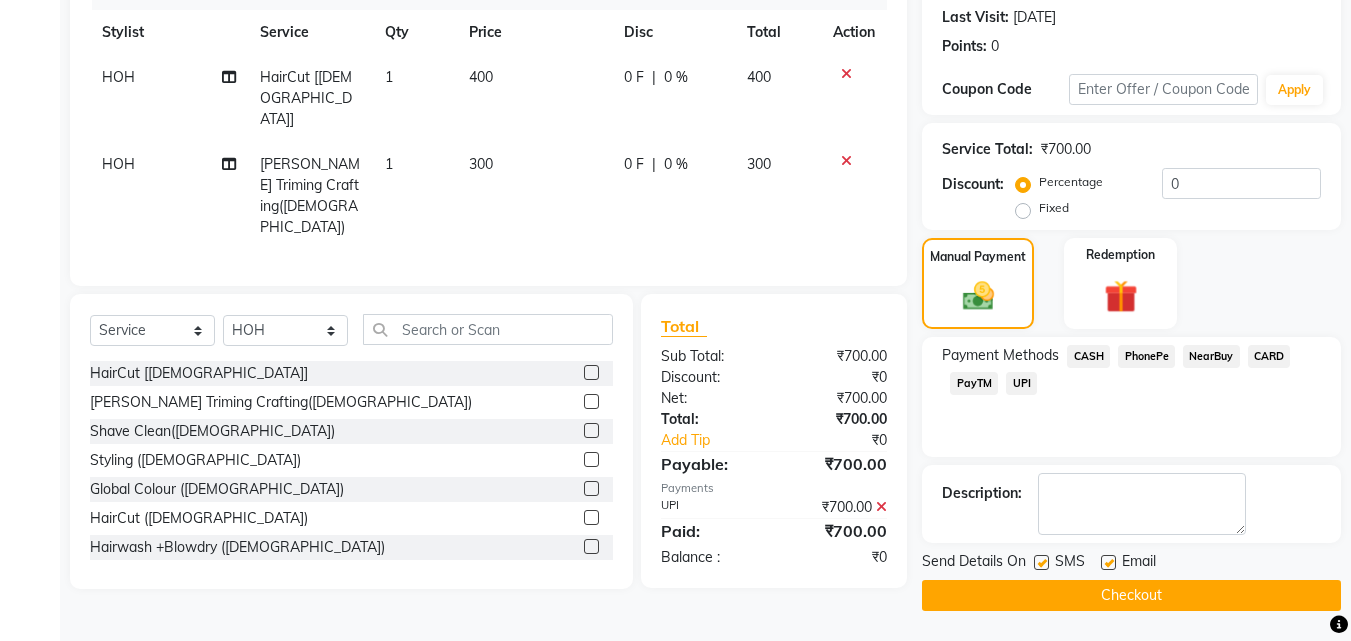 click on "Checkout" 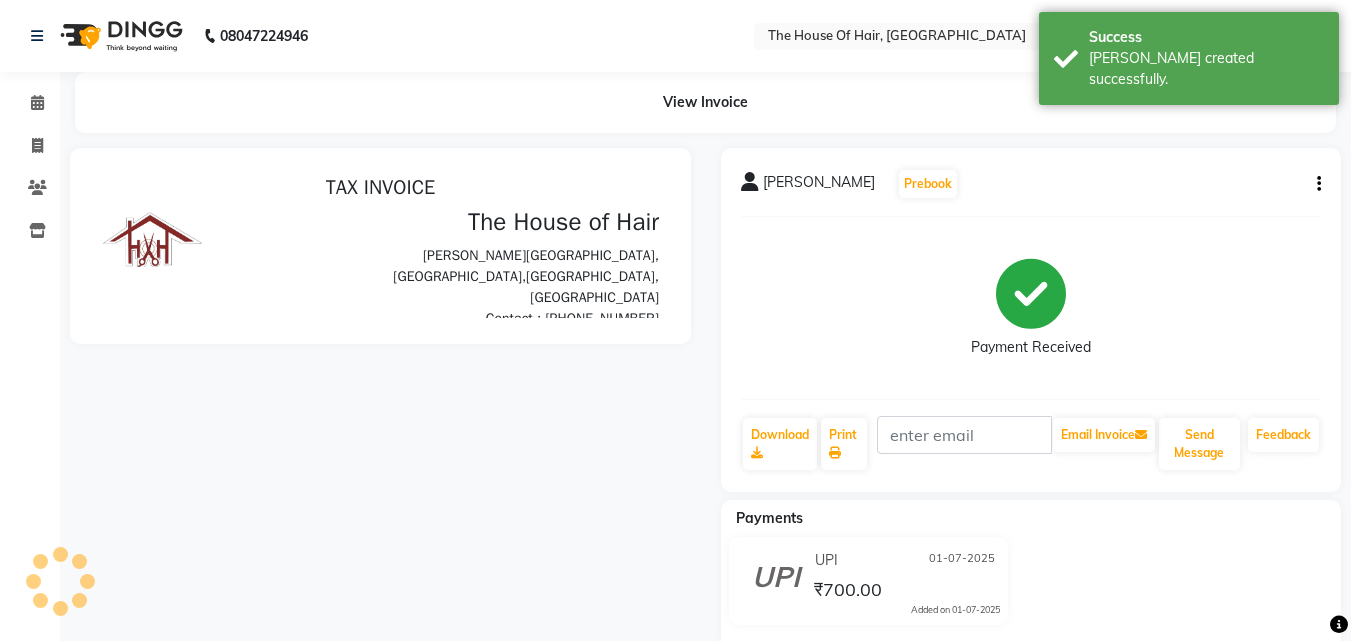 scroll, scrollTop: 0, scrollLeft: 0, axis: both 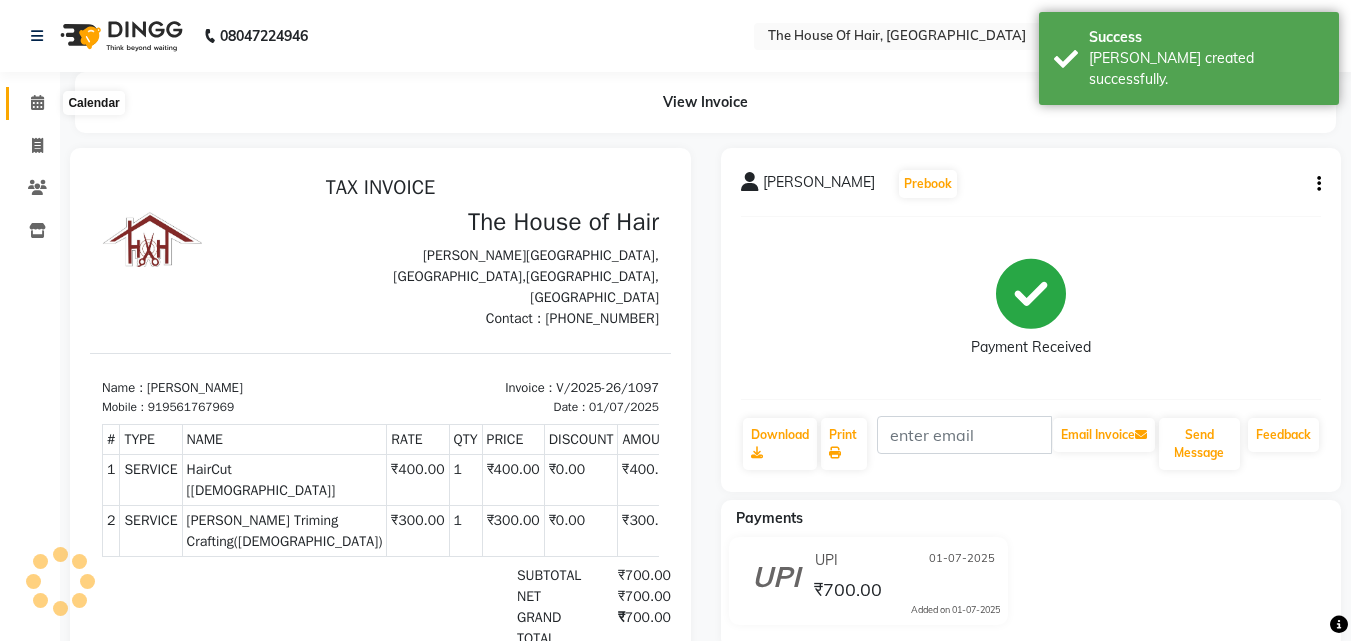 click 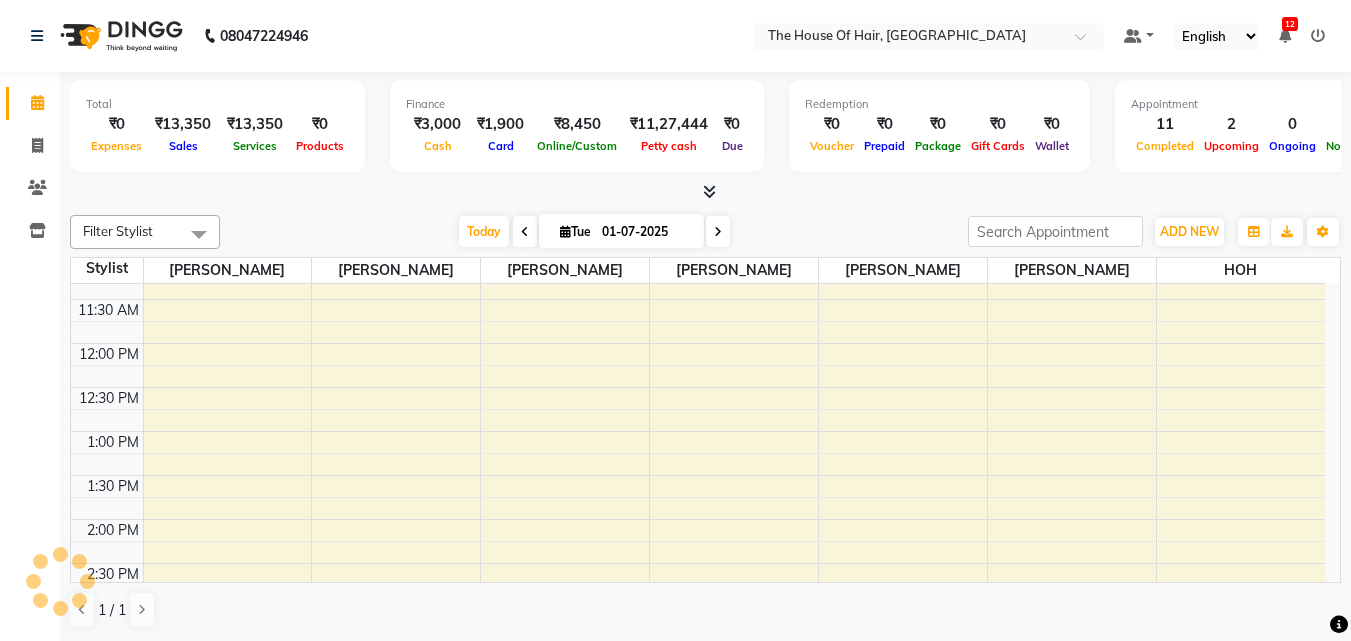 scroll, scrollTop: 274, scrollLeft: 0, axis: vertical 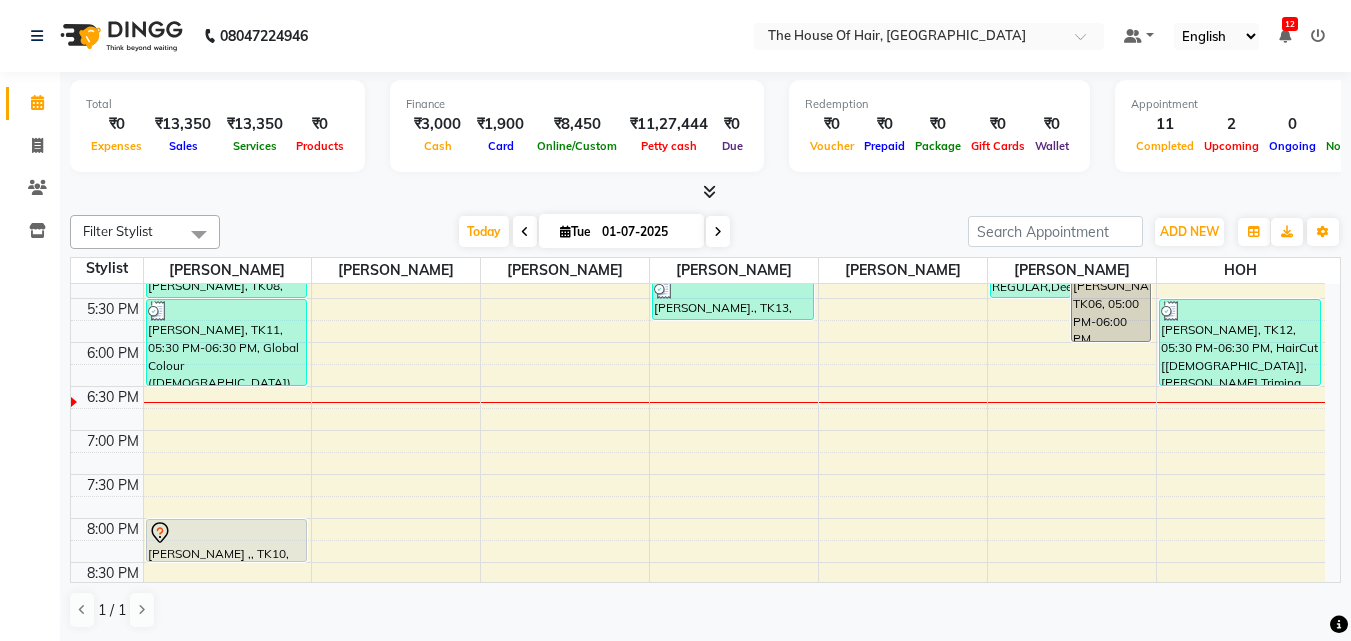 click on "8:00 AM 8:30 AM 9:00 AM 9:30 AM 10:00 AM 10:30 AM 11:00 AM 11:30 AM 12:00 PM 12:30 PM 1:00 PM 1:30 PM 2:00 PM 2:30 PM 3:00 PM 3:30 PM 4:00 PM 4:30 PM 5:00 PM 5:30 PM 6:00 PM 6:30 PM 7:00 PM 7:30 PM 8:00 PM 8:30 PM 9:00 PM 9:30 PM     PRANIT SHILIMKAR, TK03, 11:15 AM-12:15 PM, HairCut  [Male],Beard Triming Crafting(Male)     Sunita Bhalwankar, TK07, 04:00 PM-05:00 PM, Touch up (Female)     Koustubh, TK08, 05:00 PM-05:30 PM, Beard Triming Crafting(Male)     Rohan, TK11, 05:30 PM-06:30 PM, Global Colour (Male)             shlok ,, TK10, 08:00 PM-08:30 PM, HairCut  [Male]     Amit Bhide, TK01, 10:00 AM-10:30 AM, HairCut  [Male]     nitant, TK04, 10:30 AM-11:30 AM, HairCut  [Male],Beard Triming Crafting(Male)     Nakul., TK13, 05:15 PM-05:45 PM, HairCut  [Male]     Chandraashekhar Paranjpe, TK06, 04:00 PM-05:30 PM, PEDICURE  REGULAR,Deep Cleansing Clean Up     Chandraashekhar Paranjpe, TK06, 05:00 PM-06:00 PM, Jansen facial             PRANIT SHILIMKAR, TK02, 11:00 AM-11:30 AM, Beard Triming Crafting(Male)" at bounding box center [698, 78] 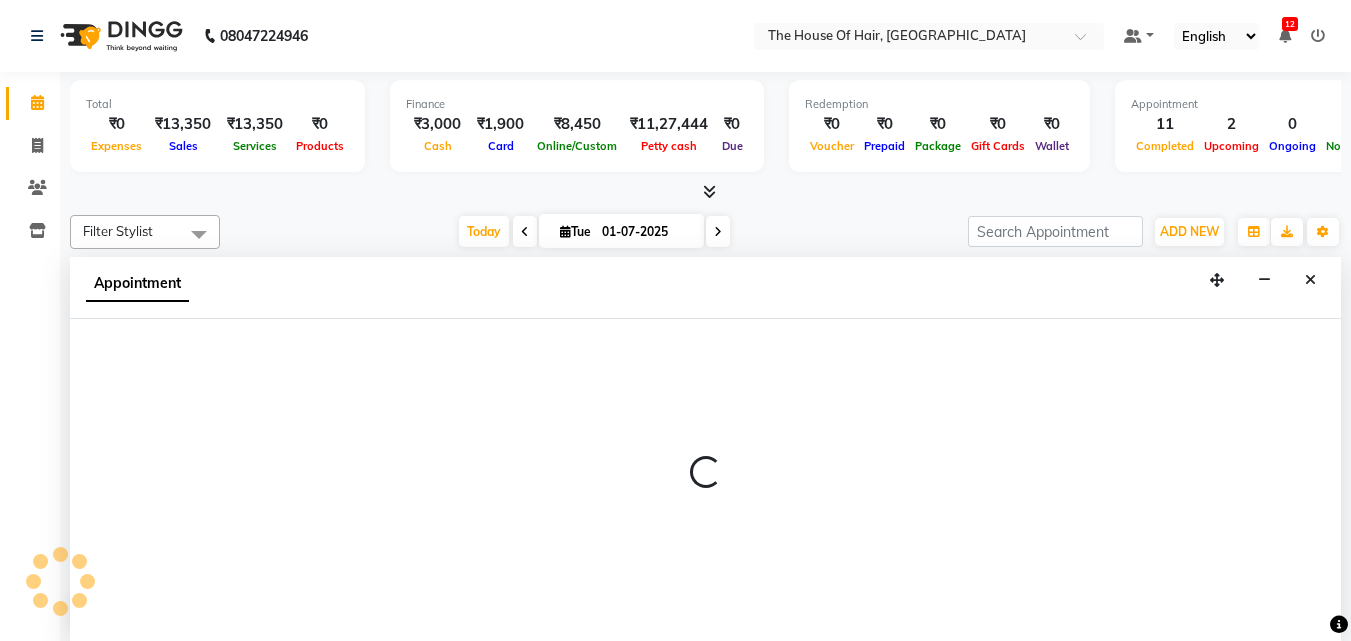 scroll, scrollTop: 1, scrollLeft: 0, axis: vertical 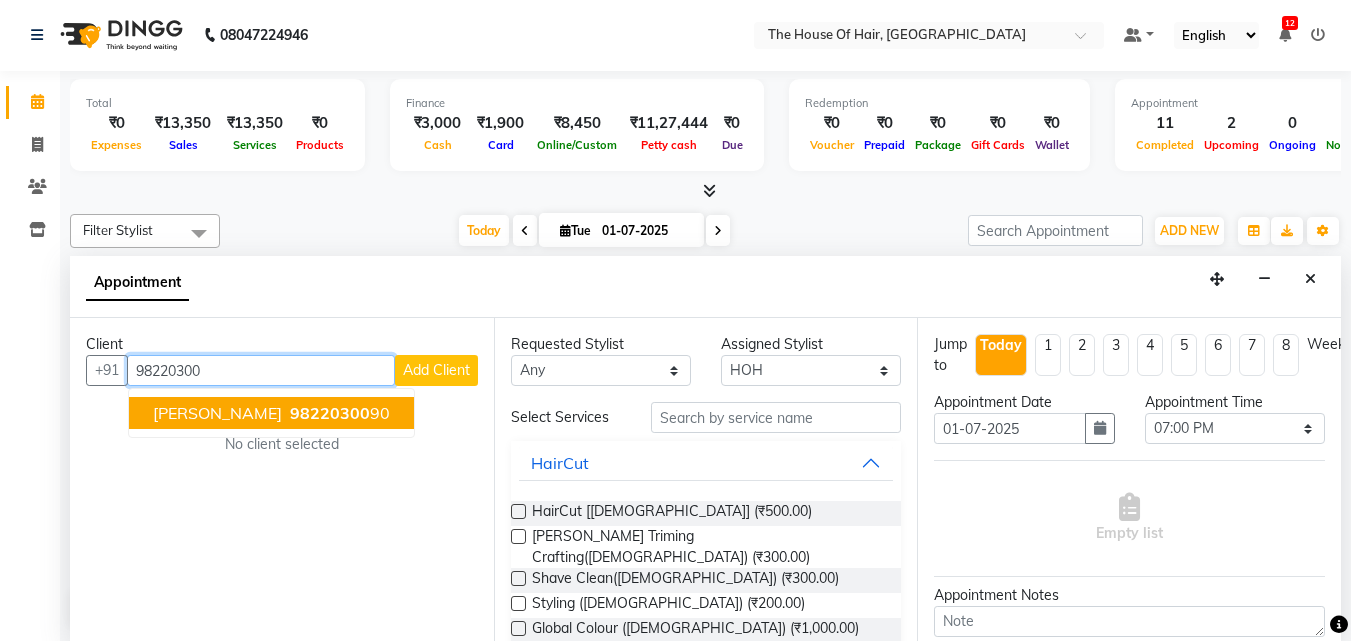 click on "UDAY Borade" at bounding box center (217, 413) 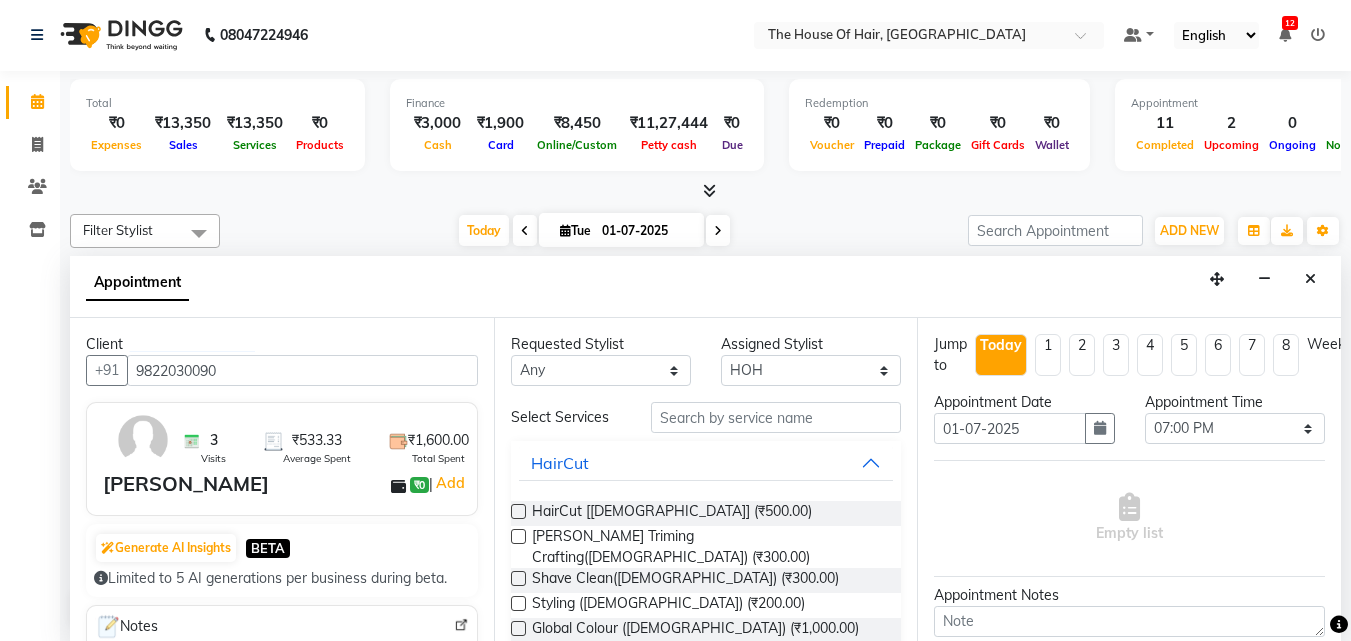 click at bounding box center (518, 511) 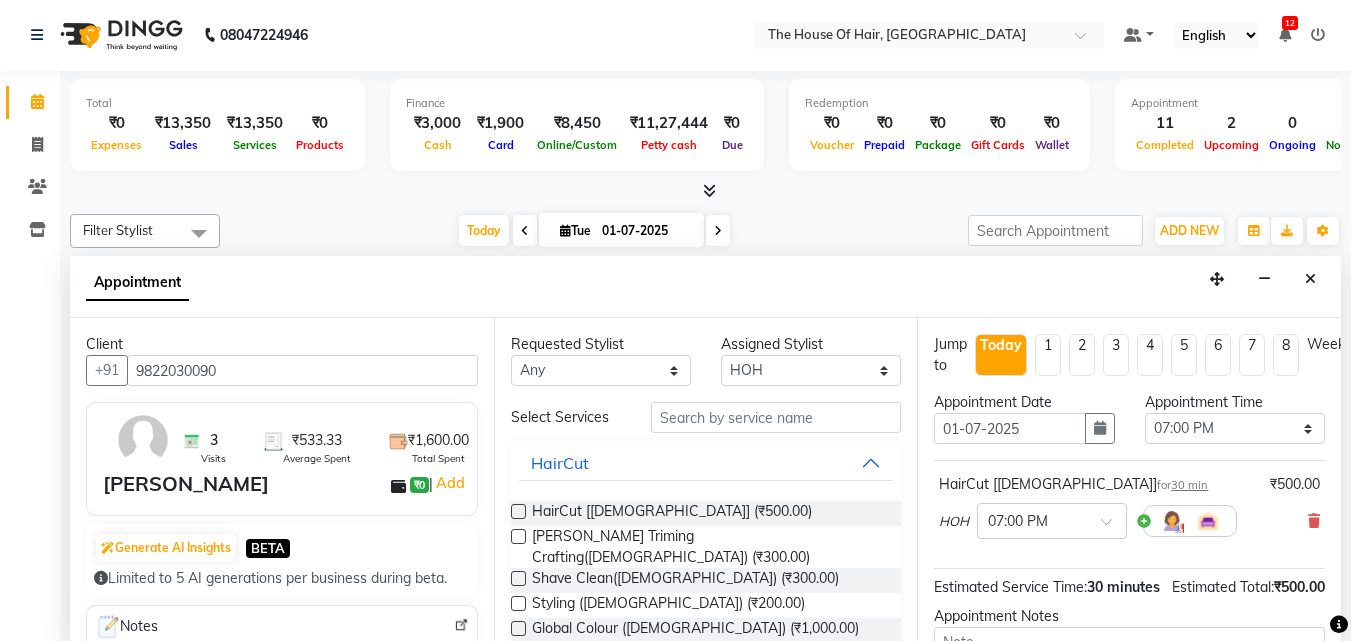 click at bounding box center [518, 536] 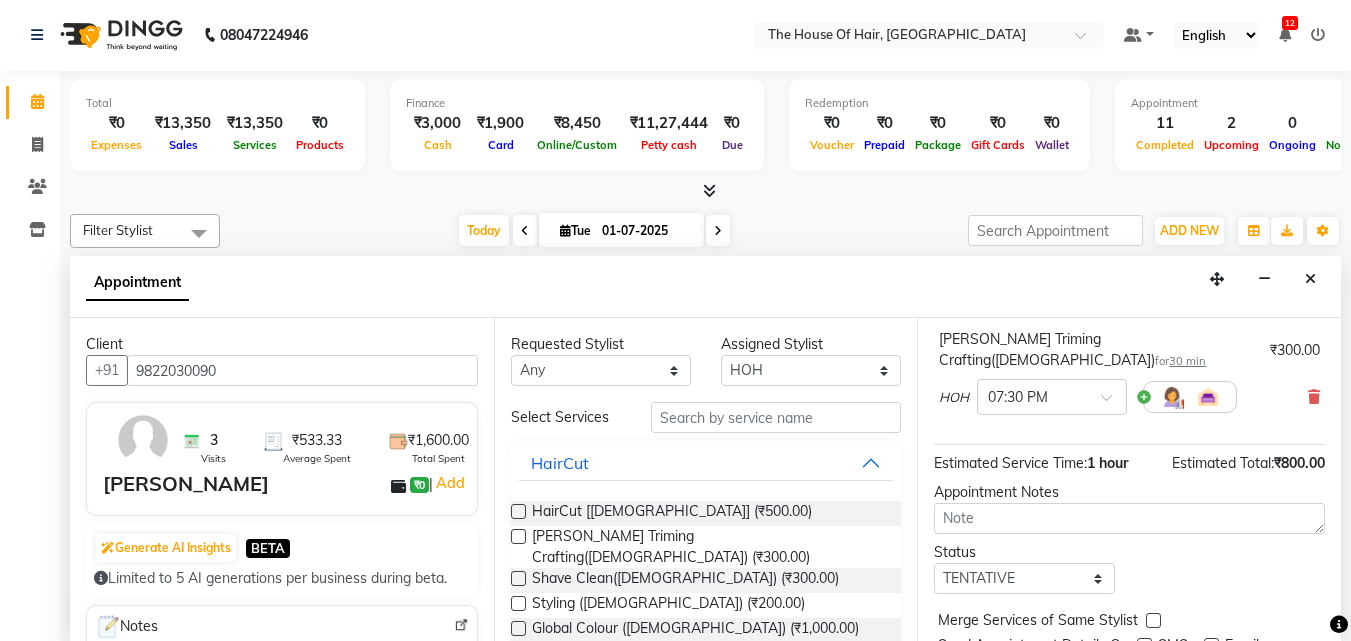 scroll, scrollTop: 247, scrollLeft: 0, axis: vertical 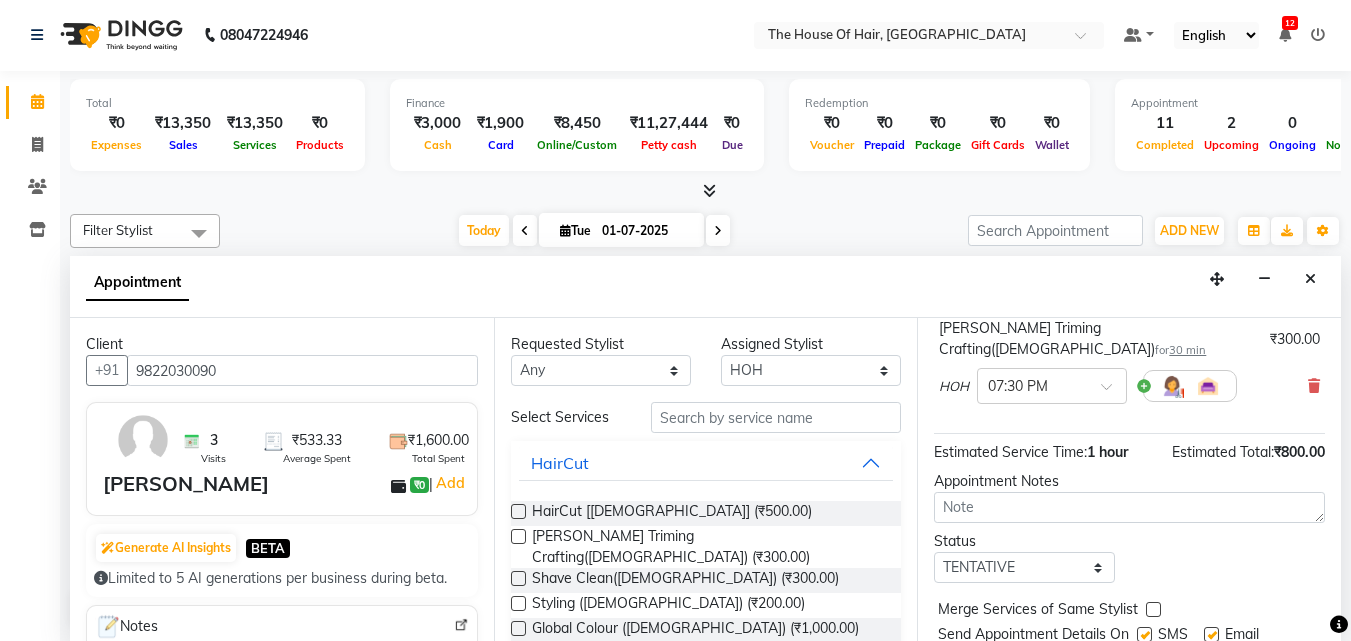 click at bounding box center [1153, 609] 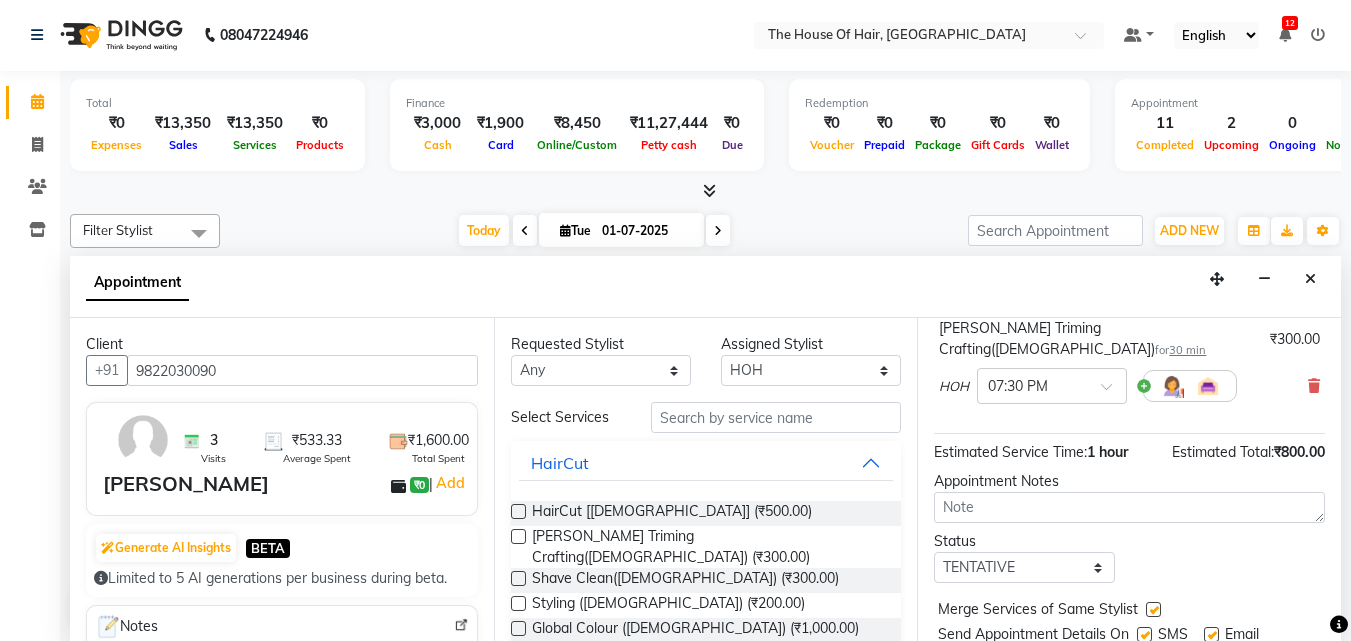 scroll, scrollTop: 309, scrollLeft: 0, axis: vertical 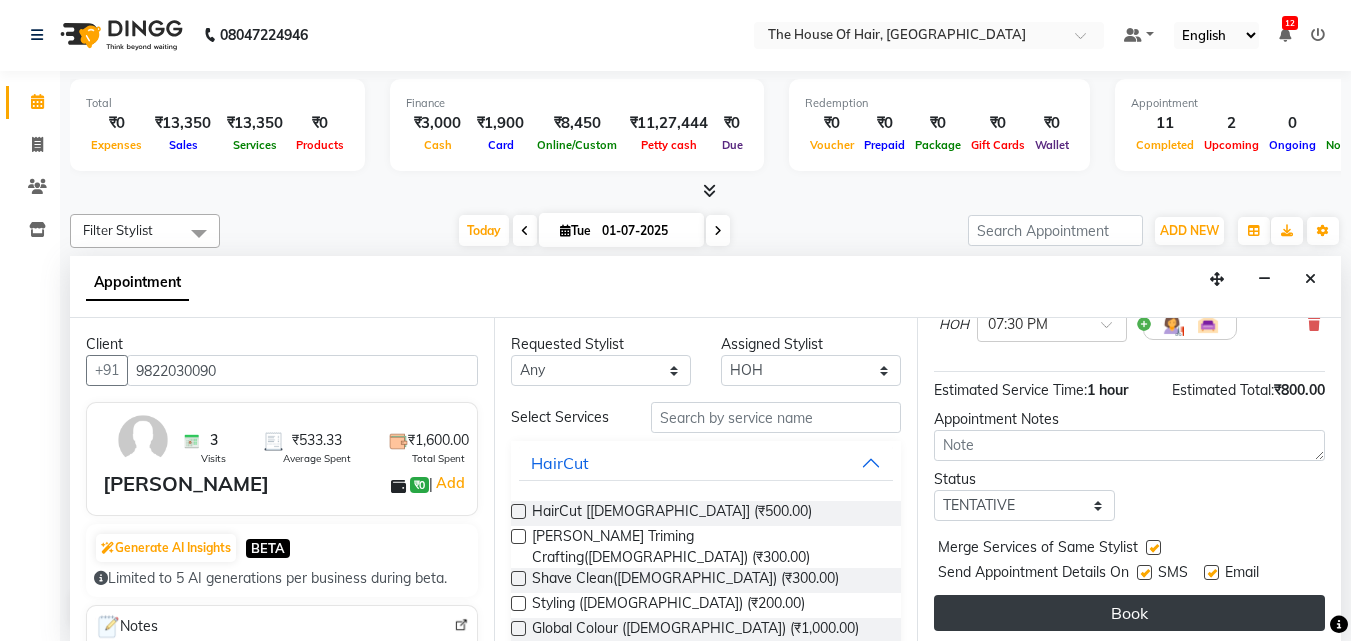 click on "Book" at bounding box center (1129, 613) 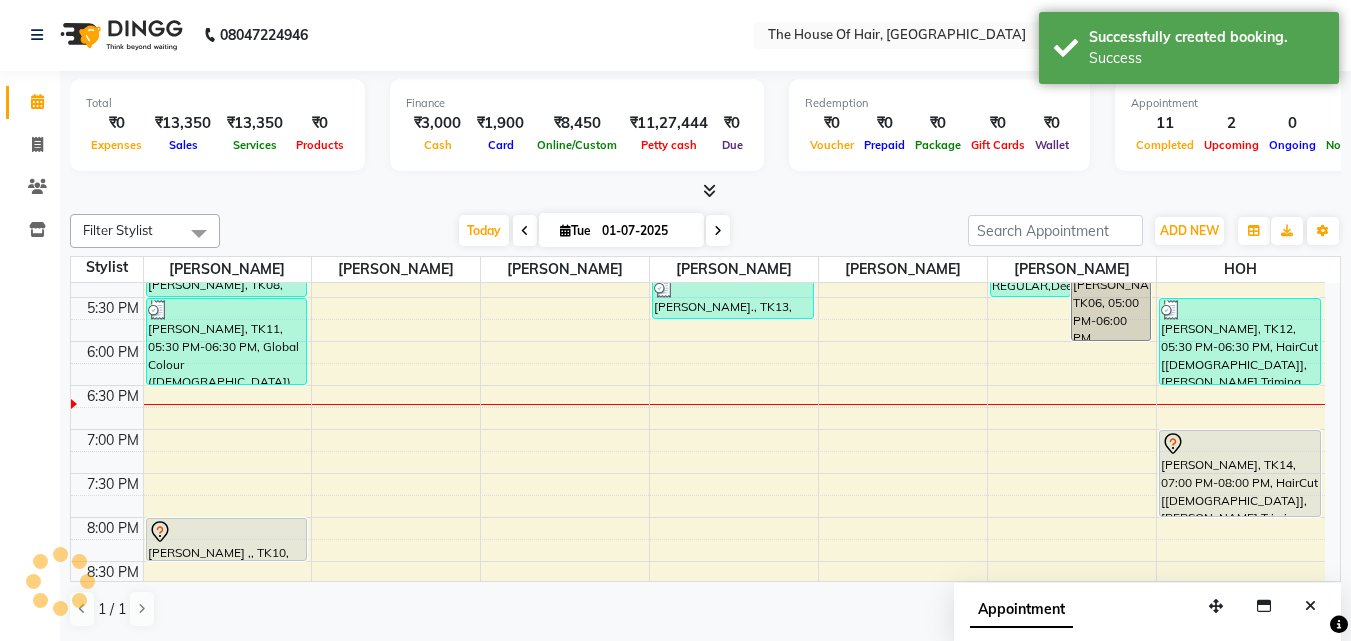 scroll, scrollTop: 0, scrollLeft: 0, axis: both 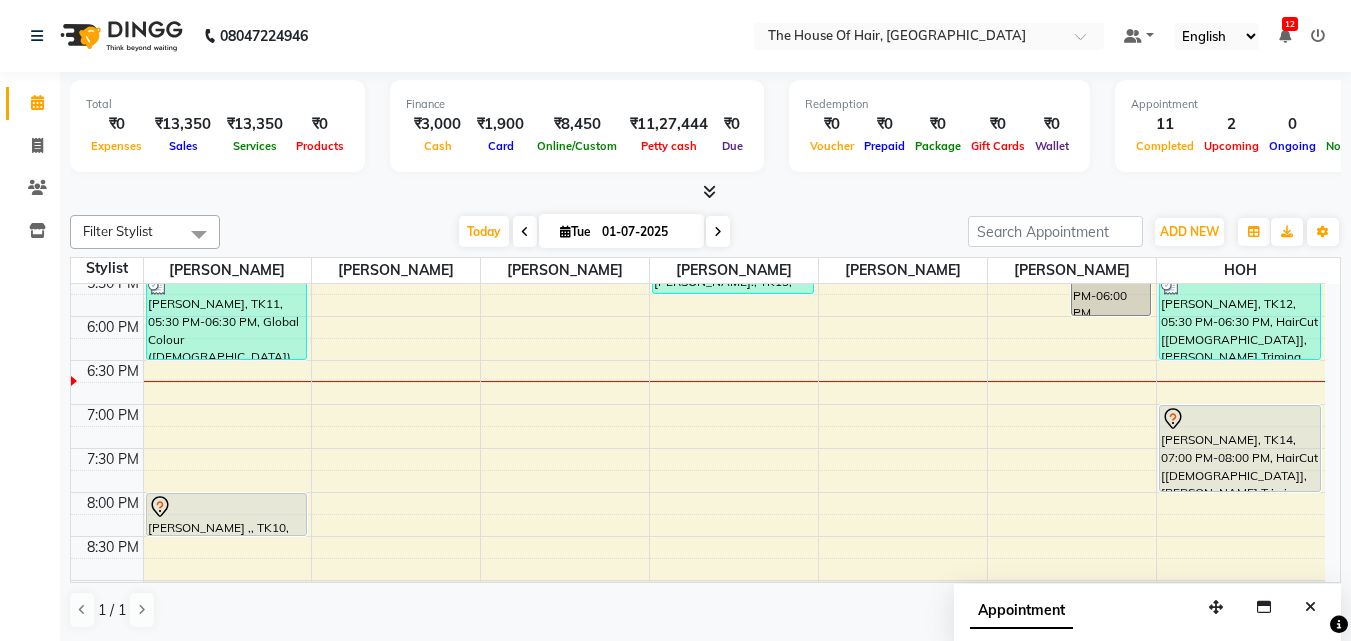 click on "8:00 AM 8:30 AM 9:00 AM 9:30 AM 10:00 AM 10:30 AM 11:00 AM 11:30 AM 12:00 PM 12:30 PM 1:00 PM 1:30 PM 2:00 PM 2:30 PM 3:00 PM 3:30 PM 4:00 PM 4:30 PM 5:00 PM 5:30 PM 6:00 PM 6:30 PM 7:00 PM 7:30 PM 8:00 PM 8:30 PM 9:00 PM 9:30 PM     PRANIT SHILIMKAR, TK03, 11:15 AM-12:15 PM, HairCut  [Male],Beard Triming Crafting(Male)     Sunita Bhalwankar, TK07, 04:00 PM-05:00 PM, Touch up (Female)     Koustubh, TK08, 05:00 PM-05:30 PM, Beard Triming Crafting(Male)     Rohan, TK11, 05:30 PM-06:30 PM, Global Colour (Male)             shlok ,, TK10, 08:00 PM-08:30 PM, HairCut  [Male]     Amit Bhide, TK01, 10:00 AM-10:30 AM, HairCut  [Male]     nitant, TK04, 10:30 AM-11:30 AM, HairCut  [Male],Beard Triming Crafting(Male)     Nakul., TK13, 05:15 PM-05:45 PM, HairCut  [Male]     Chandraashekhar Paranjpe, TK06, 04:00 PM-05:30 PM, PEDICURE  REGULAR,Deep Cleansing Clean Up     Chandraashekhar Paranjpe, TK06, 05:00 PM-06:00 PM, Jansen facial             PRANIT SHILIMKAR, TK02, 11:00 AM-11:30 AM, Beard Triming Crafting(Male)" at bounding box center (698, 52) 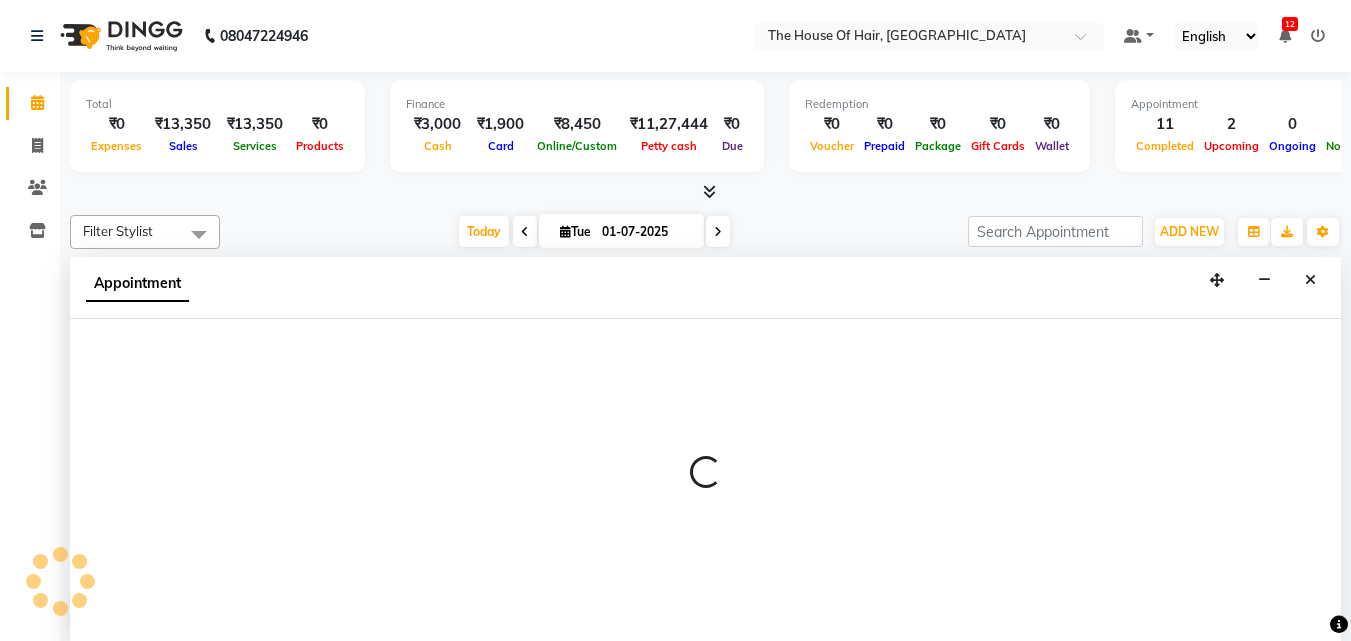 scroll, scrollTop: 1, scrollLeft: 0, axis: vertical 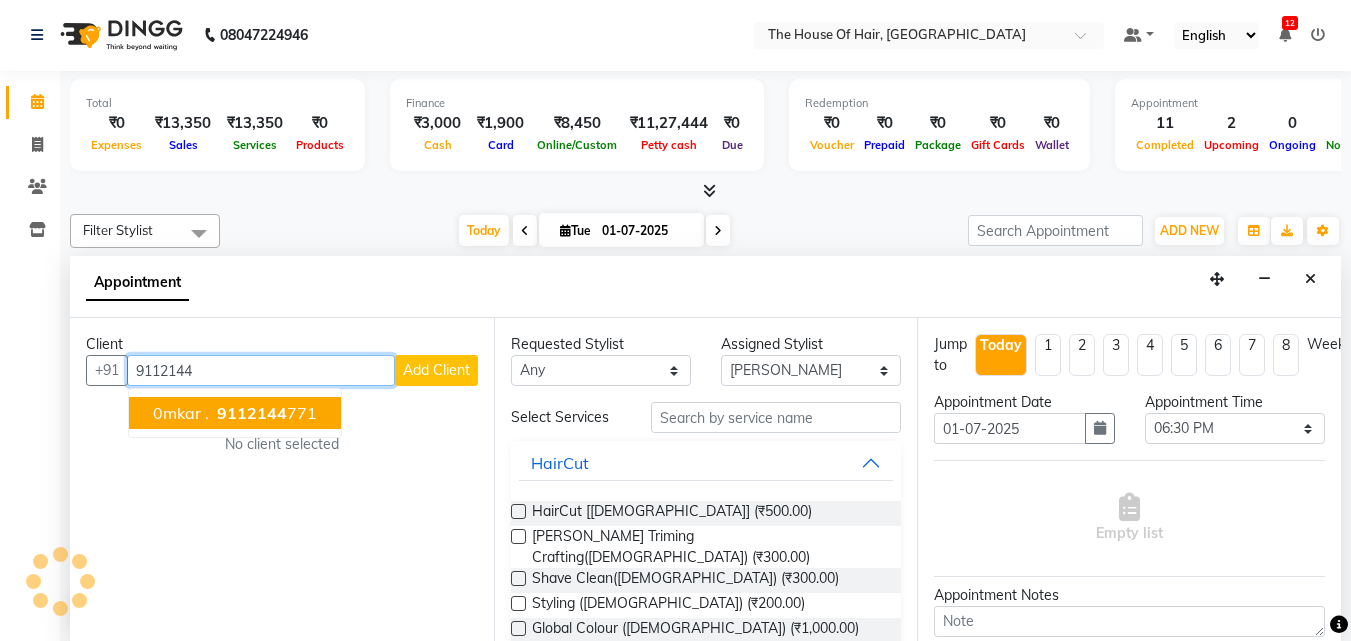 click on "9112144" at bounding box center (252, 413) 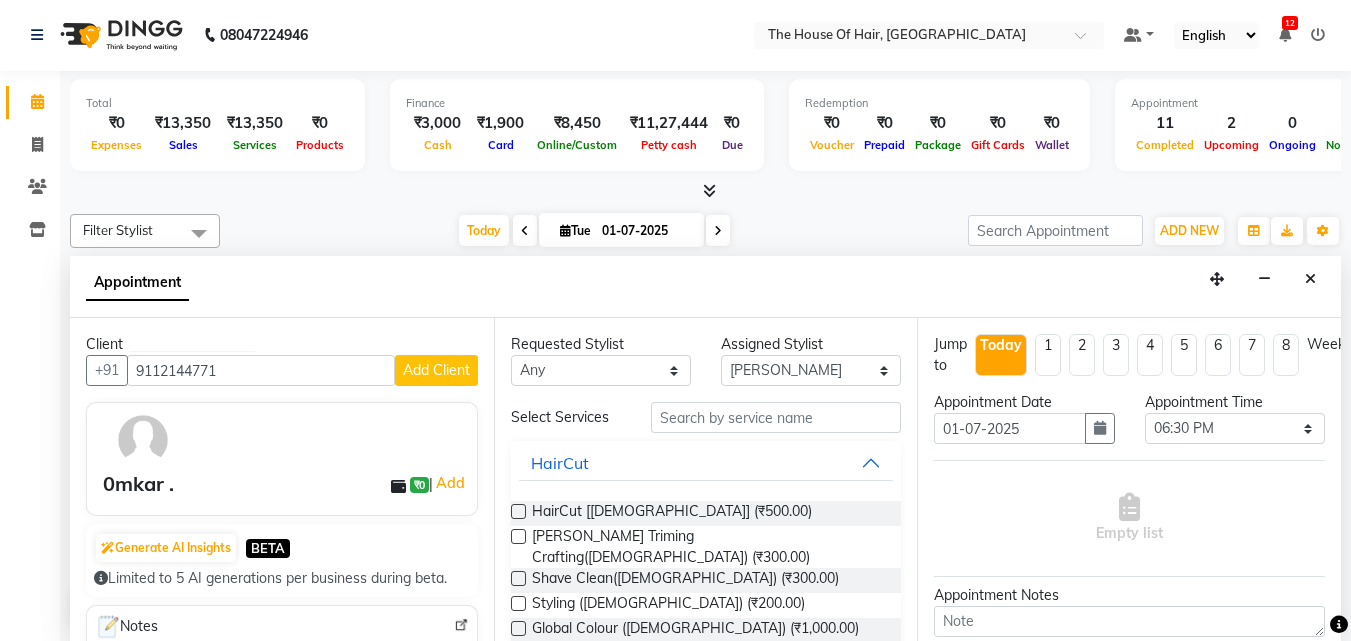 click at bounding box center (518, 511) 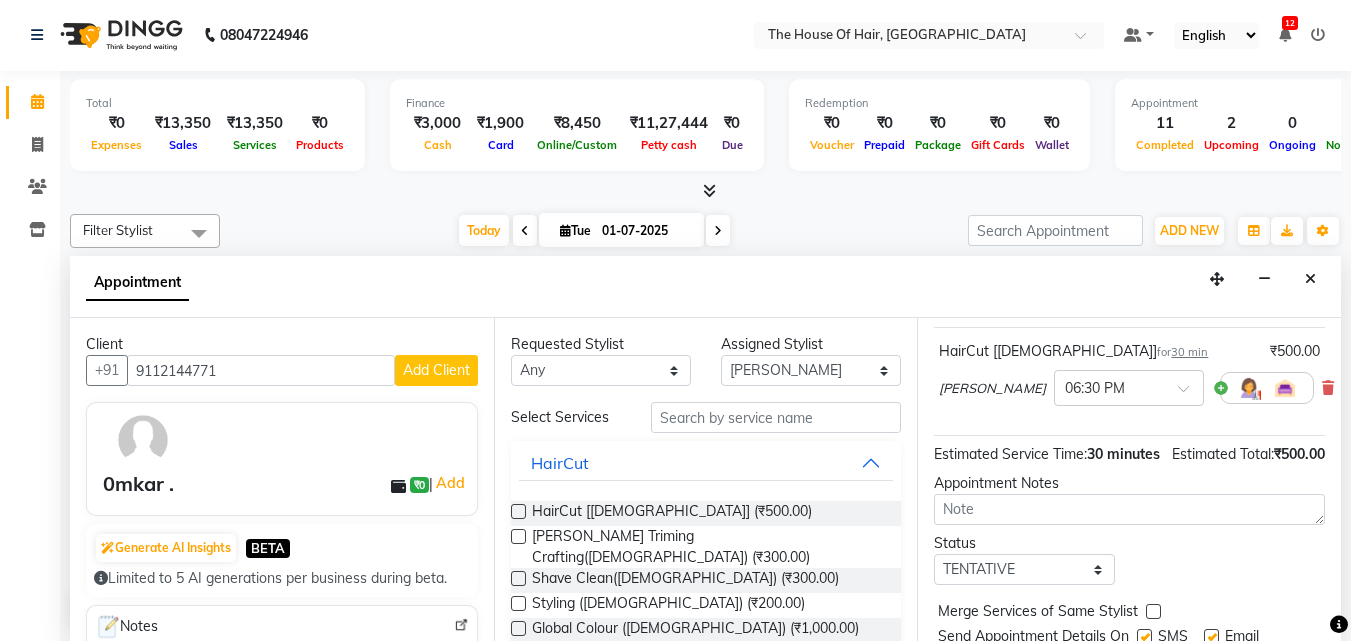 scroll, scrollTop: 209, scrollLeft: 0, axis: vertical 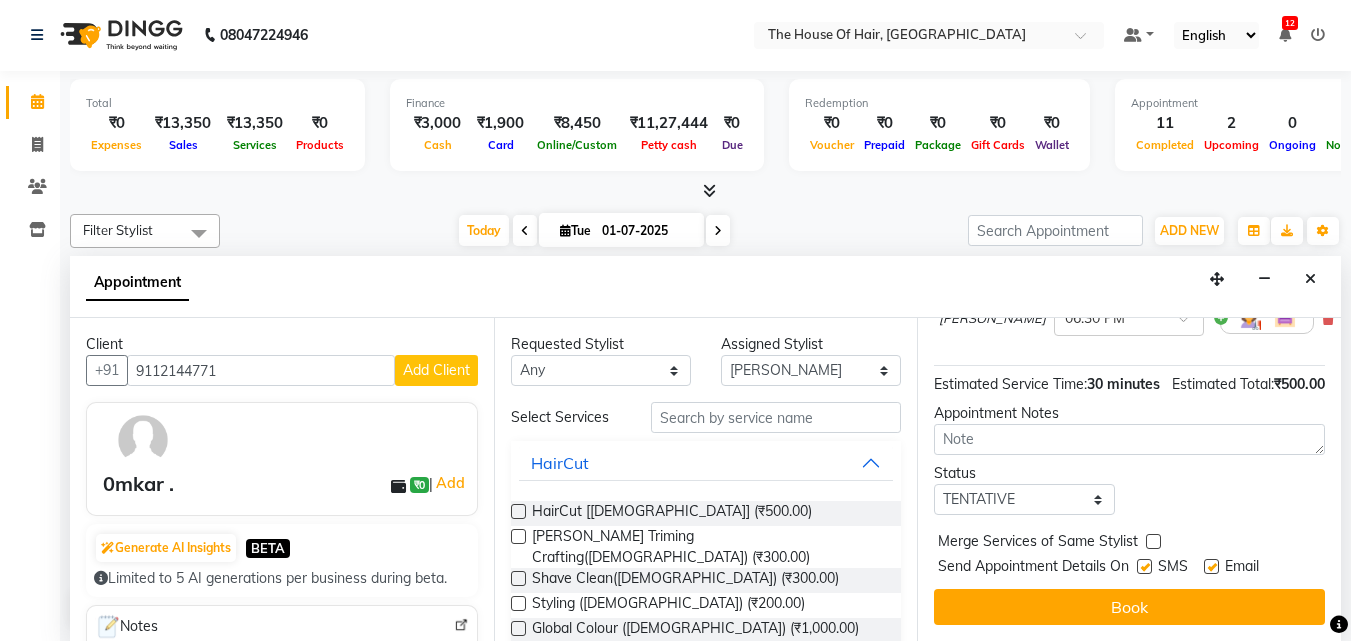 click at bounding box center (1153, 541) 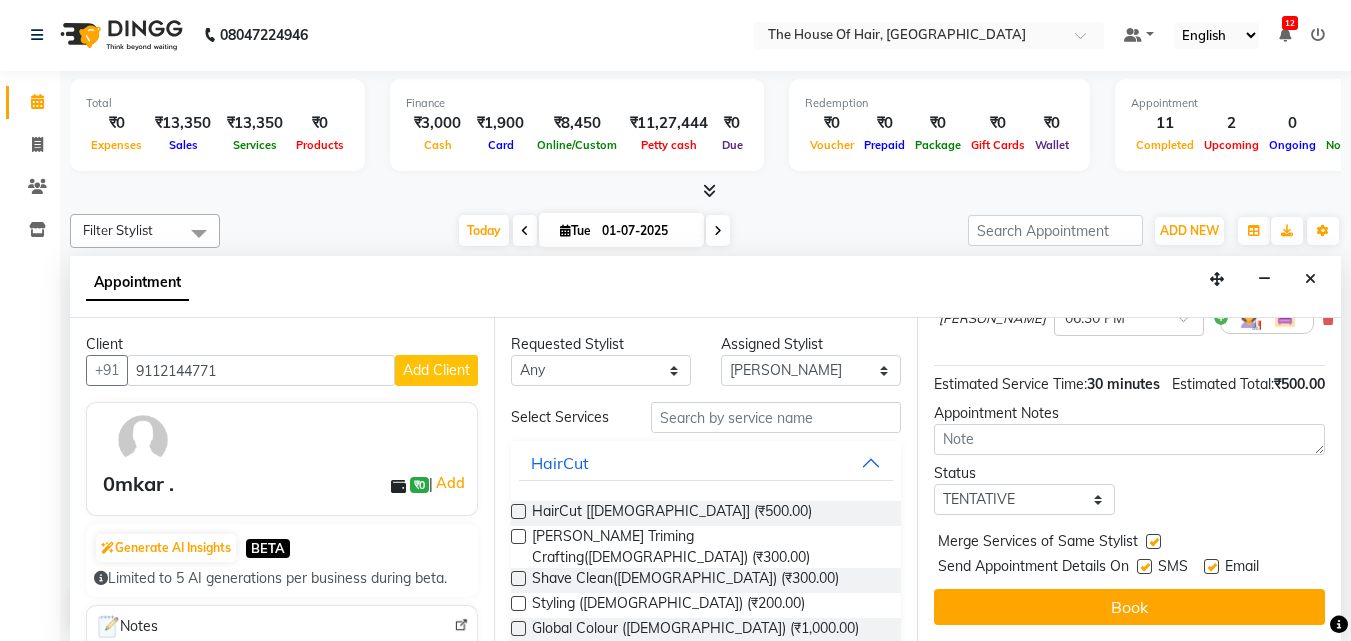 scroll, scrollTop: 239, scrollLeft: 0, axis: vertical 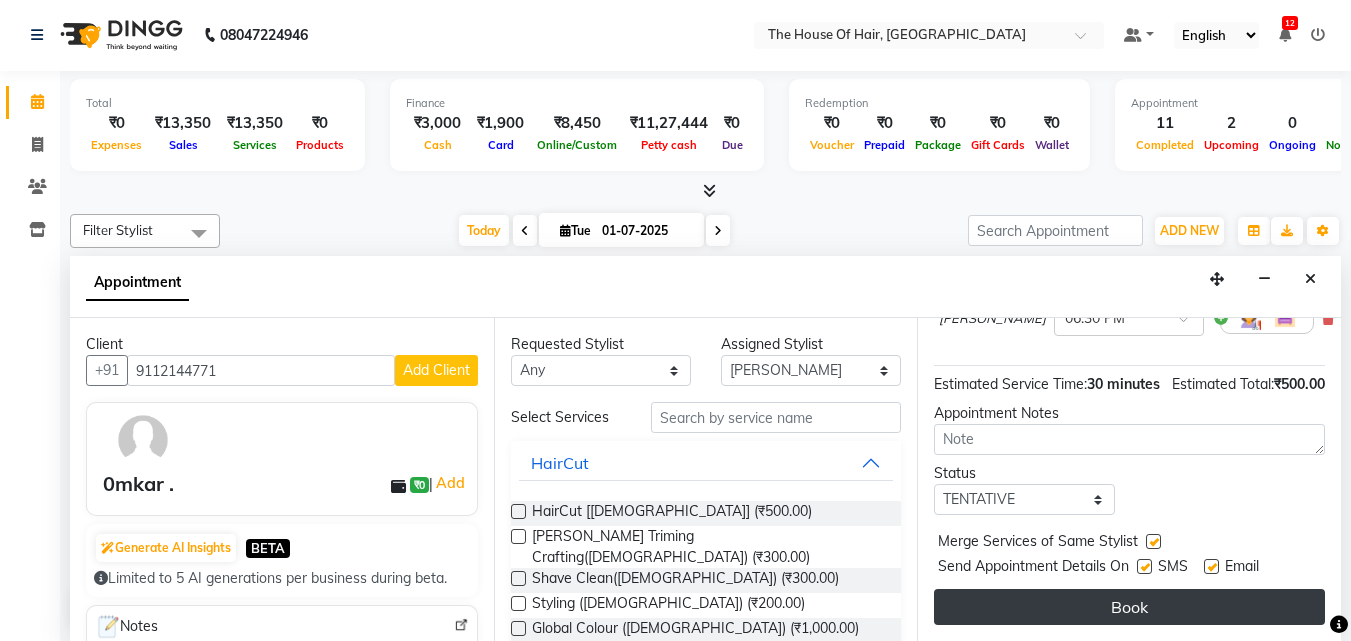 click on "Book" at bounding box center [1129, 607] 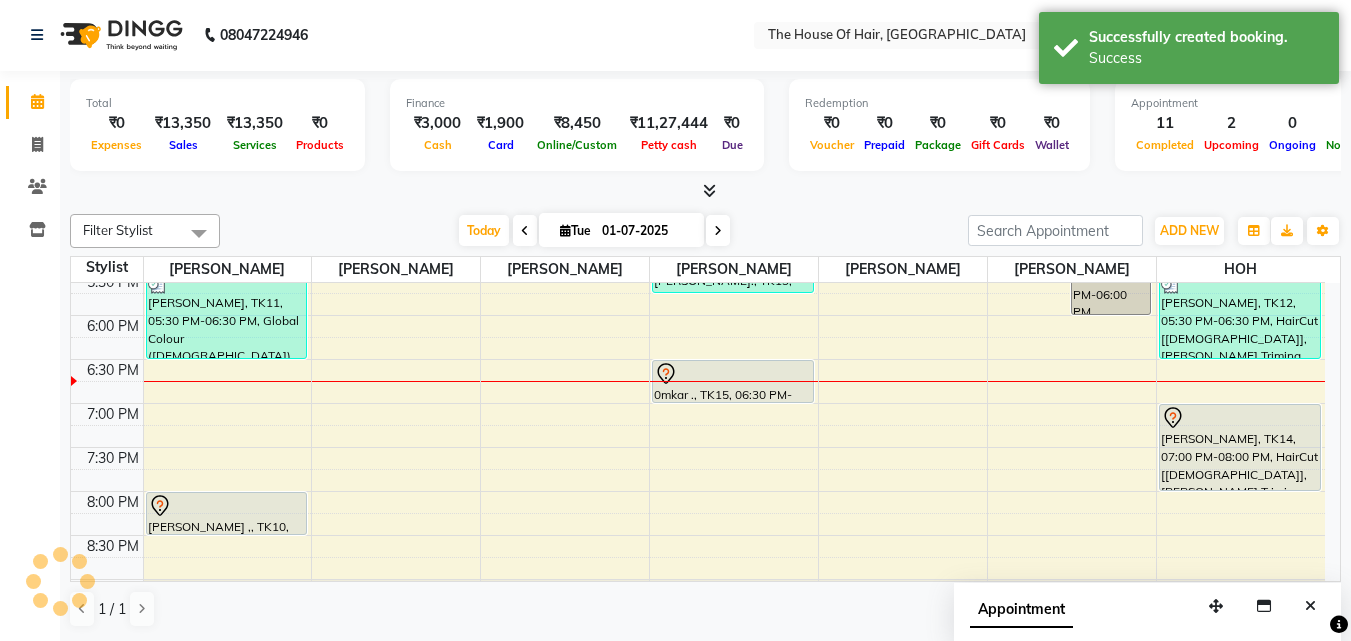 scroll, scrollTop: 0, scrollLeft: 0, axis: both 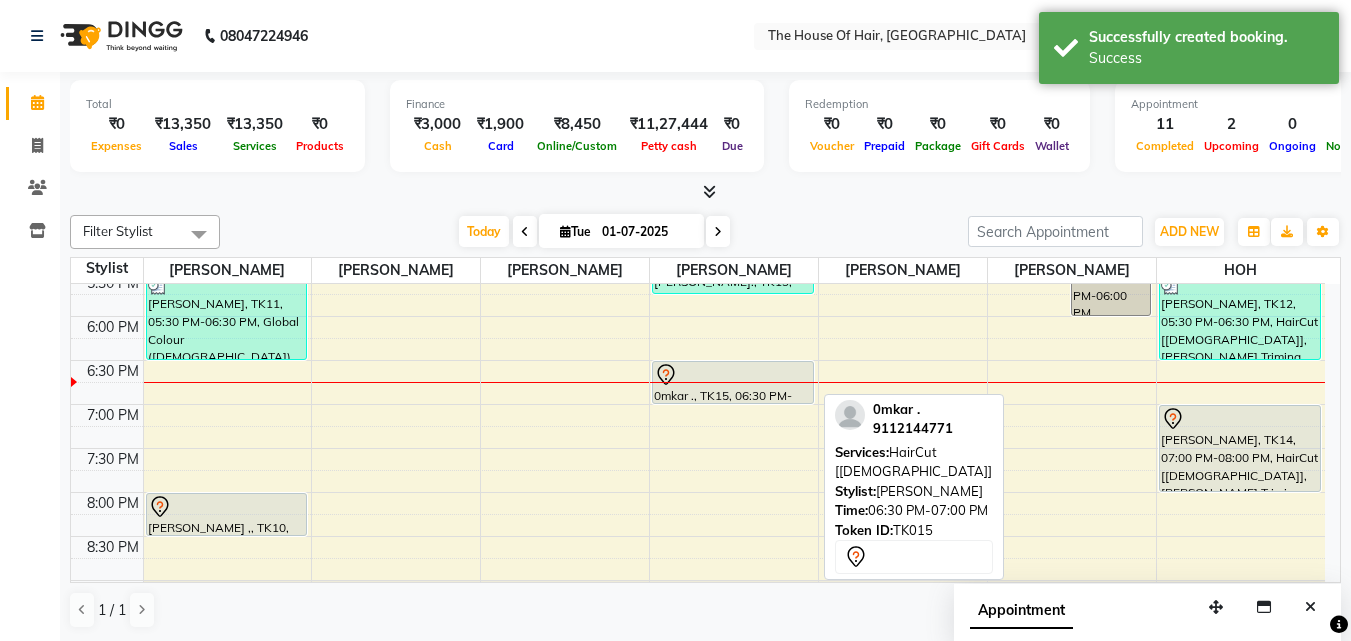 click on "0mkar ., TK15, 06:30 PM-07:00 PM, HairCut  [Male]" at bounding box center (733, 382) 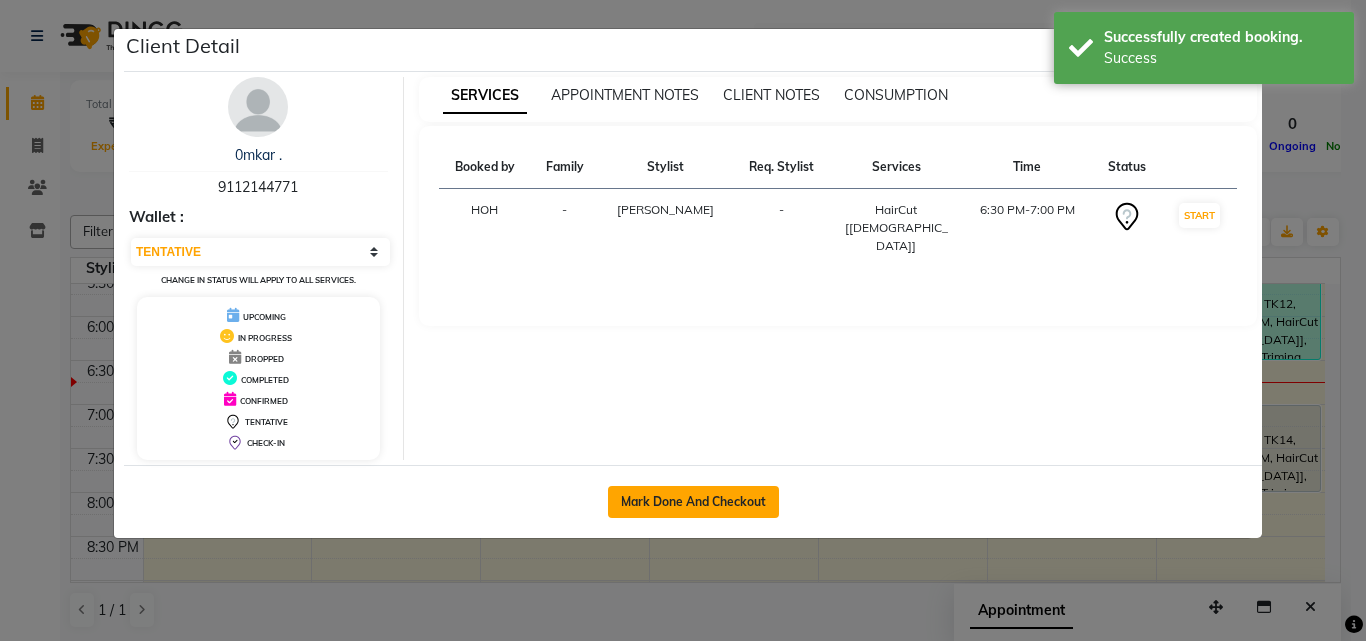 click on "Mark Done And Checkout" 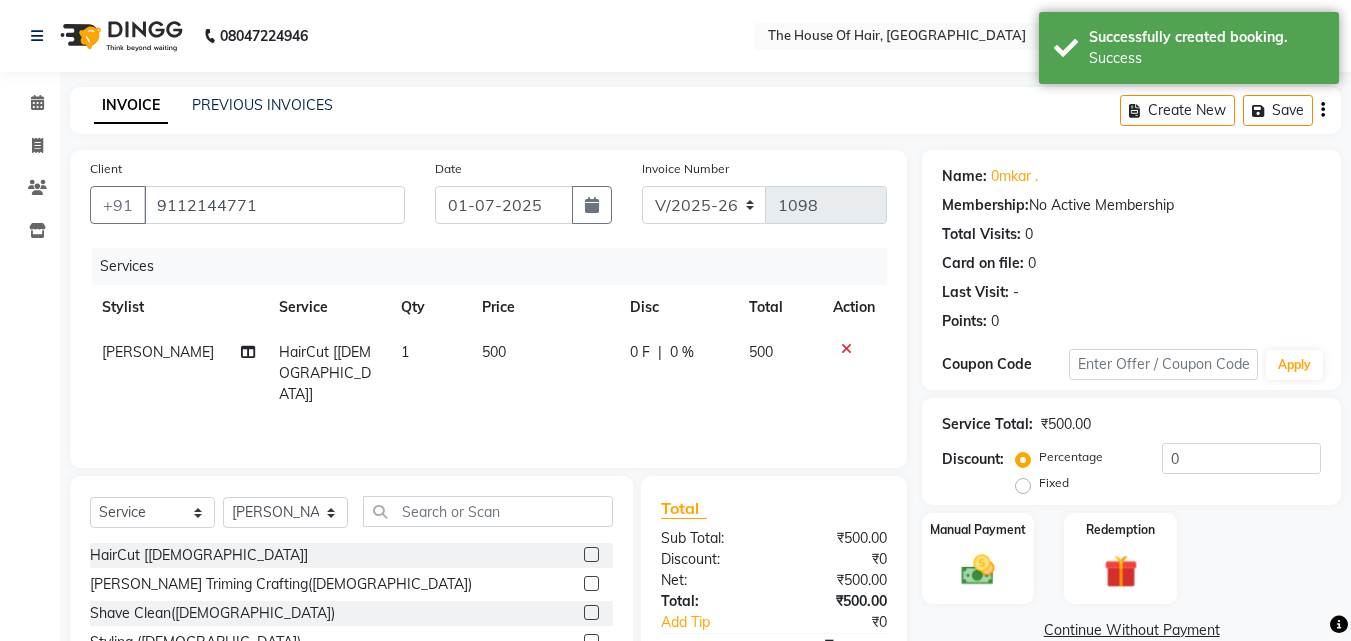 click on "500" 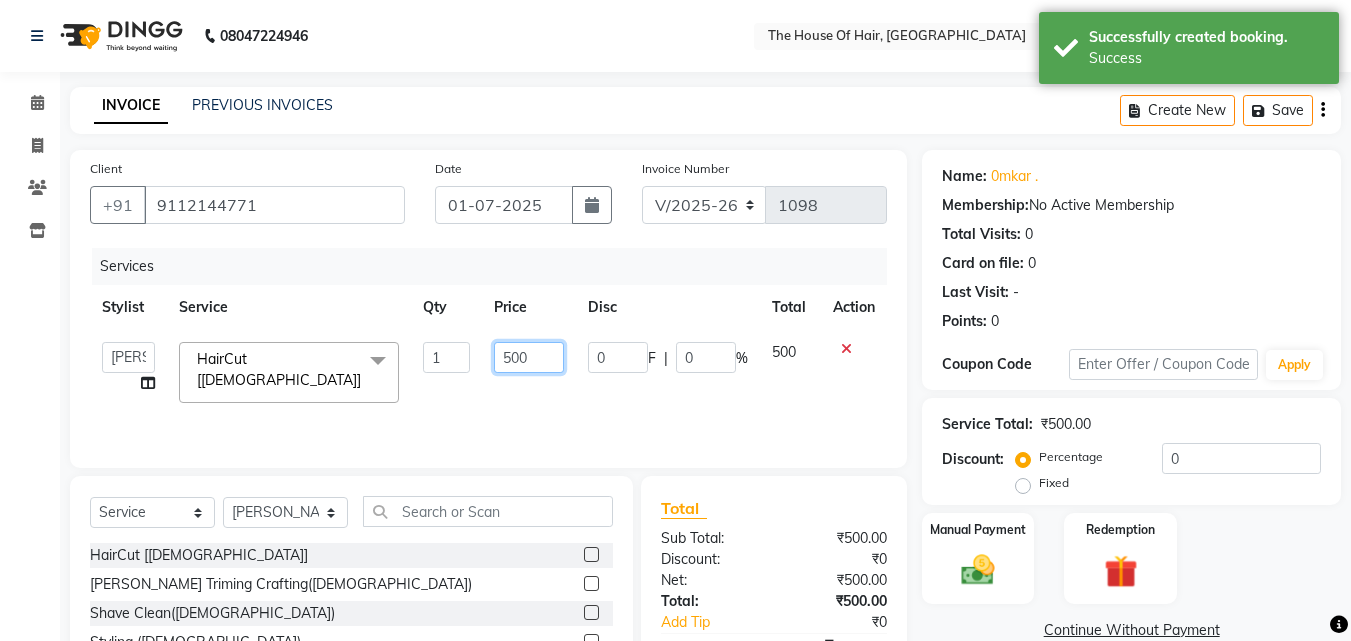 click on "500" 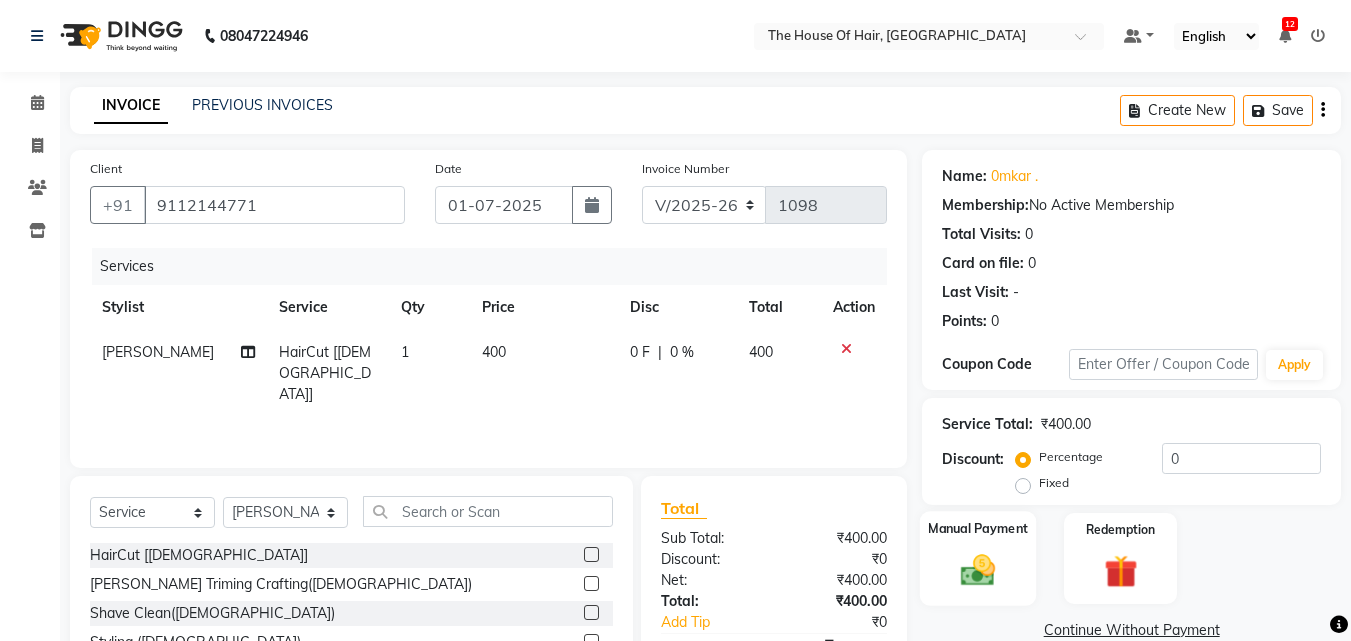 click 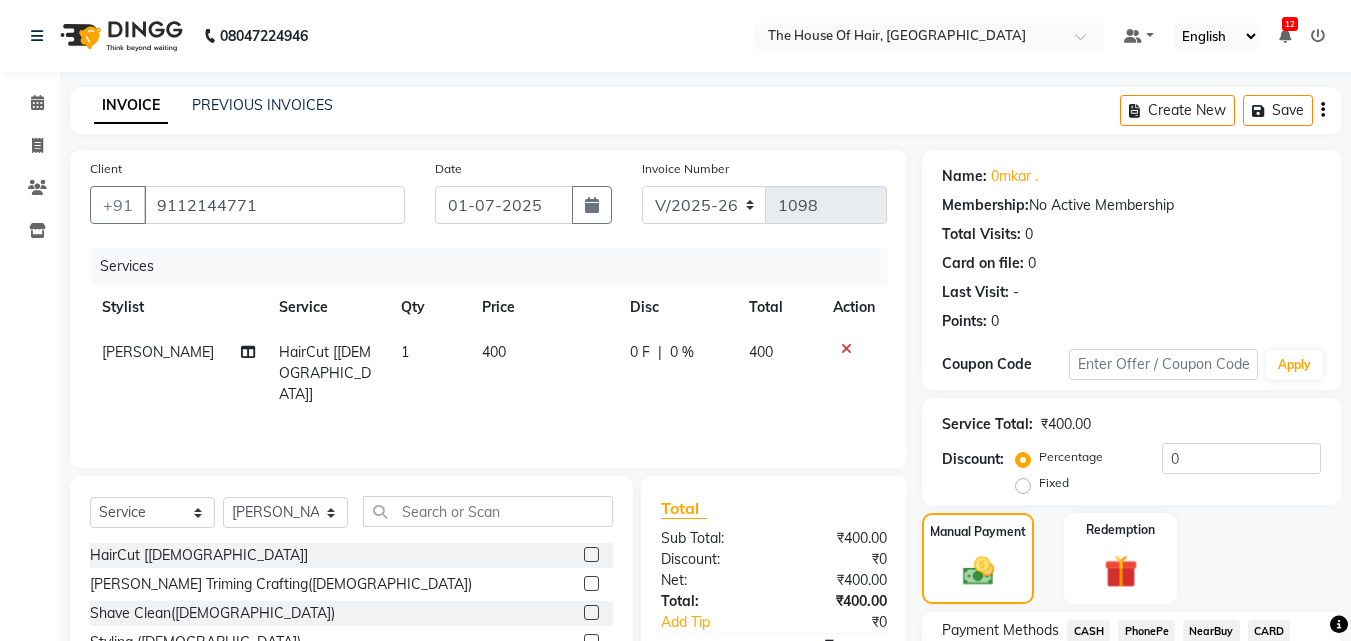 scroll, scrollTop: 162, scrollLeft: 0, axis: vertical 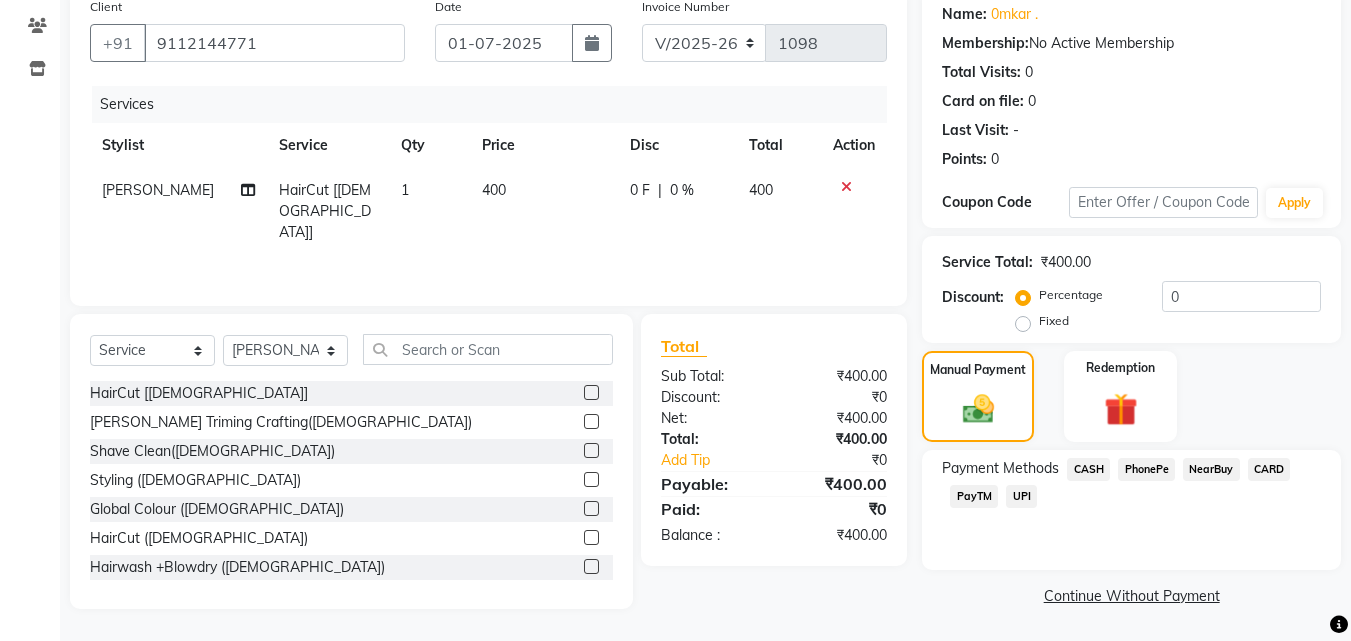 click on "UPI" 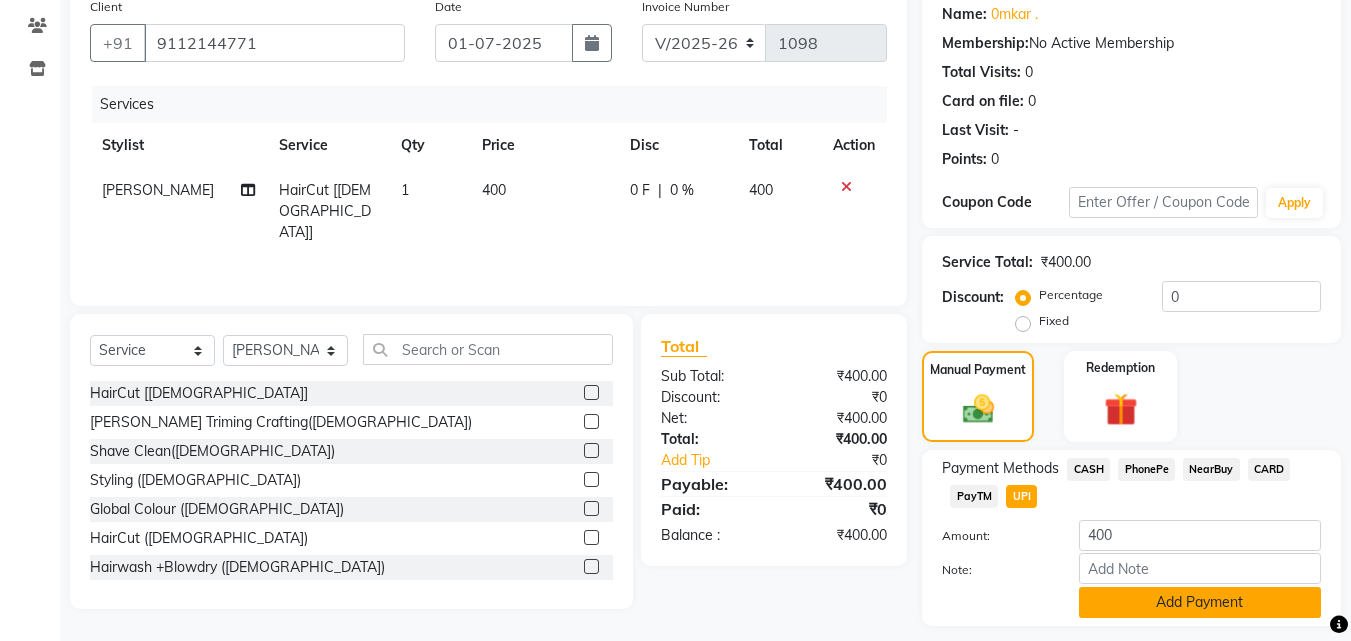 click on "Add Payment" 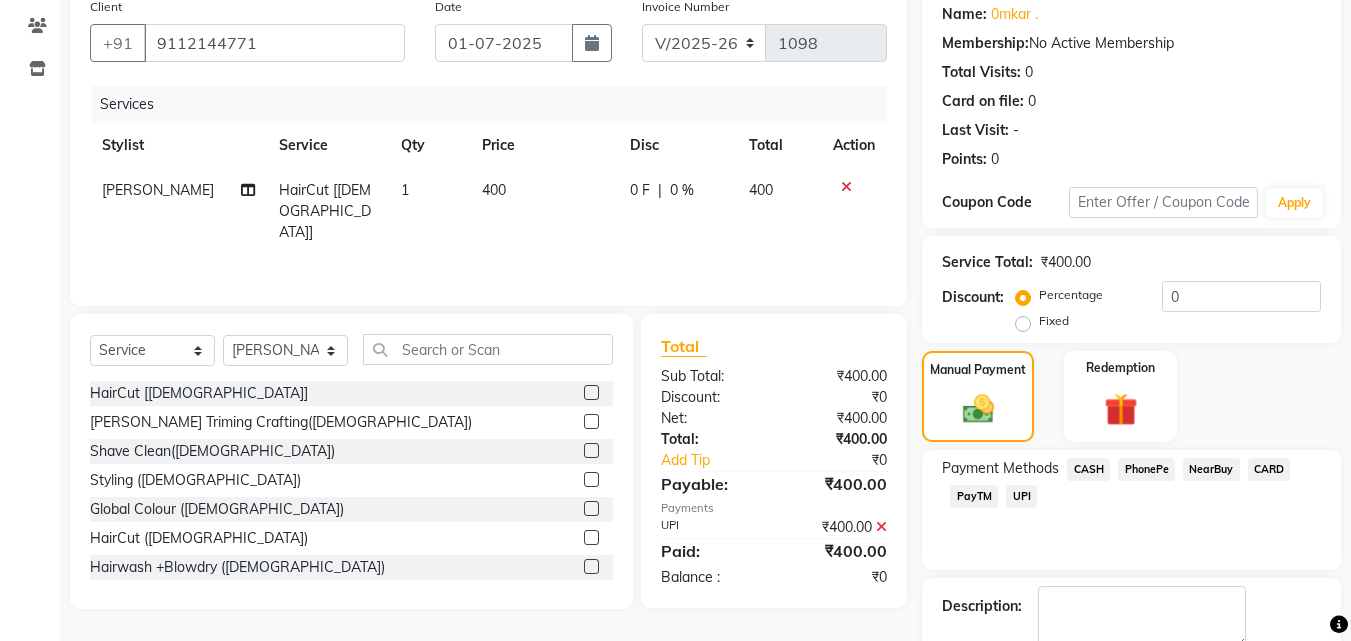 scroll, scrollTop: 275, scrollLeft: 0, axis: vertical 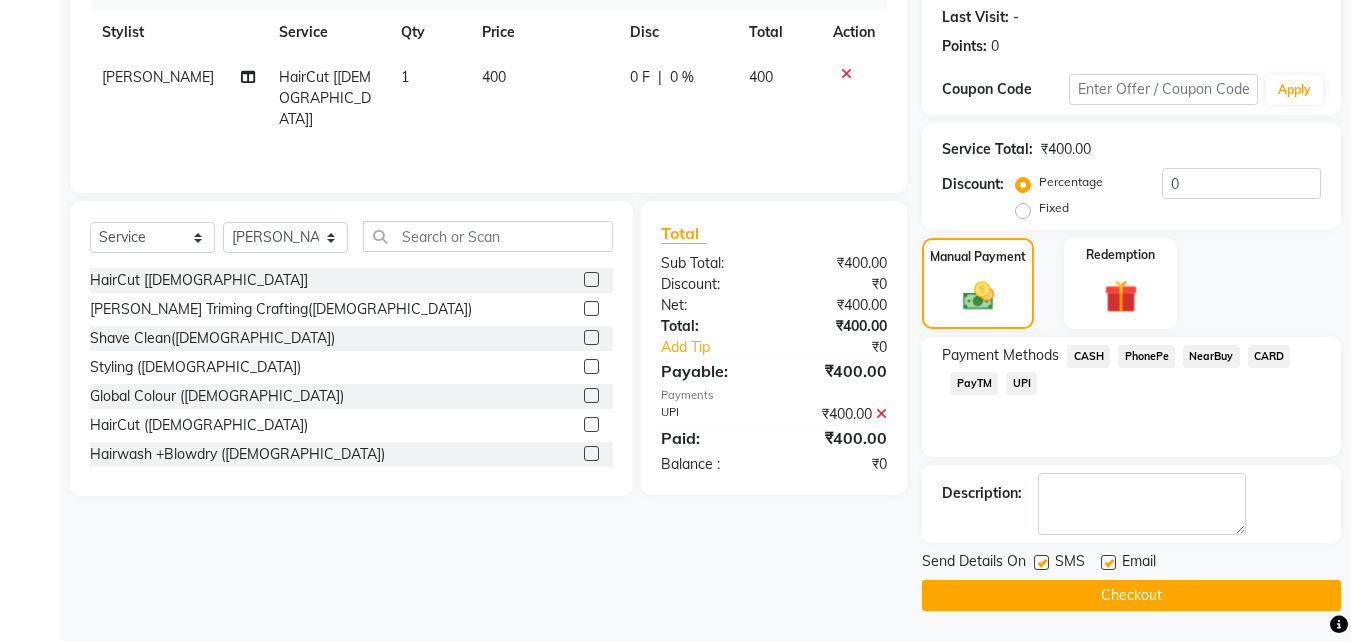 click on "Checkout" 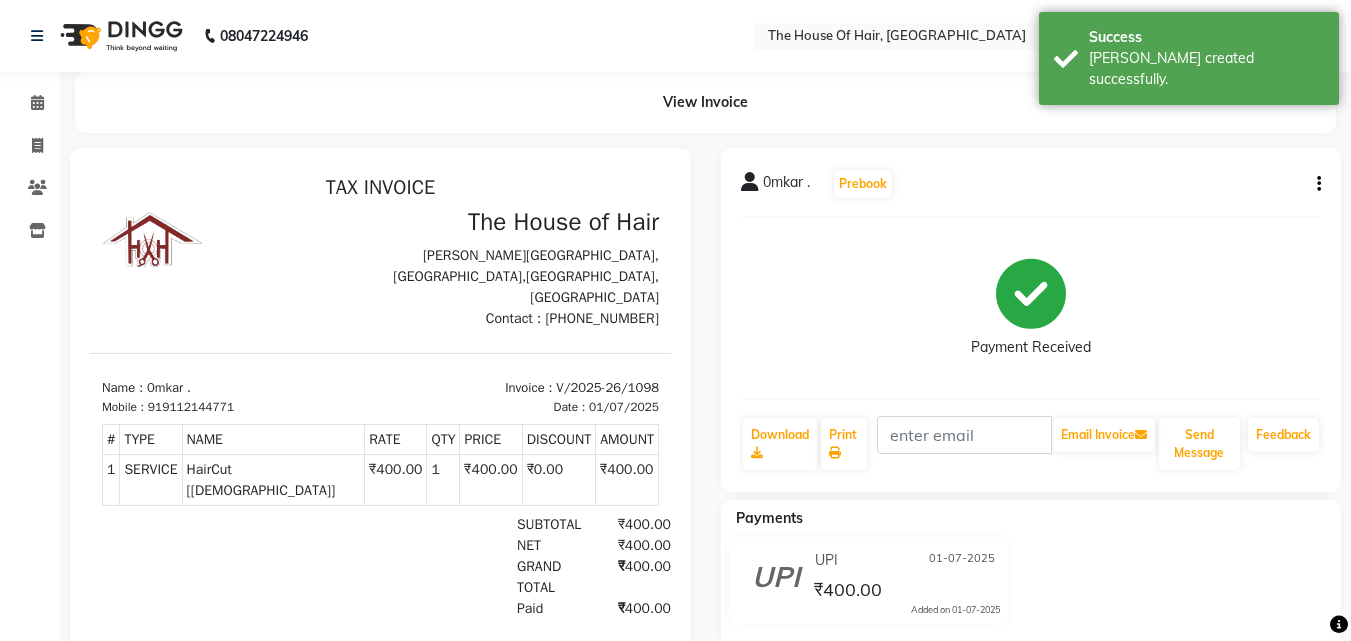 scroll, scrollTop: 0, scrollLeft: 0, axis: both 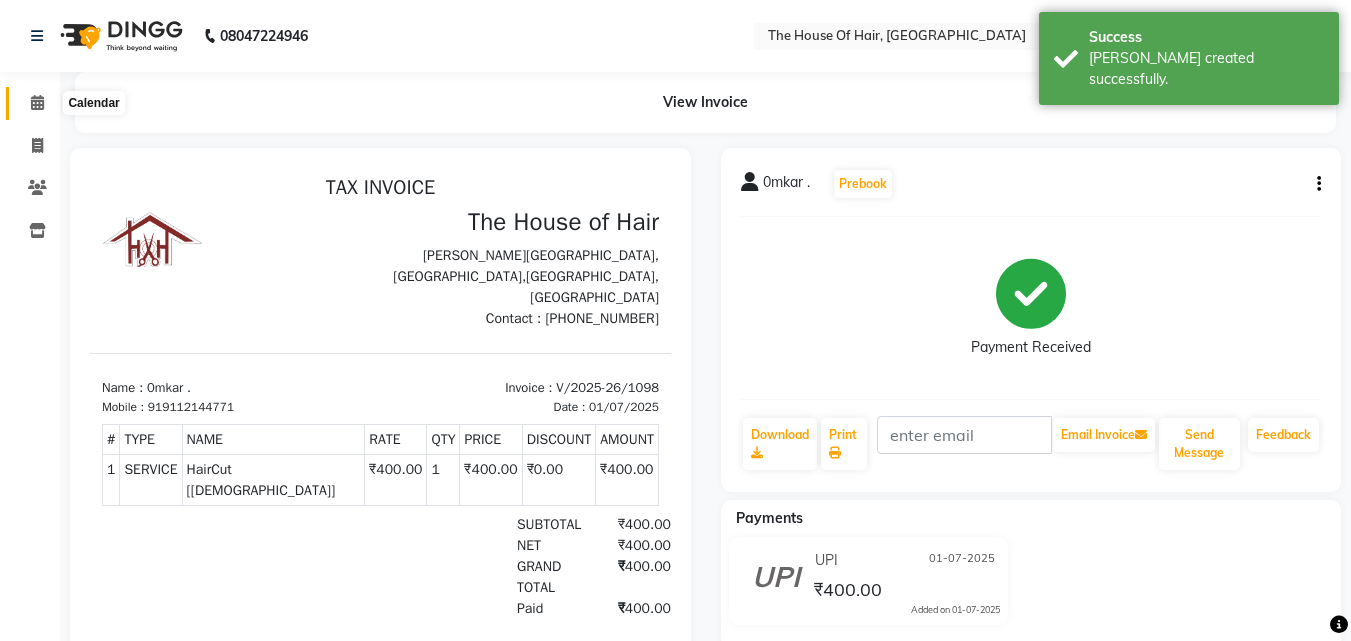 click 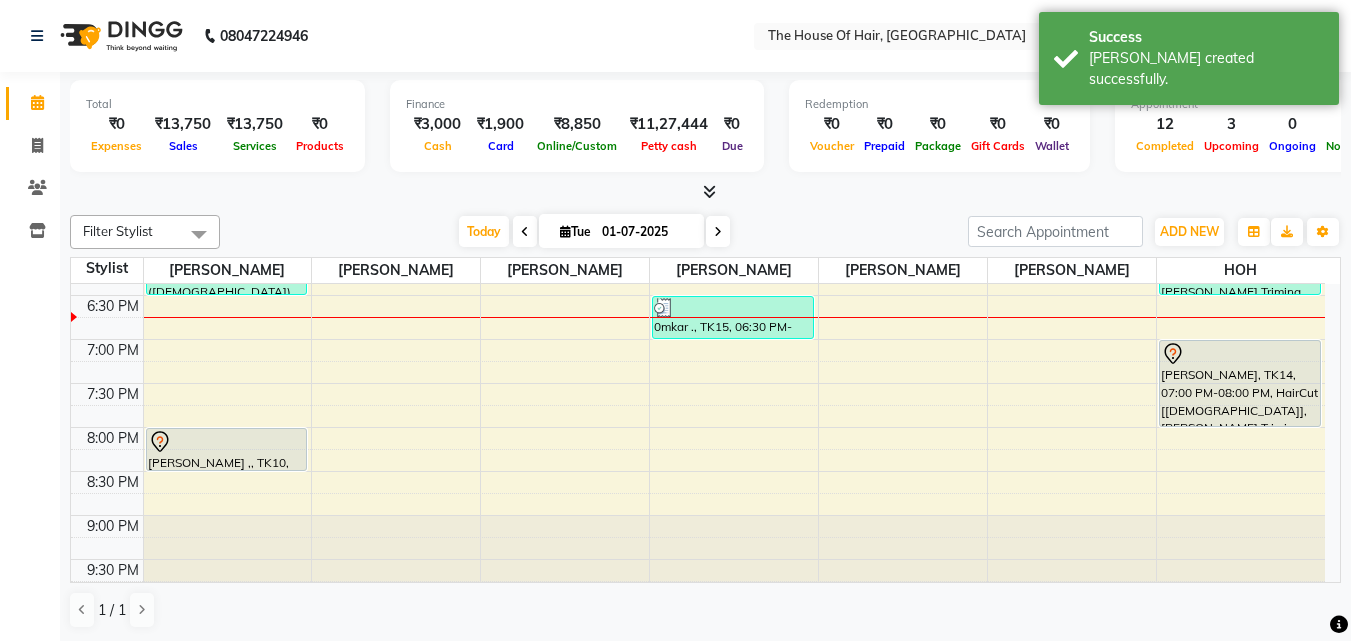 scroll, scrollTop: 921, scrollLeft: 0, axis: vertical 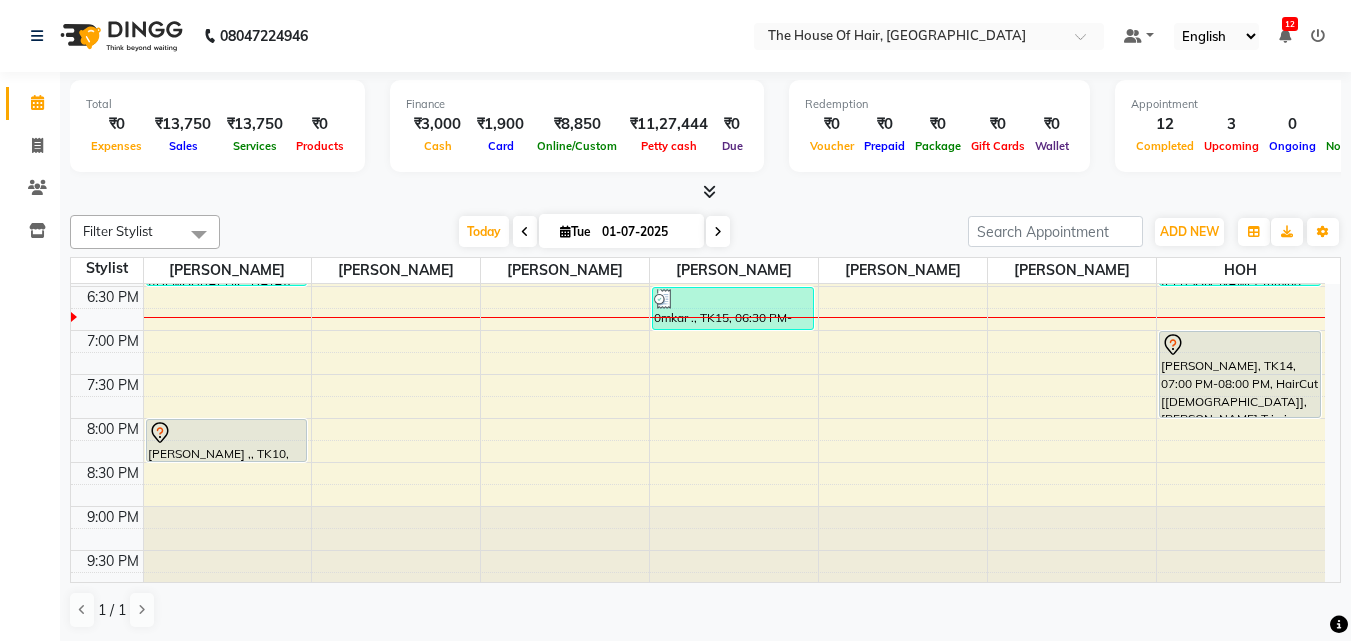 click on "08047224946 Select Location × The House Of Hair, Paud Road Default Panel My Panel English ENGLISH Español العربية मराठी हिंदी ગુજરાતી தமிழ் 中文 12 Notifications nothing to show" 